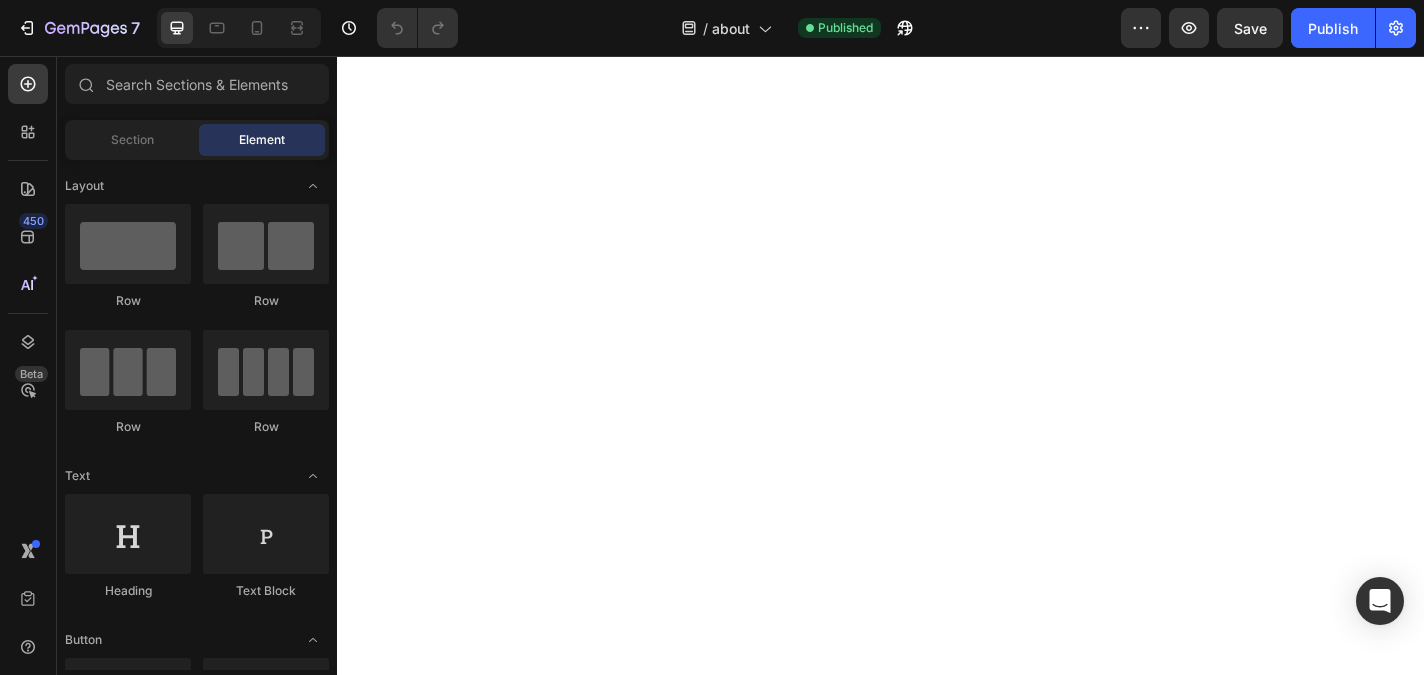 scroll, scrollTop: 0, scrollLeft: 0, axis: both 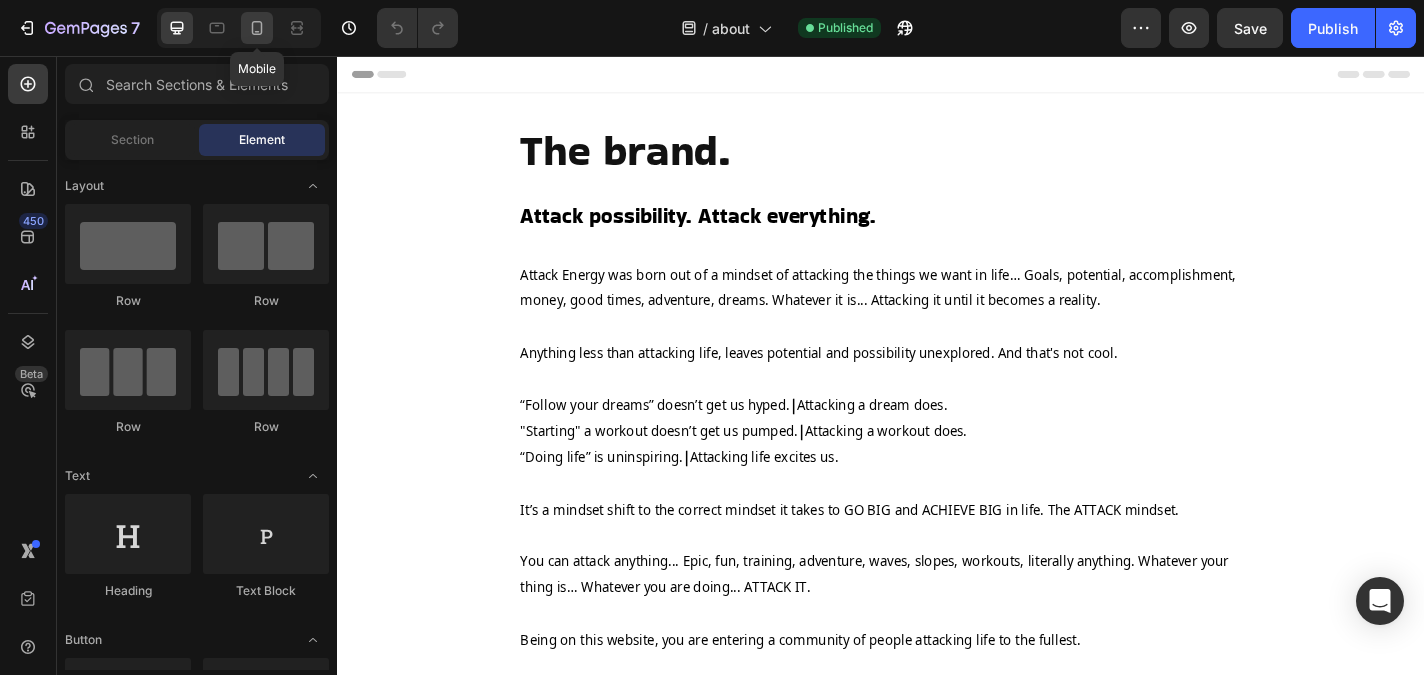 click 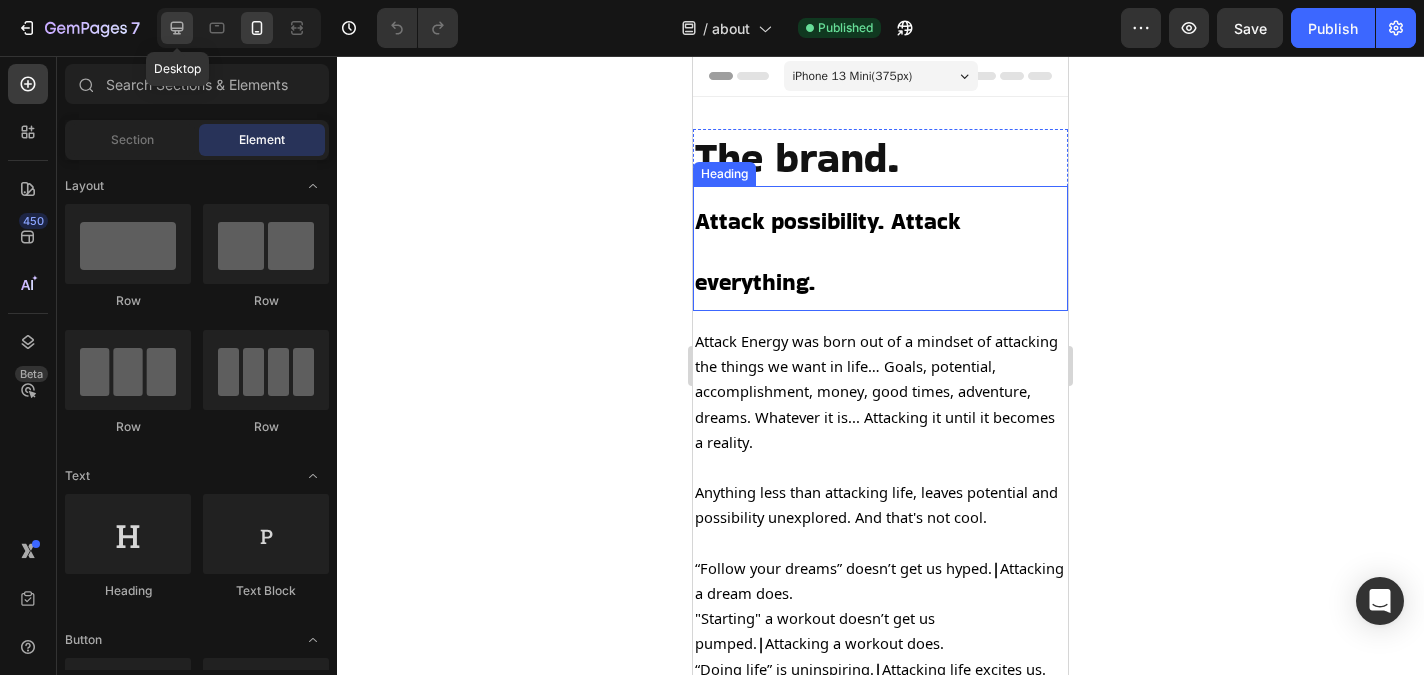 click 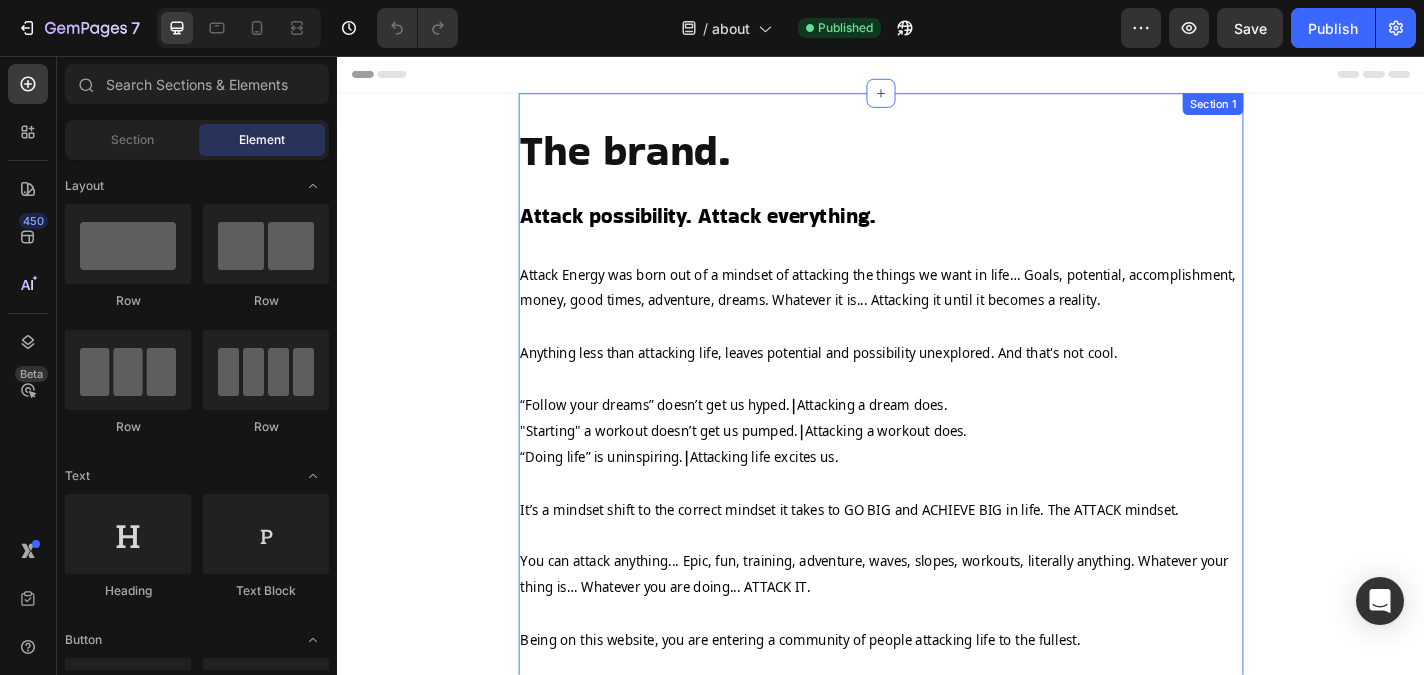 click on "The brand. Heading Attack possibility. Attack everything.  Heading Row Attack Energy was born out of a mindset of attacking the things we want in life… Goals, potential, accomplishment, money, good times, adventure, dreams. Whatever it is... Attacking it until it becomes a reality.    Anything less than attacking life, leaves potential and possibility unexplored. And that's not cool.    “Follow your dreams” doesn’t get us hyped.  |  Attacking a dream does.  "Starting" a workout doesn’t get us pumped.  |  Attacking a workout does.  “Doing life” is uninspiring.  |  Attacking life excites us.    It’s a mindset shift to the correct mindset it takes to GO BIG and ACHIEVE BIG in life. The ATTACK mindset.   You can attack anything... Epic, fun, training, adventure, waves, slopes, workouts, literally anything. Whatever your thing is… Whatever you are doing... ATTACK IT.   Being on this website, you are entering a community of people attacking life to the fullest.        Text Block" at bounding box center [937, 509] 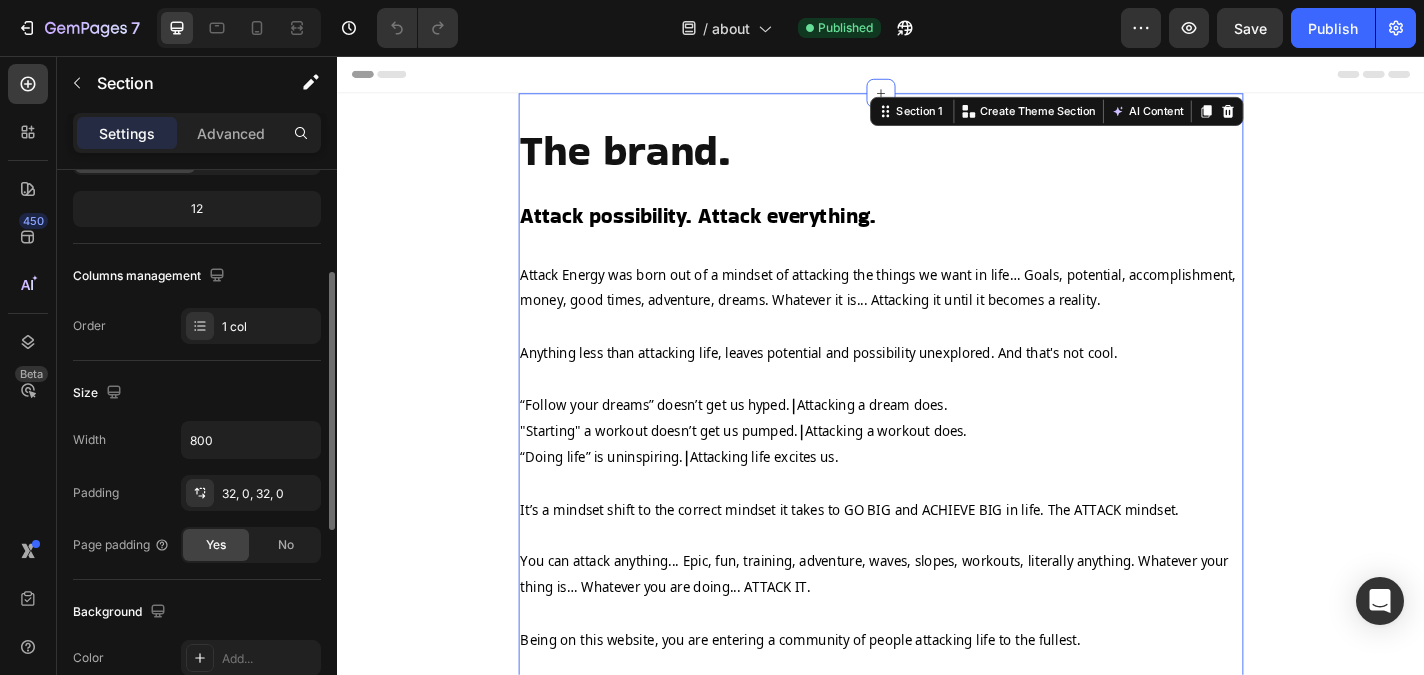 scroll, scrollTop: 243, scrollLeft: 0, axis: vertical 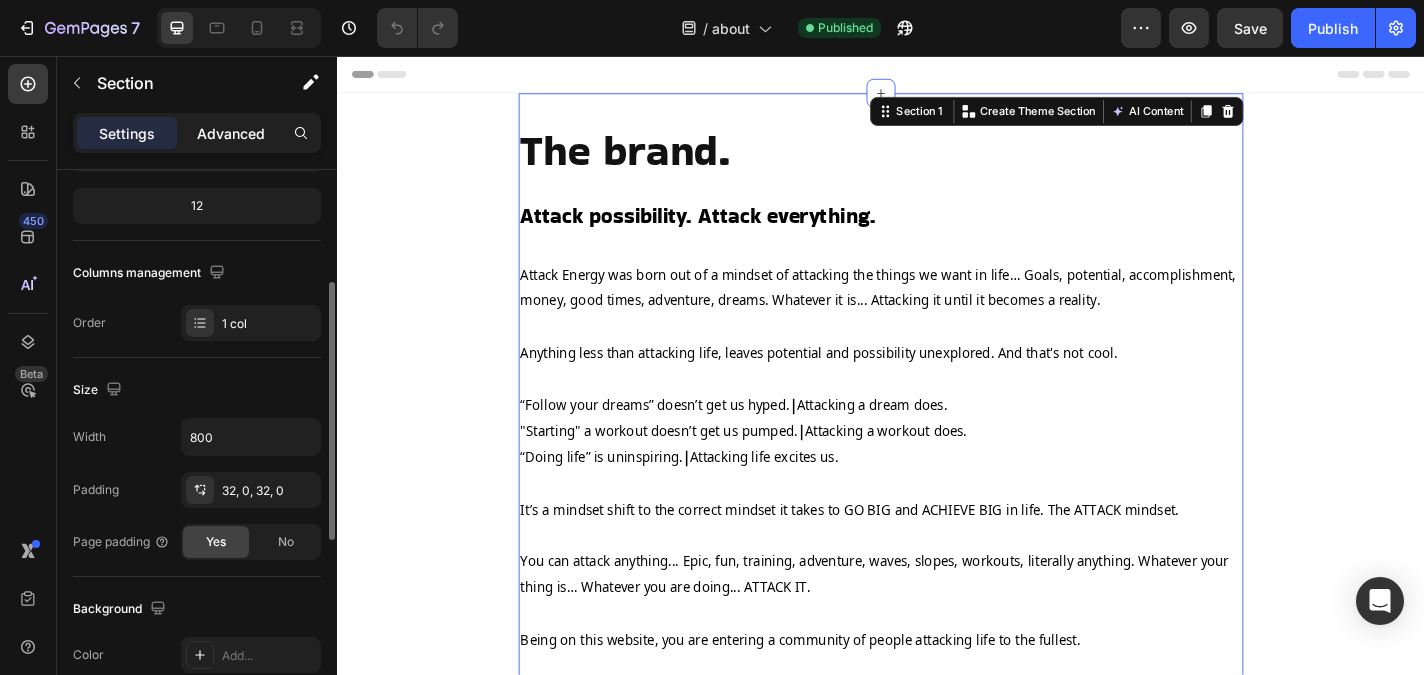 click on "Advanced" at bounding box center [231, 133] 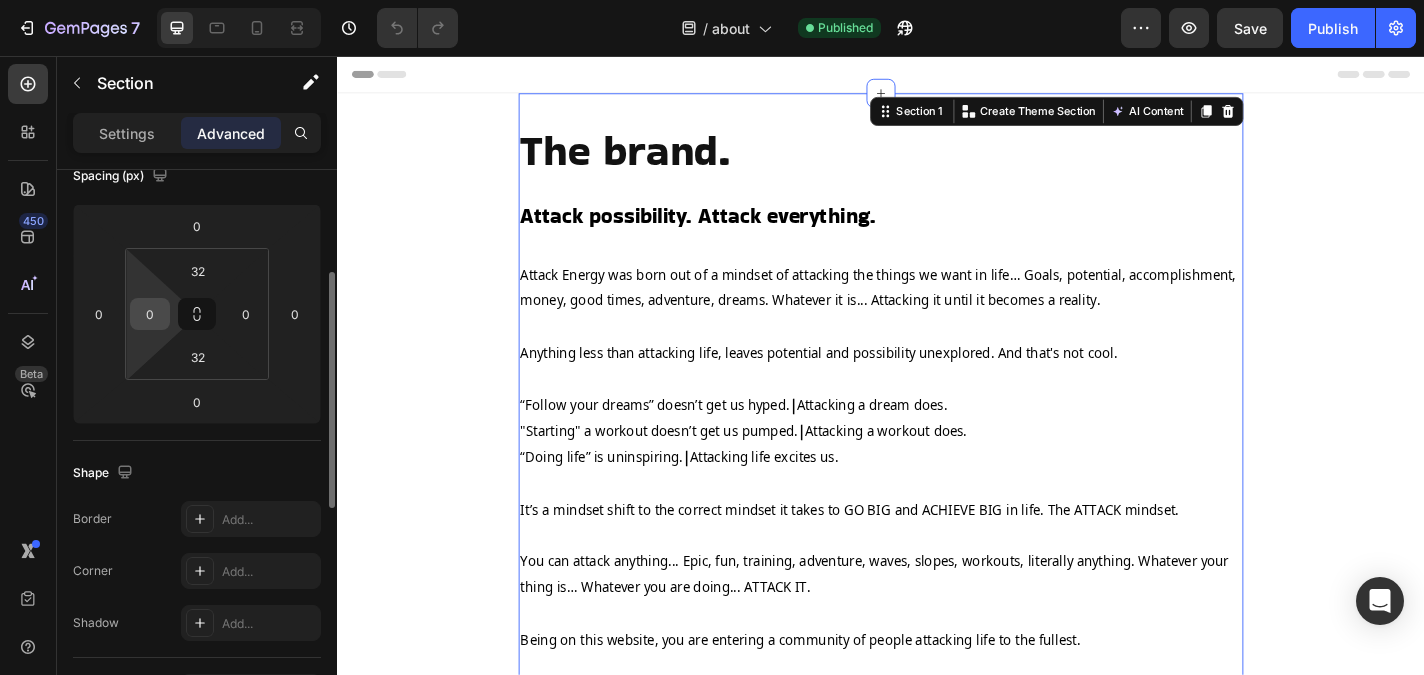click on "0" at bounding box center [150, 314] 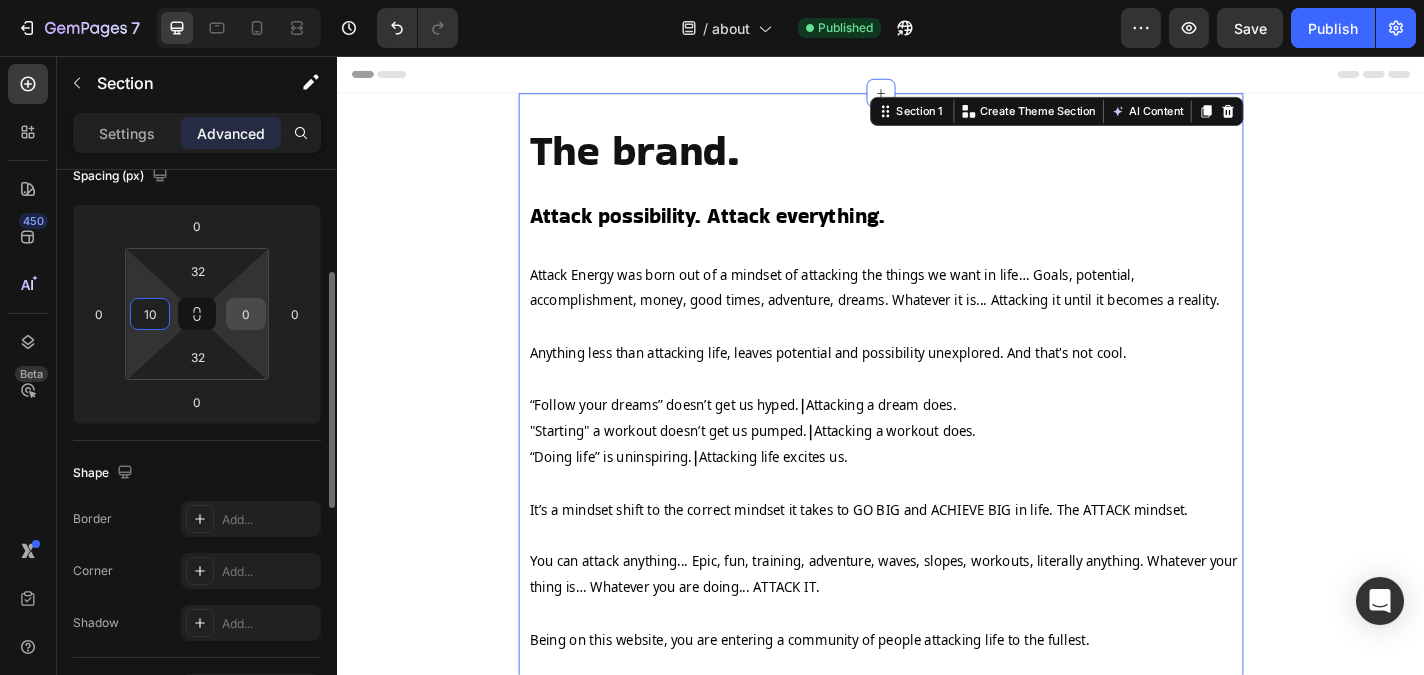 type on "10" 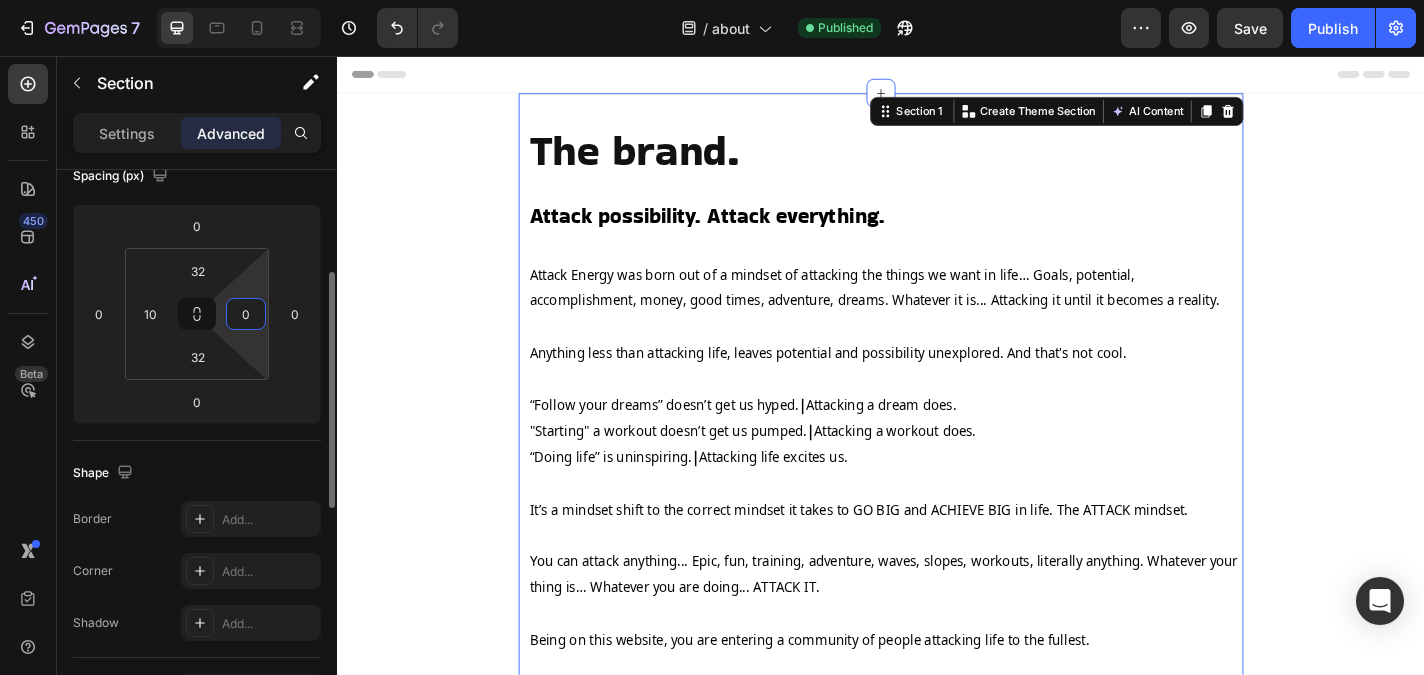click on "0" at bounding box center [246, 314] 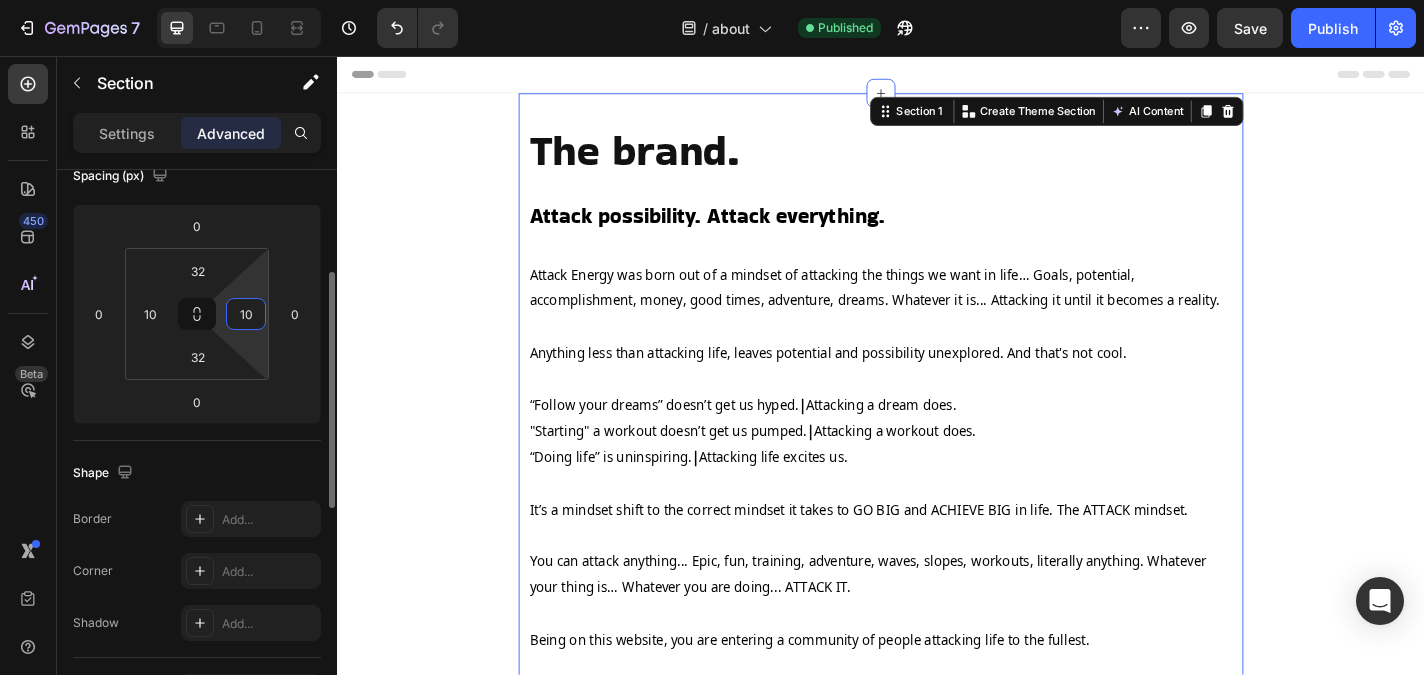 type on "10" 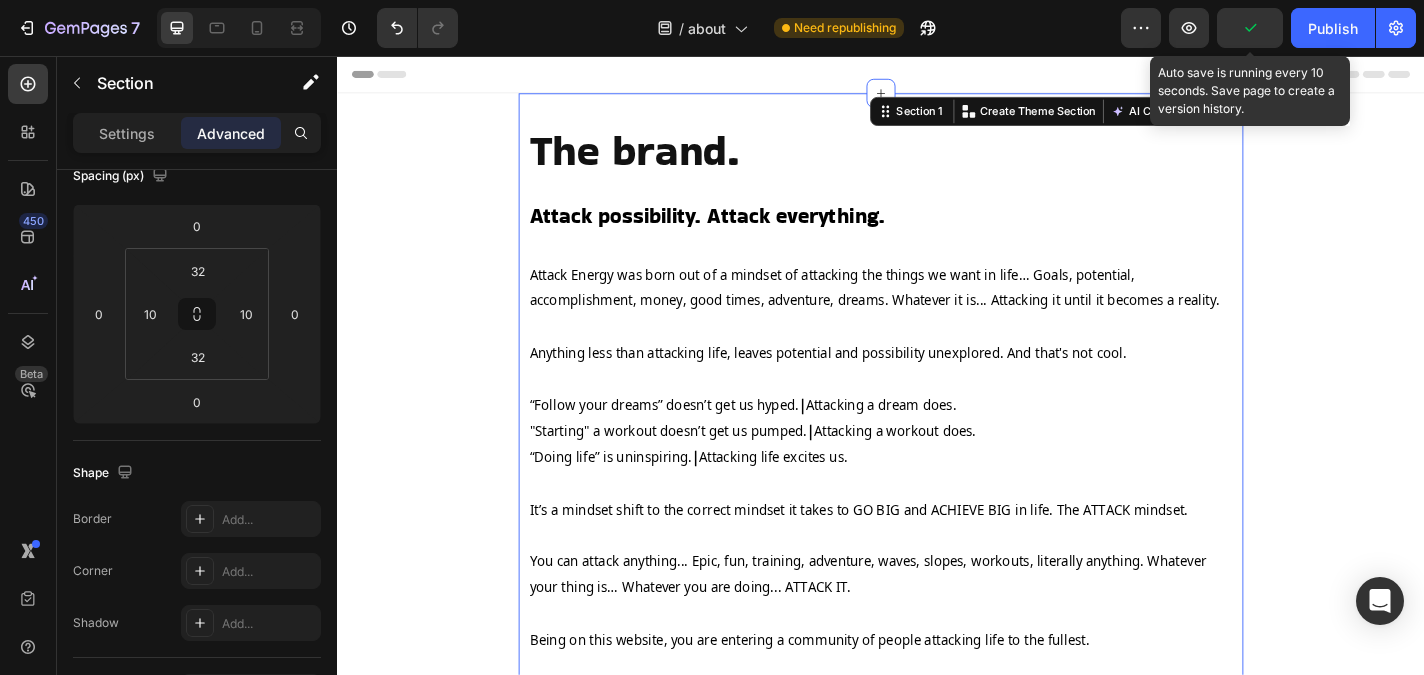 click 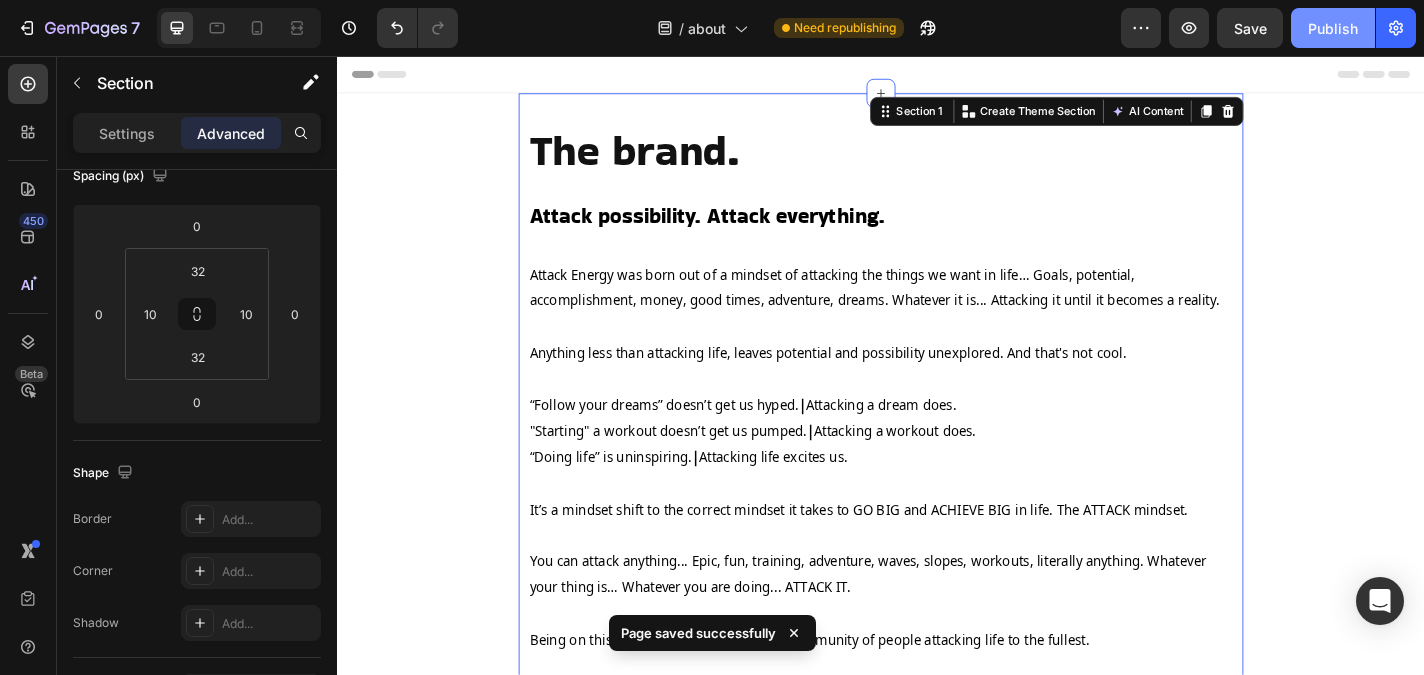 click on "Publish" at bounding box center [1333, 28] 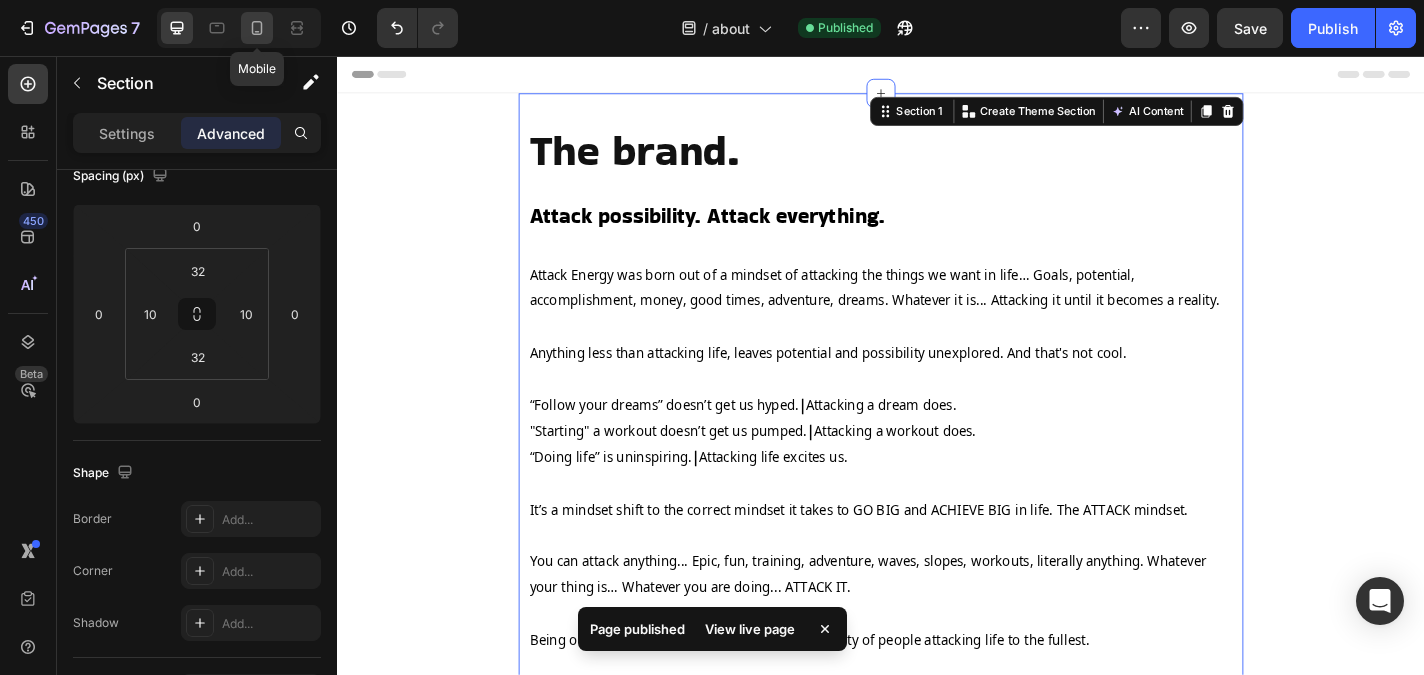 click 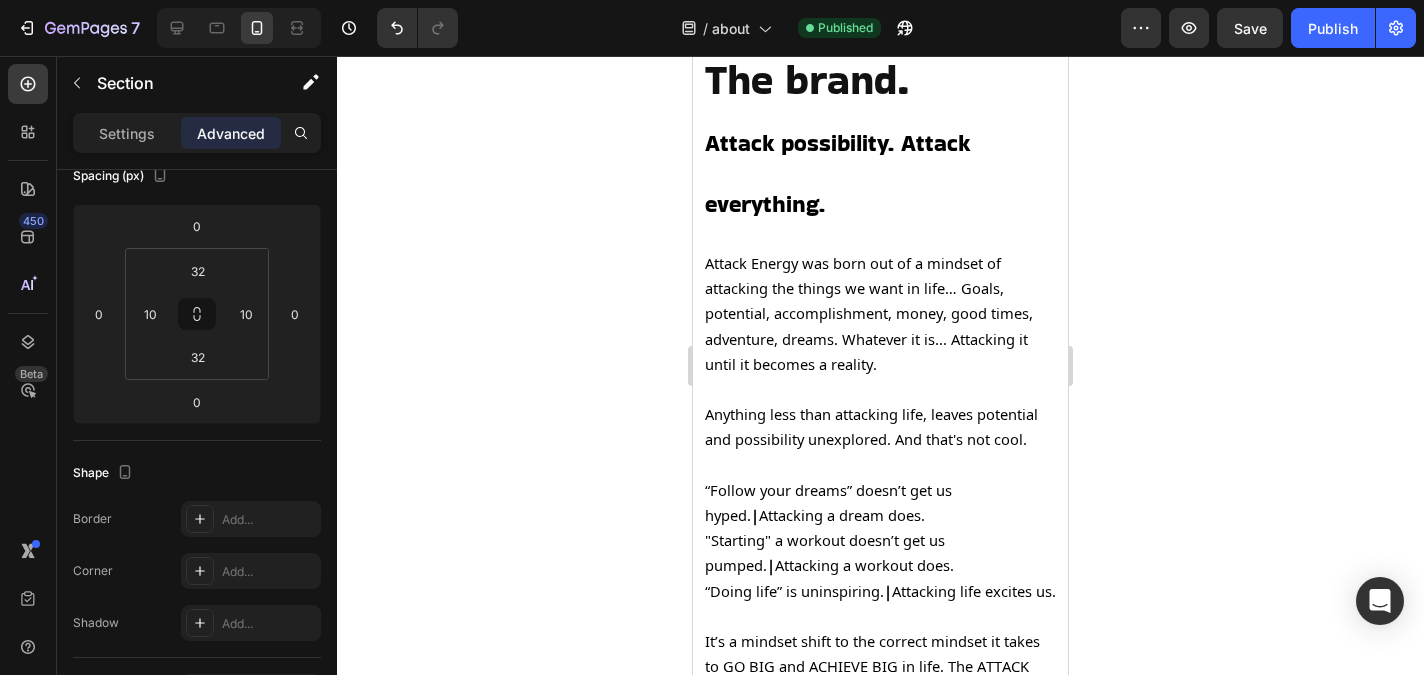 scroll, scrollTop: 0, scrollLeft: 0, axis: both 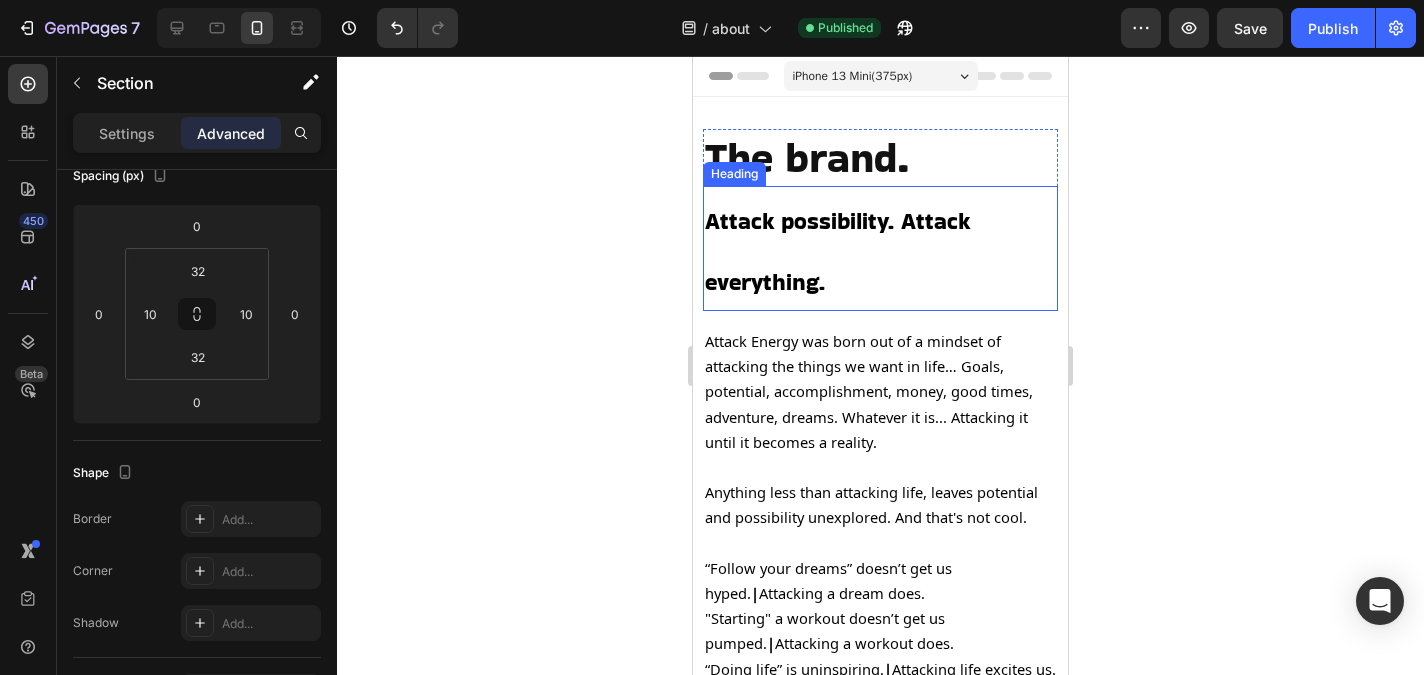 click on "Attack possibility. Attack everything." at bounding box center (837, 251) 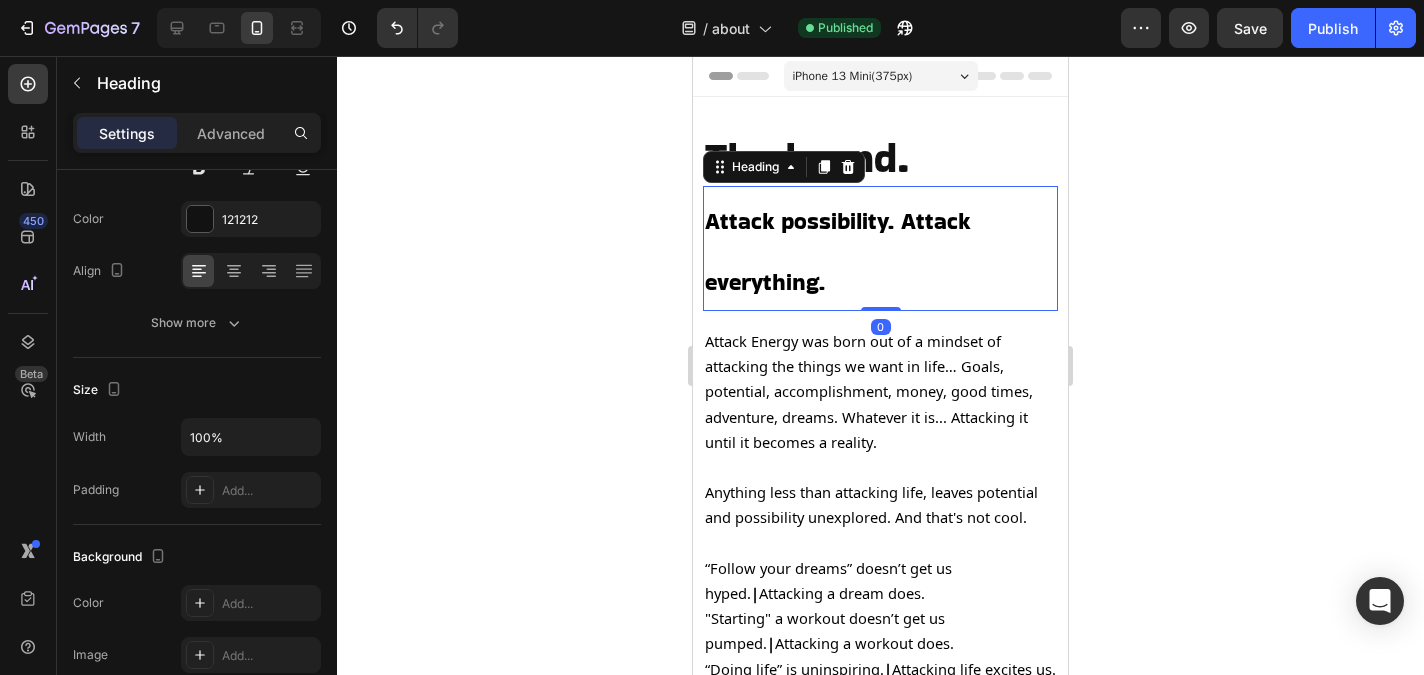 scroll, scrollTop: 0, scrollLeft: 0, axis: both 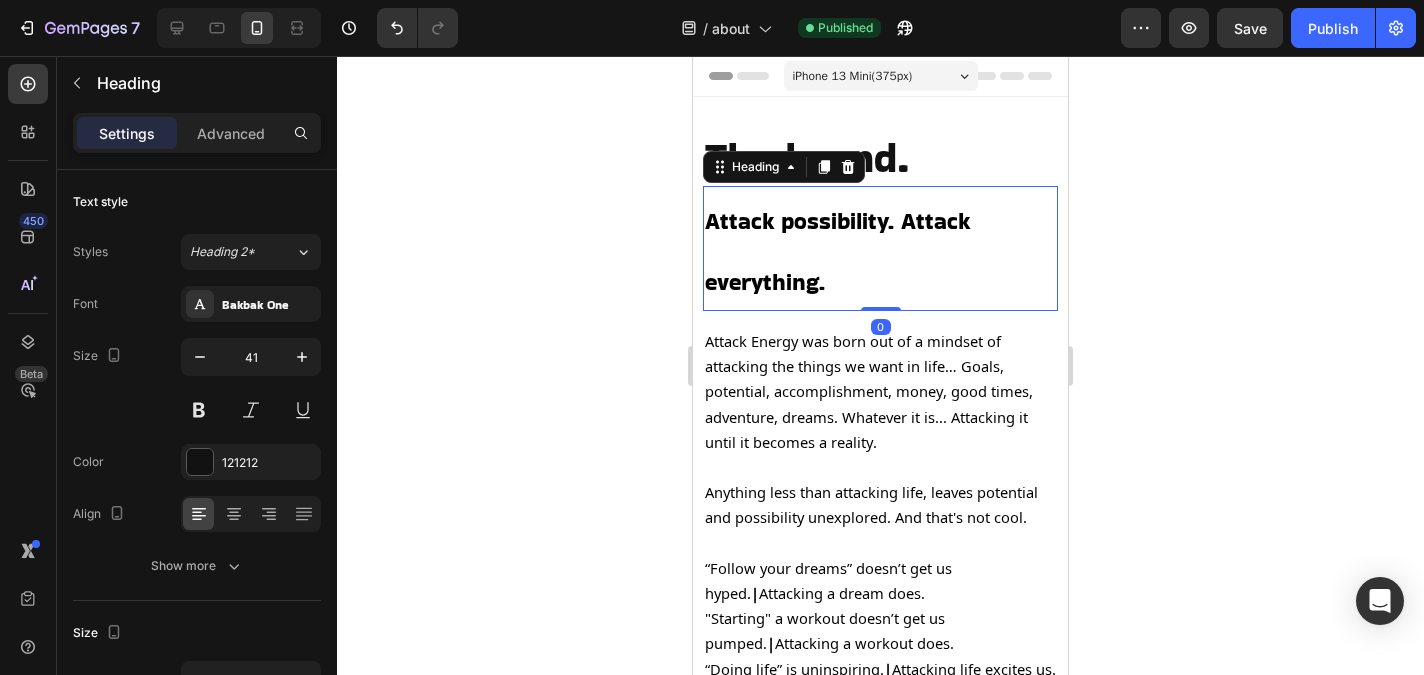click on "Attack possibility. Attack everything." at bounding box center [837, 251] 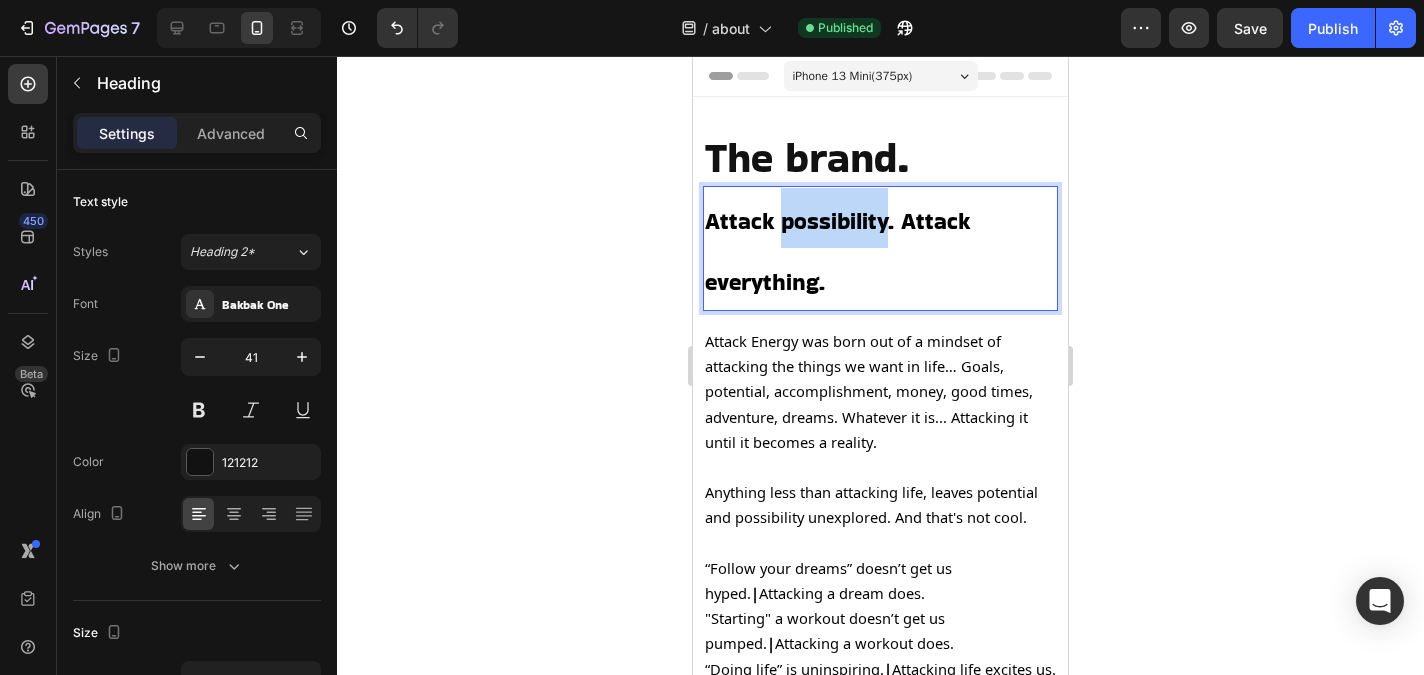 click on "Attack possibility. Attack everything." at bounding box center (837, 251) 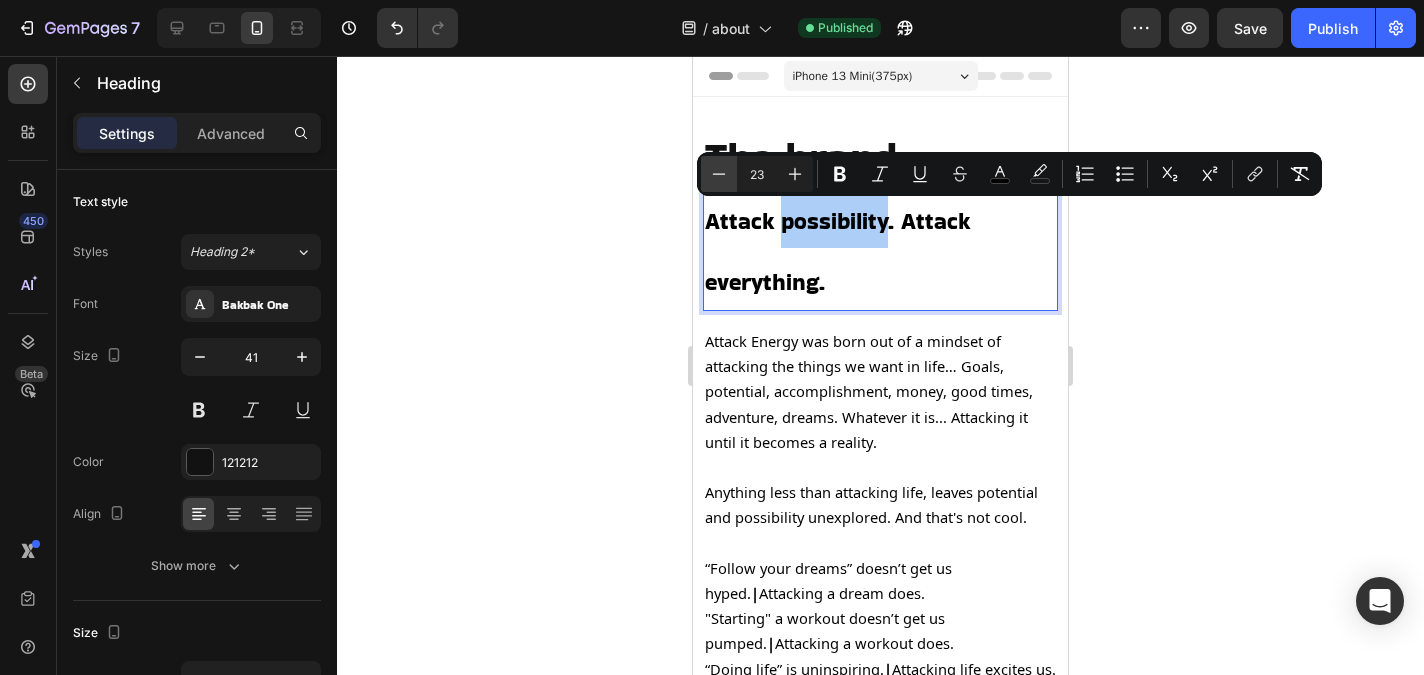 click 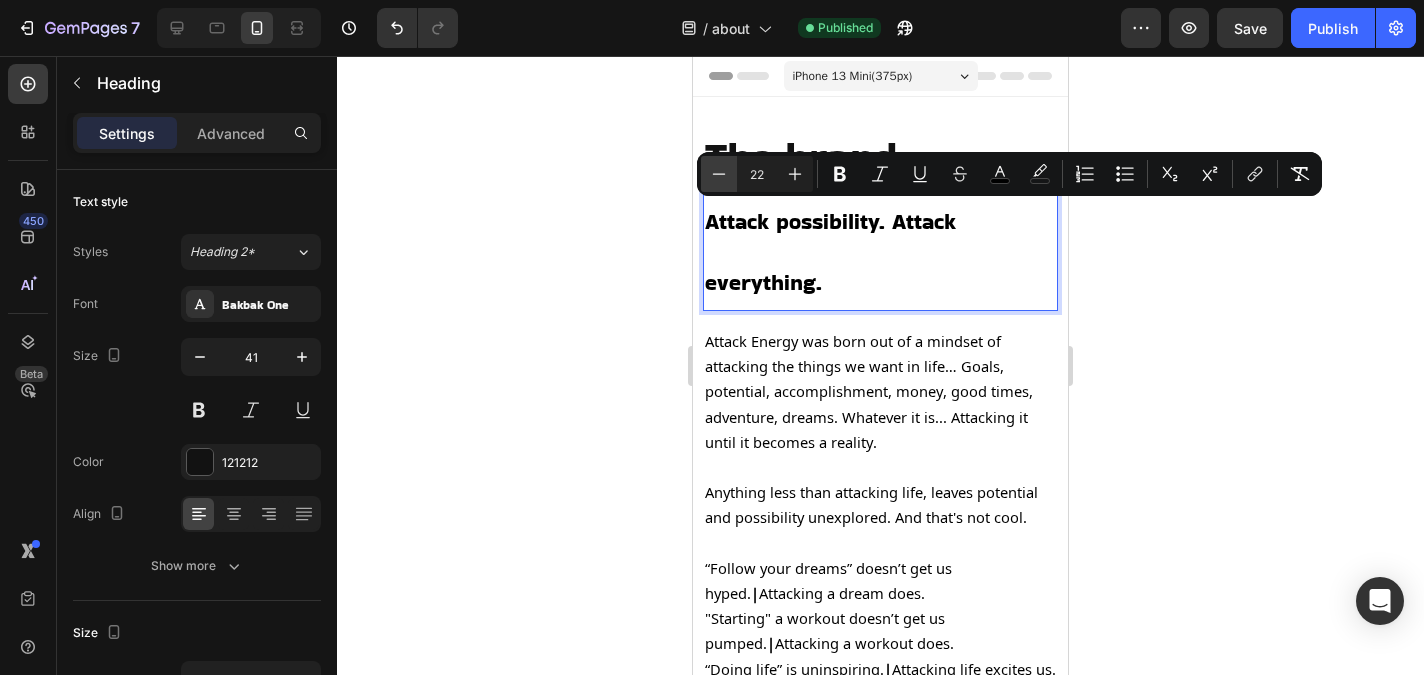 click 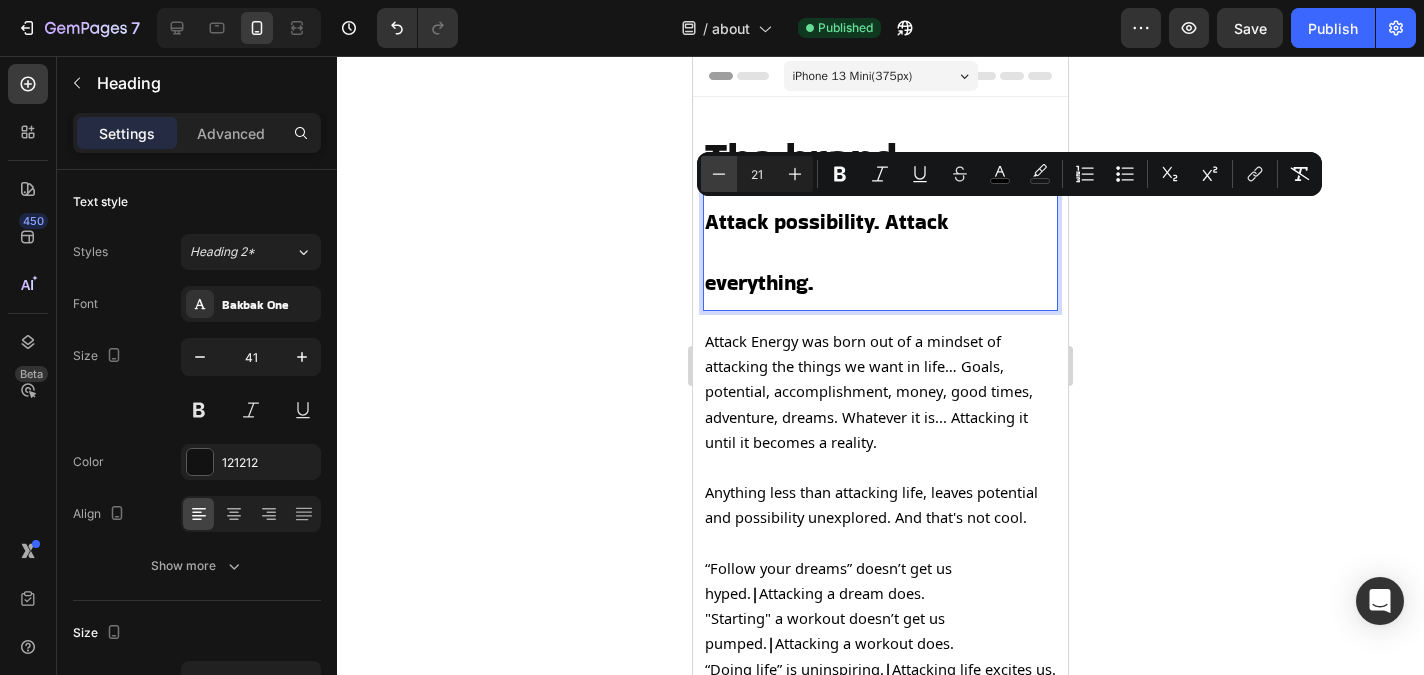 click 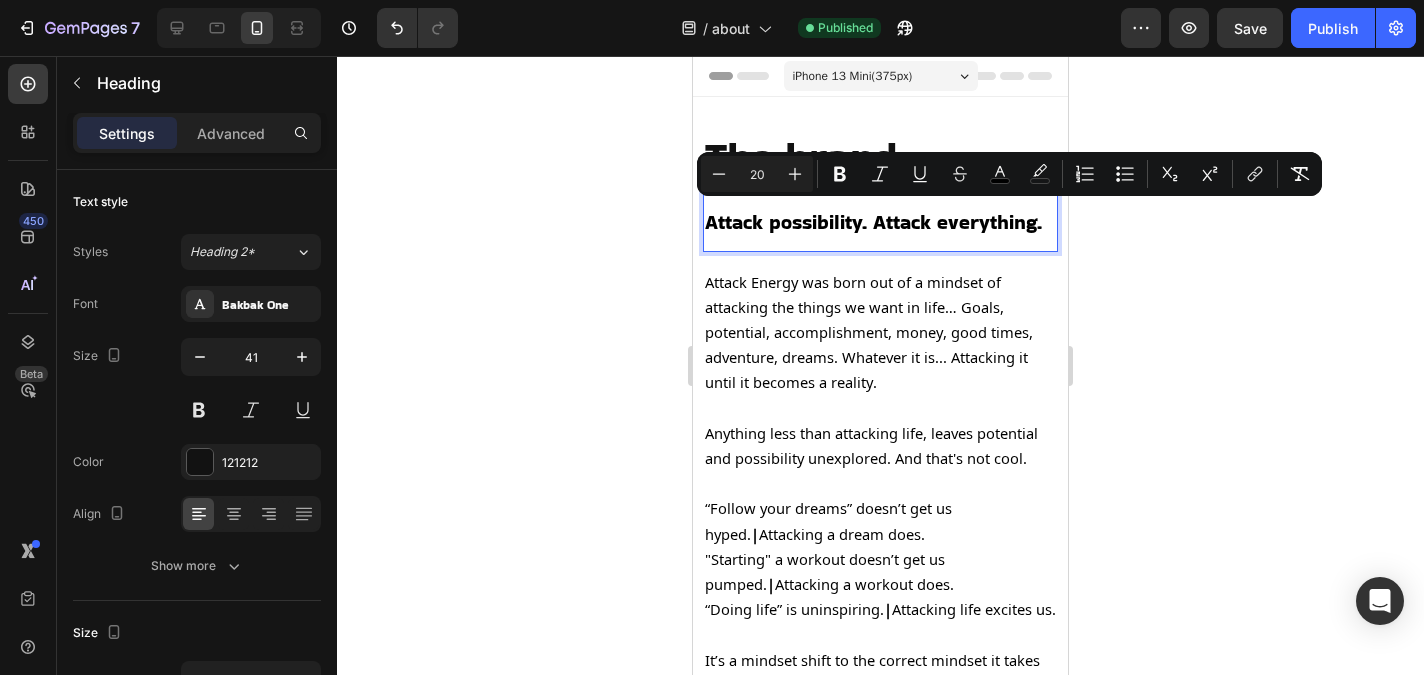 click 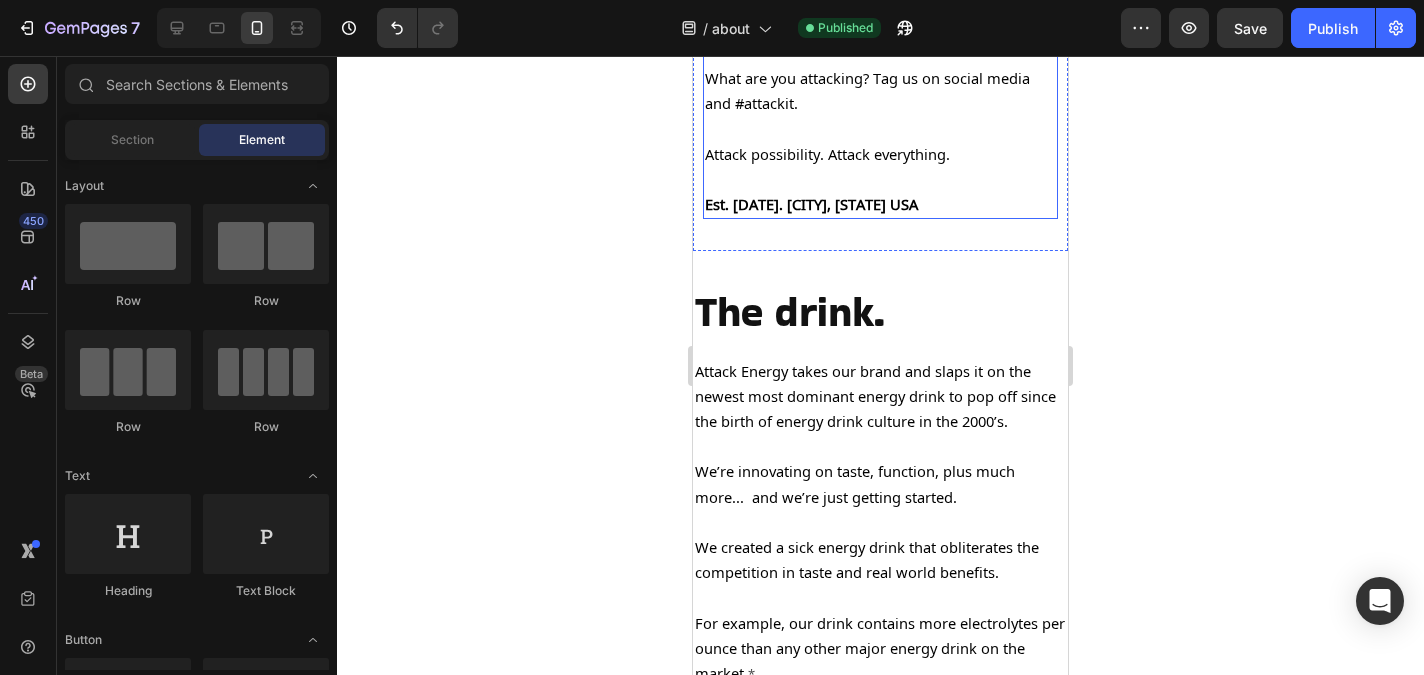 scroll, scrollTop: 886, scrollLeft: 0, axis: vertical 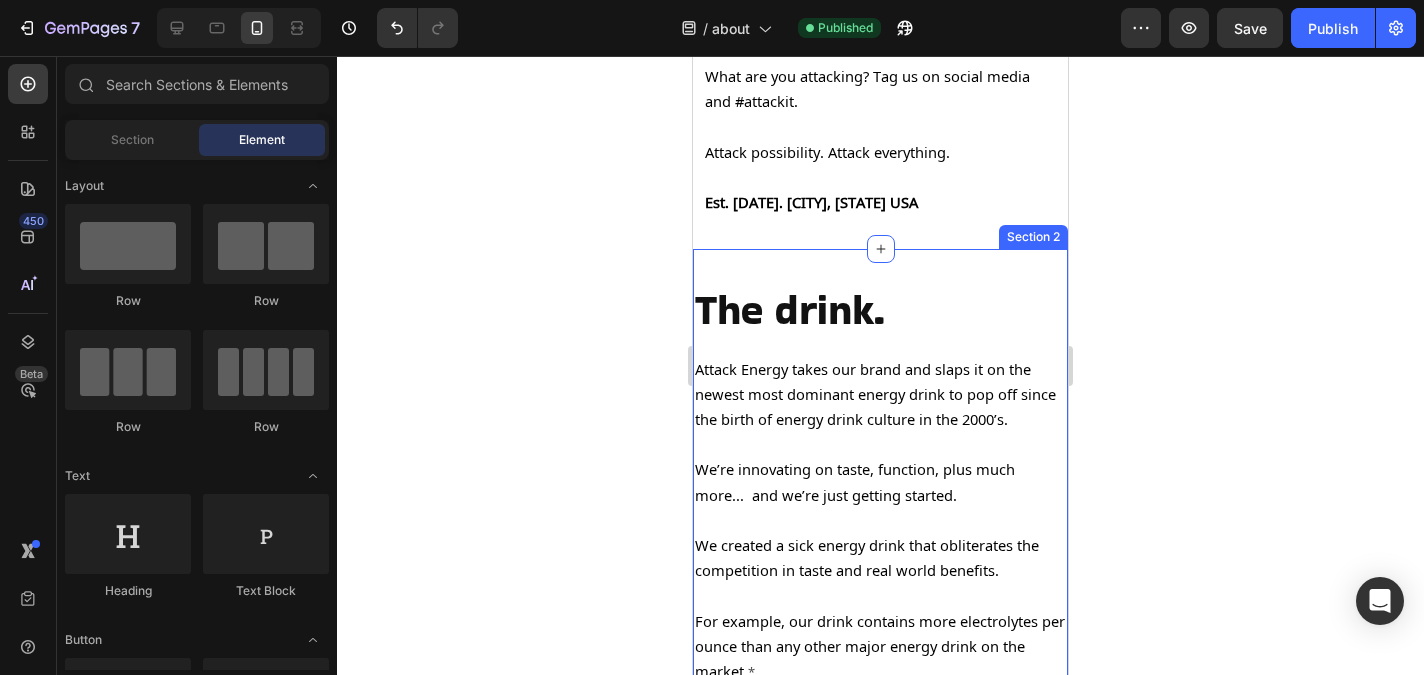 click on "The drink. Heading Row Attack Energy takes our brand and slaps it on the newest most dominant energy drink to pop off since the birth of energy drink culture in the 2000’s.    We’re innovating on taste, function, plus much more...  and we’re just getting started.   We created a sick energy drink that obliterates the competition in taste and real world benefits.   For example, our drink contains more electrolytes per ounce than any other major energy drink on the market. *   This is real world innovation with ACTUAL high level performance benefits.    You can learn more about the benefits of the drink  here , but the point is this:    We’re not here to “come out” with the next boring, bad tasting, useless energy drink. There’s so many boring, lazy, copy cat drinks out there, it’s disgusting and it’s ruining the industry.    Nahhh. Not us.    We’re here to ATTACK the game with a high level brand and ridiculous product unseen in ages.    Text Block   __________ Text Block" at bounding box center [880, 813] 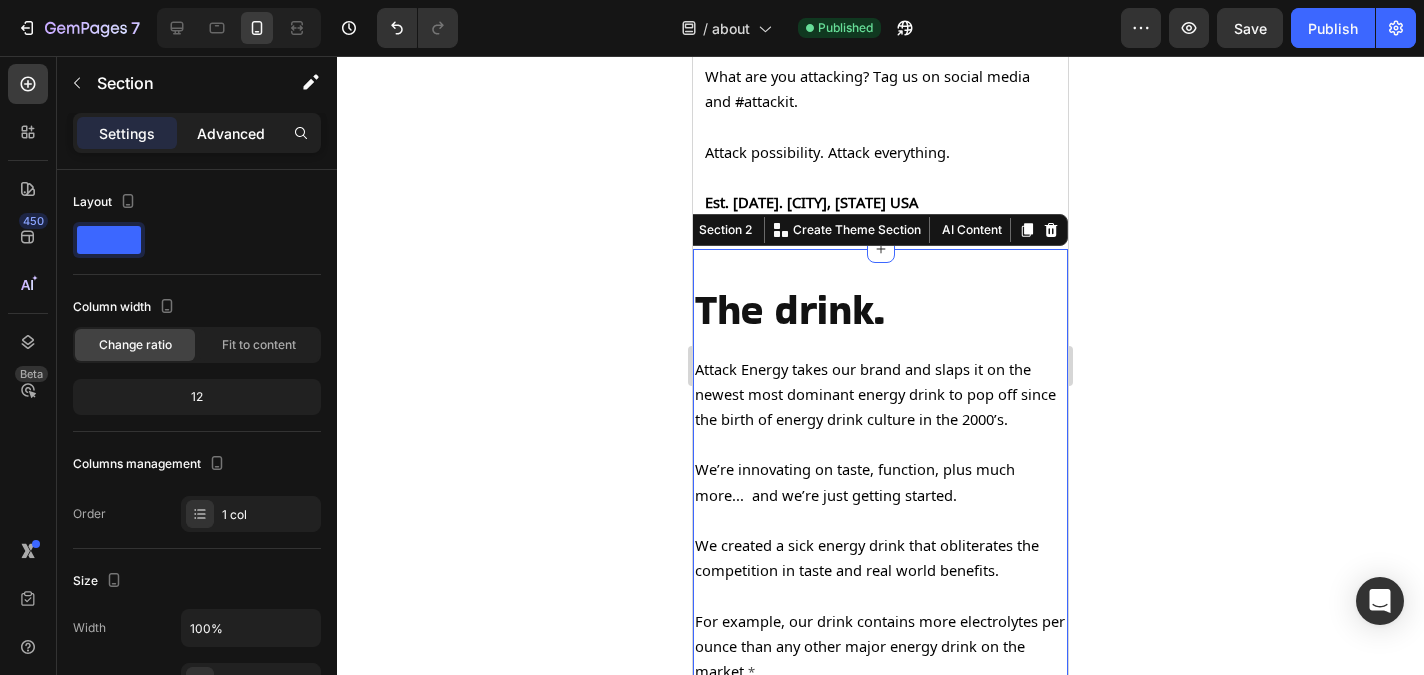 click on "Advanced" at bounding box center [231, 133] 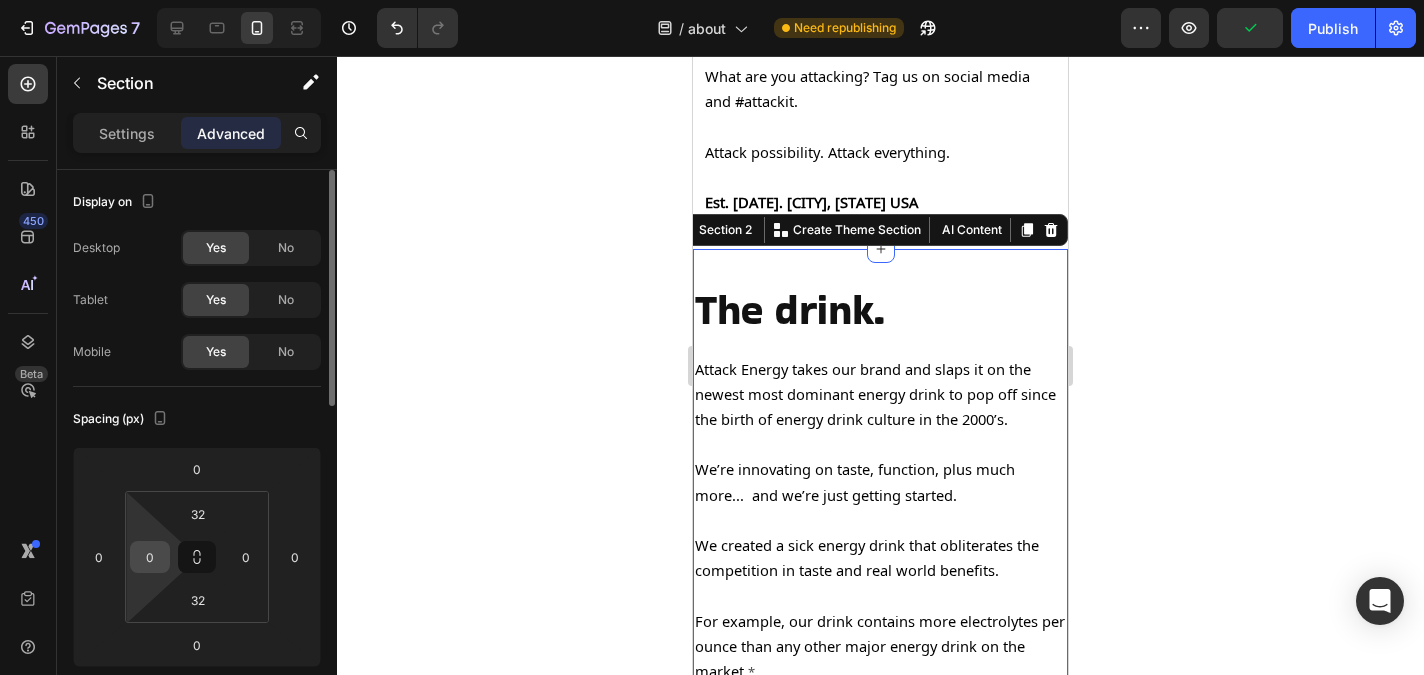 click on "0" at bounding box center [150, 557] 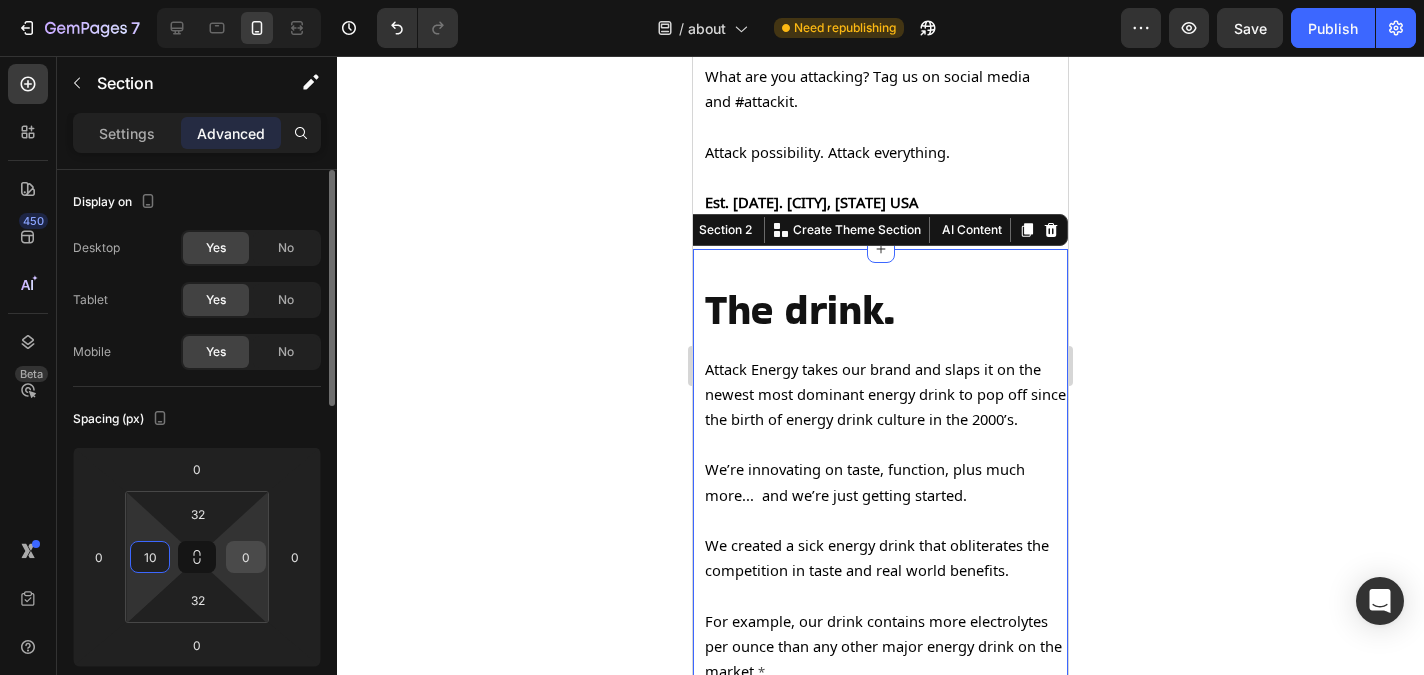 type on "10" 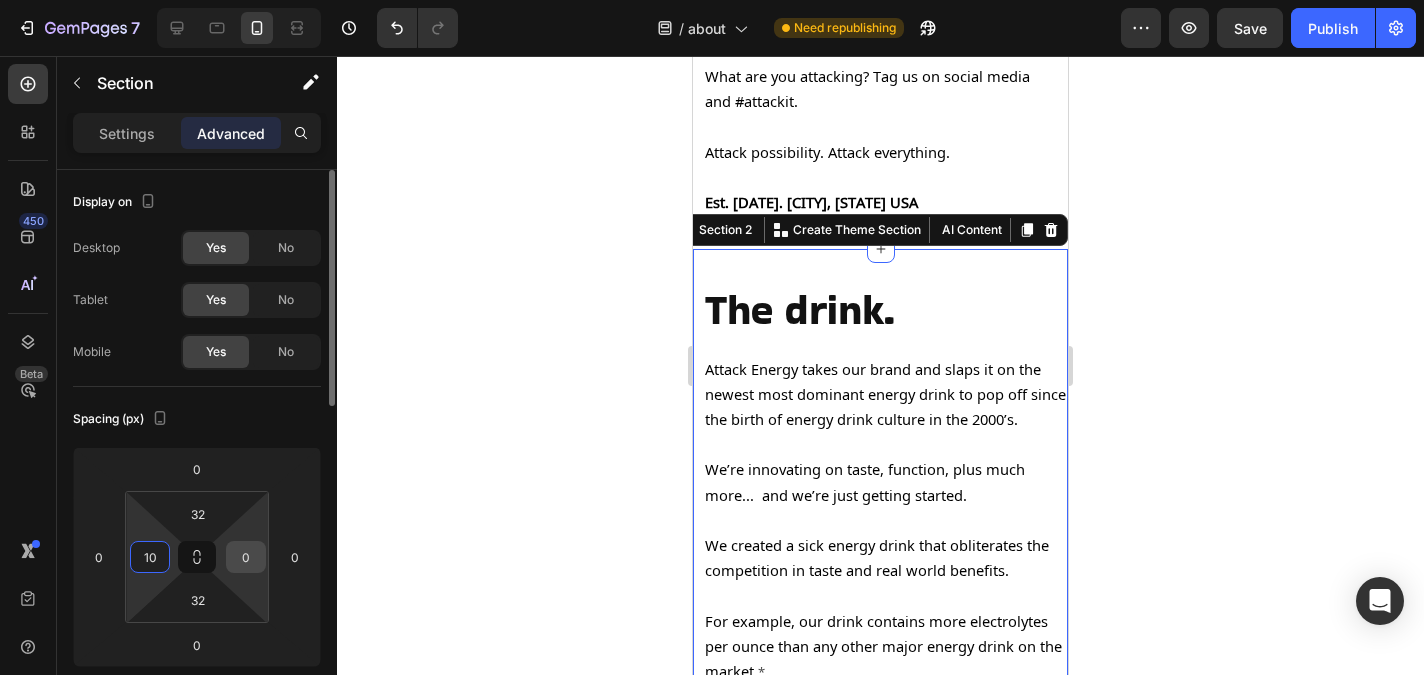 click on "0" at bounding box center [246, 557] 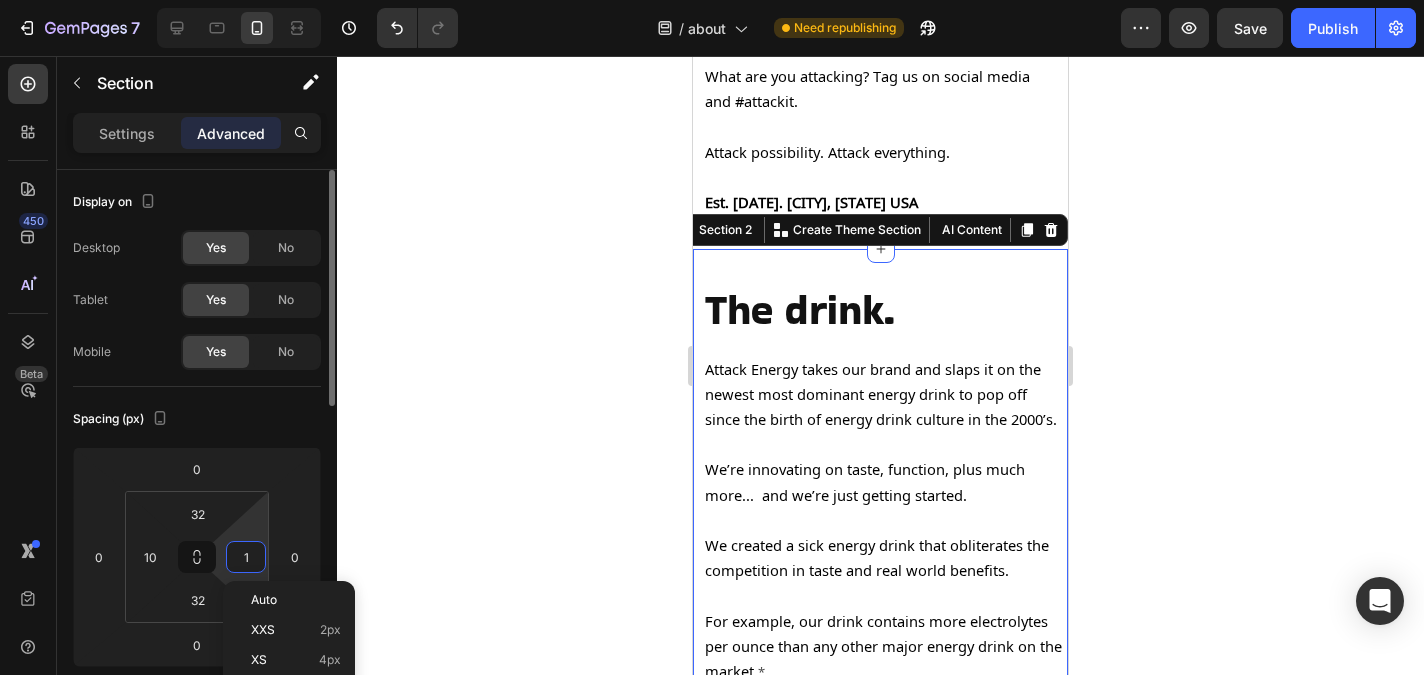 type on "10" 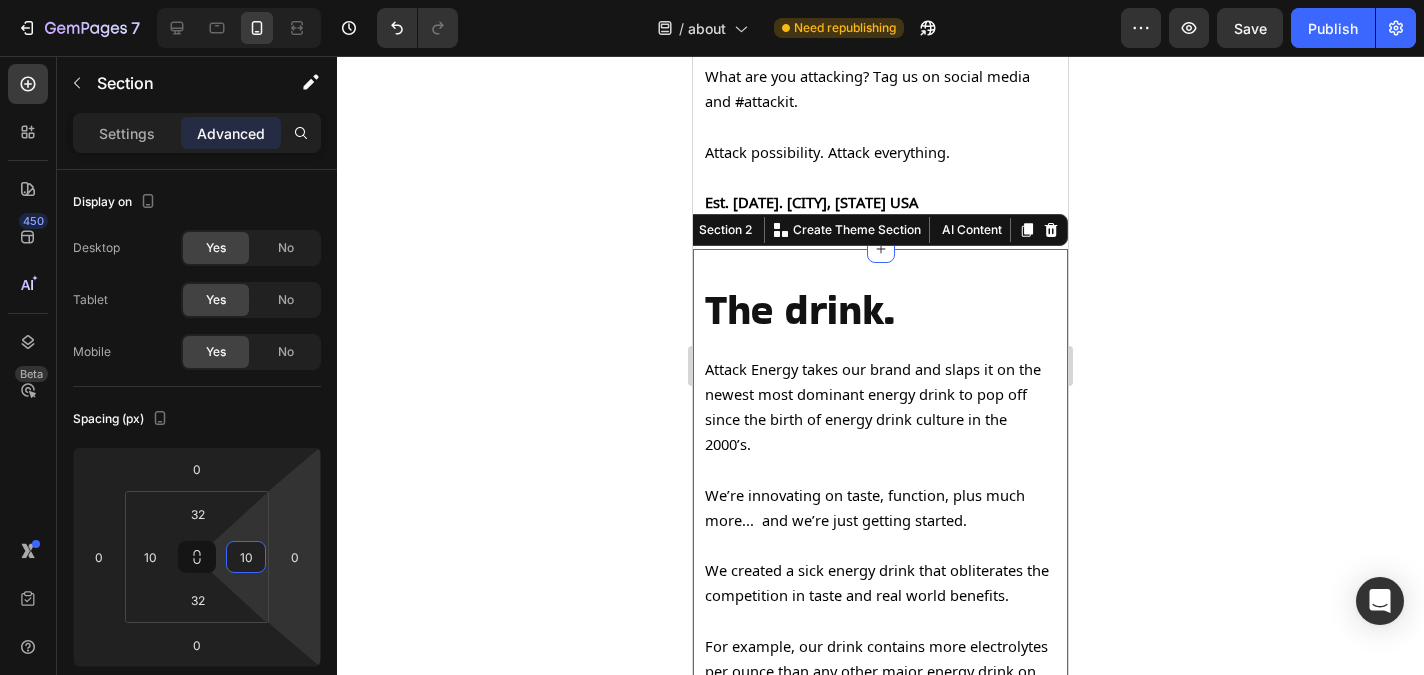 click 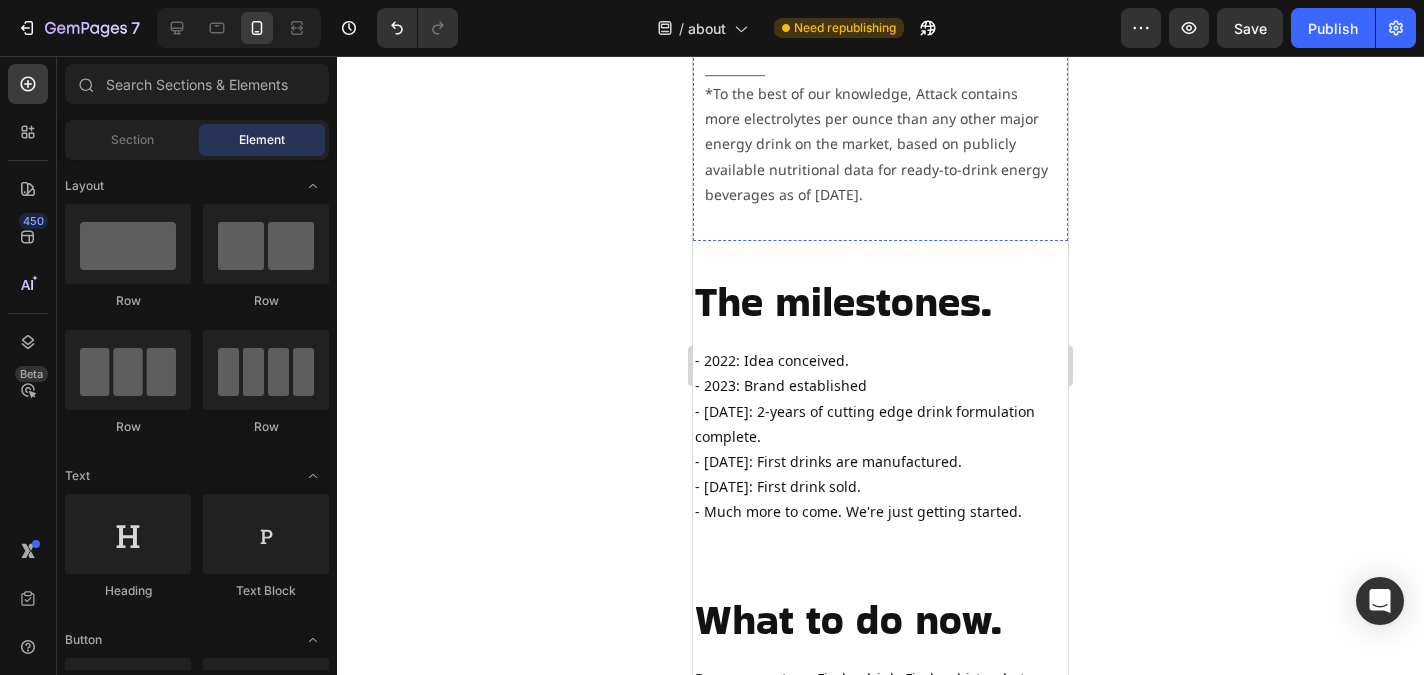 scroll, scrollTop: 2123, scrollLeft: 0, axis: vertical 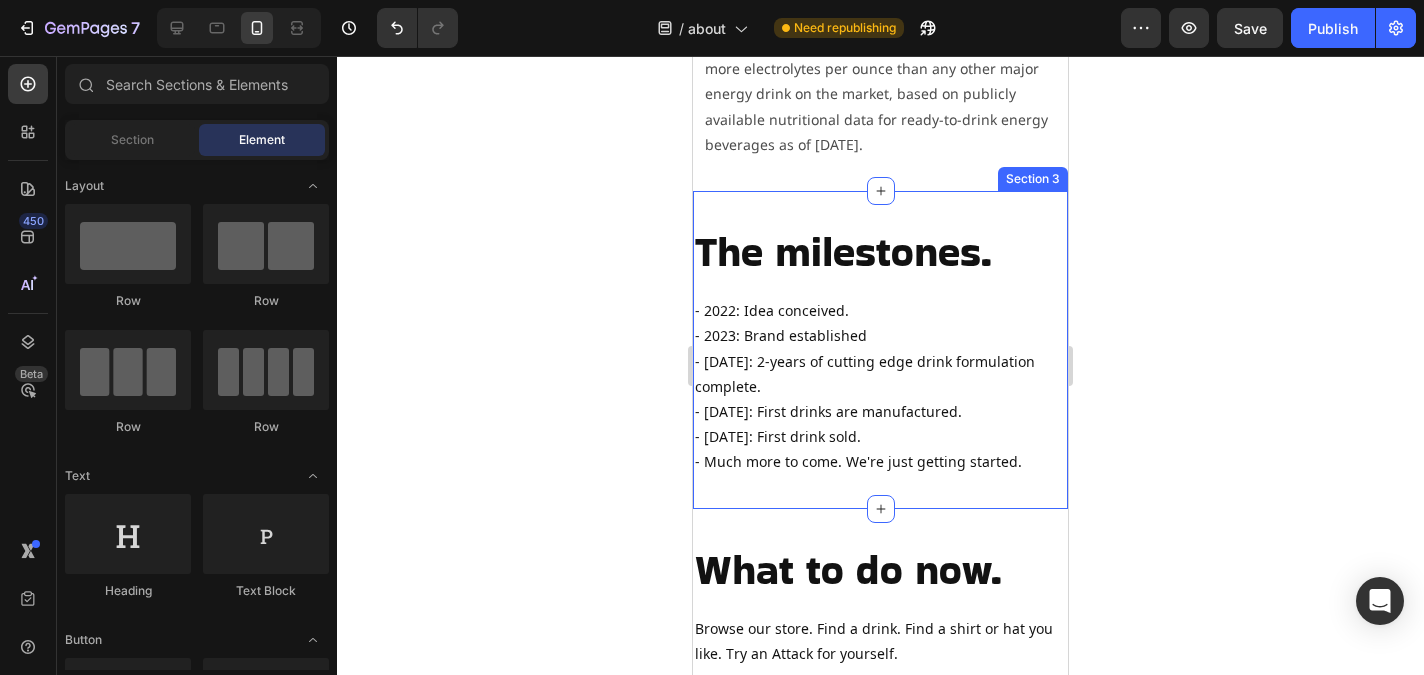 click on "The milestones. Heading Row - [YEAR]: Idea conceived. - [YEAR]: Brand established - [YEAR]: 2-years of cutting edge drink formulation complete.  - May [YEAR]: First drinks are manufactured. - May [YEAR]: First drink sold.  - Much more to come. We're just getting started.  Text Block Section 3" at bounding box center (880, 350) 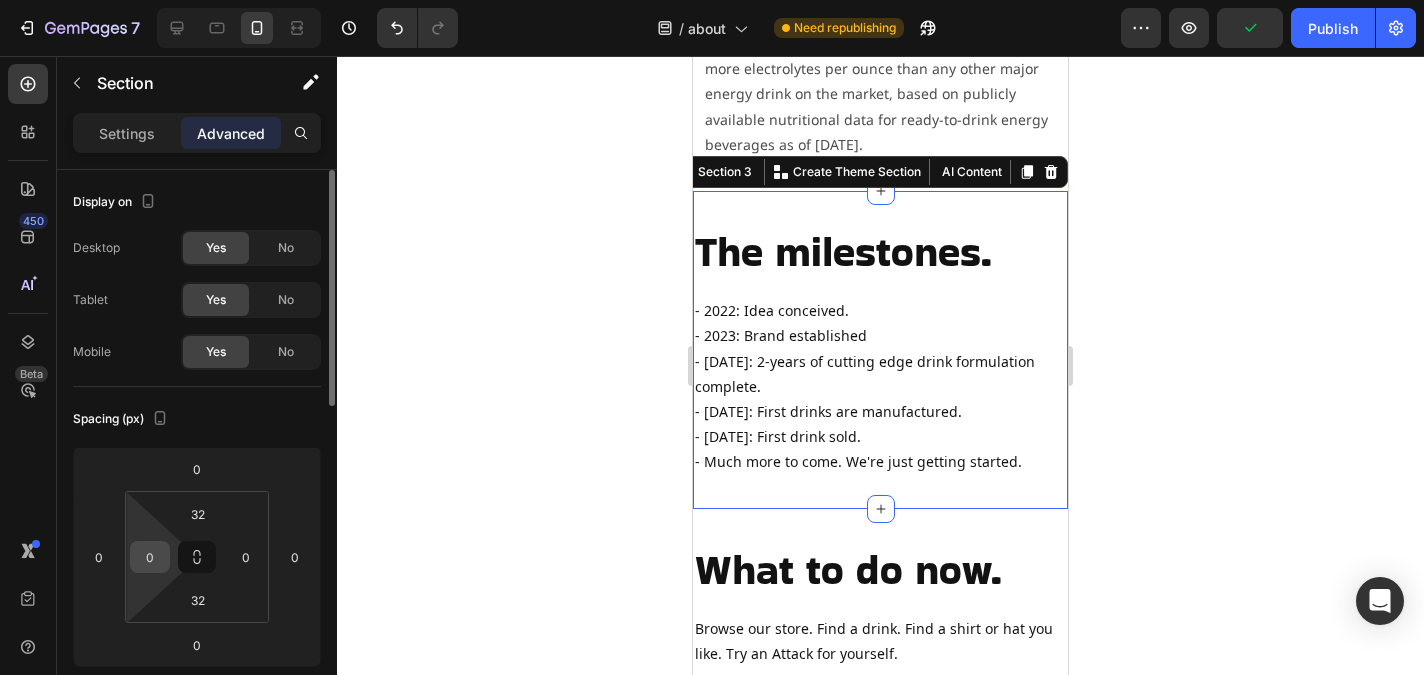 click on "0" at bounding box center [150, 557] 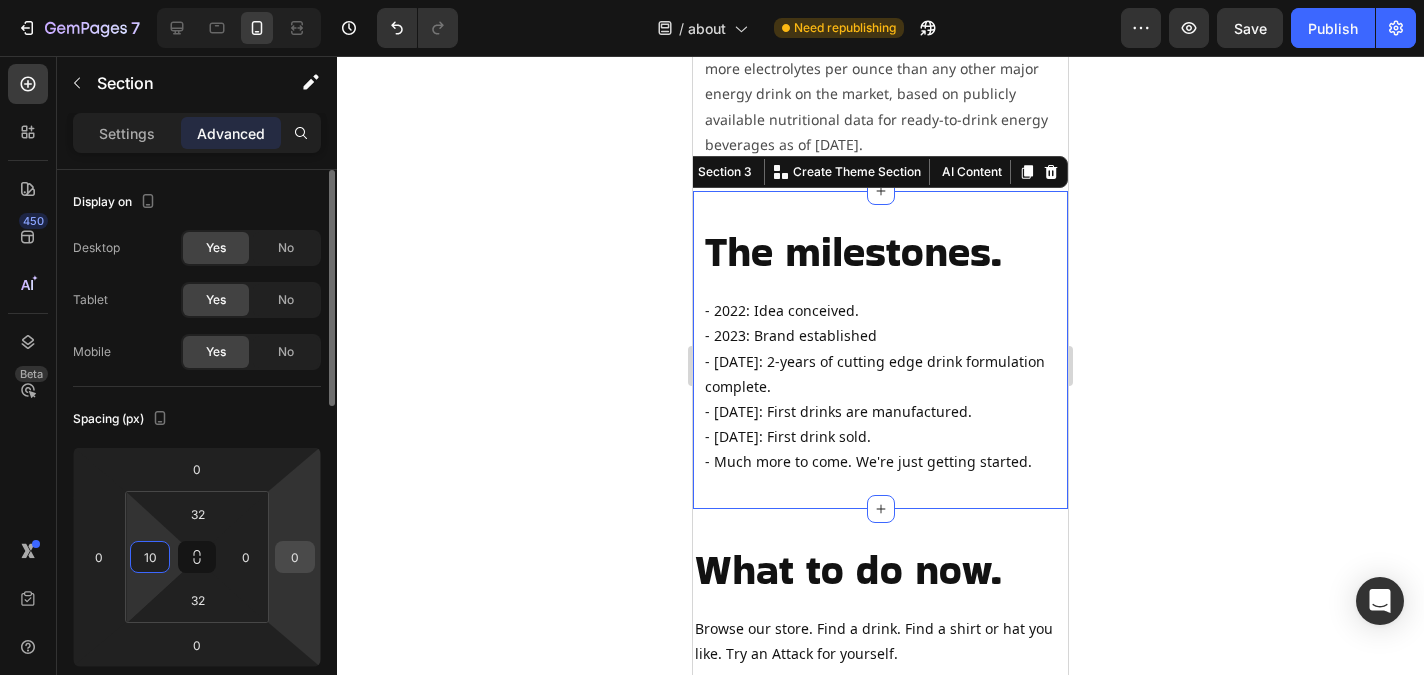 type on "10" 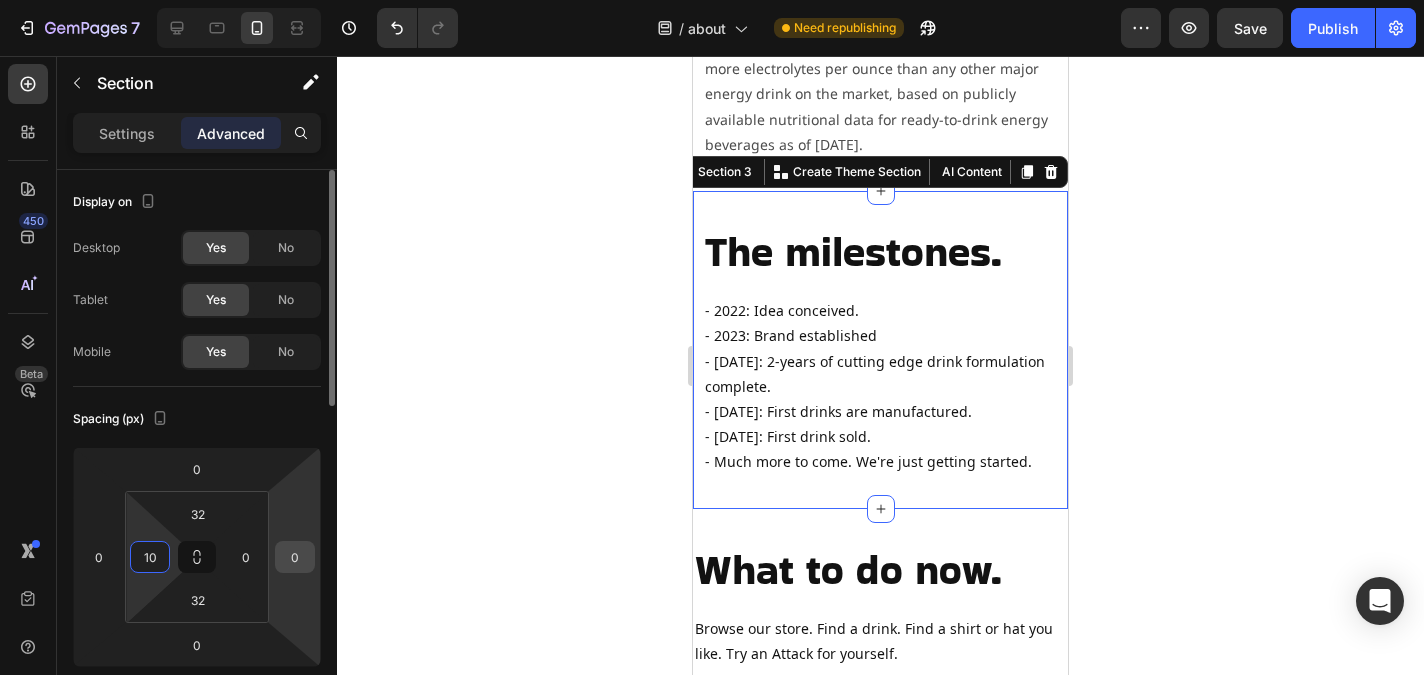 click on "0" at bounding box center (295, 557) 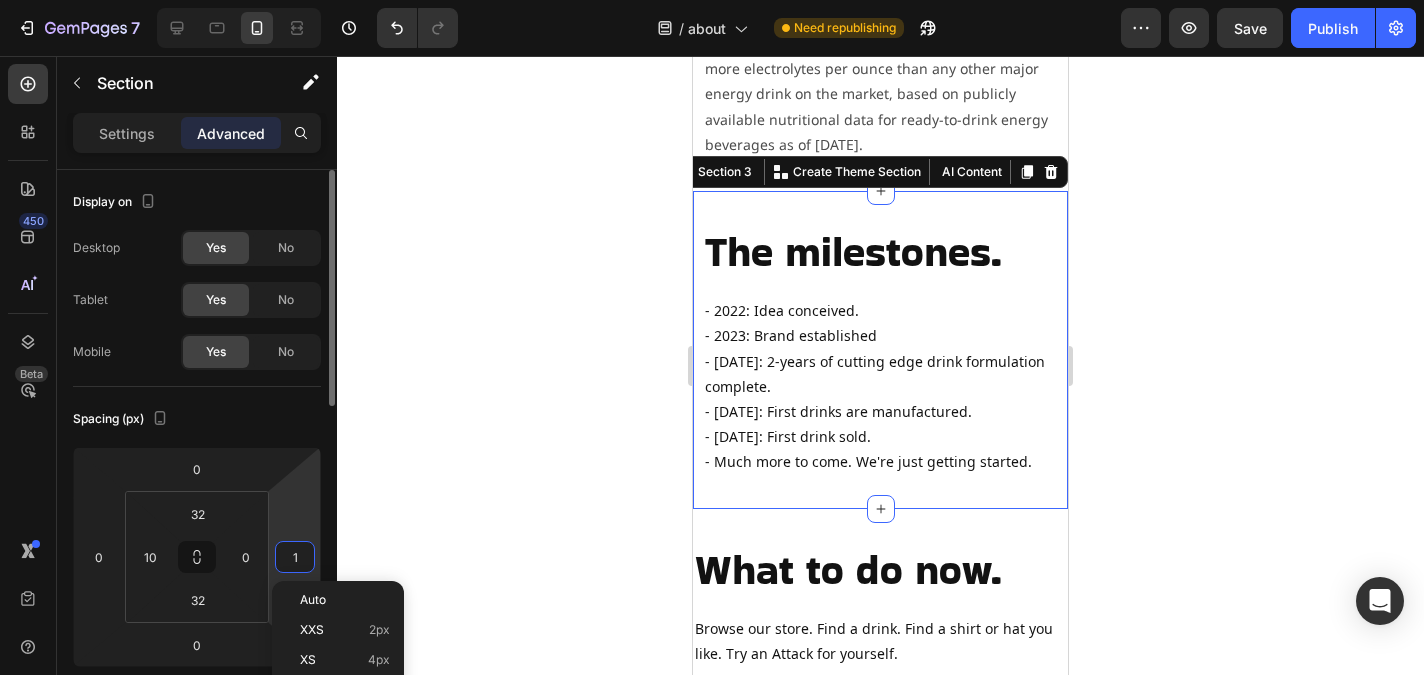 type on "10" 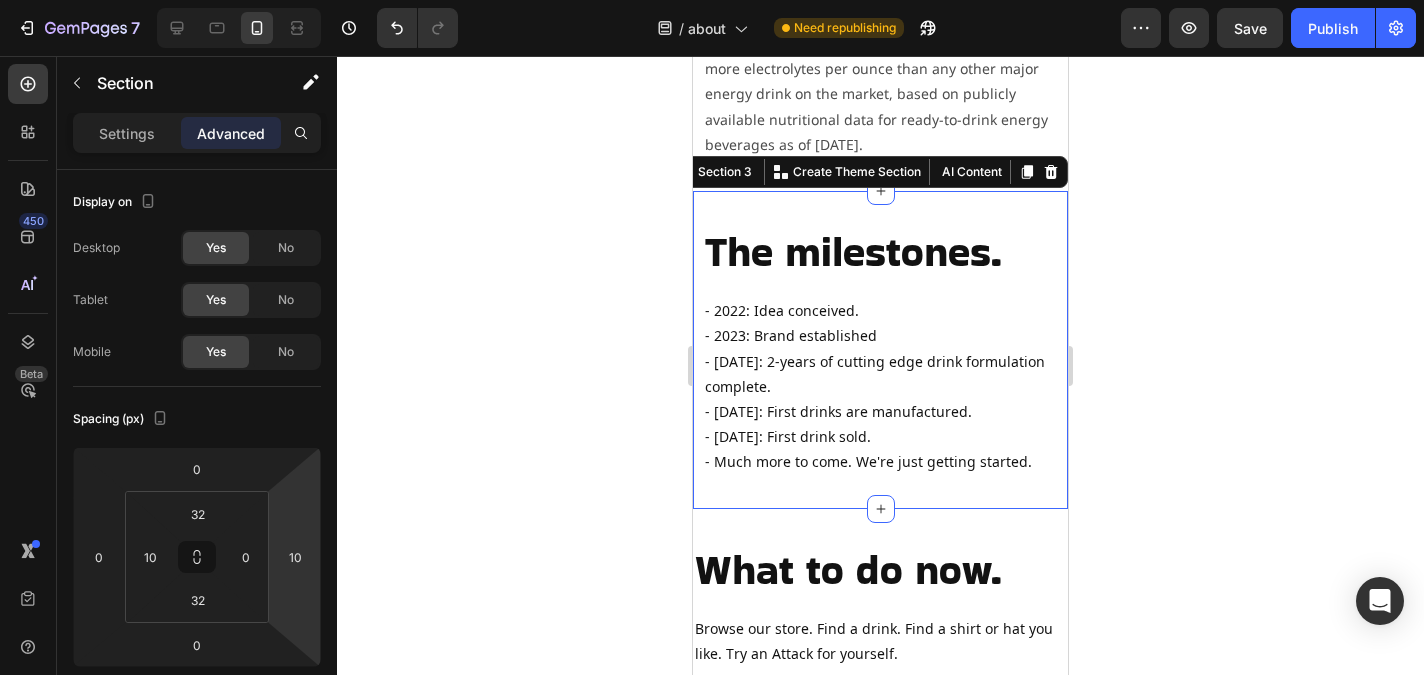 click 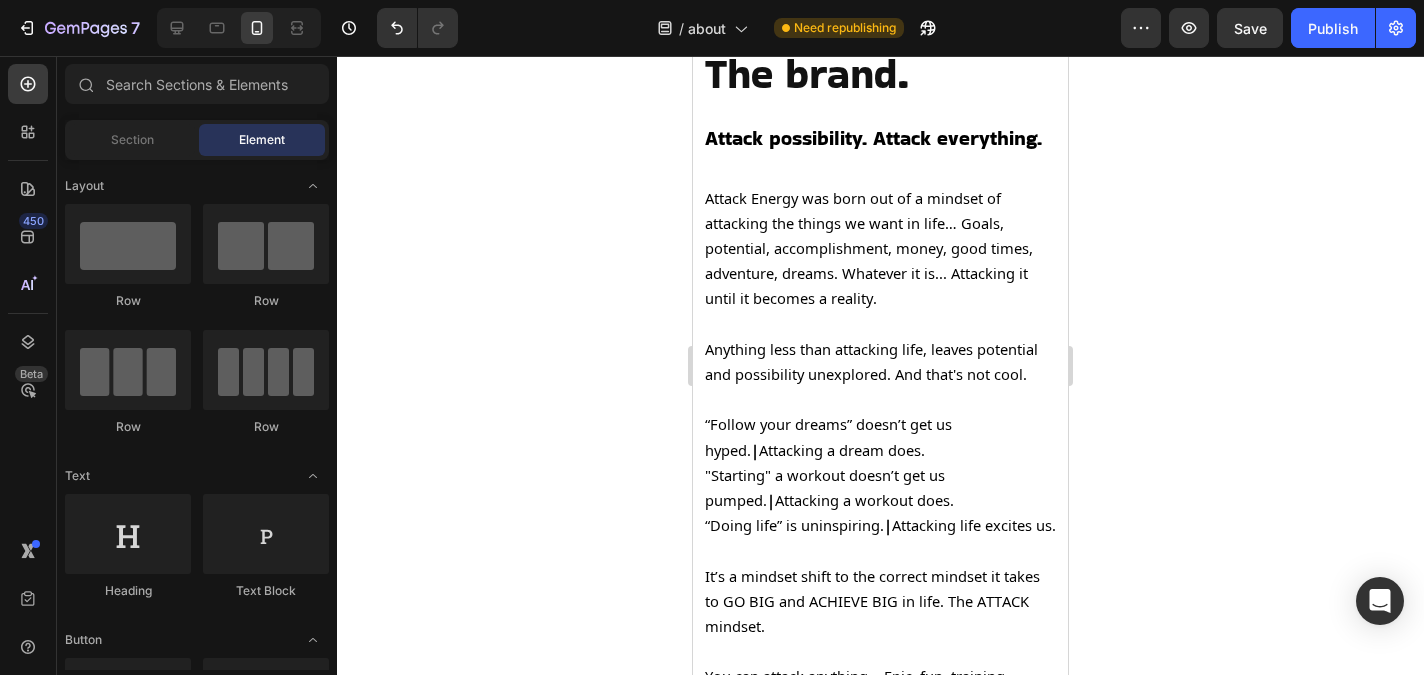 scroll, scrollTop: 0, scrollLeft: 0, axis: both 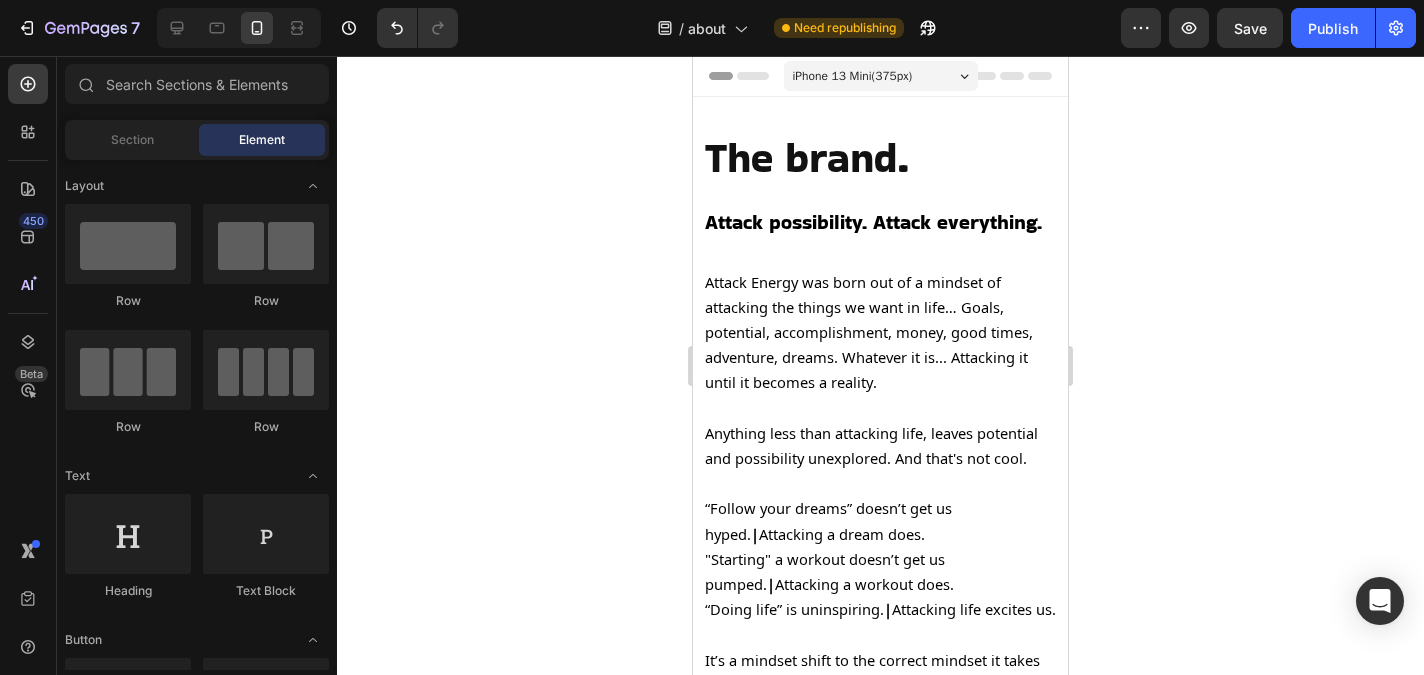 click 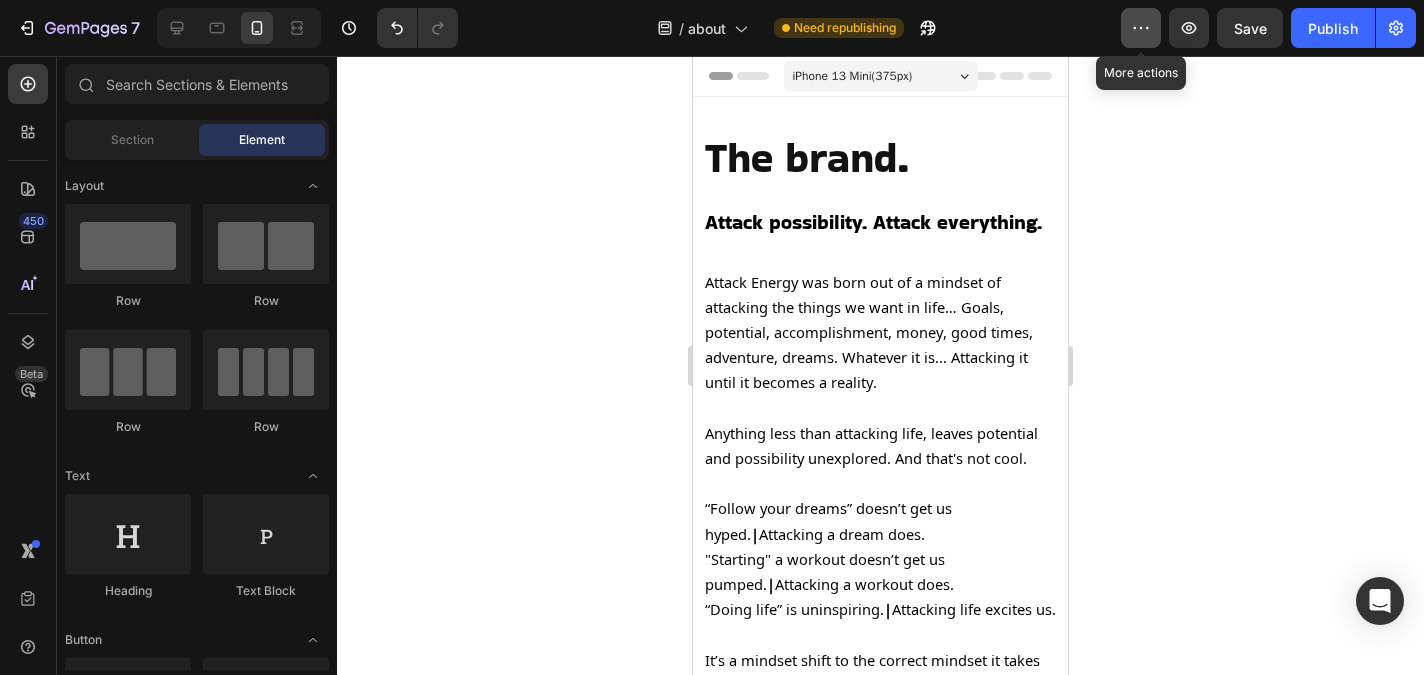 click 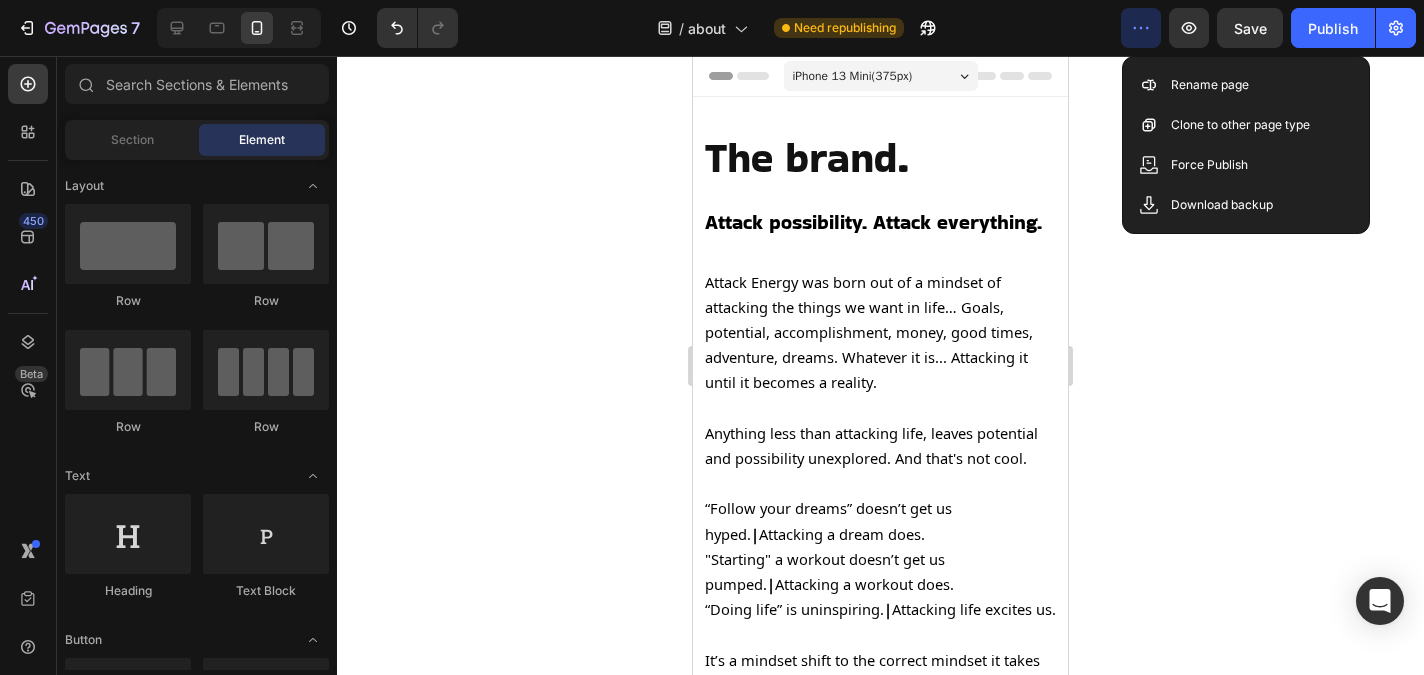 click 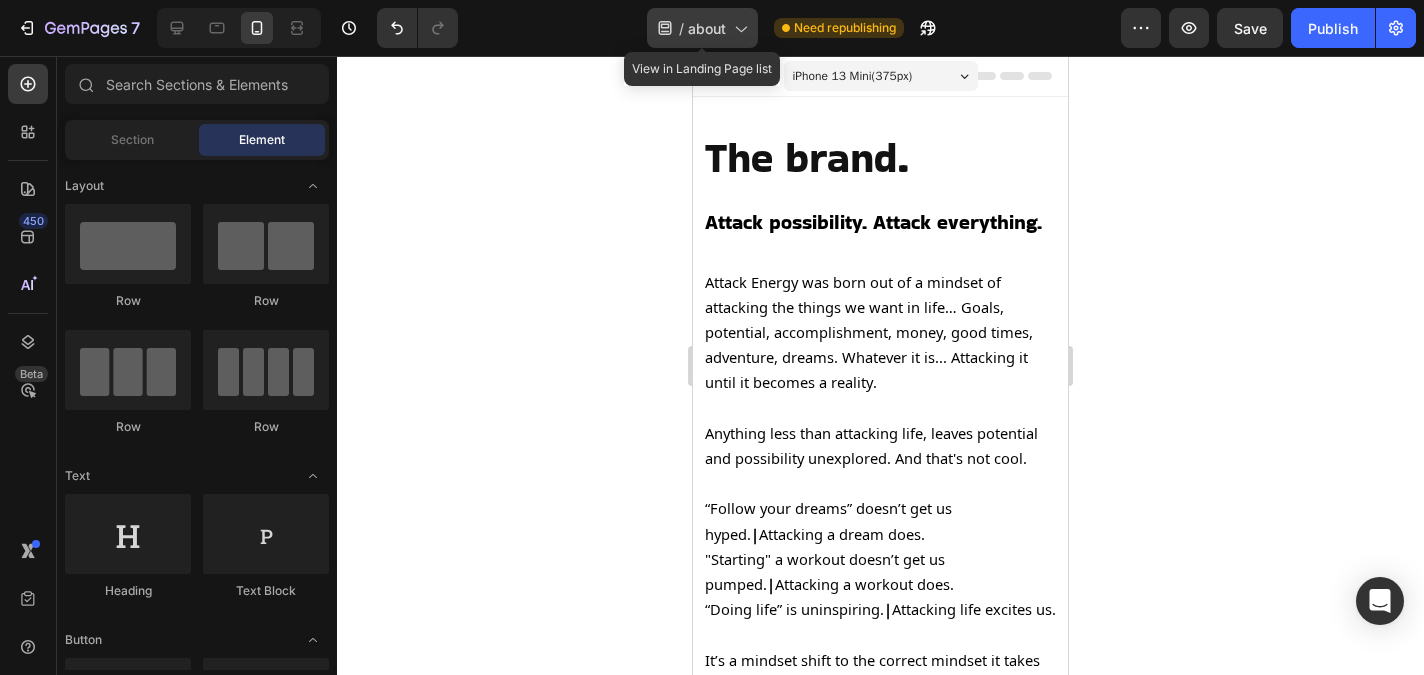 click 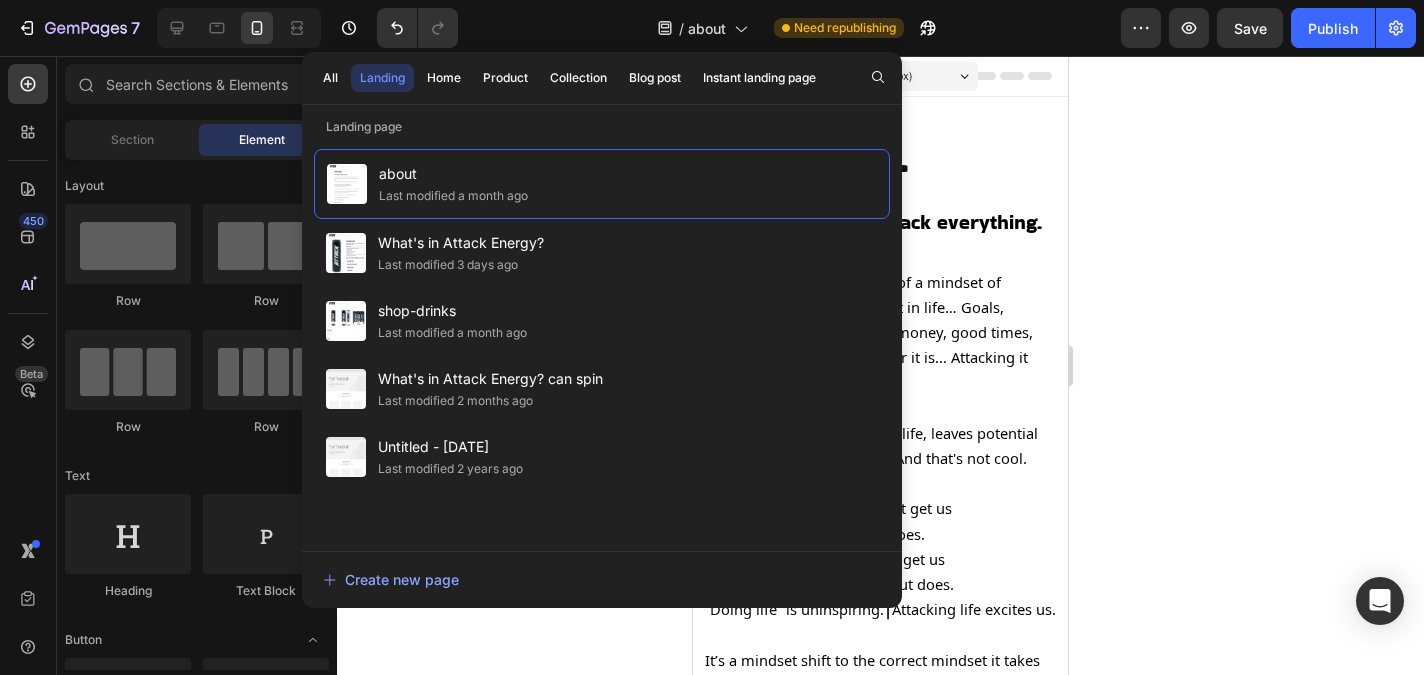 click 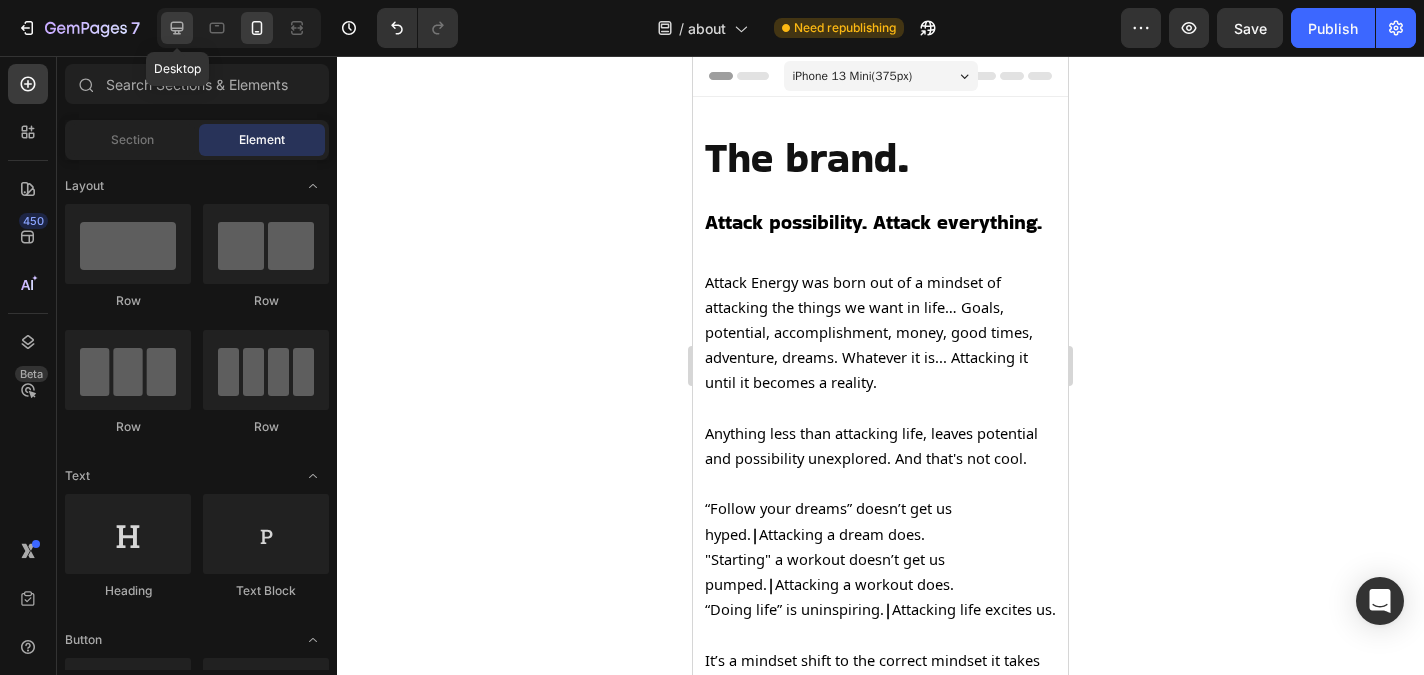 click 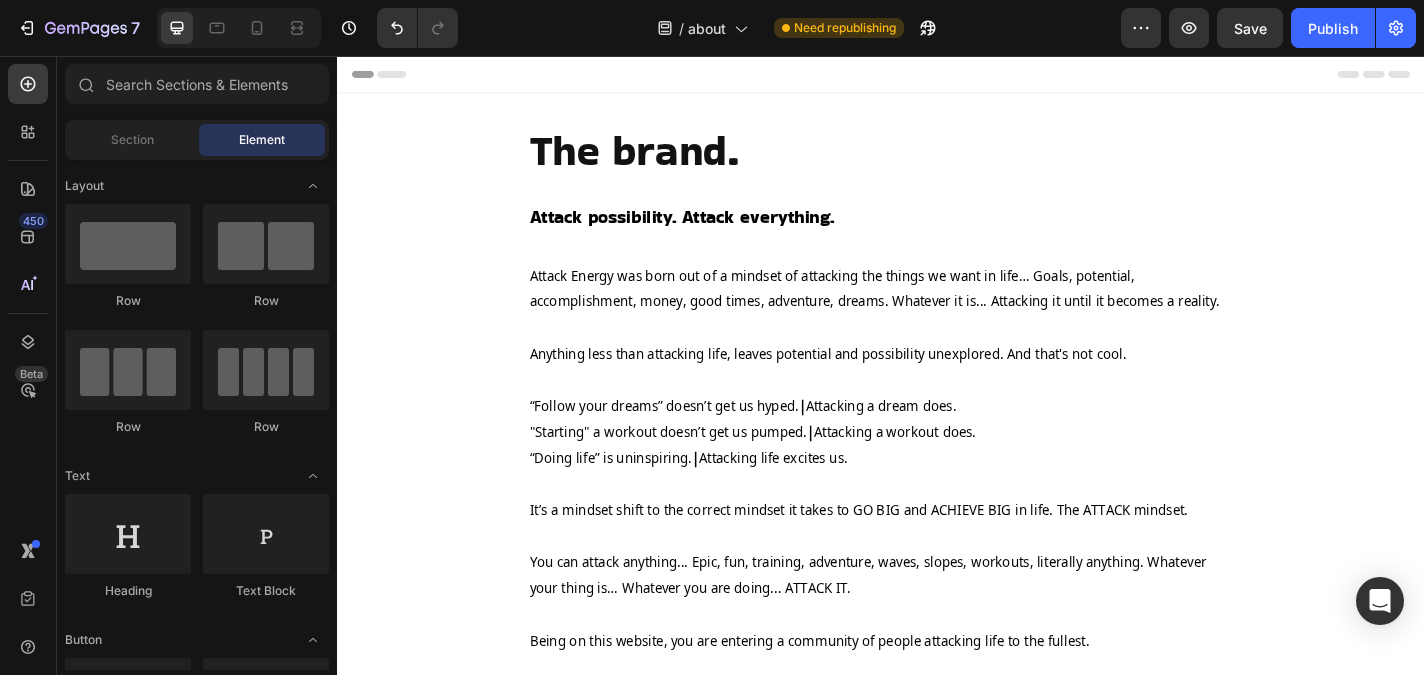 click on "The brand. Heading Attack possibility. Attack everything.  Heading Row Attack Energy was born out of a mindset of attacking the things we want in life… Goals, potential, accomplishment, money, good times, adventure, dreams. Whatever it is... Attacking it until it becomes a reality.    Anything less than attacking life, leaves potential and possibility unexplored. And that's not cool.    “Follow your dreams” doesn’t get us hyped.  |  Attacking a dream does.  "Starting" a workout doesn’t get us pumped.  |  Attacking a workout does.  “Doing life” is uninspiring.  |  Attacking life excites us.    It’s a mindset shift to the correct mindset it takes to GO BIG and ACHIEVE BIG in life. The ATTACK mindset.   You can attack anything... Epic, fun, training, adventure, waves, slopes, workouts, literally anything. Whatever your thing is… Whatever you are doing... ATTACK IT.   Being on this website, you are entering a community of people attacking life to the fullest.        Text Block" at bounding box center [937, 1341] 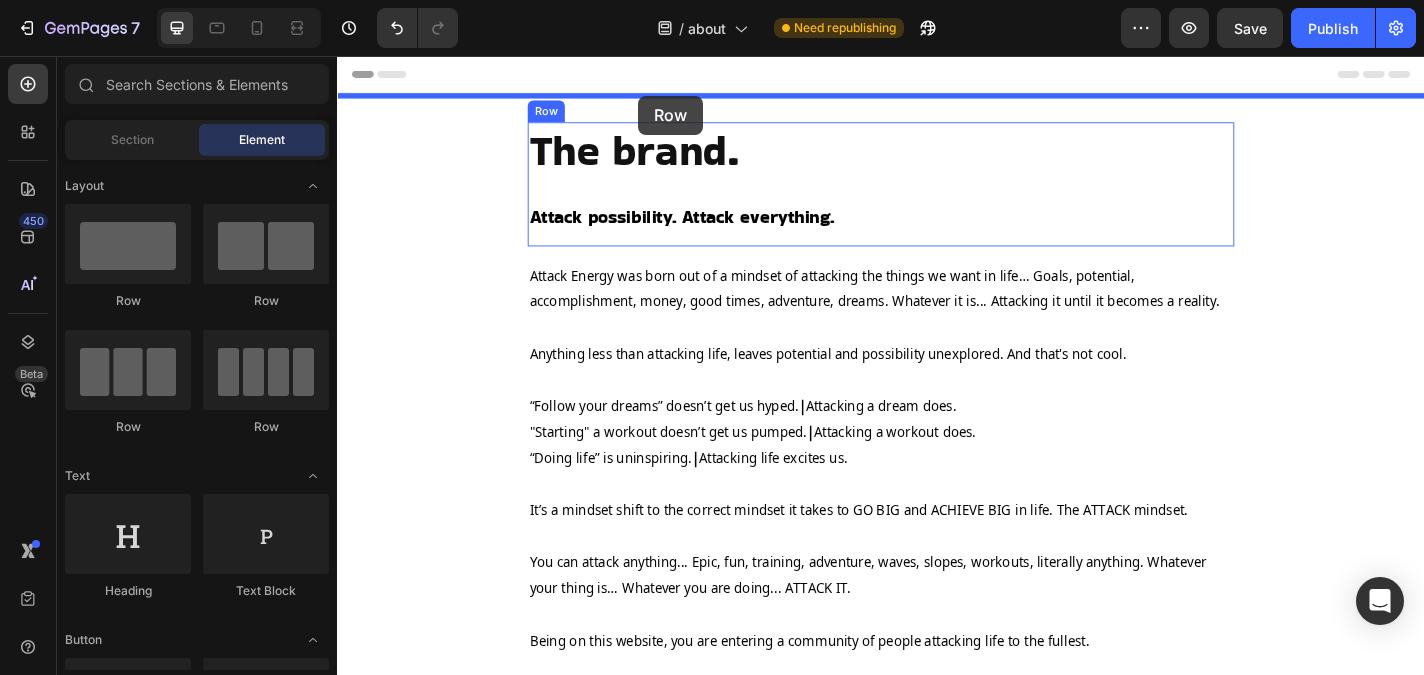 drag, startPoint x: 483, startPoint y: 303, endPoint x: 669, endPoint y: 100, distance: 275.3271 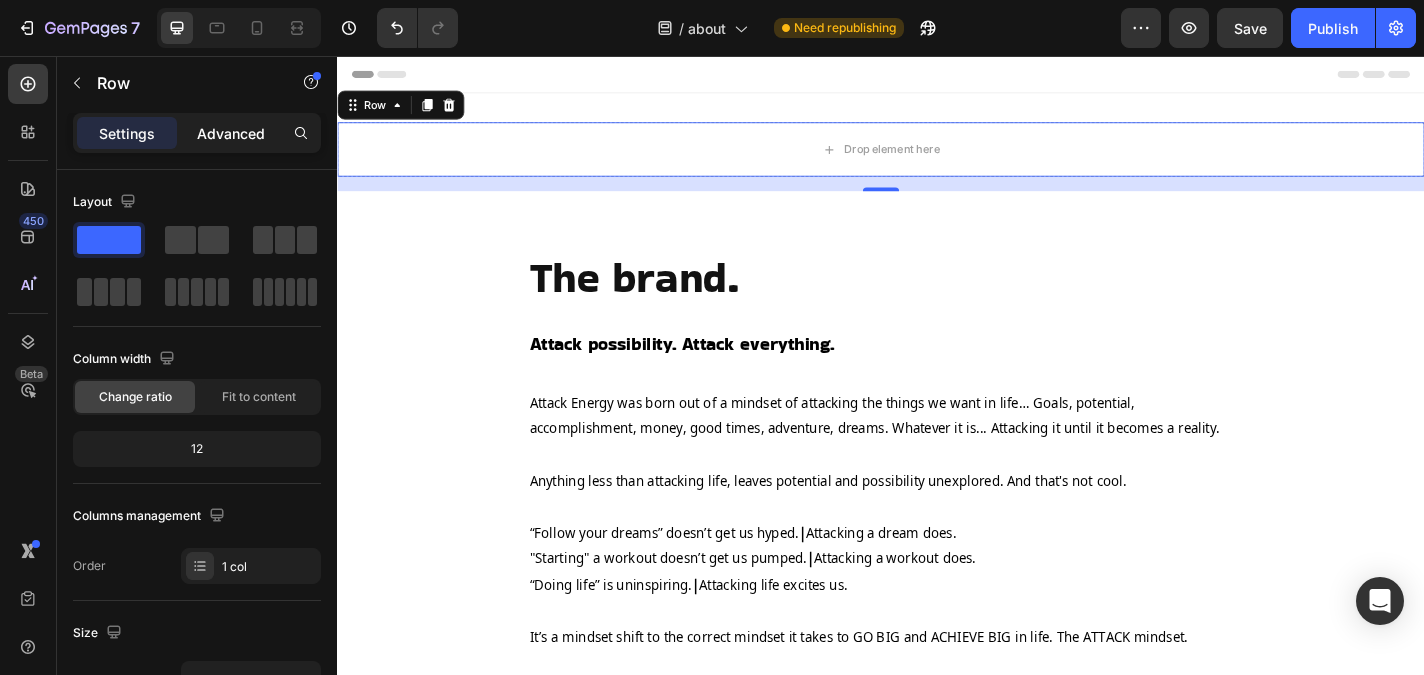 click on "Advanced" at bounding box center (231, 133) 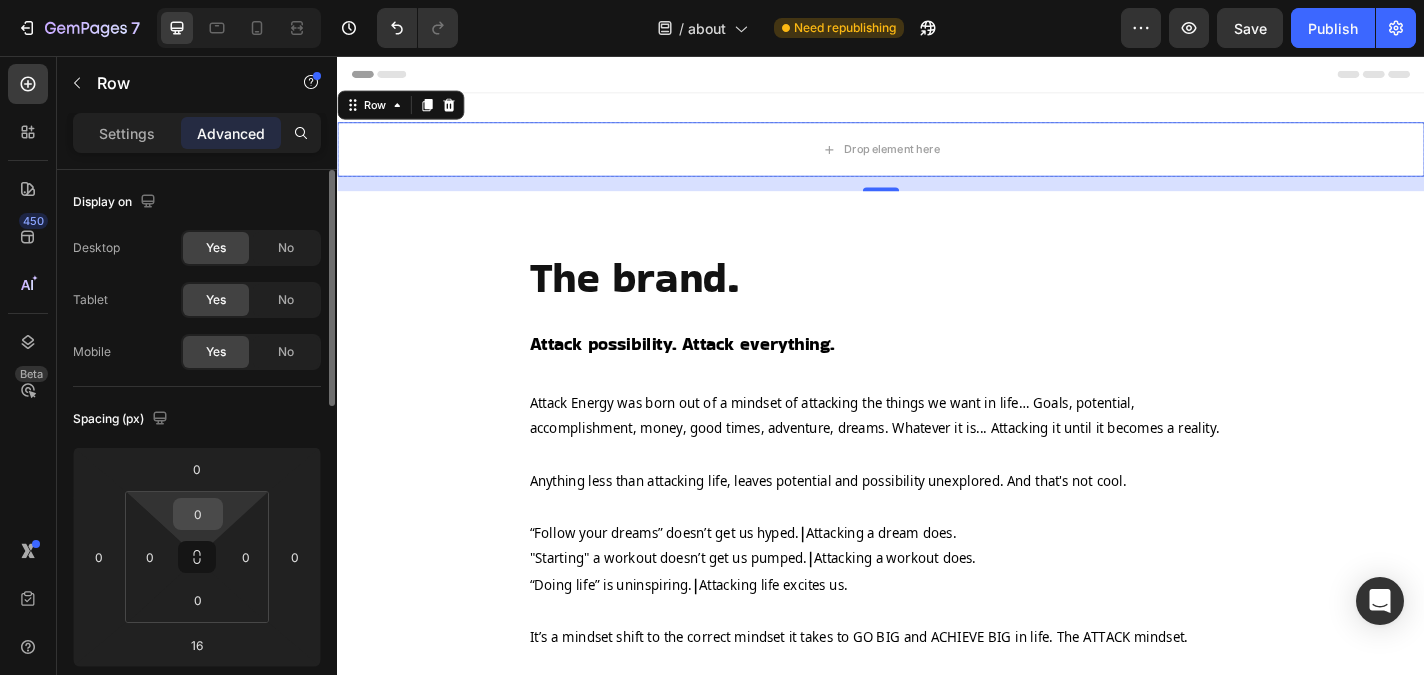 click on "0" at bounding box center [198, 514] 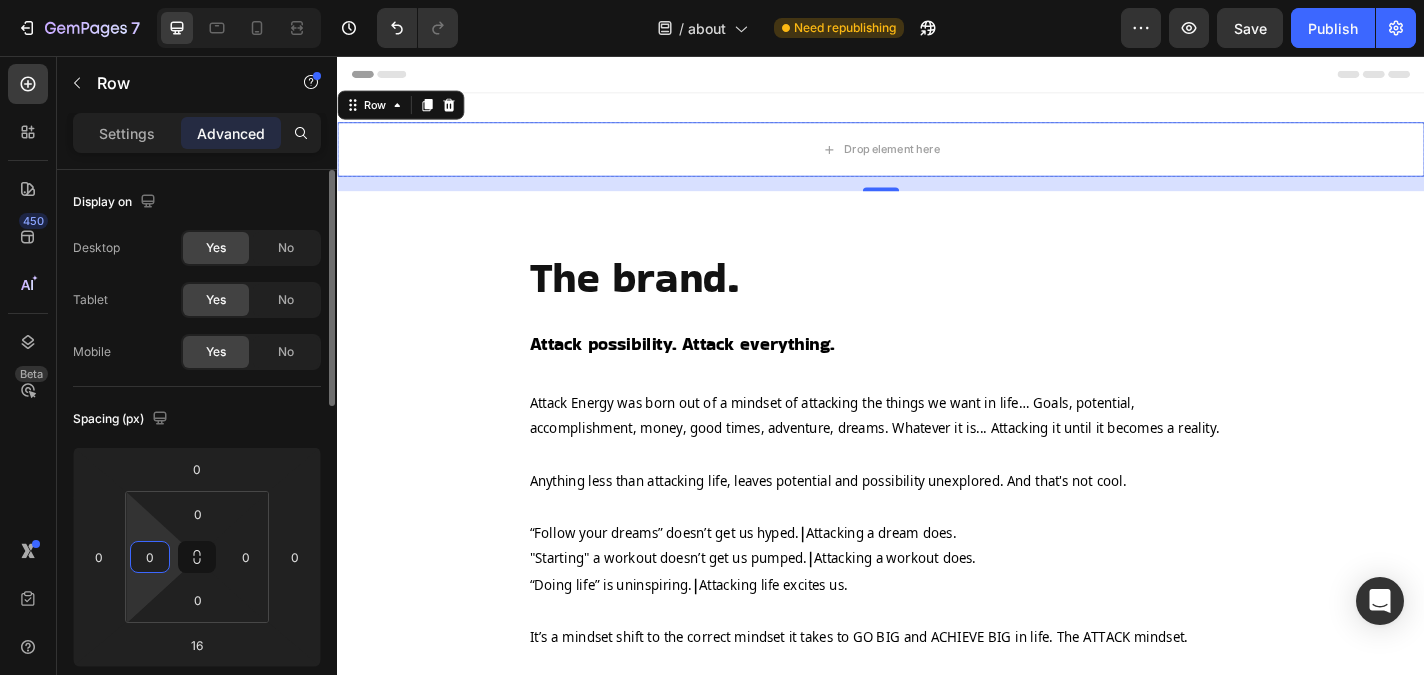 click on "0" at bounding box center (150, 557) 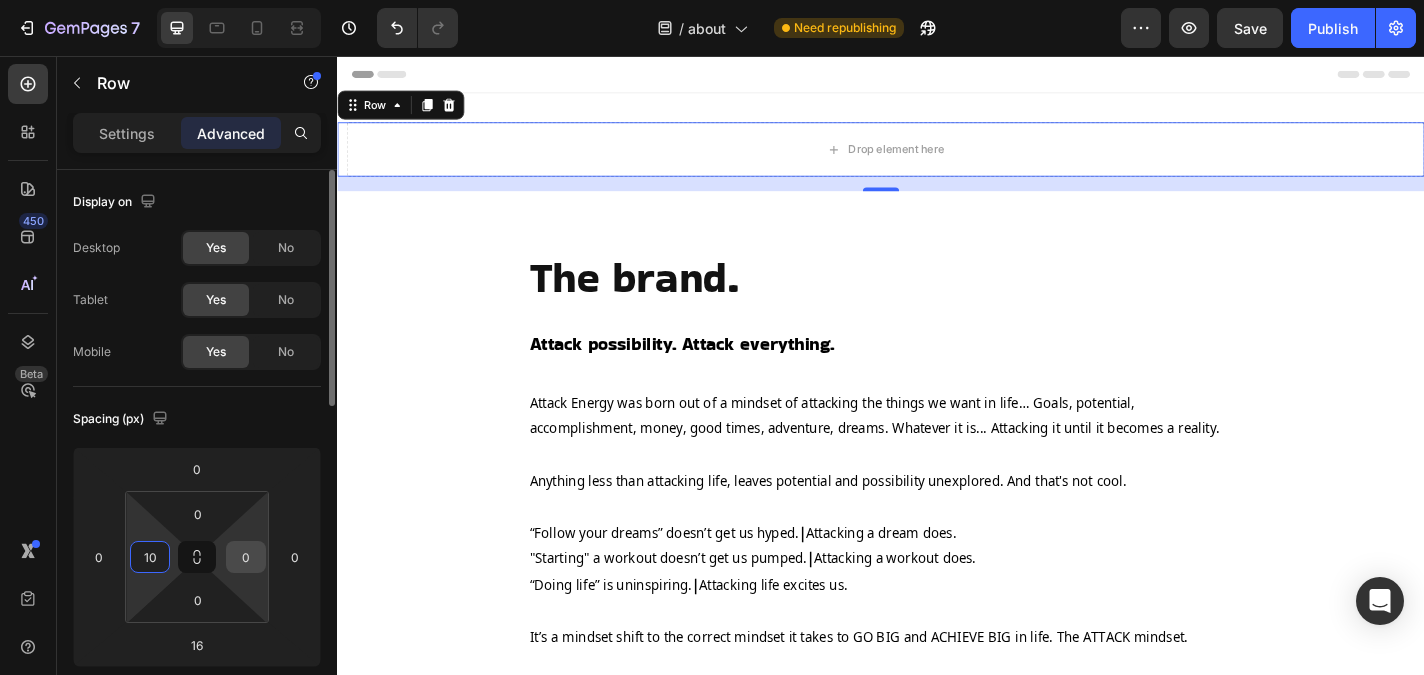 type on "10" 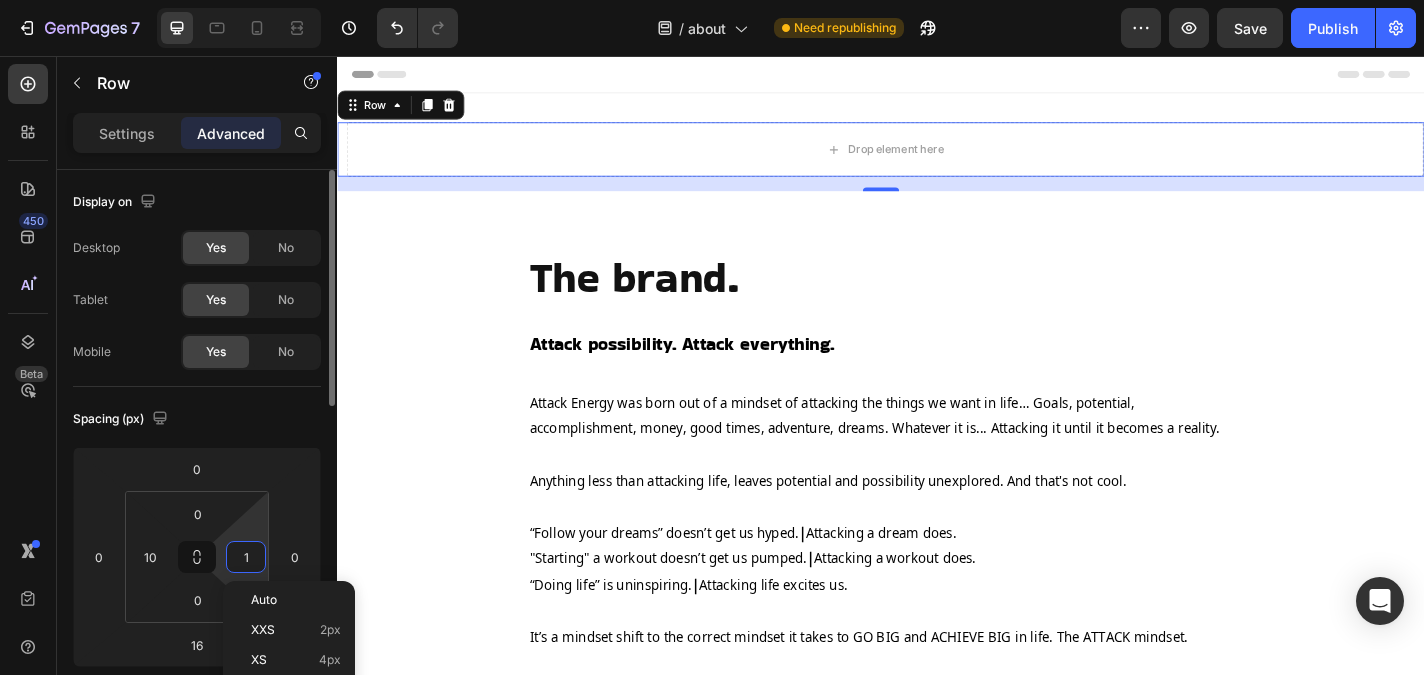 type on "10" 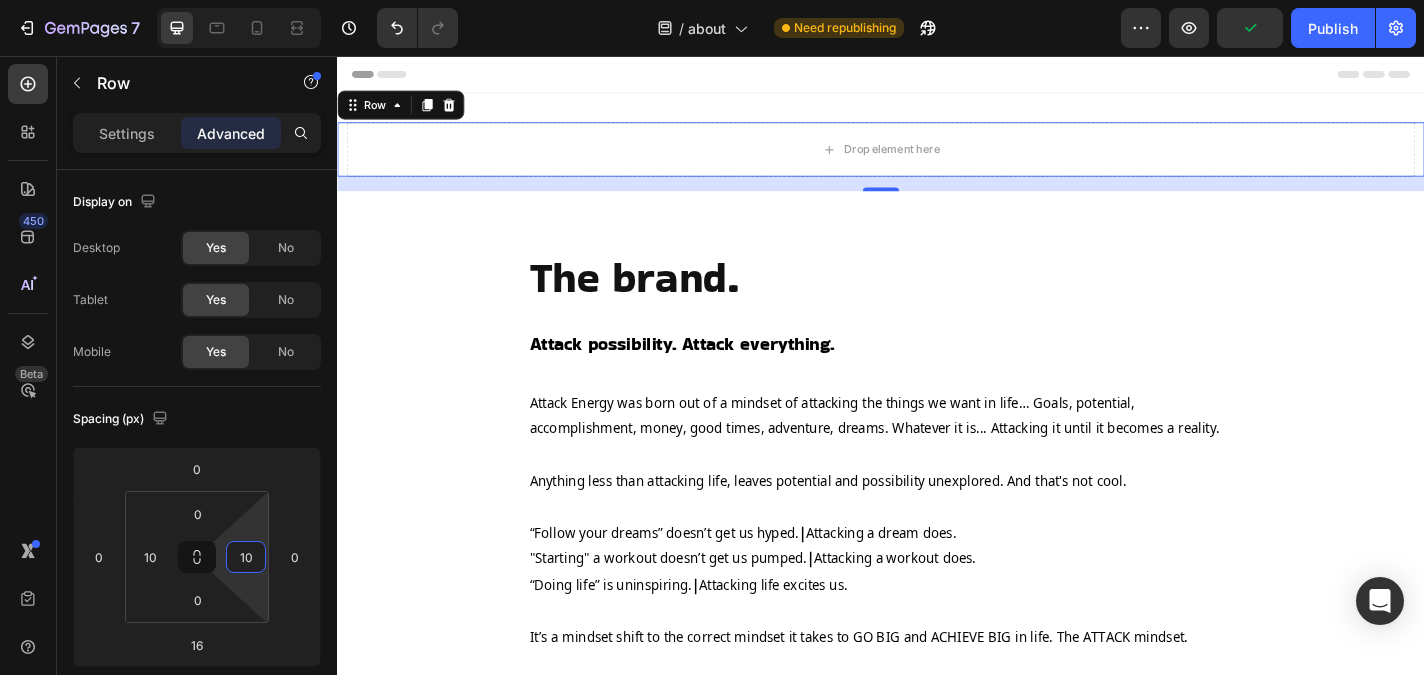 click on "Drop element here Row   16 Section 1 The brand. Heading Attack possibility. Attack everything.  Heading Row Attack Energy was born out of a mindset of attacking the things we want in life… Goals, potential, accomplishment, money, good times, adventure, dreams. Whatever it is... Attacking it until it becomes a reality.    Anything less than attacking life, leaves potential and possibility unexplored. And that's not cool.    “Follow your dreams” doesn’t get us hyped.  |  Attacking a dream does.  "Starting" a workout doesn’t get us pumped.  |  Attacking a workout does.  “Doing life” is uninspiring.  |  Attacking life excites us.    It’s a mindset shift to the correct mindset it takes to GO BIG and ACHIEVE BIG in life. The ATTACK mindset.   You can attack anything... Epic, fun, training, adventure, waves, slopes, workouts, literally anything. Whatever your thing is… Whatever you are doing... ATTACK IT.       Attack possibility. Attack everything.    Text Block" at bounding box center (937, 1411) 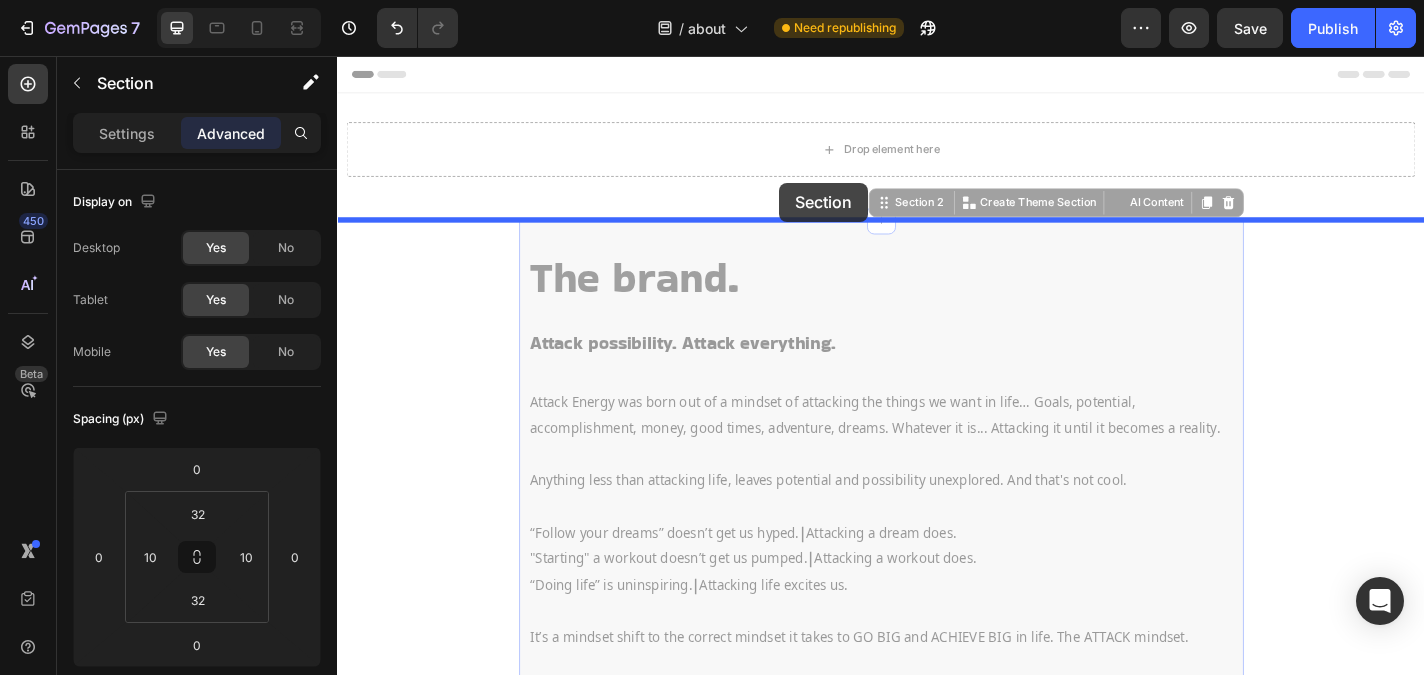 drag, startPoint x: 777, startPoint y: 255, endPoint x: 825, endPoint y: 196, distance: 76.05919 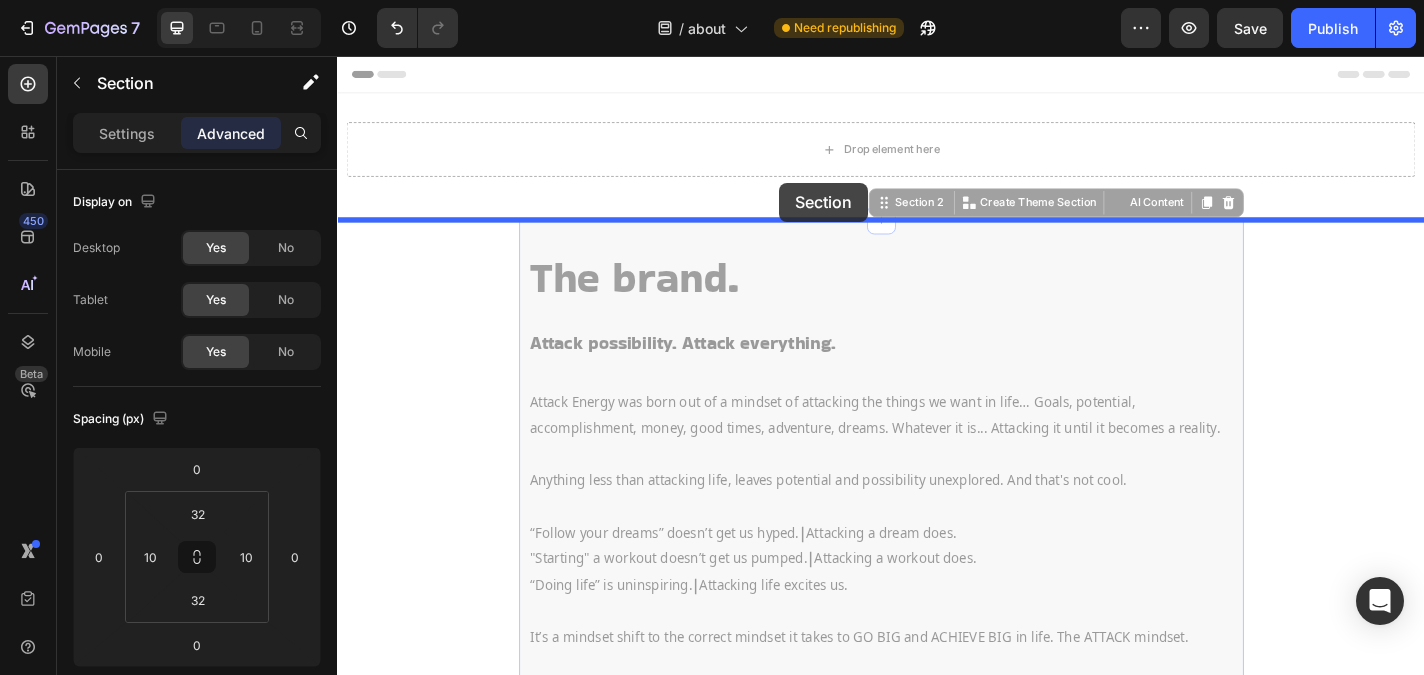 click on "Header
Drop element here Row Section 1 The brand. Heading Attack possibility. Attack everything.  Heading Row Attack Energy was born out of a mindset of attacking the things we want in life… Goals, potential, accomplishment, money, good times, adventure, dreams. Whatever it is... Attacking it until it becomes a reality.    Anything less than attacking life, leaves potential and possibility unexplored. And that's not cool.    “Follow your dreams” doesn’t get us hyped.  |  Attacking a dream does.  "Starting" a workout doesn’t get us pumped.  |  Attacking a workout does.  “Doing life” is uninspiring.  |  Attacking life excites us.    It’s a mindset shift to the correct mindset it takes to GO BIG and ACHIEVE BIG in life. The ATTACK mindset.   You can attack anything... Epic, fun, training, adventure, waves, slopes, workouts, literally anything. Whatever your thing is… Whatever you are doing... ATTACK IT.       Attack possibility. Attack everything.    Text Block" at bounding box center (937, 1541) 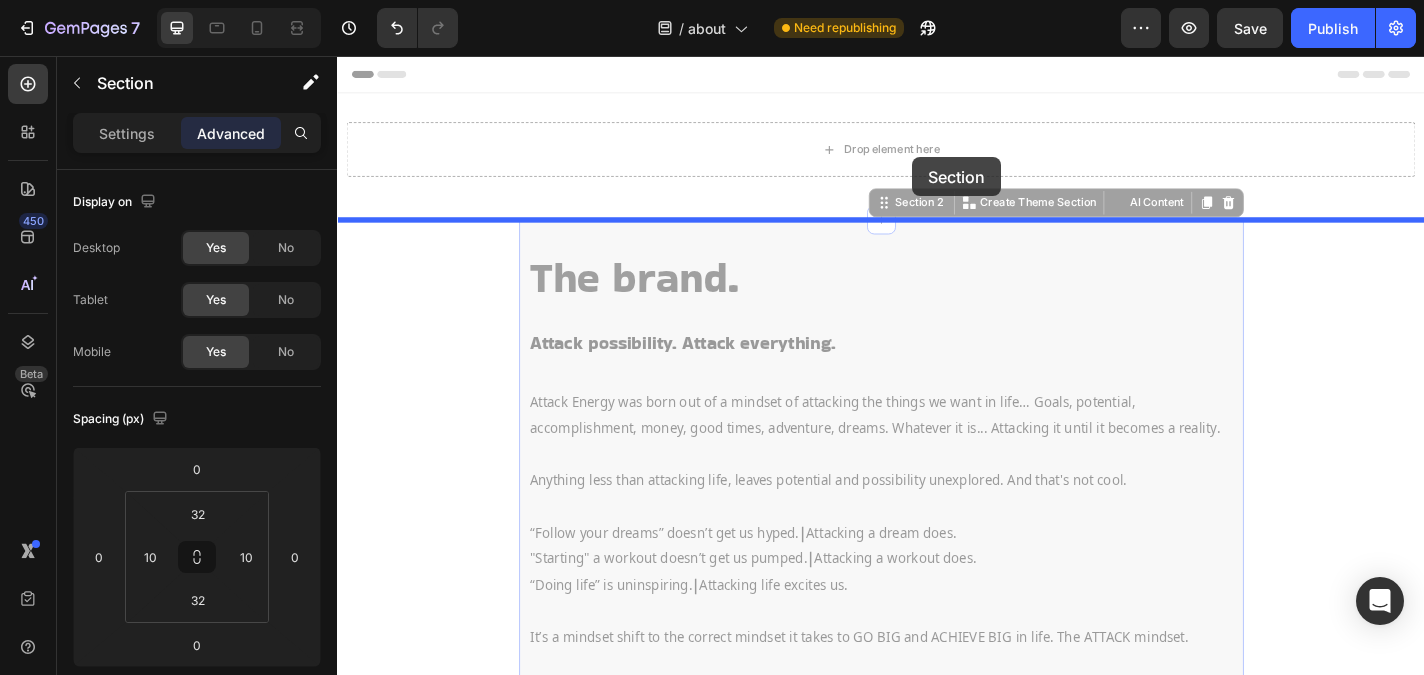 drag, startPoint x: 972, startPoint y: 223, endPoint x: 972, endPoint y: 168, distance: 55 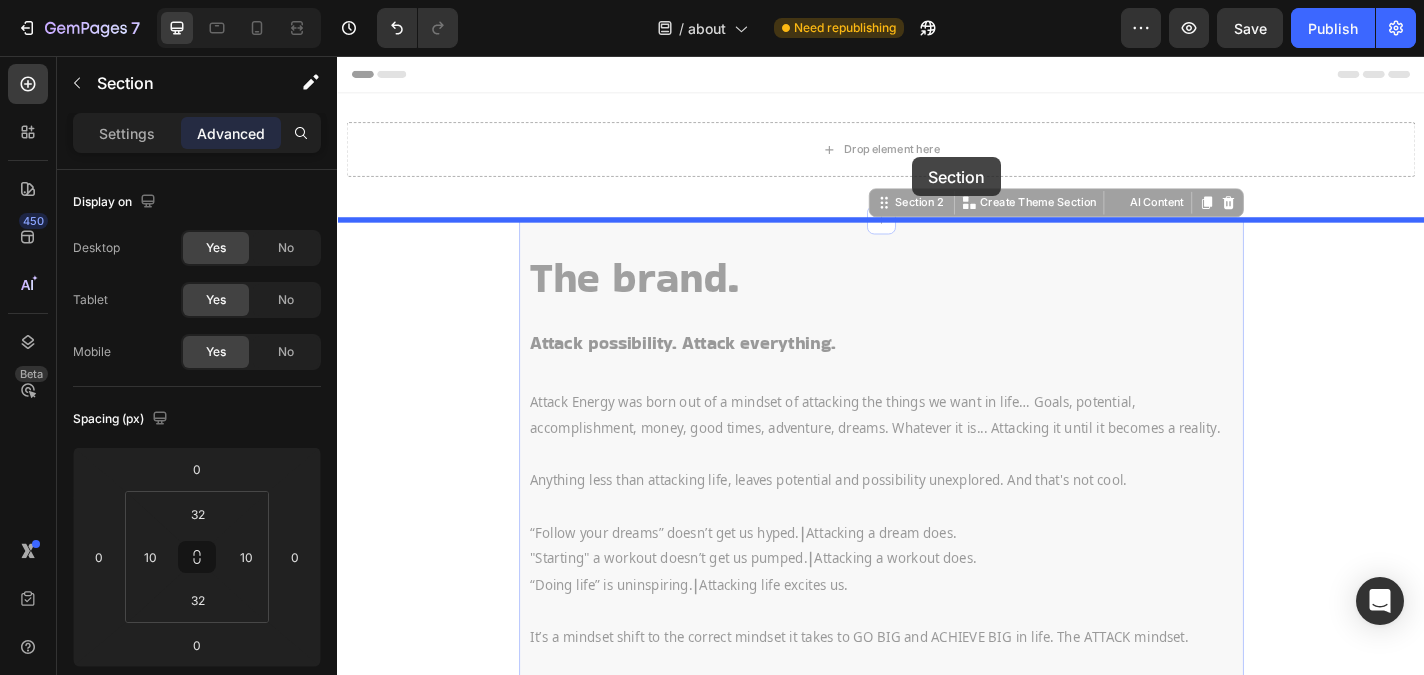 click on "Header
Drop element here Row Section 1 The brand. Heading Attack possibility. Attack everything.  Heading Row Attack Energy was born out of a mindset of attacking the things we want in life… Goals, potential, accomplishment, money, good times, adventure, dreams. Whatever it is... Attacking it until it becomes a reality.    Anything less than attacking life, leaves potential and possibility unexplored. And that's not cool.    “Follow your dreams” doesn’t get us hyped.  |  Attacking a dream does.  "Starting" a workout doesn’t get us pumped.  |  Attacking a workout does.  “Doing life” is uninspiring.  |  Attacking life excites us.    It’s a mindset shift to the correct mindset it takes to GO BIG and ACHIEVE BIG in life. The ATTACK mindset.   You can attack anything... Epic, fun, training, adventure, waves, slopes, workouts, literally anything. Whatever your thing is… Whatever you are doing... ATTACK IT.       Attack possibility. Attack everything.    Text Block" at bounding box center [937, 1541] 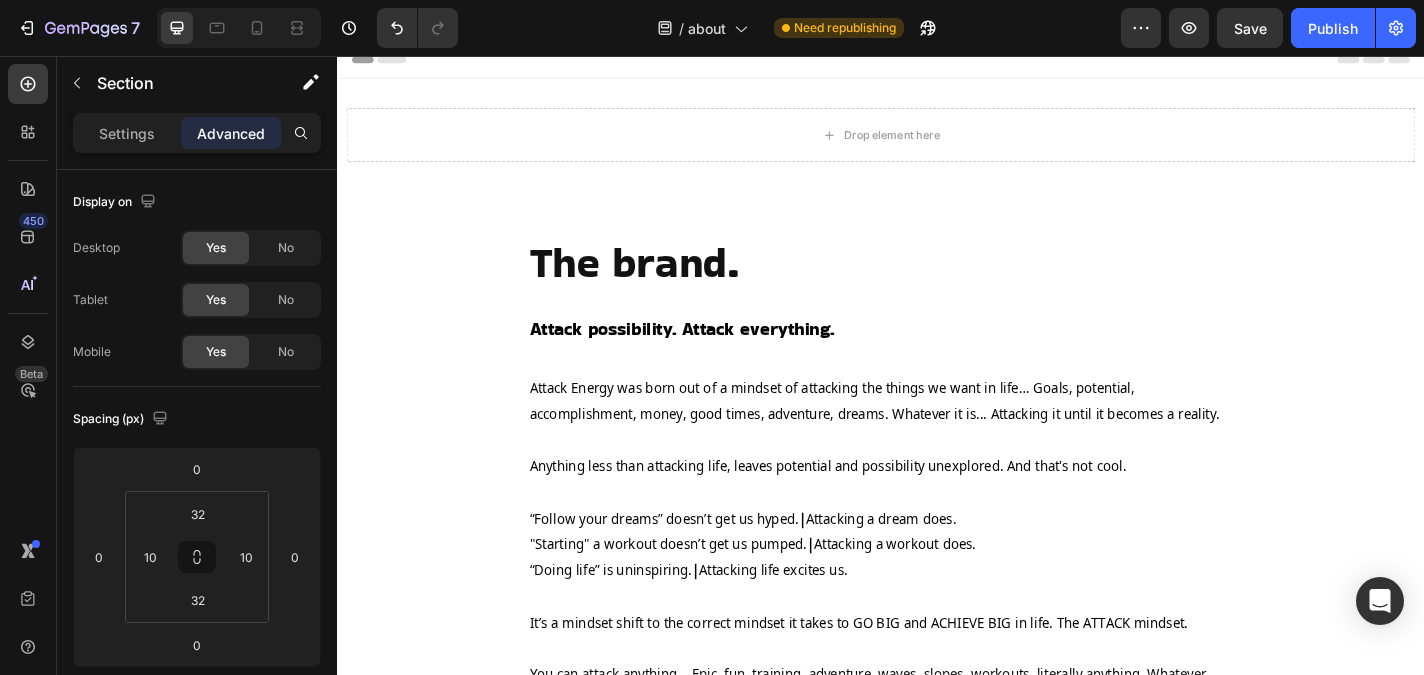 scroll, scrollTop: 19, scrollLeft: 0, axis: vertical 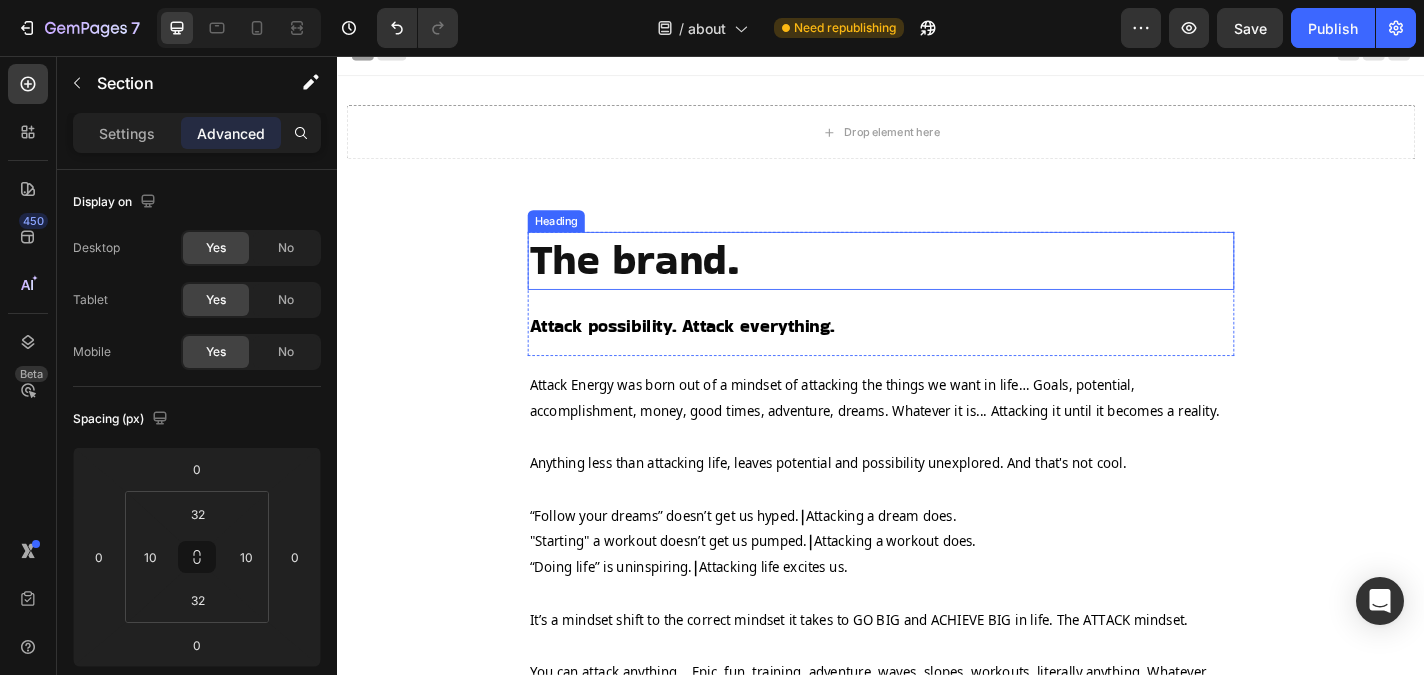 click on "The brand." at bounding box center [937, 282] 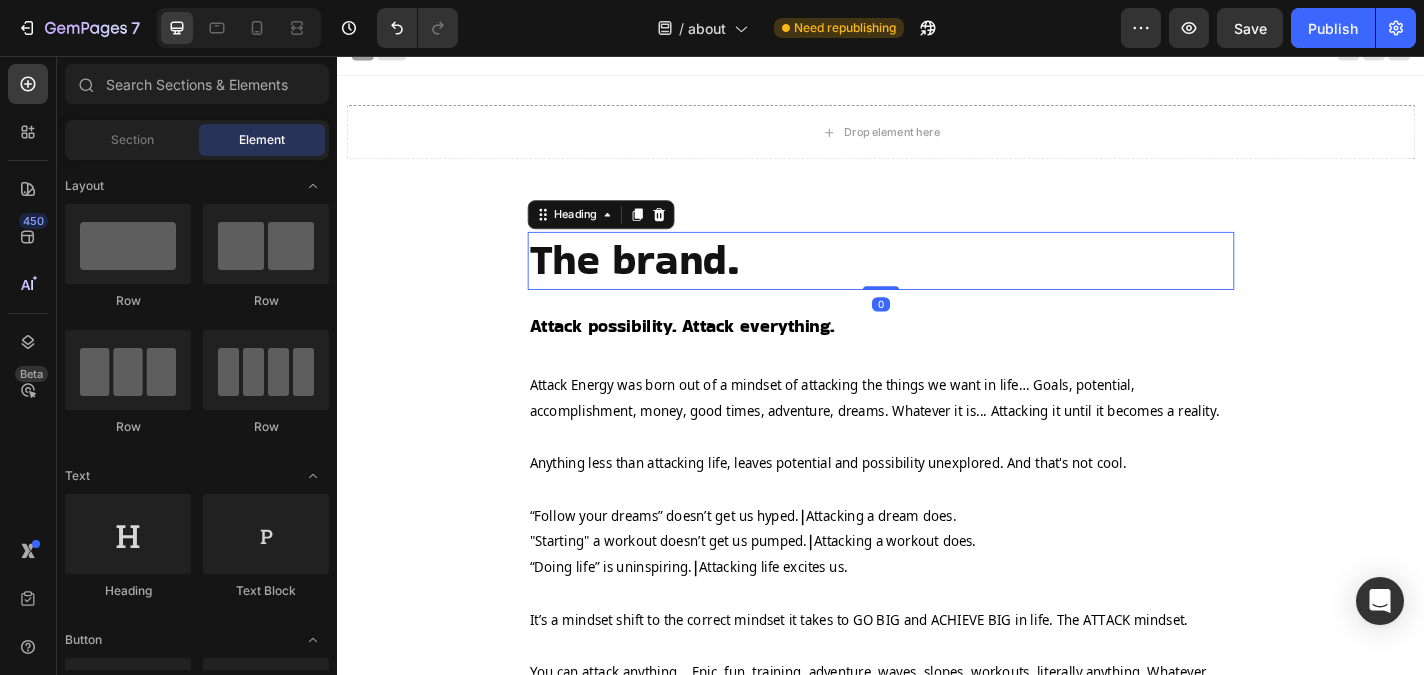 click on "Drop element here Row Section 1 The brand. Heading   0 Attack possibility. Attack everything.  Heading Row Attack Energy was born out of a mindset of attacking the things we want in life… Goals, potential, accomplishment, money, good times, adventure, dreams. Whatever it is... Attacking it until it becomes a reality.    Anything less than attacking life, leaves potential and possibility unexplored. And that's not cool.    “Follow your dreams” doesn’t get us hyped.  |  Attacking a dream does.  "Starting" a workout doesn’t get us pumped.  |  Attacking a workout does.  “Doing life” is uninspiring.  |  Attacking life excites us.    It’s a mindset shift to the correct mindset it takes to GO BIG and ACHIEVE BIG in life. The ATTACK mindset.   You can attack anything... Epic, fun, training, adventure, waves, slopes, workouts, literally anything. Whatever your thing is… Whatever you are doing... ATTACK IT.       Attack possibility. Attack everything.    Text Block" at bounding box center (937, 1237) 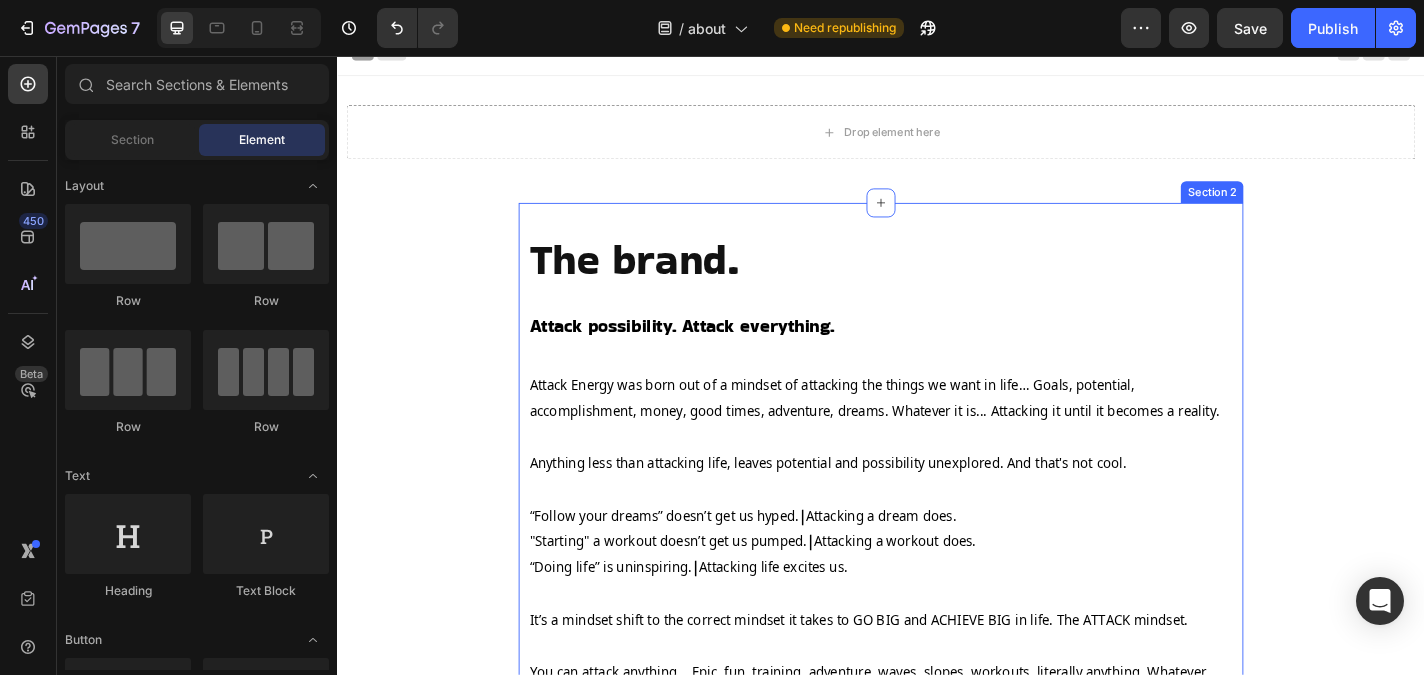 click on "The brand. Heading Attack possibility. Attack everything.  Heading Row Attack Energy was born out of a mindset of attacking the things we want in life… Goals, potential, accomplishment, money, good times, adventure, dreams. Whatever it is... Attacking it until it becomes a reality.    Anything less than attacking life, leaves potential and possibility unexplored. And that's not cool.    “Follow your dreams” doesn’t get us hyped.  |  Attacking a dream does.  "Starting" a workout doesn’t get us pumped.  |  Attacking a workout does.  “Doing life” is uninspiring.  |  Attacking life excites us.    It’s a mindset shift to the correct mindset it takes to GO BIG and ACHIEVE BIG in life. The ATTACK mindset.   You can attack anything... Epic, fun, training, adventure, waves, slopes, workouts, literally anything. Whatever your thing is… Whatever you are doing... ATTACK IT.   Being on this website, you are entering a community of people attacking life to the fullest.        Text Block" at bounding box center (937, 630) 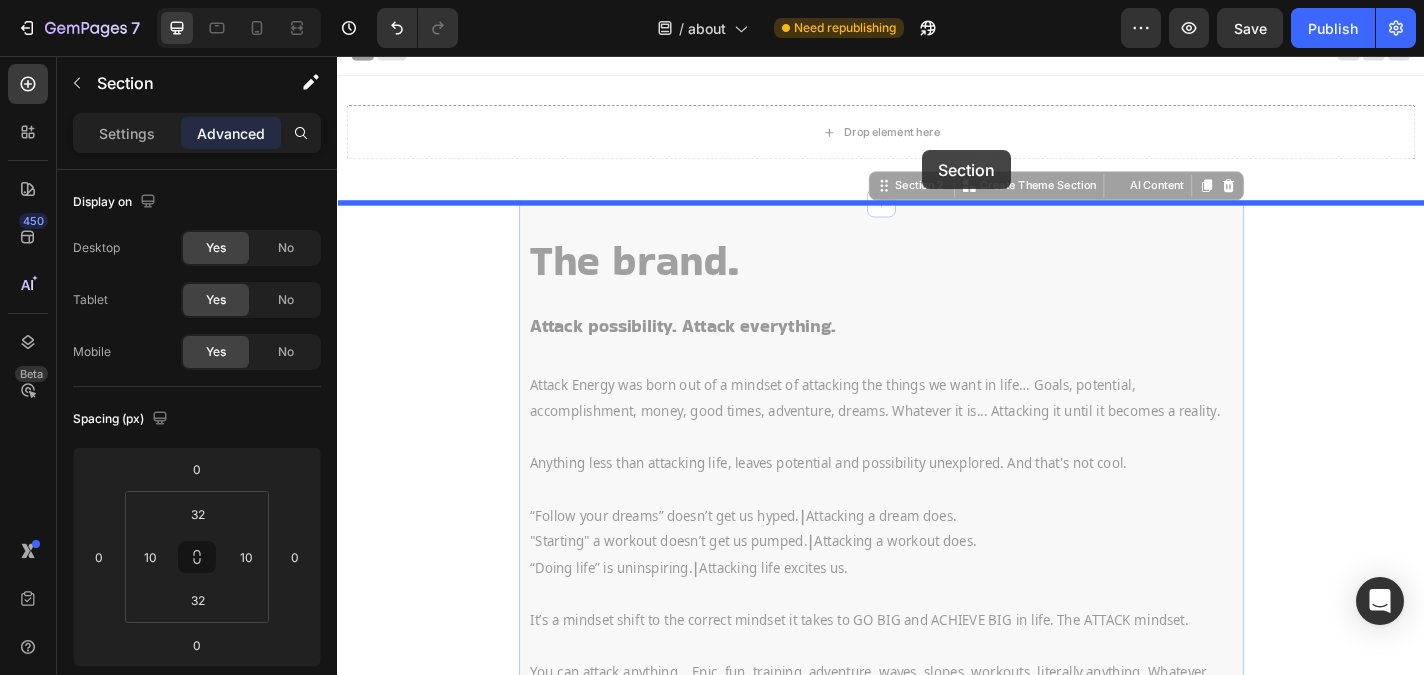 drag, startPoint x: 977, startPoint y: 200, endPoint x: 983, endPoint y: 160, distance: 40.4475 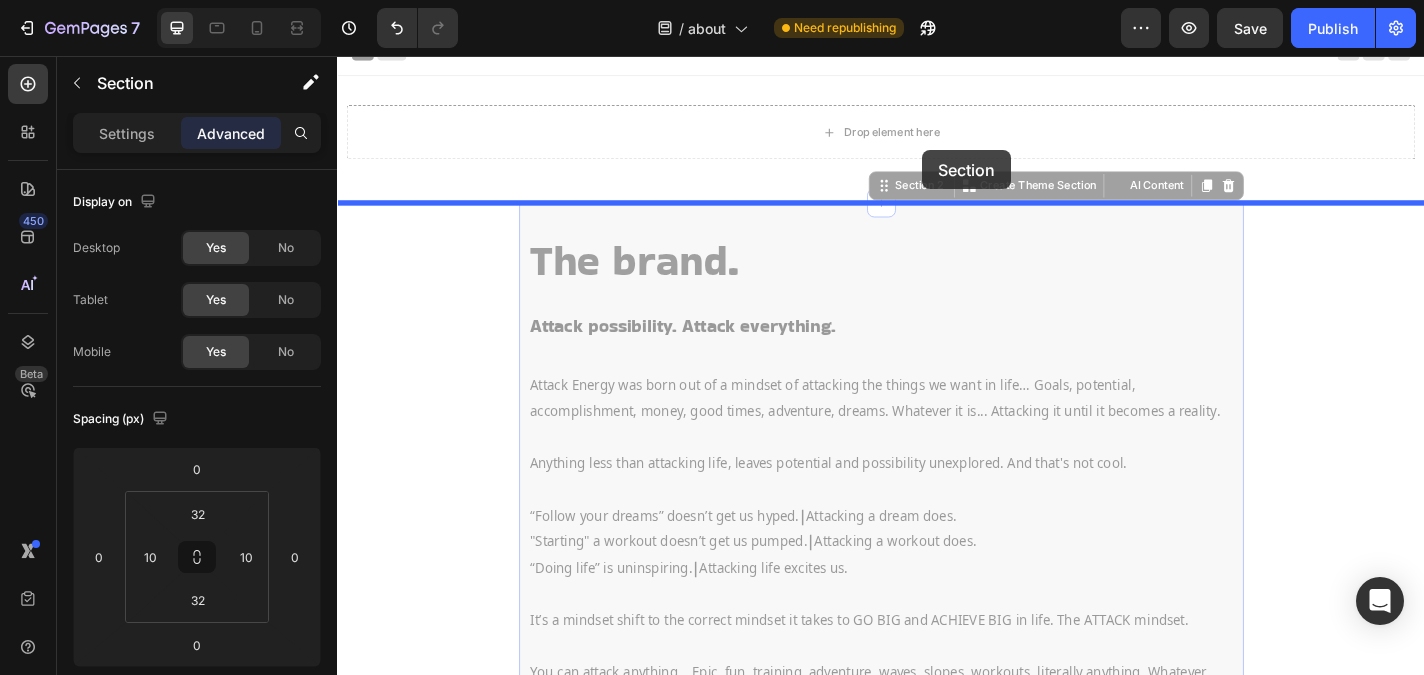 click on "Header
Drop element here Row Section 1 The brand. Heading Attack possibility. Attack everything.  Heading Row Attack Energy was born out of a mindset of attacking the things we want in life… Goals, potential, accomplishment, money, good times, adventure, dreams. Whatever it is... Attacking it until it becomes a reality.    Anything less than attacking life, leaves potential and possibility unexplored. And that's not cool.    “Follow your dreams” doesn’t get us hyped.  |  Attacking a dream does.  "Starting" a workout doesn’t get us pumped.  |  Attacking a workout does.  “Doing life” is uninspiring.  |  Attacking life excites us.    It’s a mindset shift to the correct mindset it takes to GO BIG and ACHIEVE BIG in life. The ATTACK mindset.   You can attack anything... Epic, fun, training, adventure, waves, slopes, workouts, literally anything. Whatever your thing is… Whatever you are doing... ATTACK IT.       Attack possibility. Attack everything.    Text Block" at bounding box center [937, 1367] 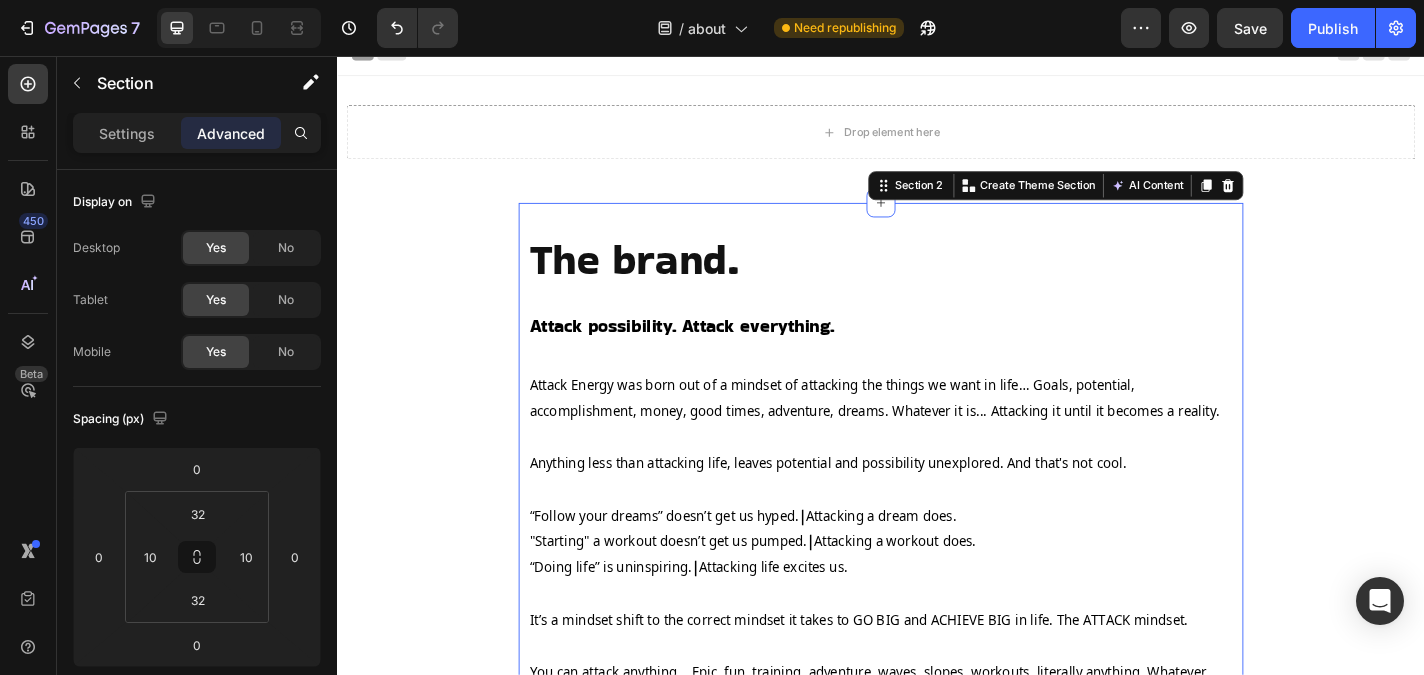 click on "The brand. Heading Attack possibility. Attack everything.  Heading Row Attack Energy was born out of a mindset of attacking the things we want in life… Goals, potential, accomplishment, money, good times, adventure, dreams. Whatever it is... Attacking it until it becomes a reality.    Anything less than attacking life, leaves potential and possibility unexplored. And that's not cool.    “Follow your dreams” doesn’t get us hyped.  |  Attacking a dream does.  "Starting" a workout doesn’t get us pumped.  |  Attacking a workout does.  “Doing life” is uninspiring.  |  Attacking life excites us.    It’s a mindset shift to the correct mindset it takes to GO BIG and ACHIEVE BIG in life. The ATTACK mindset.   You can attack anything... Epic, fun, training, adventure, waves, slopes, workouts, literally anything. Whatever your thing is… Whatever you are doing... ATTACK IT.   Being on this website, you are entering a community of people attacking life to the fullest.        Text Block" at bounding box center (937, 630) 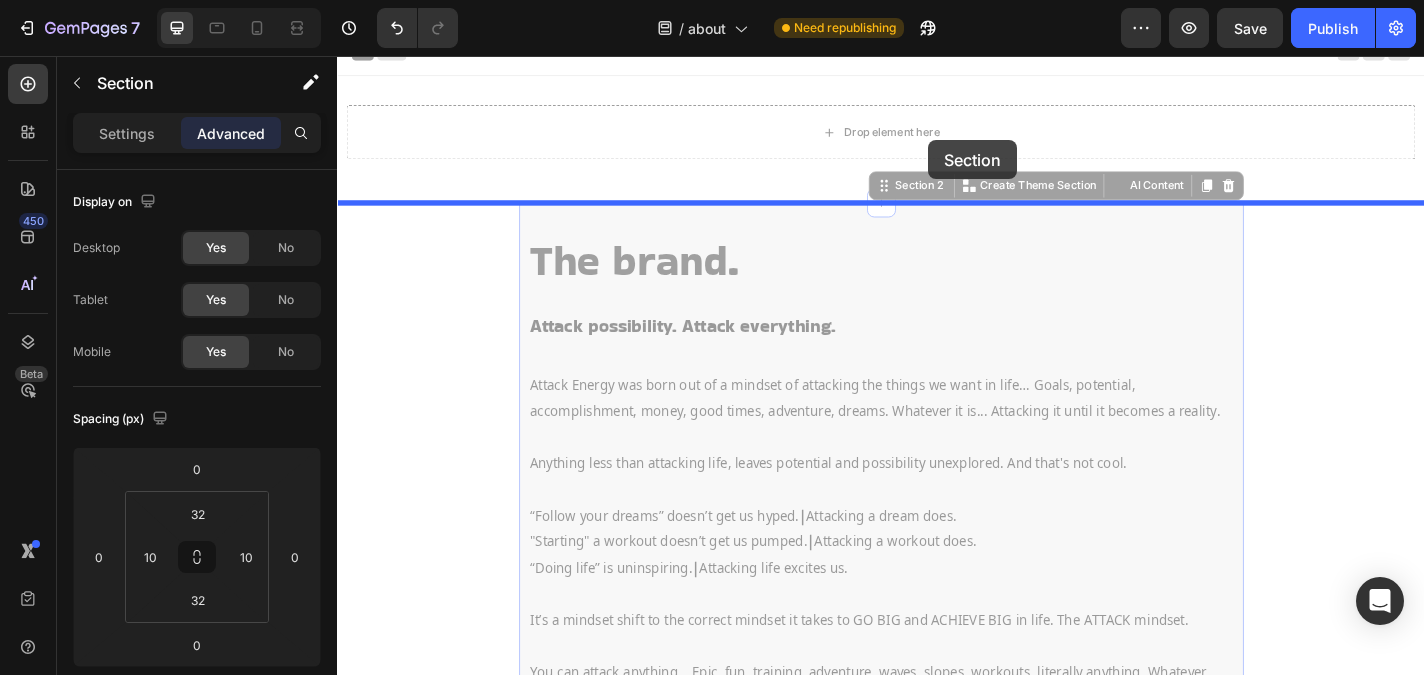 drag, startPoint x: 997, startPoint y: 207, endPoint x: 989, endPoint y: 149, distance: 58.549126 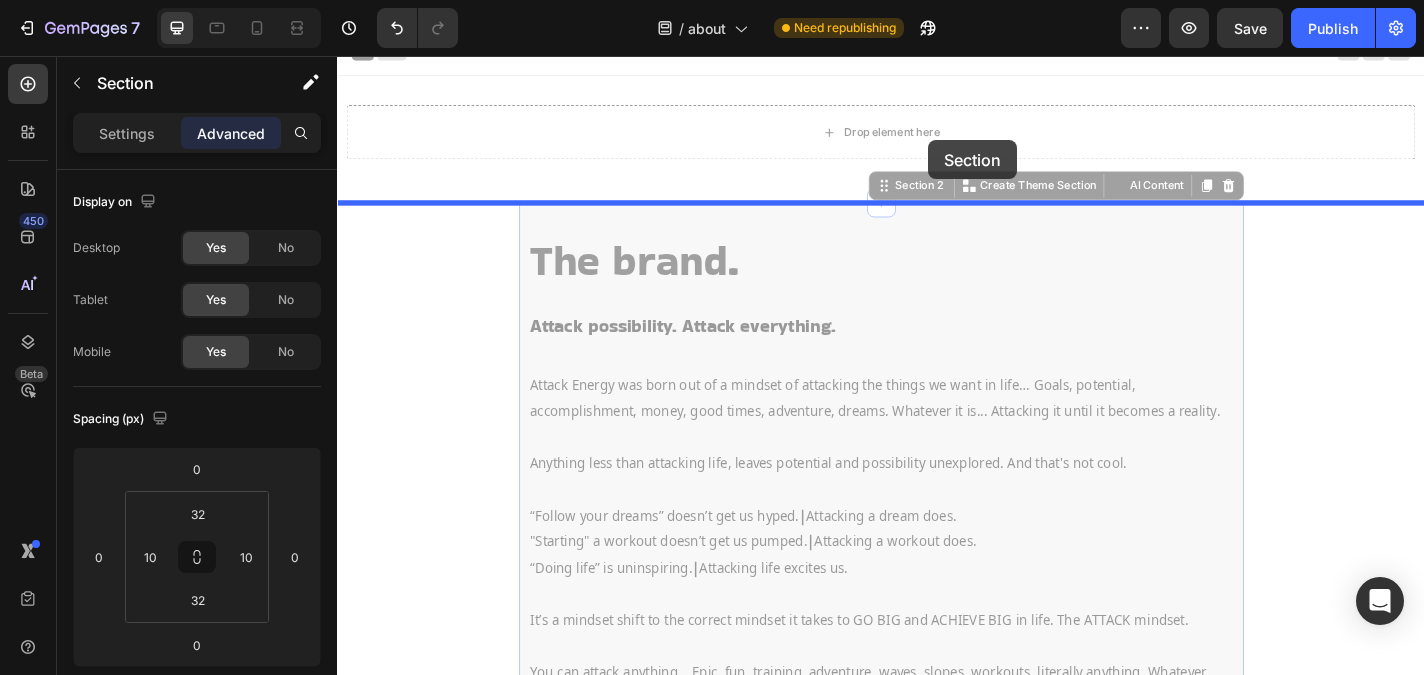 click on "Header
Drop element here Row Section 1 The brand. Heading Attack possibility. Attack everything.  Heading Row Attack Energy was born out of a mindset of attacking the things we want in life… Goals, potential, accomplishment, money, good times, adventure, dreams. Whatever it is... Attacking it until it becomes a reality.    Anything less than attacking life, leaves potential and possibility unexplored. And that's not cool.    “Follow your dreams” doesn’t get us hyped.  |  Attacking a dream does.  "Starting" a workout doesn’t get us pumped.  |  Attacking a workout does.  “Doing life” is uninspiring.  |  Attacking life excites us.    It’s a mindset shift to the correct mindset it takes to GO BIG and ACHIEVE BIG in life. The ATTACK mindset.   You can attack anything... Epic, fun, training, adventure, waves, slopes, workouts, literally anything. Whatever your thing is… Whatever you are doing... ATTACK IT.       Attack possibility. Attack everything.    Text Block" at bounding box center (937, 1367) 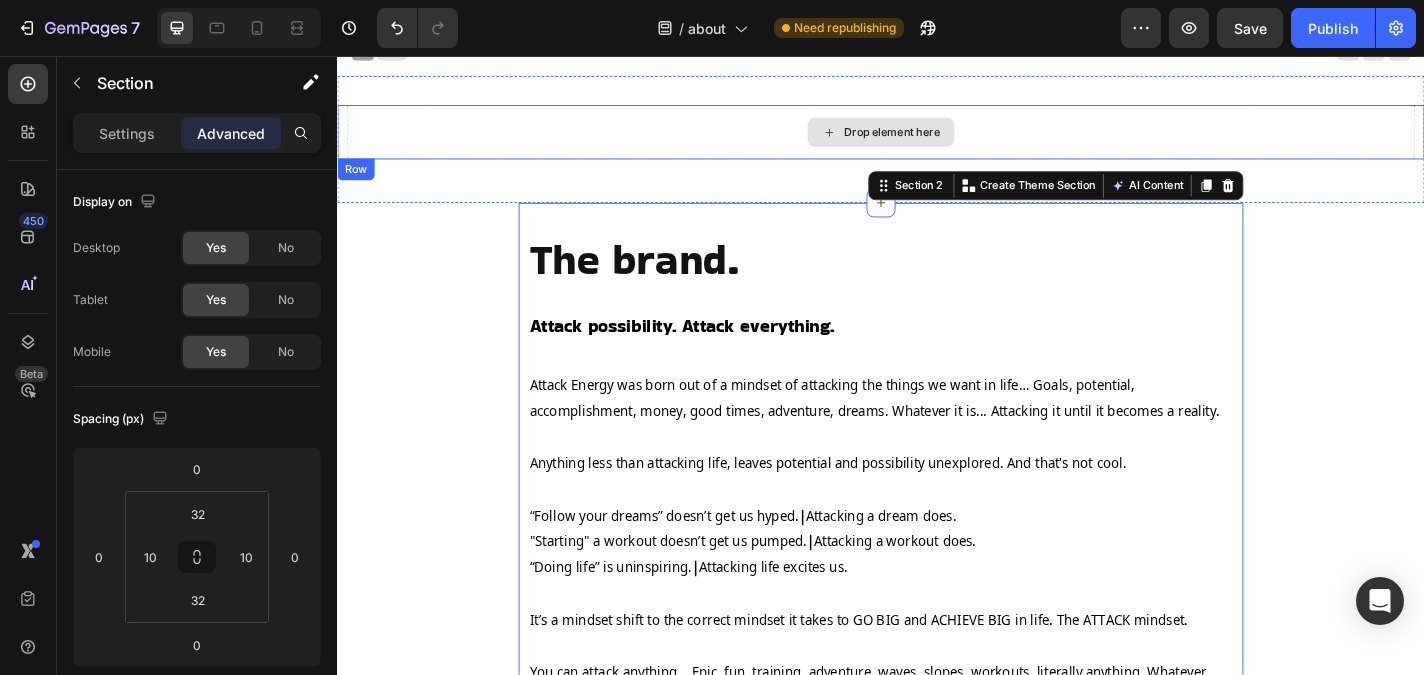 scroll, scrollTop: 0, scrollLeft: 0, axis: both 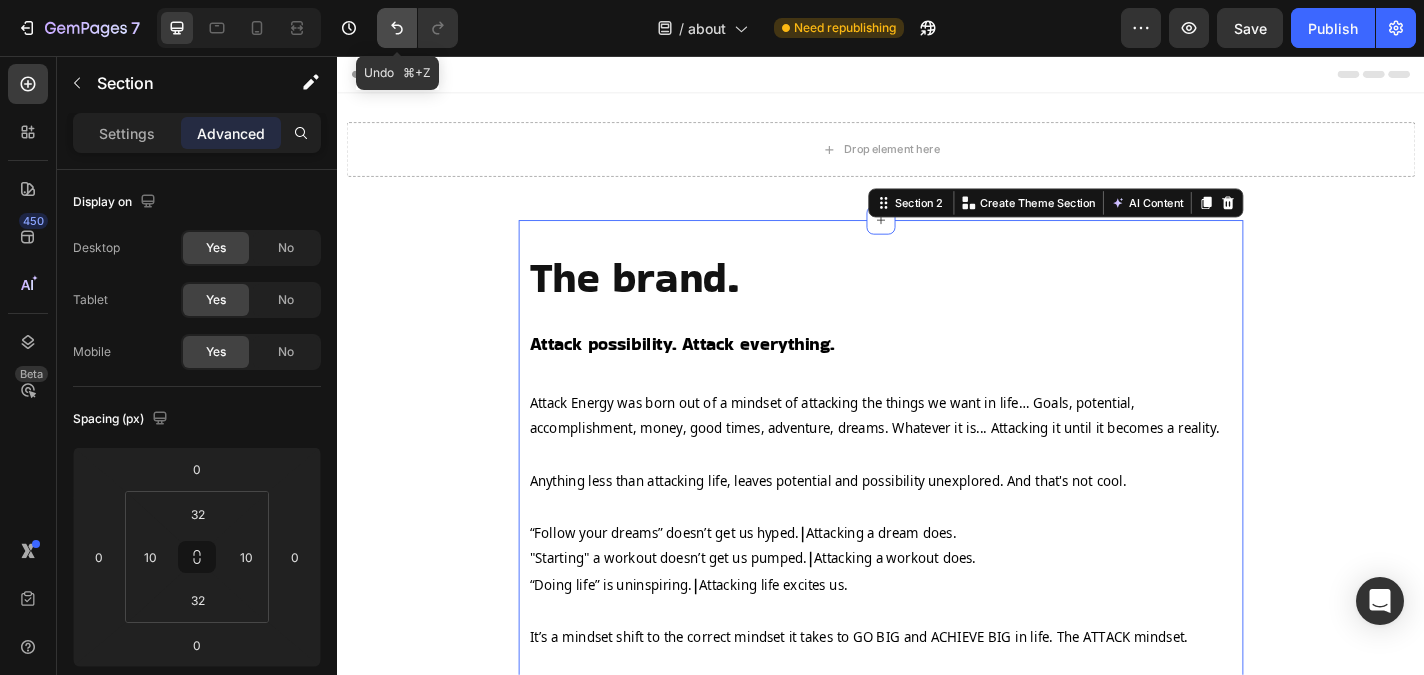 click 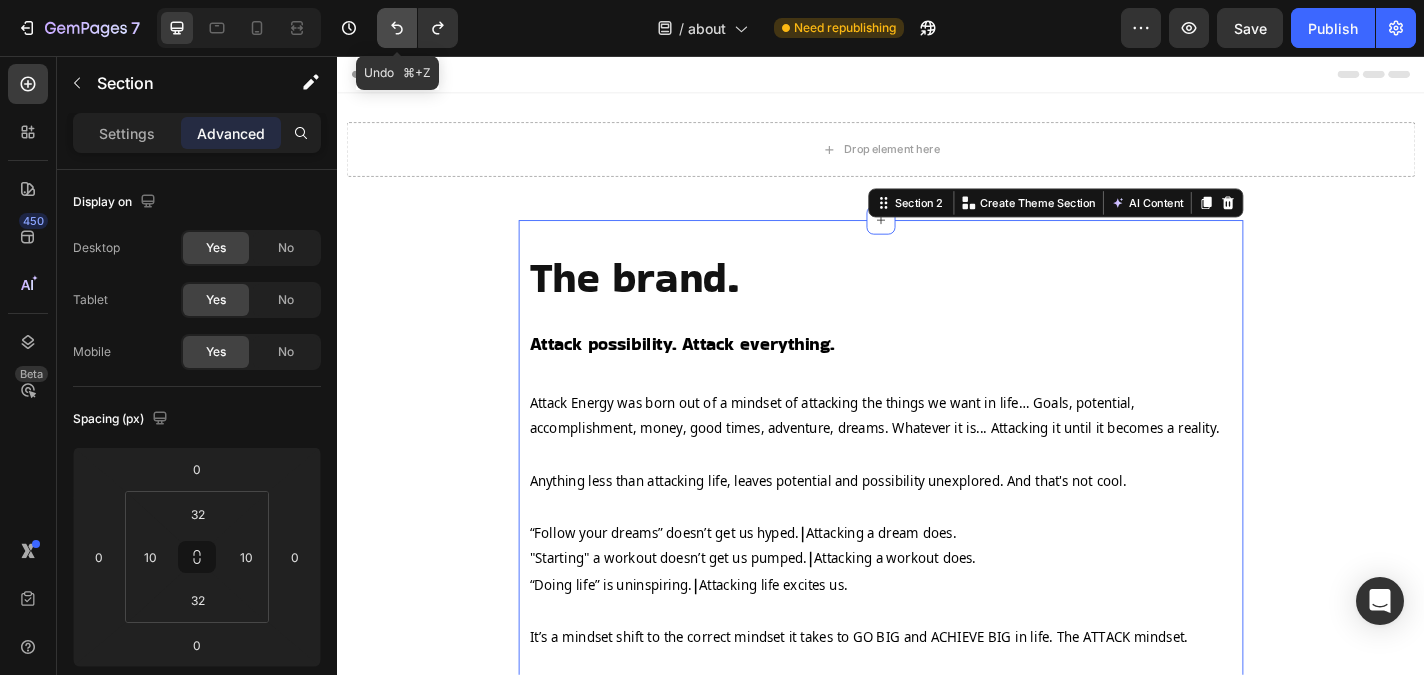 click 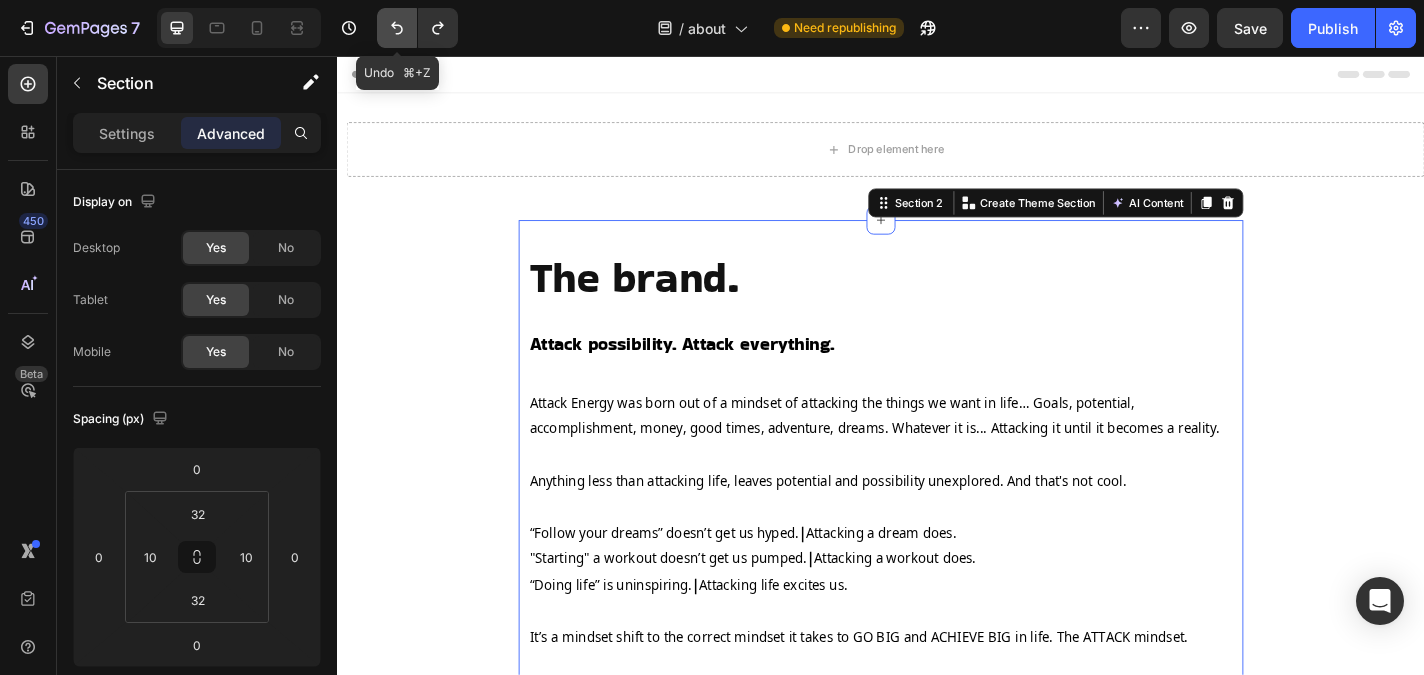 click 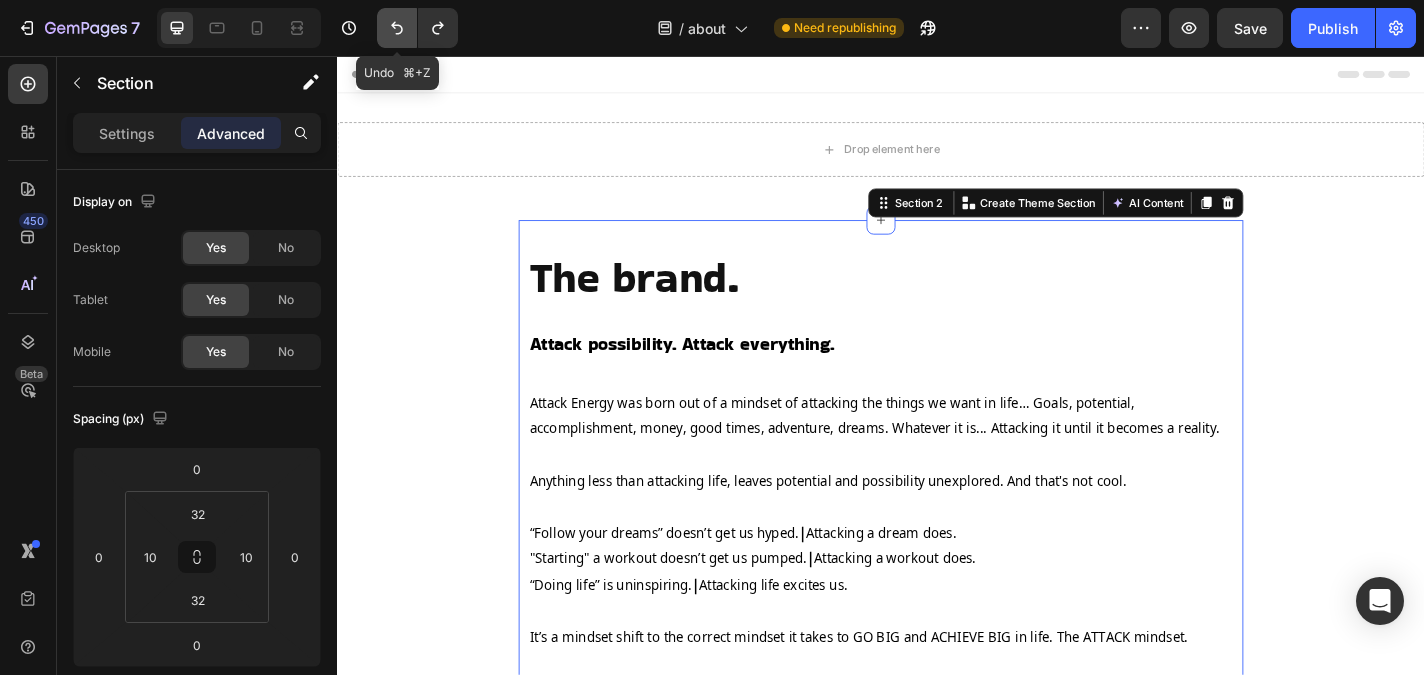click 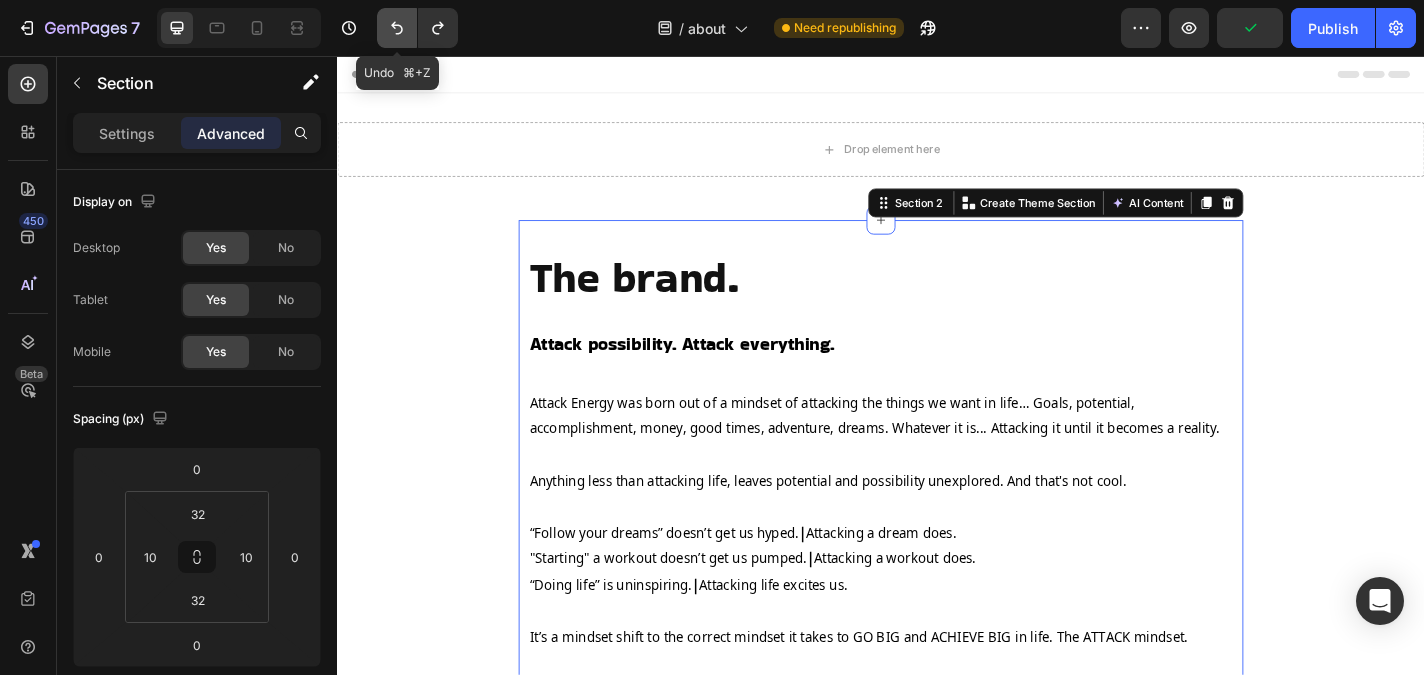 click 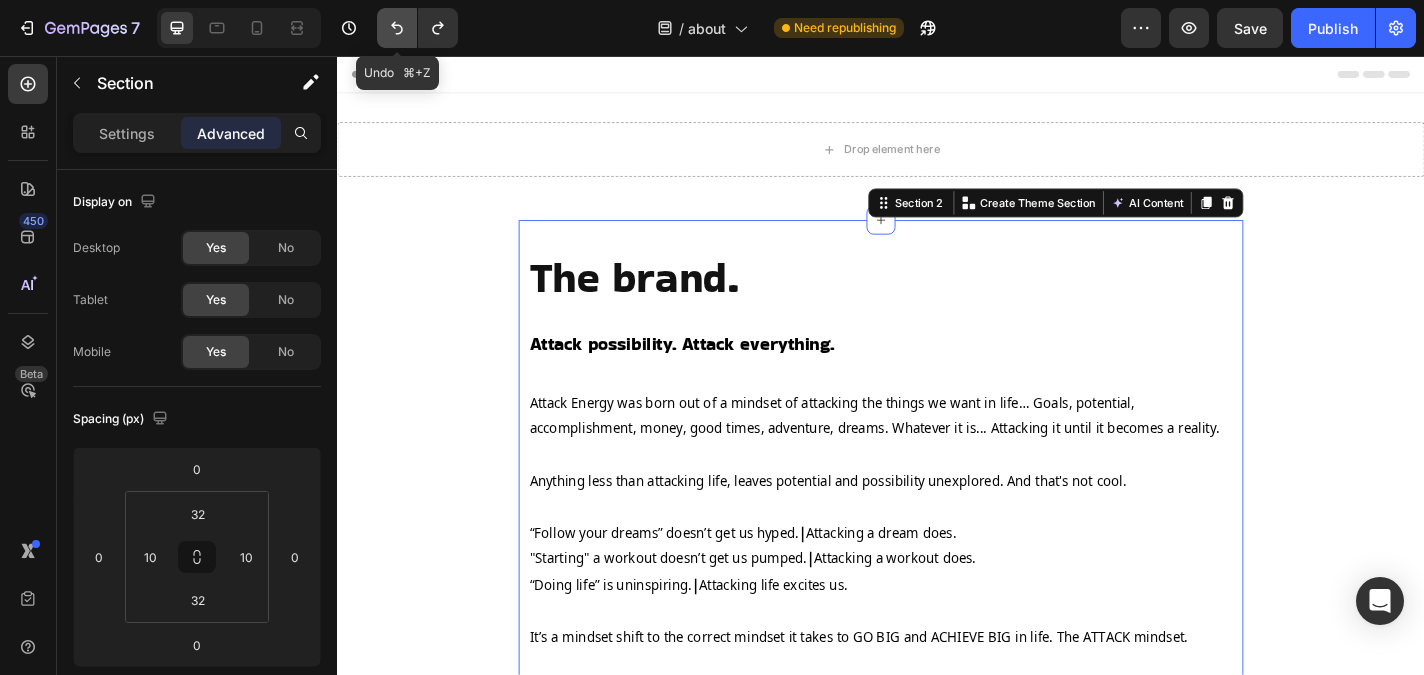 click 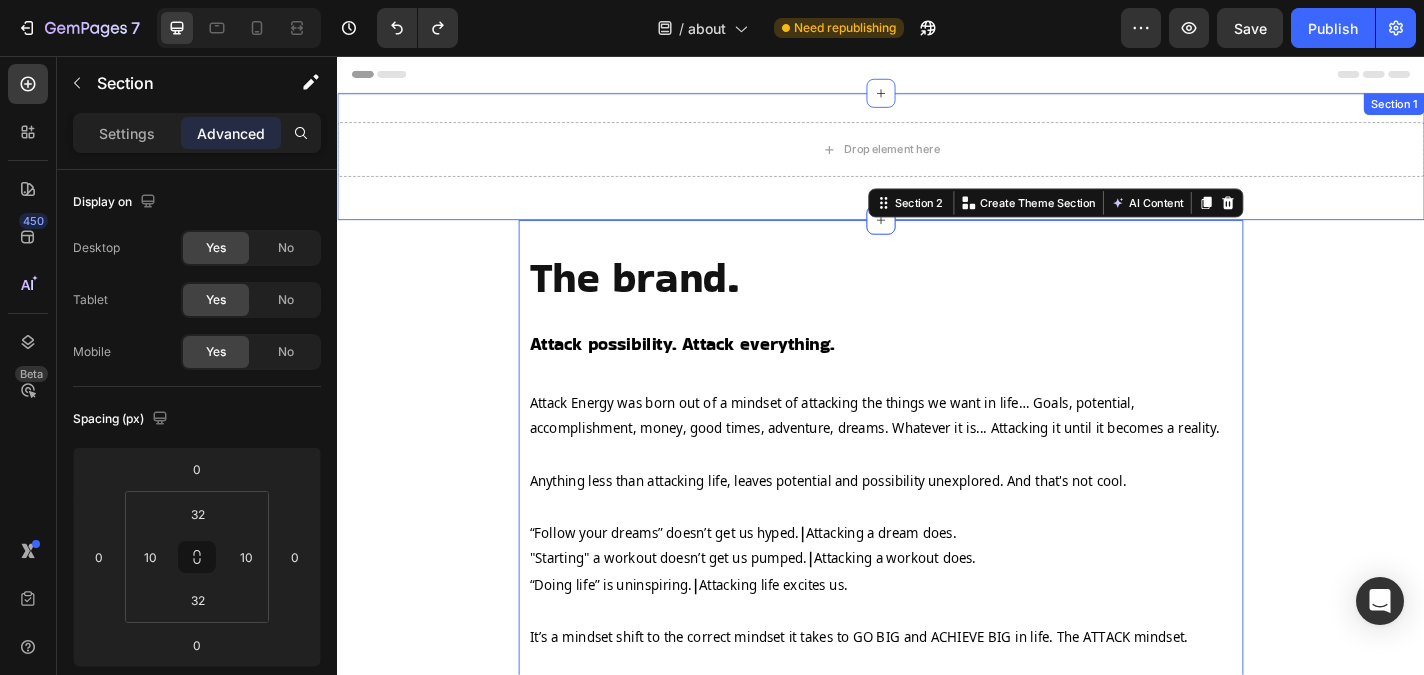 click on "Drop element here Row Section 1" at bounding box center (937, 167) 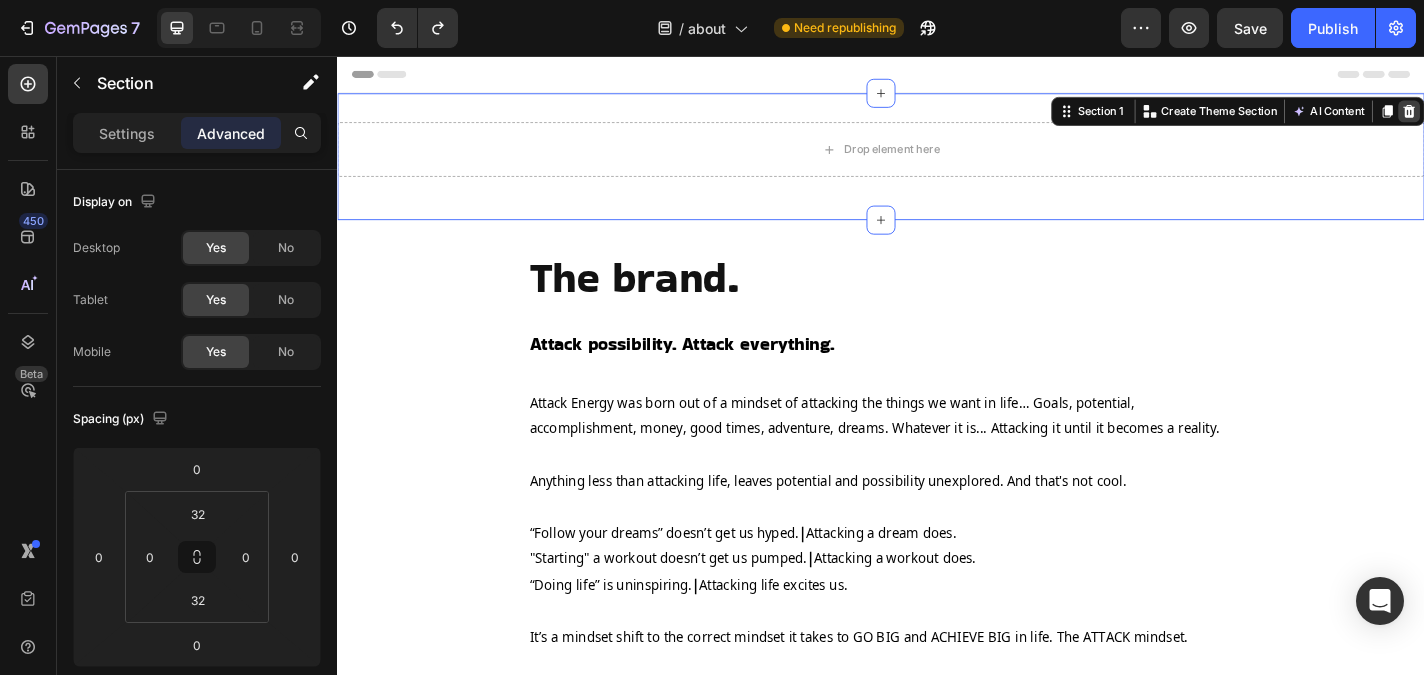 click 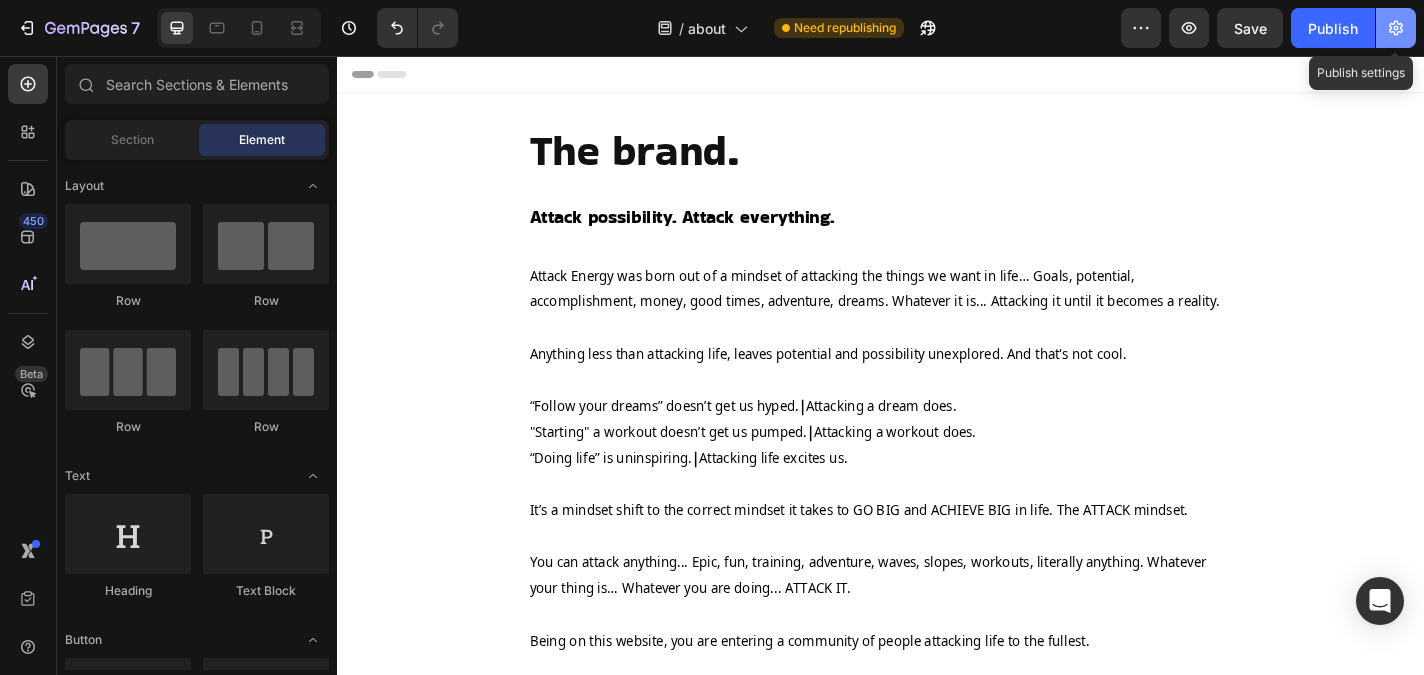 click 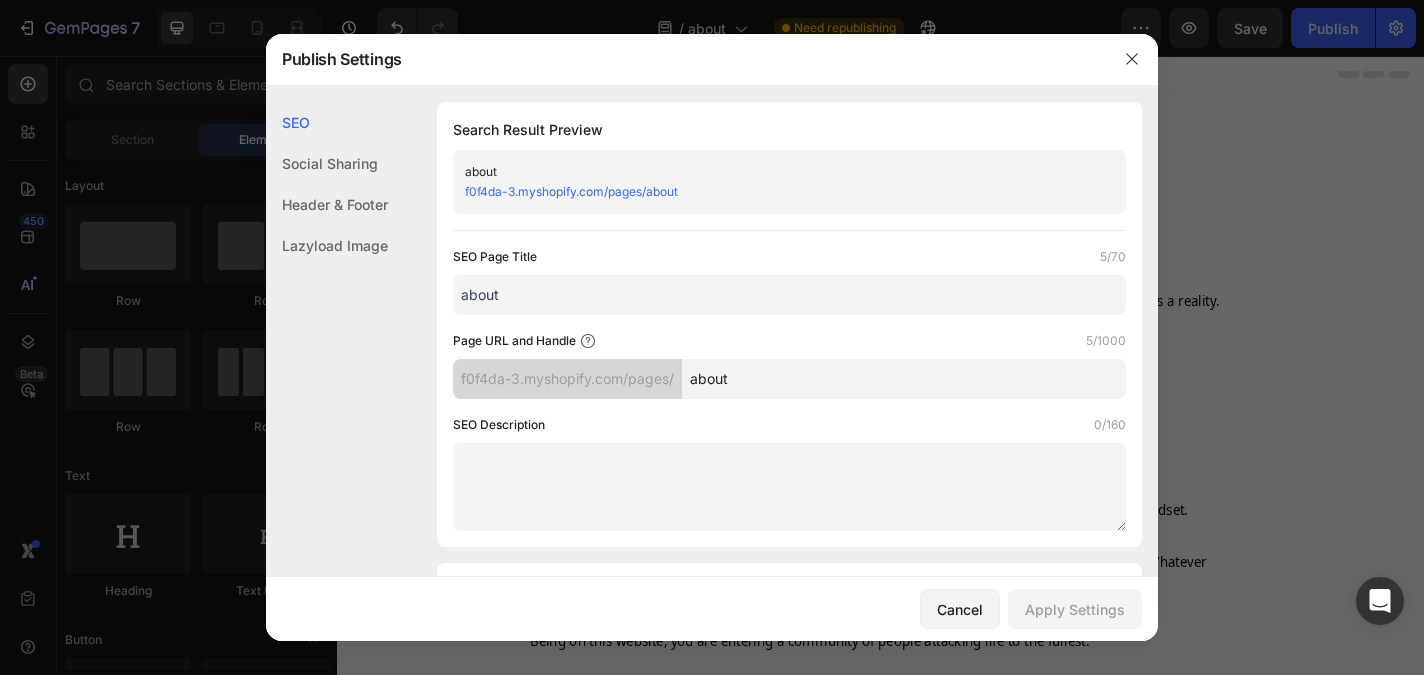 click at bounding box center [712, 337] 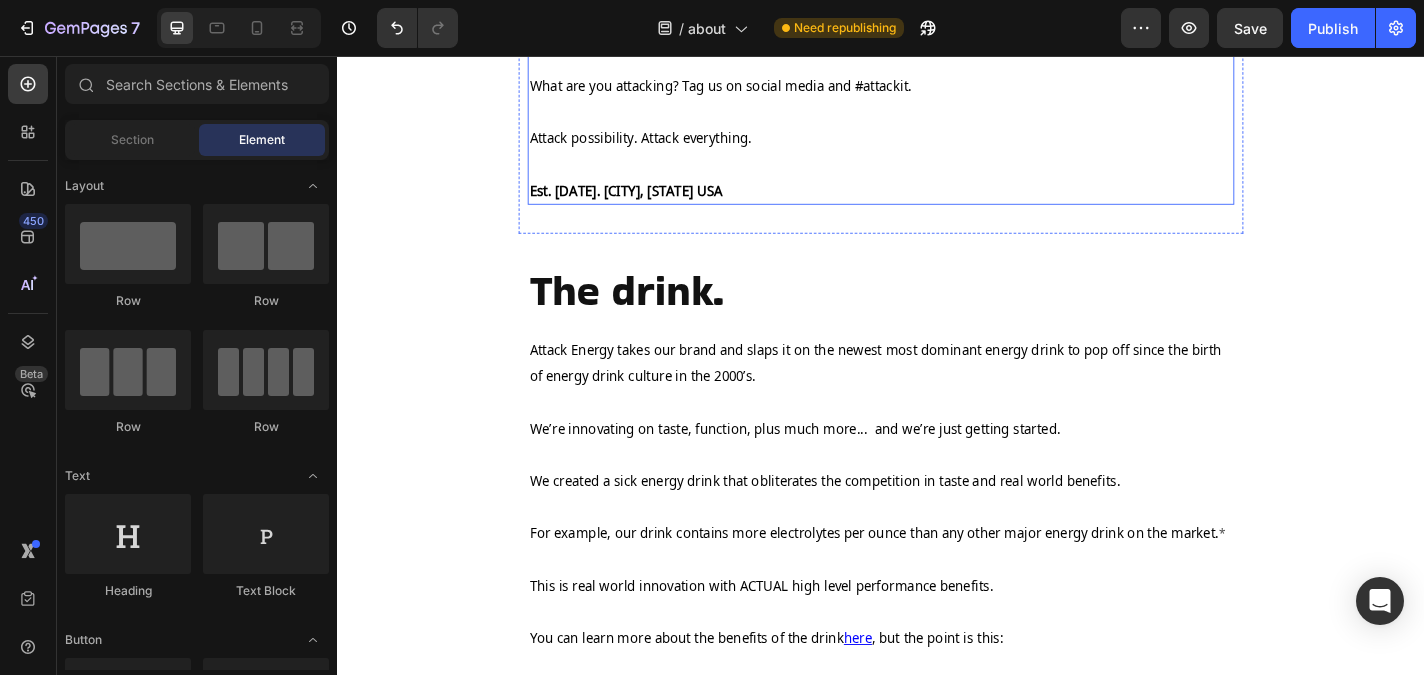 scroll, scrollTop: 647, scrollLeft: 0, axis: vertical 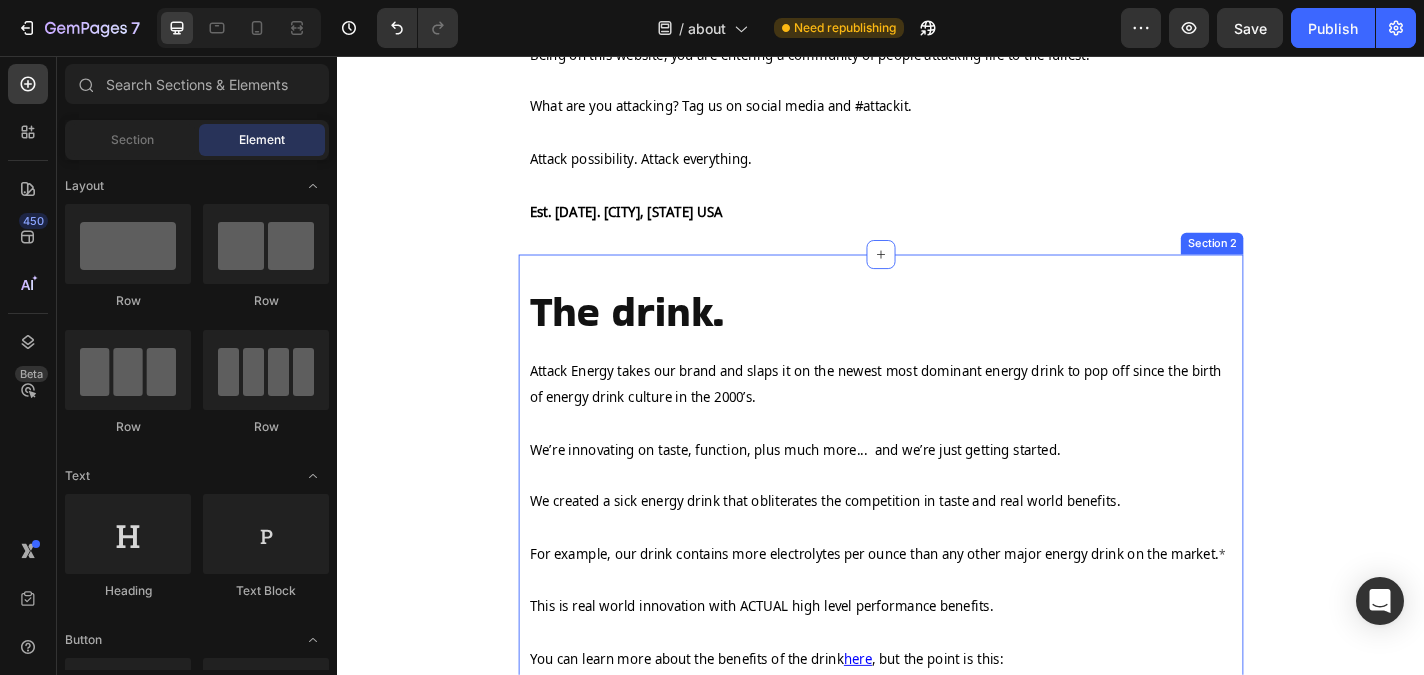 click on "The drink. Heading Row Attack Energy takes our brand and slaps it on the newest most dominant energy drink to pop off since the birth of energy drink culture in the 2000’s.    We’re innovating on taste, function, plus much more...  and we’re just getting started.   We created a sick energy drink that obliterates the competition in taste and real world benefits.   For example, our drink contains more electrolytes per ounce than any other major energy drink on the market. *   This is real world innovation with ACTUAL high level performance benefits.    You can learn more about the benefits of the drink  here , but the point is this:    We’re not here to “come out” with the next boring, bad tasting, useless energy drink. There’s so many boring, lazy, copy cat drinks out there, it’s disgusting and it’s ruining the industry.    Nahhh. Not us.    We’re here to ATTACK the game with a high level brand and ridiculous product unseen in ages.    Text Block   __________ Text Block" at bounding box center [937, 697] 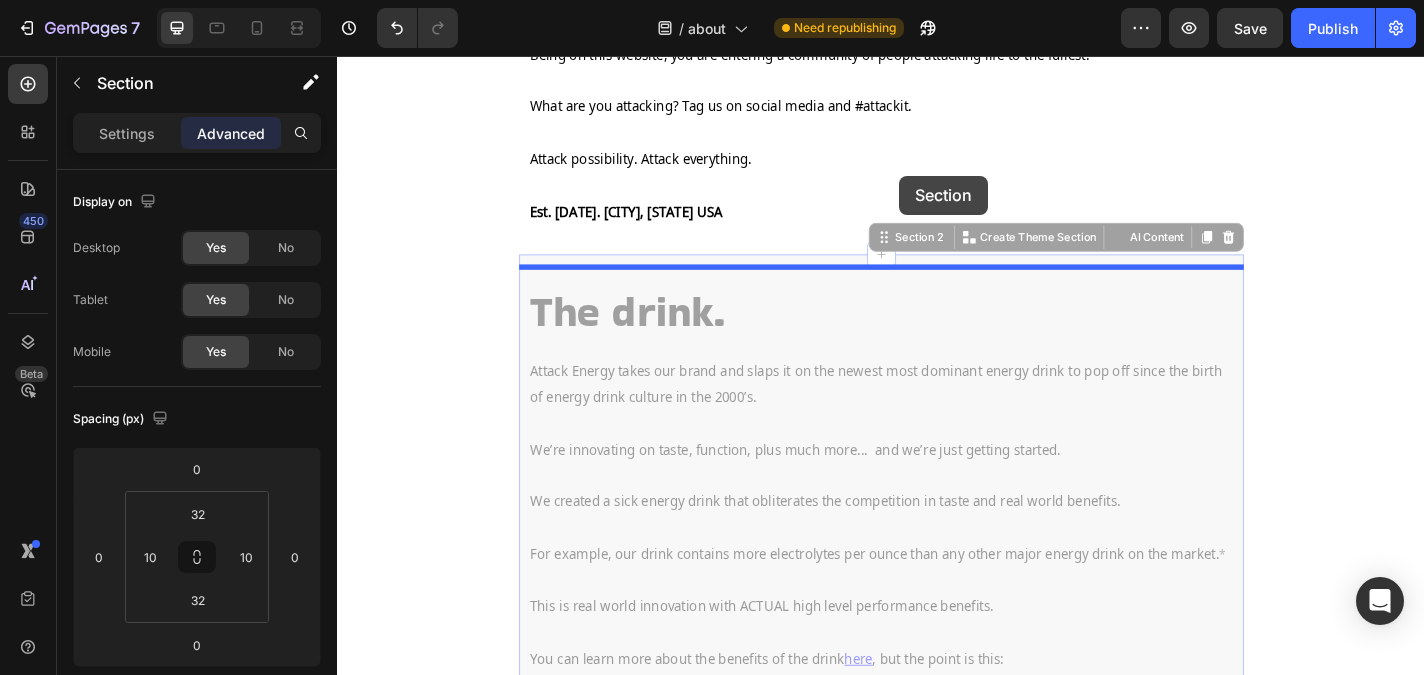 drag, startPoint x: 960, startPoint y: 267, endPoint x: 957, endPoint y: 188, distance: 79.05694 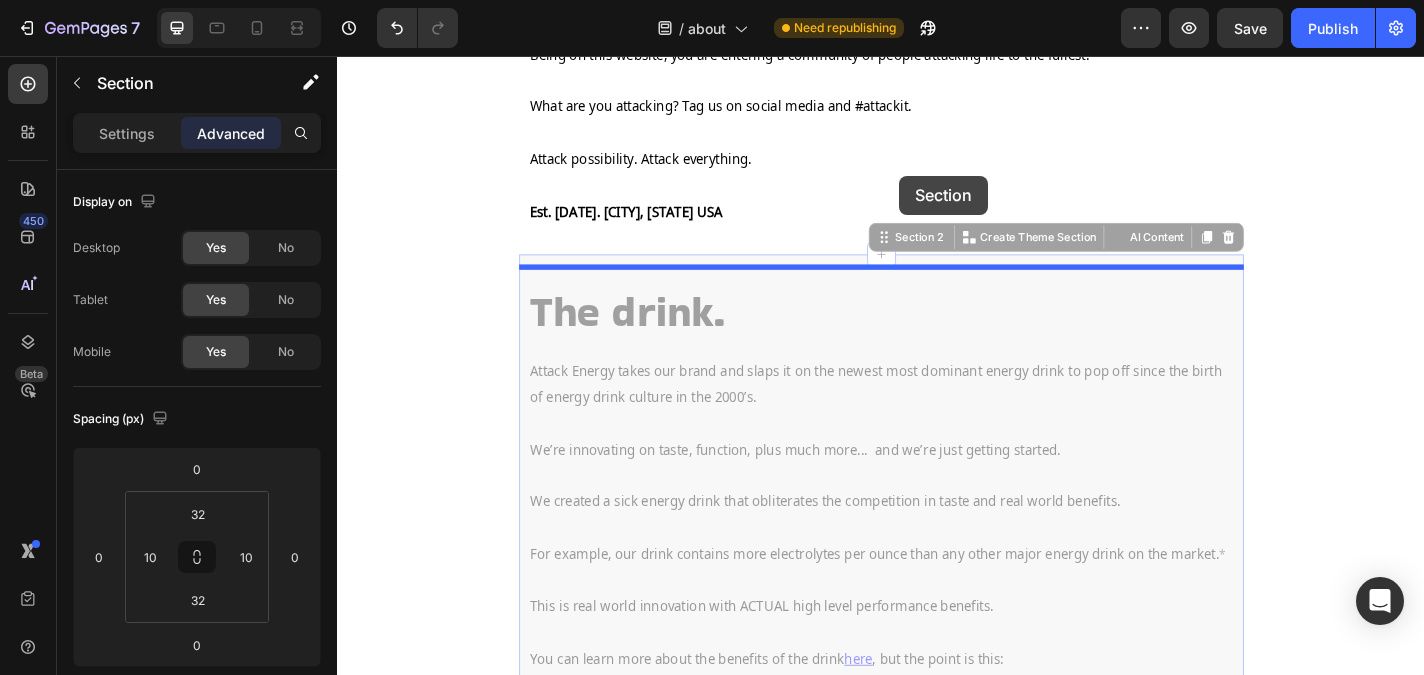 click on "Header The brand. Heading Attack possibility. Attack everything.  Heading Row Attack Energy was born out of a mindset of attacking the things we want in life… Goals, potential, accomplishment, money, good times, adventure, dreams. Whatever it is... Attacking it until it becomes a reality.    Anything less than attacking life, leaves potential and possibility unexplored. And that's not cool.    “Follow your dreams” doesn’t get us hyped.  |  Attacking a dream does.  "Starting" a workout doesn’t get us pumped.  |  Attacking a workout does.  “Doing life” is uninspiring.  |  Attacking life excites us.    It’s a mindset shift to the correct mindset it takes to GO BIG and ACHIEVE BIG in life. The ATTACK mindset.   You can attack anything... Epic, fun, training, adventure, waves, slopes, workouts, literally anything. Whatever your thing is… Whatever you are doing... ATTACK IT.   Being on this website, you are entering a community of people attacking life to the fullest.        Row" at bounding box center (937, 662) 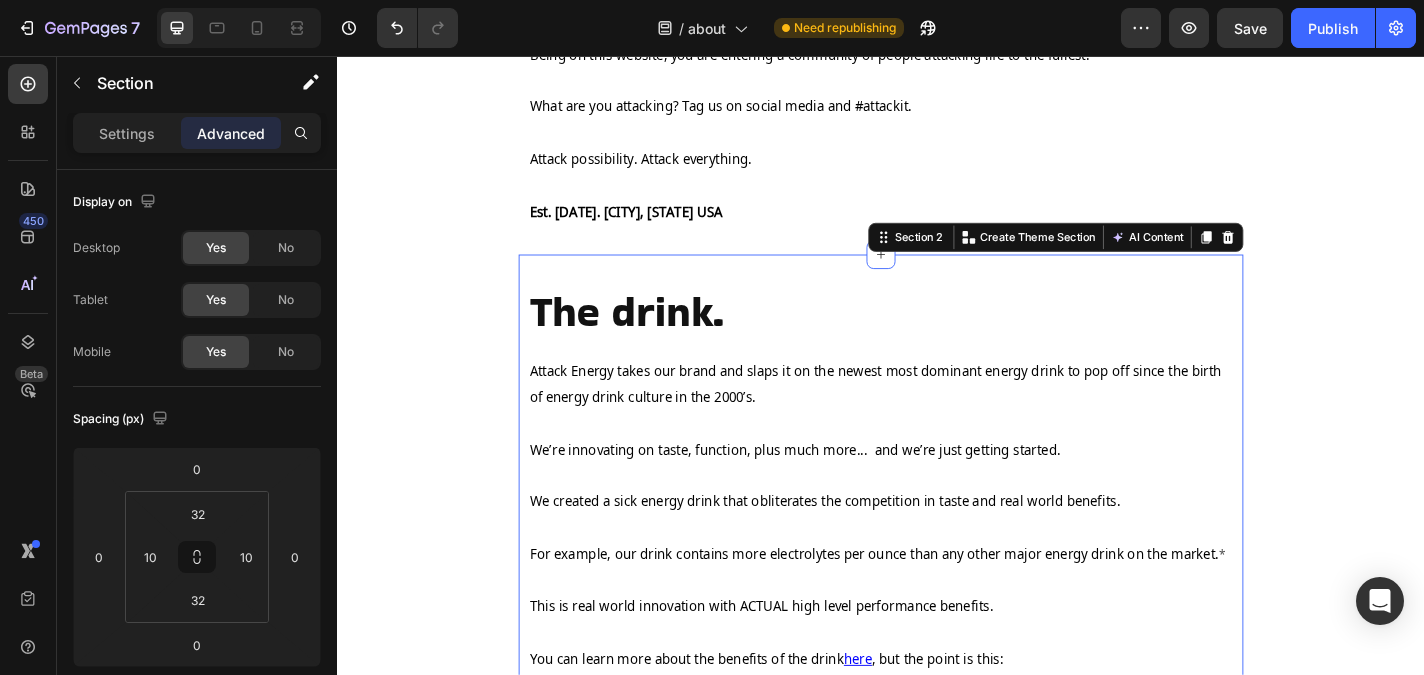 click on "The brand. Heading Attack possibility. Attack everything.  Heading Row Attack Energy was born out of a mindset of attacking the things we want in life… Goals, potential, accomplishment, money, good times, adventure, dreams. Whatever it is... Attacking it until it becomes a reality.    Anything less than attacking life, leaves potential and possibility unexplored. And that's not cool.    “Follow your dreams” doesn’t get us hyped.  |  Attacking a dream does.  "Starting" a workout doesn’t get us pumped.  |  Attacking a workout does.  “Doing life” is uninspiring.  |  Attacking life excites us.    It’s a mindset shift to the correct mindset it takes to GO BIG and ACHIEVE BIG in life. The ATTACK mindset.   You can attack anything... Epic, fun, training, adventure, waves, slopes, workouts, literally anything. Whatever your thing is… Whatever you are doing... ATTACK IT.   Being on this website, you are entering a community of people attacking life to the fullest.        Text Block" at bounding box center [937, 533] 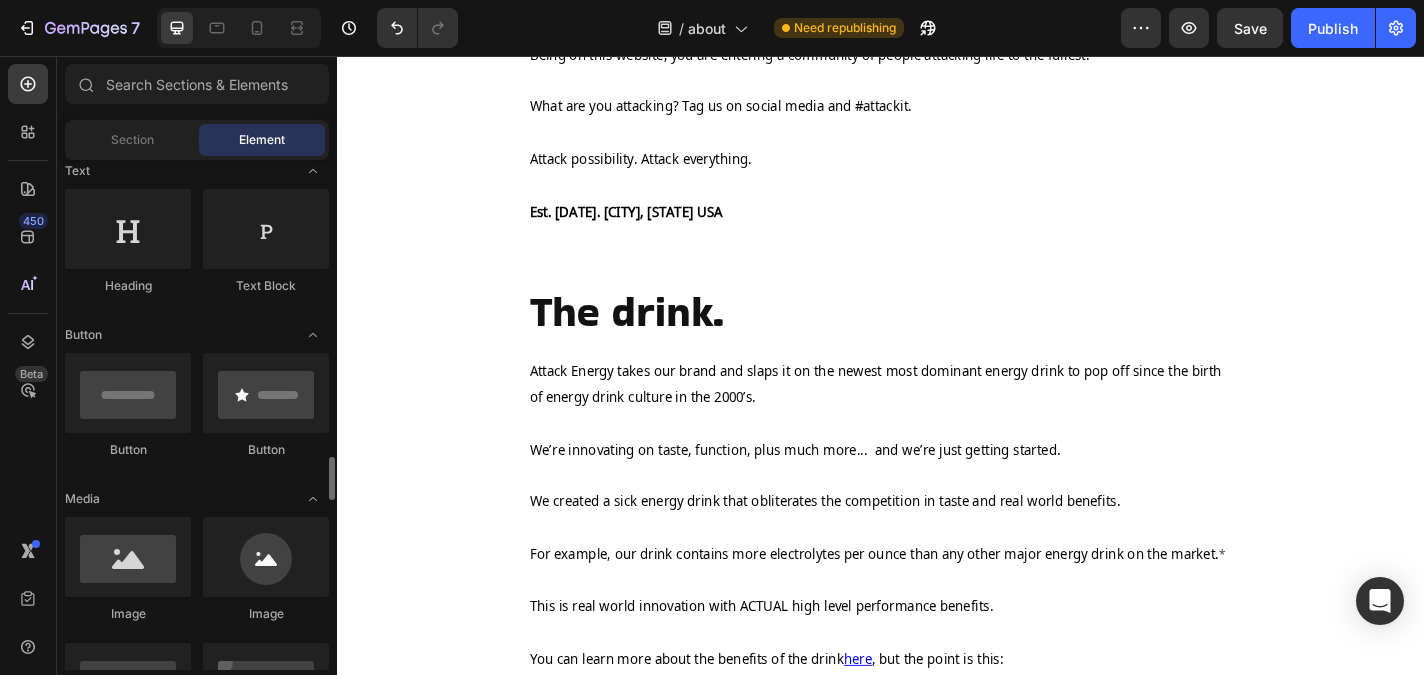 scroll, scrollTop: 0, scrollLeft: 0, axis: both 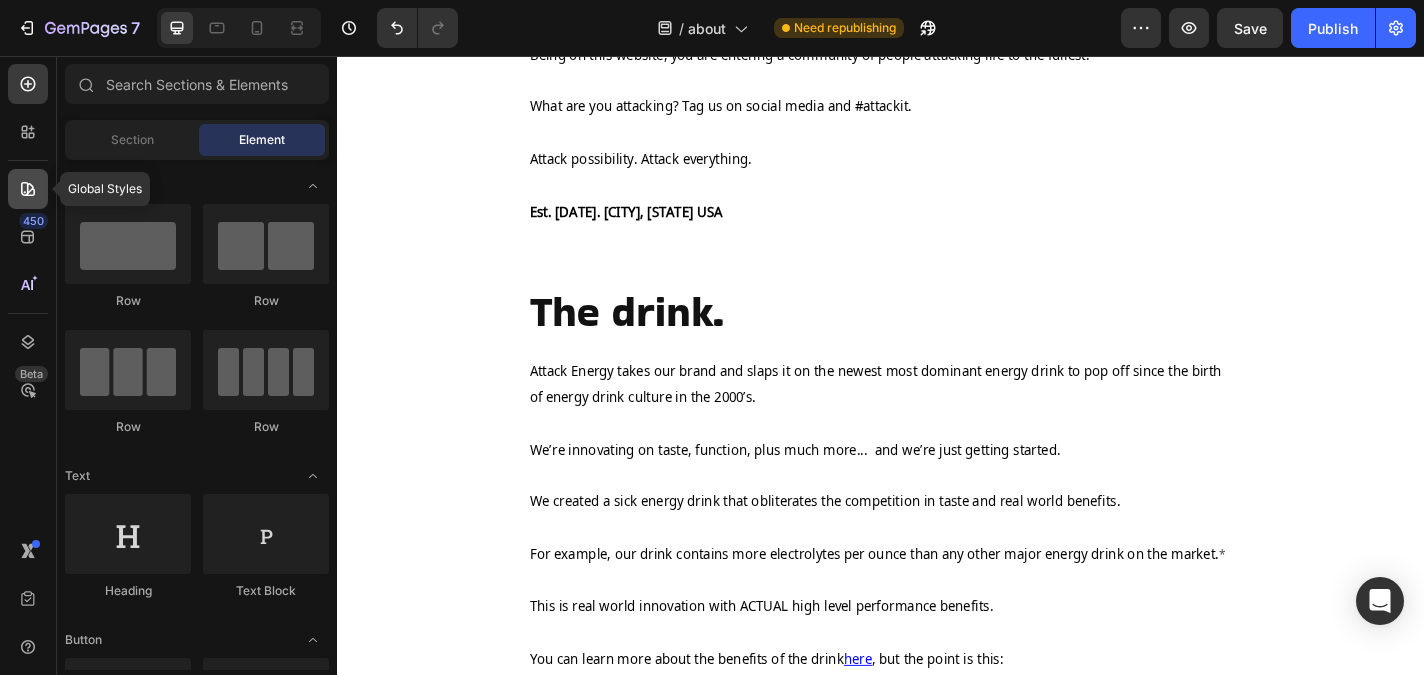 click 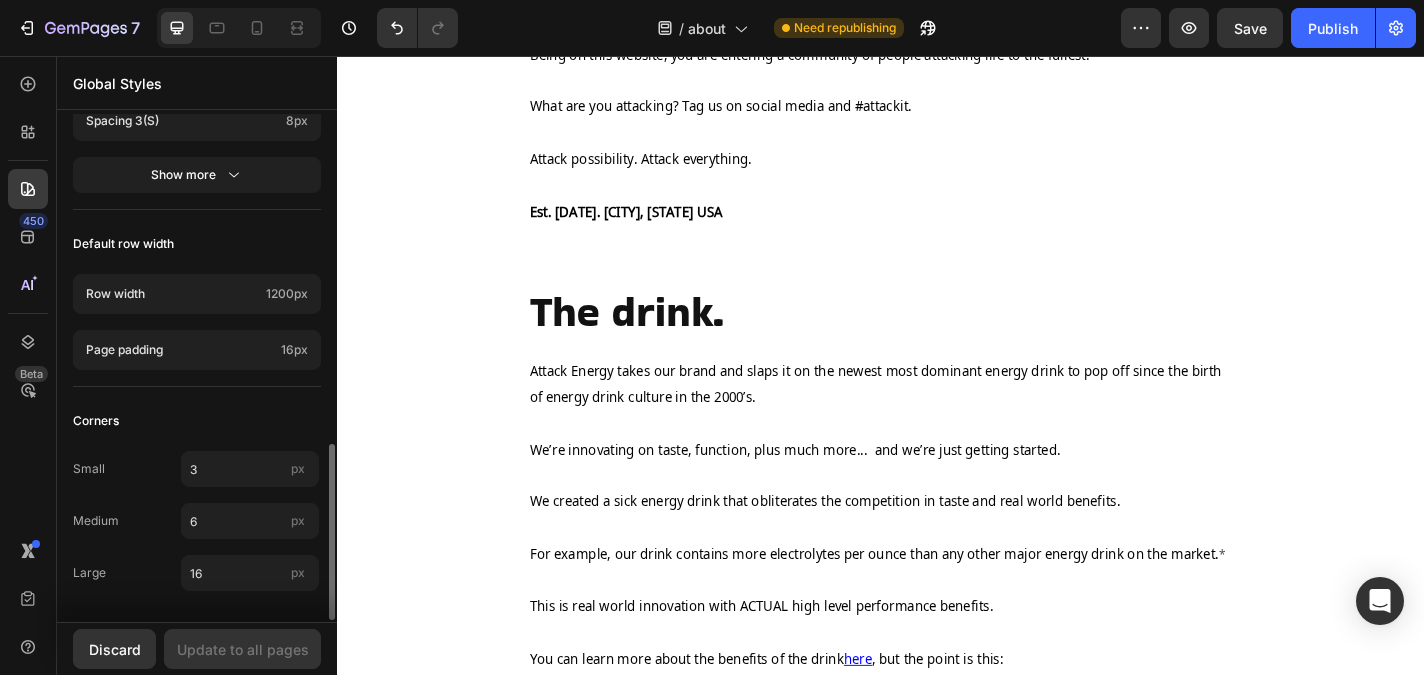 scroll, scrollTop: 940, scrollLeft: 0, axis: vertical 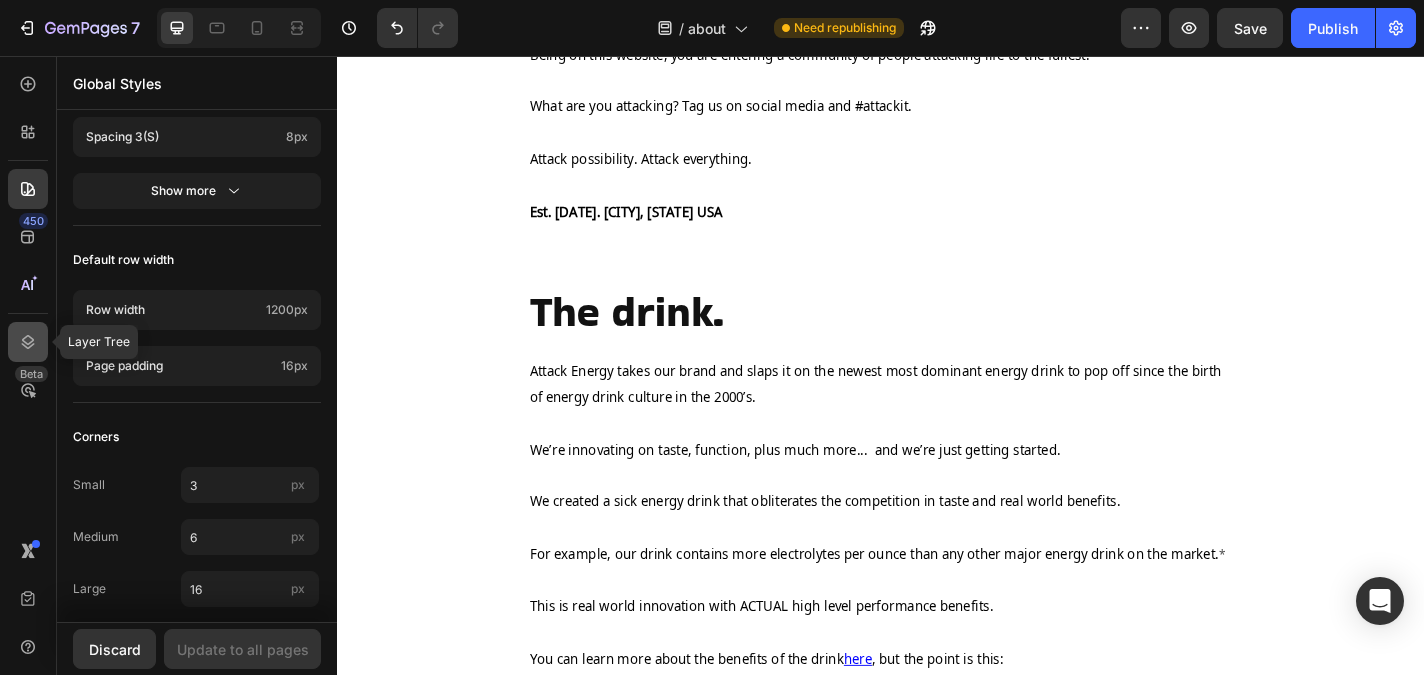click 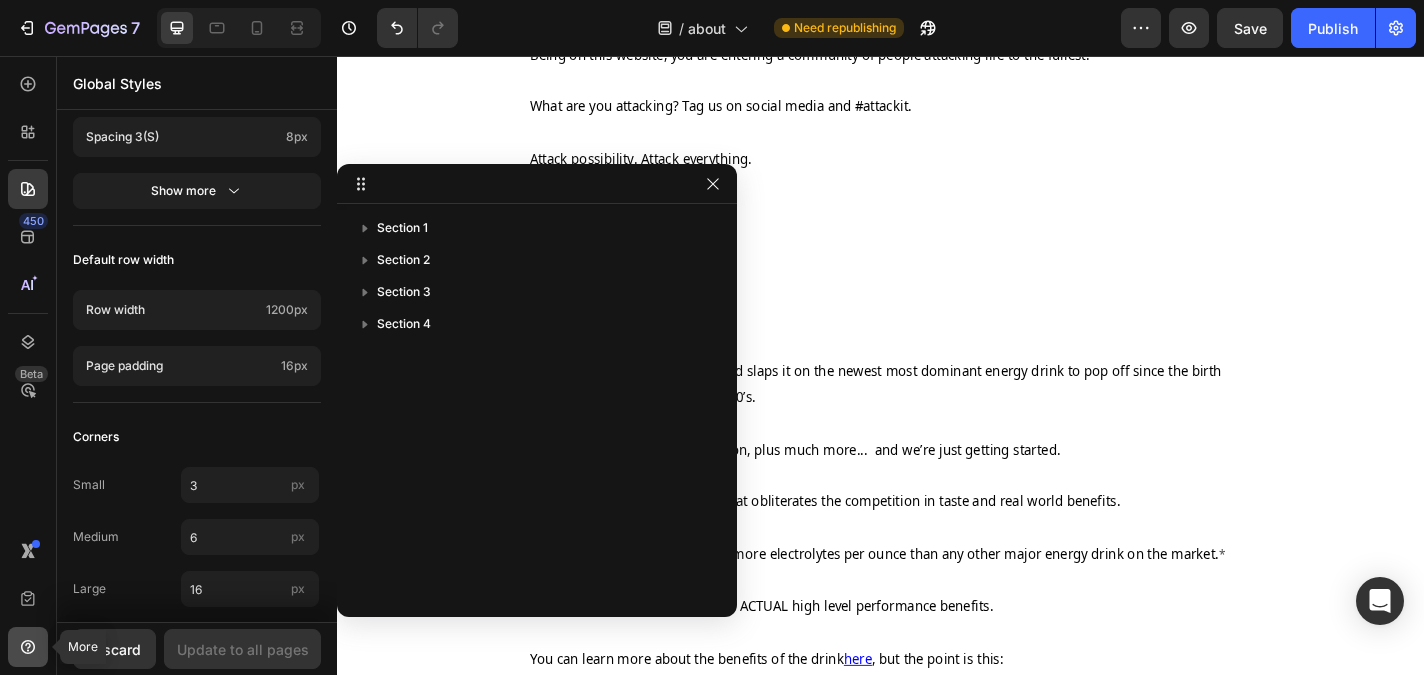 click 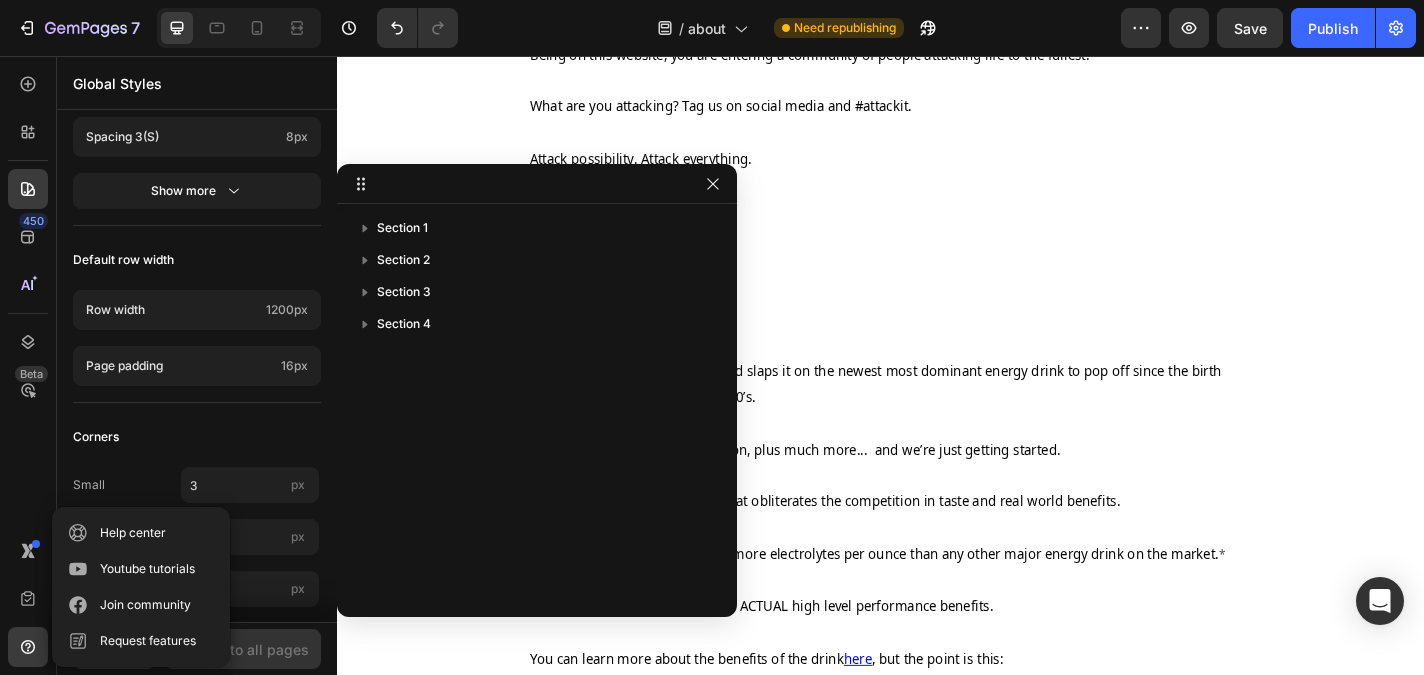 click on "The brand. Heading Attack possibility. Attack everything.  Heading Row Attack Energy was born out of a mindset of attacking the things we want in life… Goals, potential, accomplishment, money, good times, adventure, dreams. Whatever it is... Attacking it until it becomes a reality.    Anything less than attacking life, leaves potential and possibility unexplored. And that's not cool.    “Follow your dreams” doesn’t get us hyped.  |  Attacking a dream does.  "Starting" a workout doesn’t get us pumped.  |  Attacking a workout does.  “Doing life” is uninspiring.  |  Attacking life excites us.    It’s a mindset shift to the correct mindset it takes to GO BIG and ACHIEVE BIG in life. The ATTACK mindset.   You can attack anything... Epic, fun, training, adventure, waves, slopes, workouts, literally anything. Whatever your thing is… Whatever you are doing... ATTACK IT.   Being on this website, you are entering a community of people attacking life to the fullest.        Text Block" at bounding box center [937, 533] 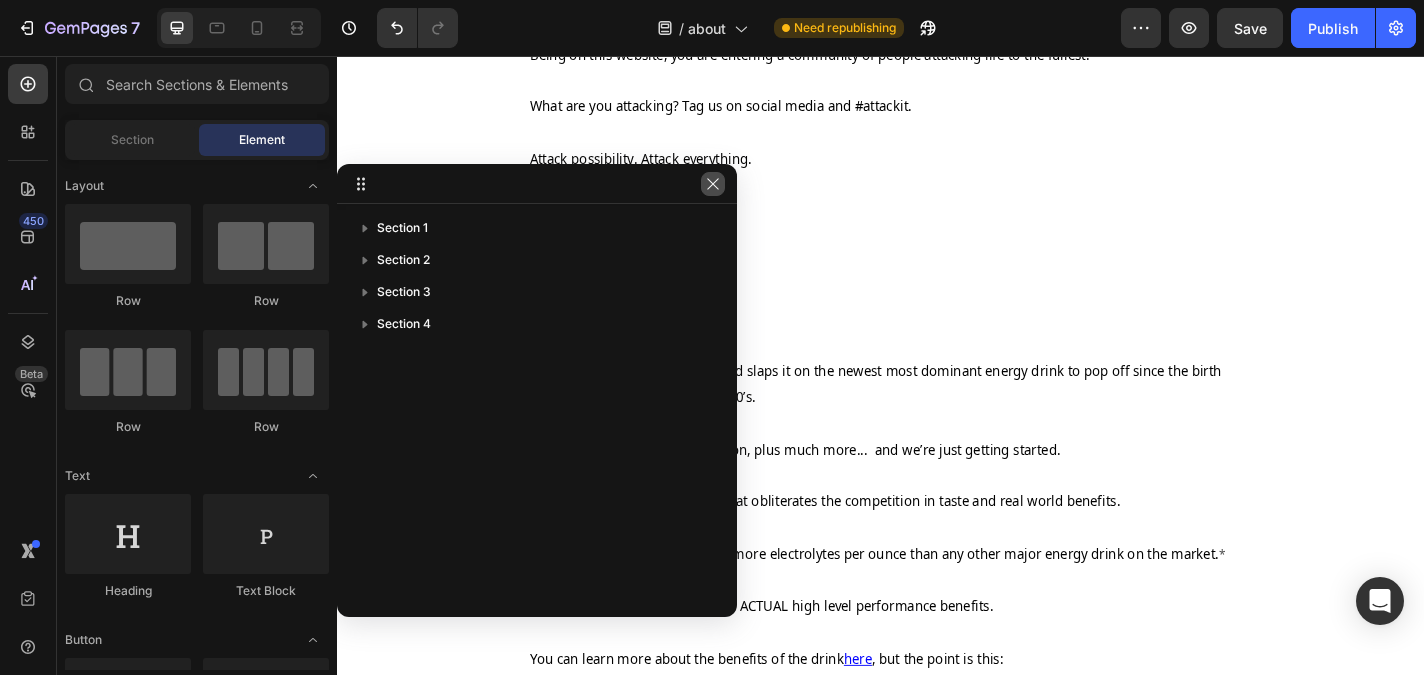 click 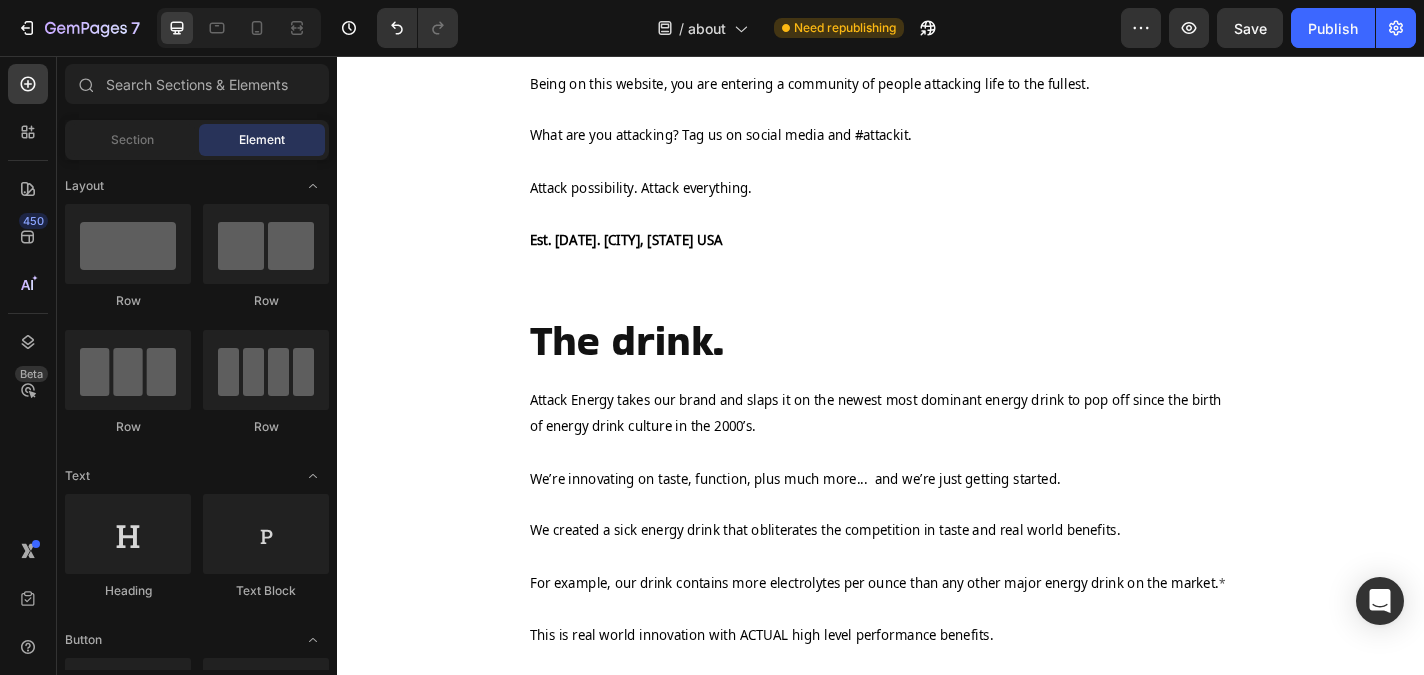 scroll, scrollTop: 618, scrollLeft: 0, axis: vertical 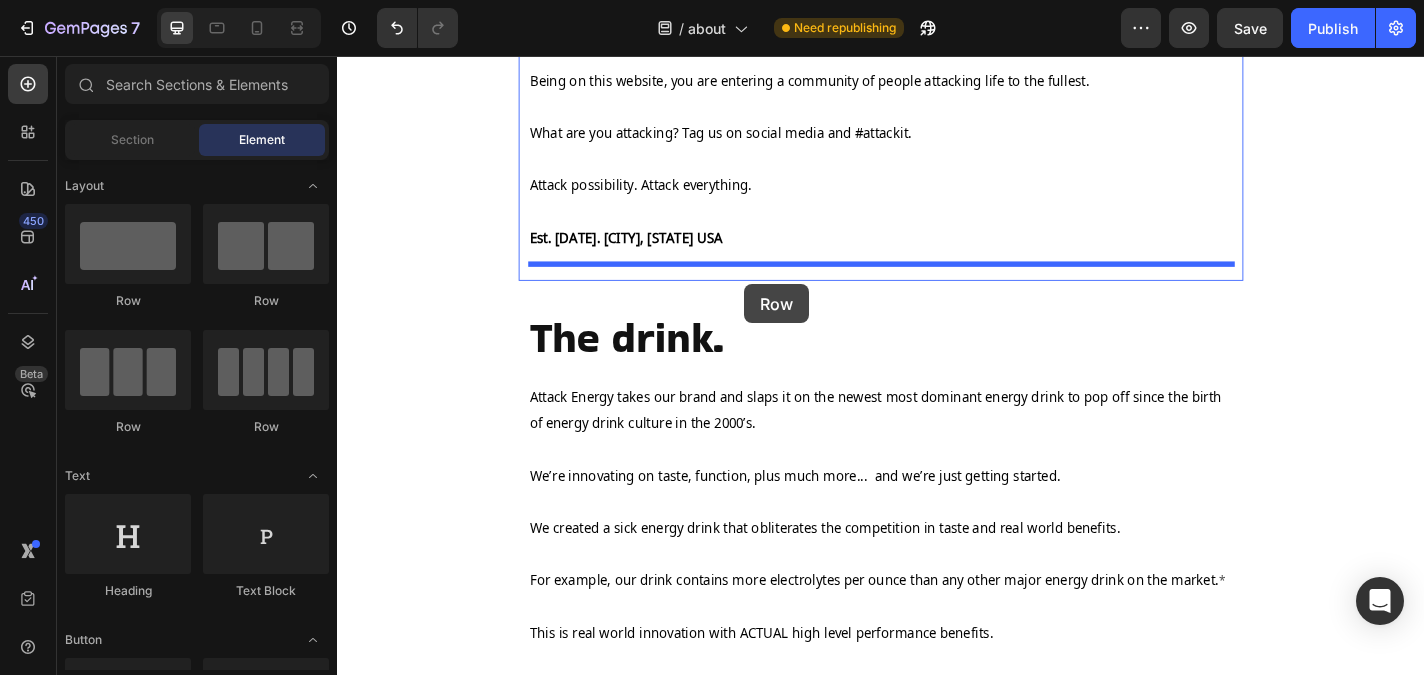 drag, startPoint x: 471, startPoint y: 324, endPoint x: 786, endPoint y: 308, distance: 315.4061 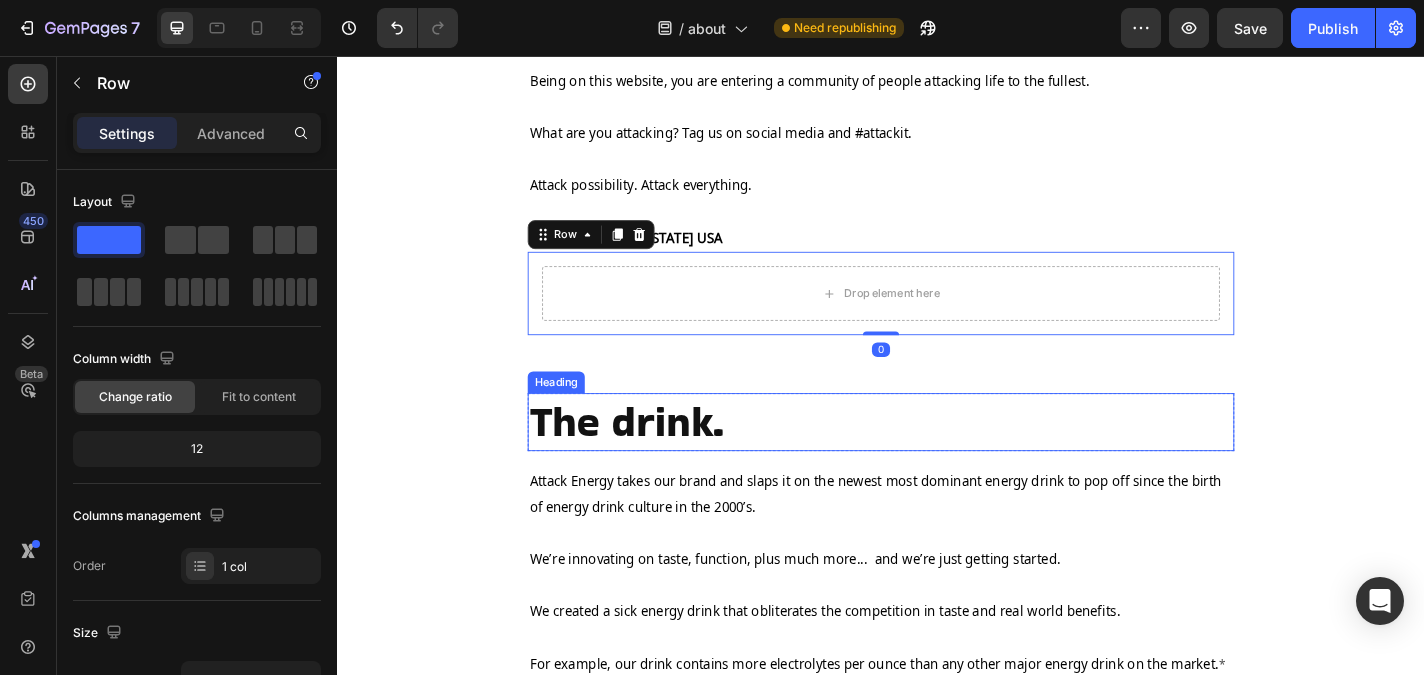 click on "The drink." at bounding box center [937, 460] 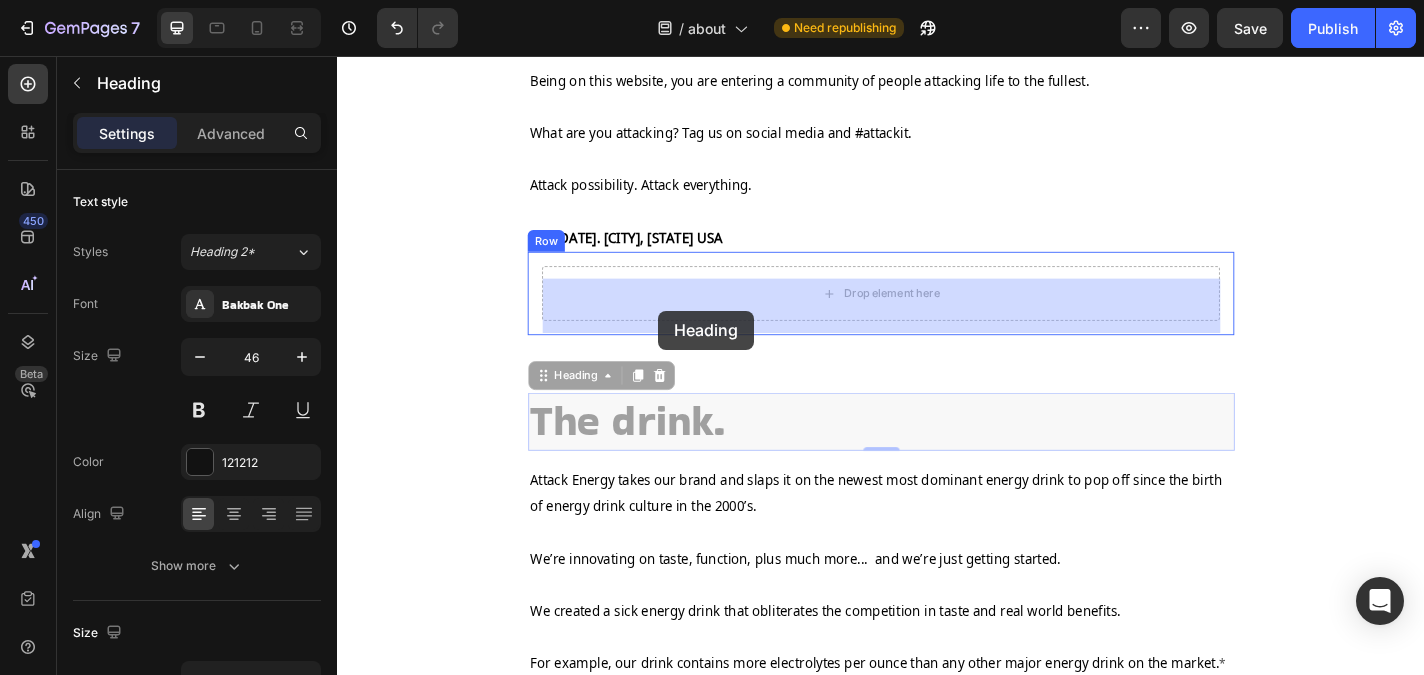 drag, startPoint x: 605, startPoint y: 426, endPoint x: 691, endPoint y: 337, distance: 123.76187 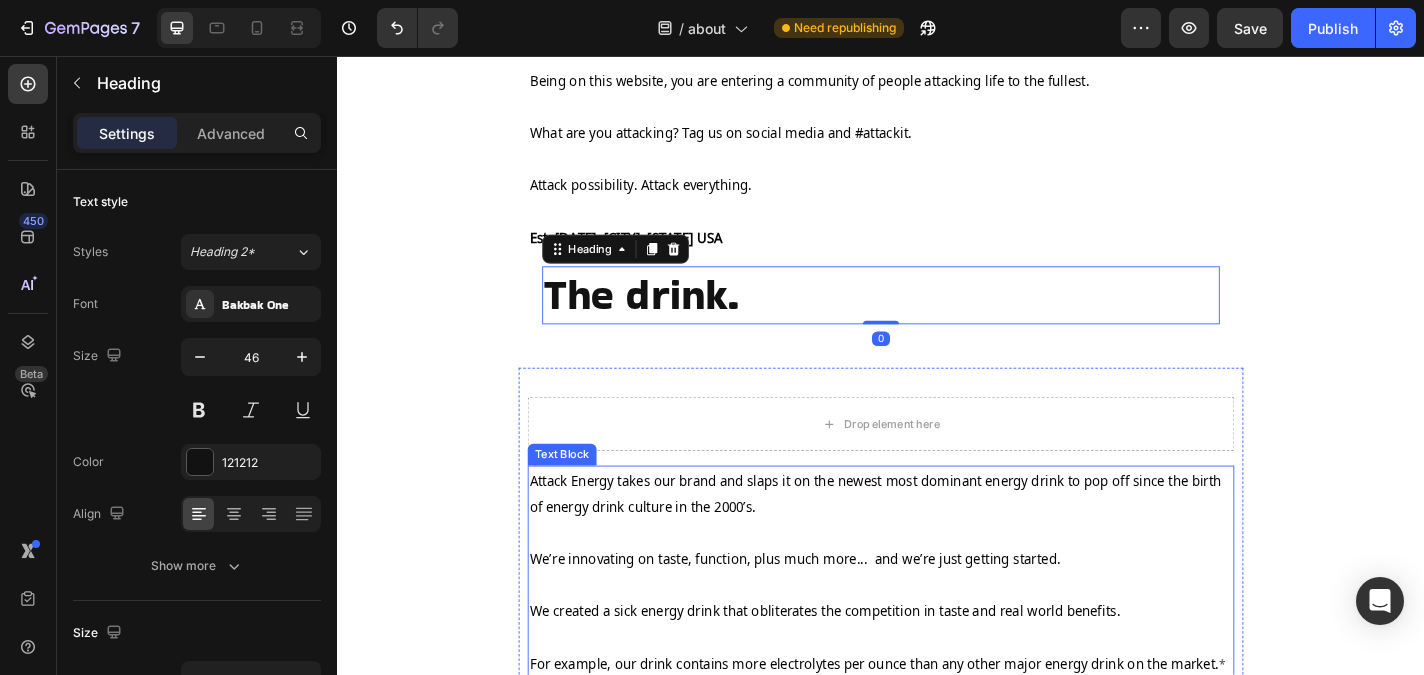 click on "Attack Energy takes our brand and slaps it on the newest most dominant energy drink to pop off since the birth of energy drink culture in the 2000’s." at bounding box center [931, 538] 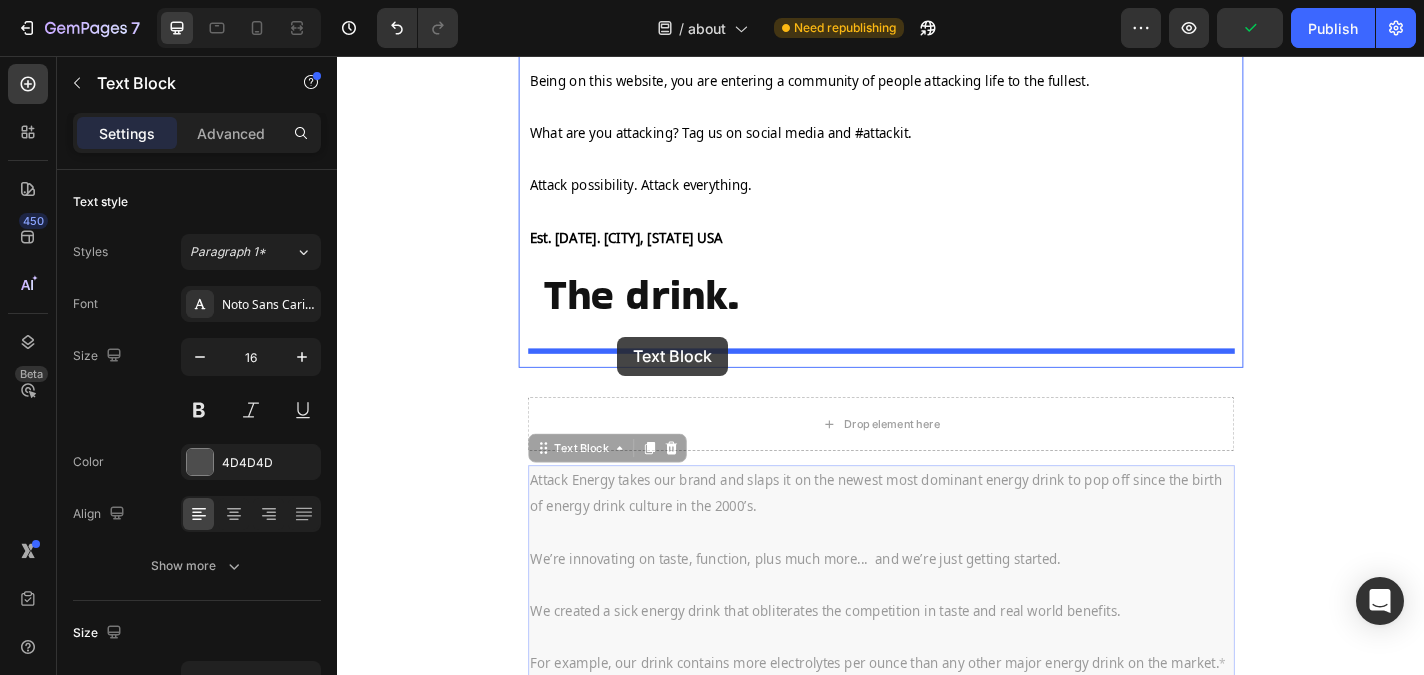 drag, startPoint x: 608, startPoint y: 507, endPoint x: 646, endPoint y: 367, distance: 145.0655 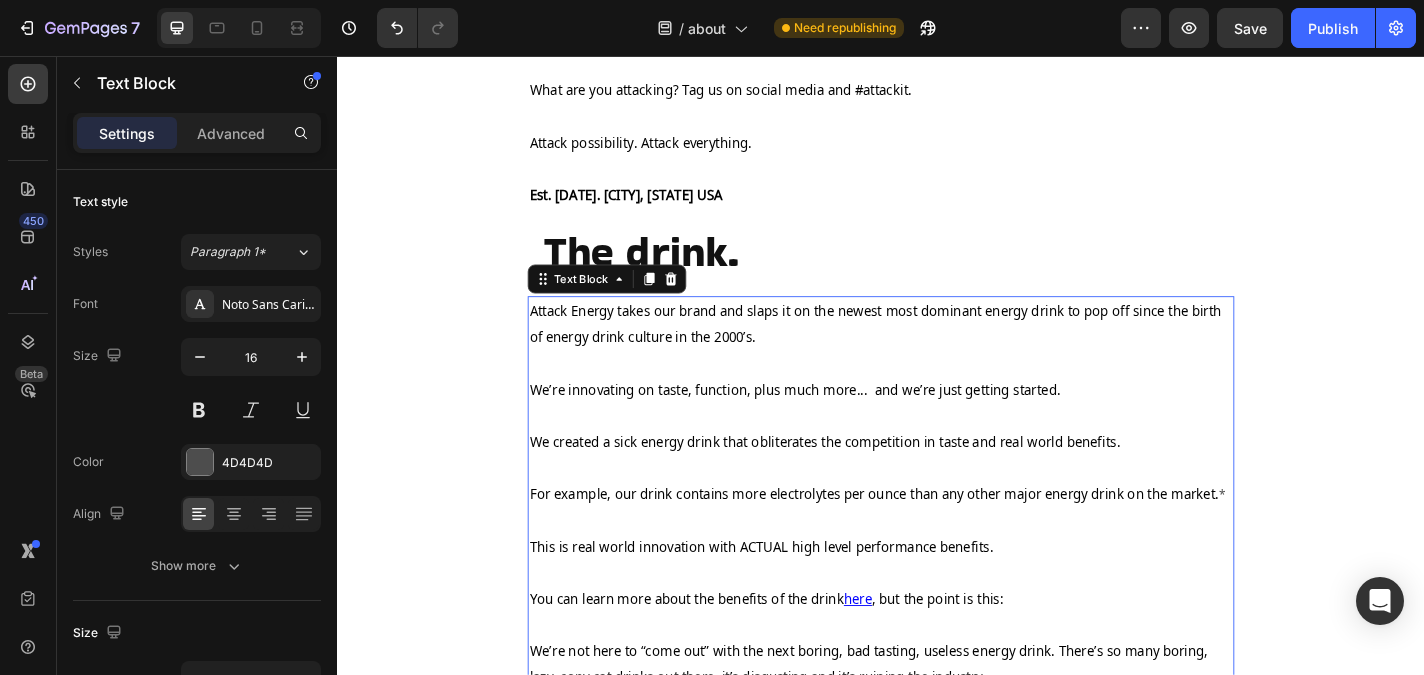 scroll, scrollTop: 670, scrollLeft: 0, axis: vertical 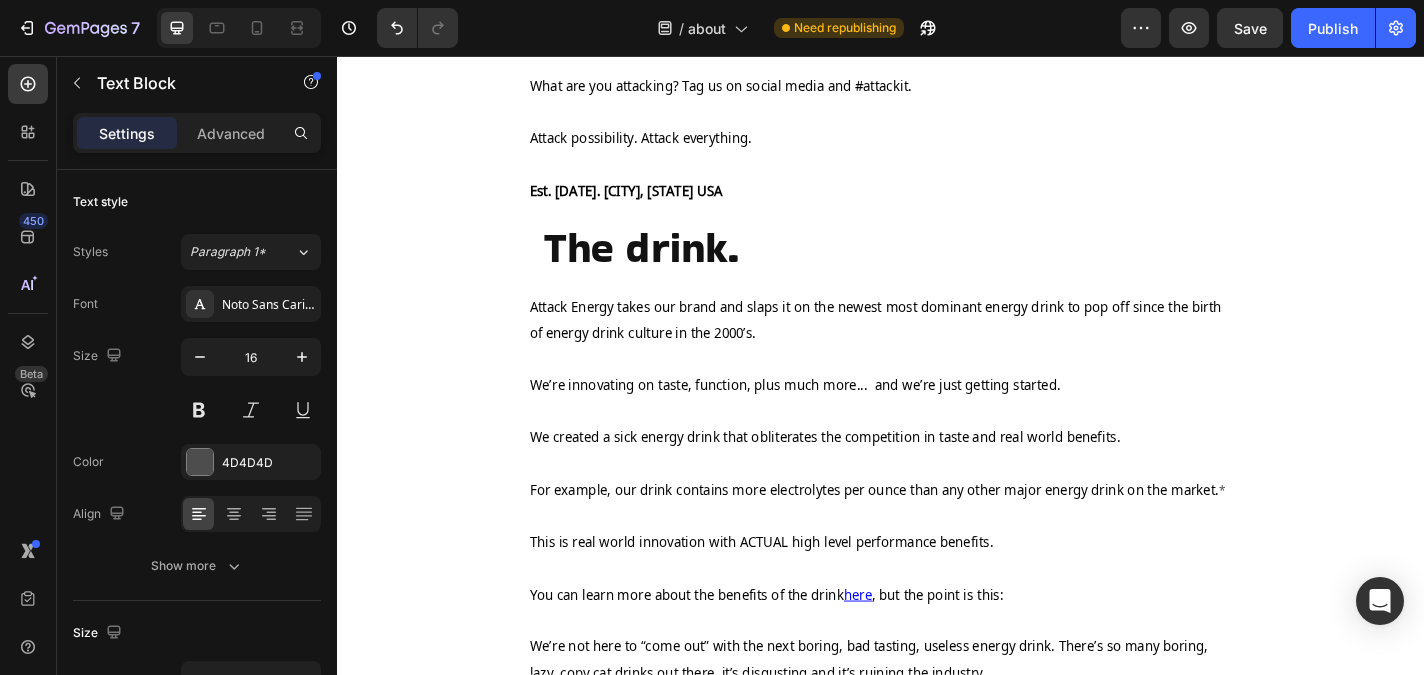 click on "The brand. Heading Attack possibility. Attack everything.  Heading Row Attack Energy was born out of a mindset of attacking the things we want in life… Goals, potential, accomplishment, money, good times, adventure, dreams. Whatever it is... Attacking it until it becomes a reality.    Anything less than attacking life, leaves potential and possibility unexplored. And that's not cool.    “Follow your dreams” doesn’t get us hyped.  |  Attacking a dream does.  "Starting" a workout doesn’t get us pumped.  |  Attacking a workout does.  “Doing life” is uninspiring.  |  Attacking life excites us.    It’s a mindset shift to the correct mindset it takes to GO BIG and ACHIEVE BIG in life. The ATTACK mindset.   You can attack anything... Epic, fun, training, adventure, waves, slopes, workouts, literally anything. Whatever your thing is… Whatever you are doing... ATTACK IT.   Being on this website, you are entering a community of people attacking life to the fullest.        Text Block" at bounding box center [937, 556] 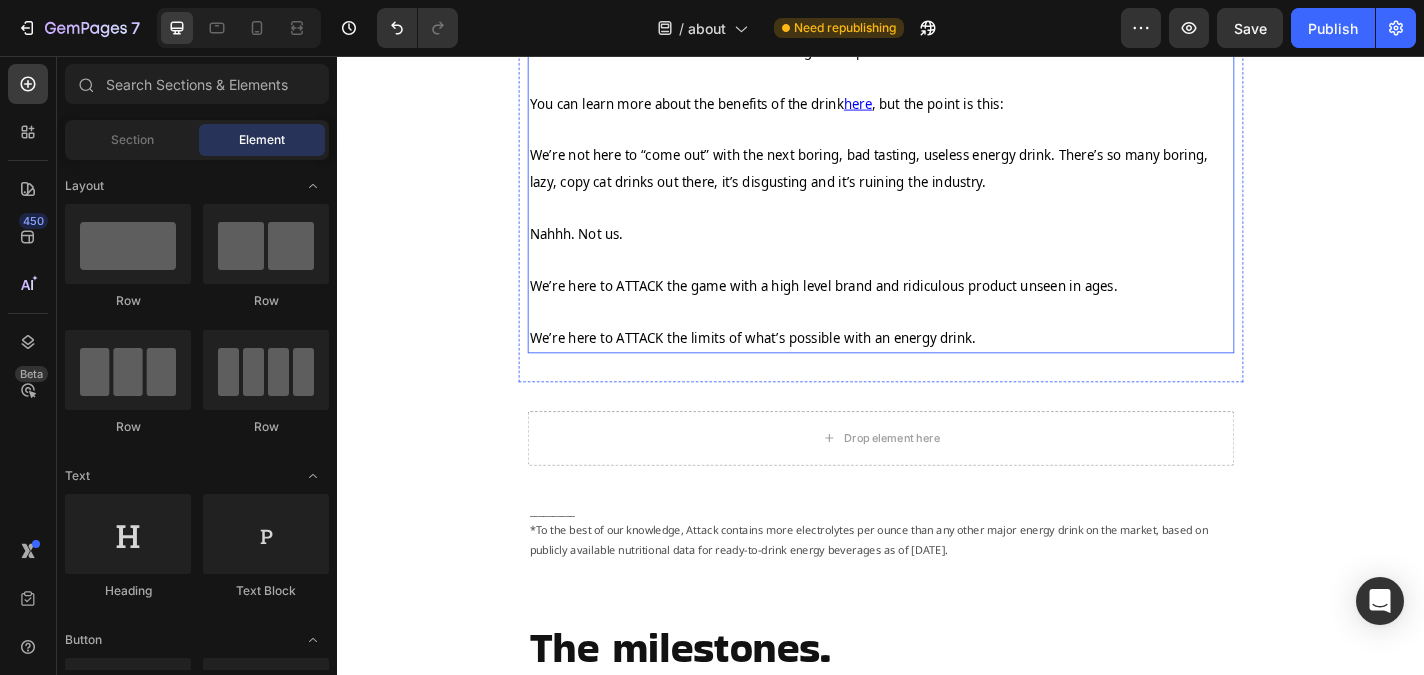 scroll, scrollTop: 1198, scrollLeft: 0, axis: vertical 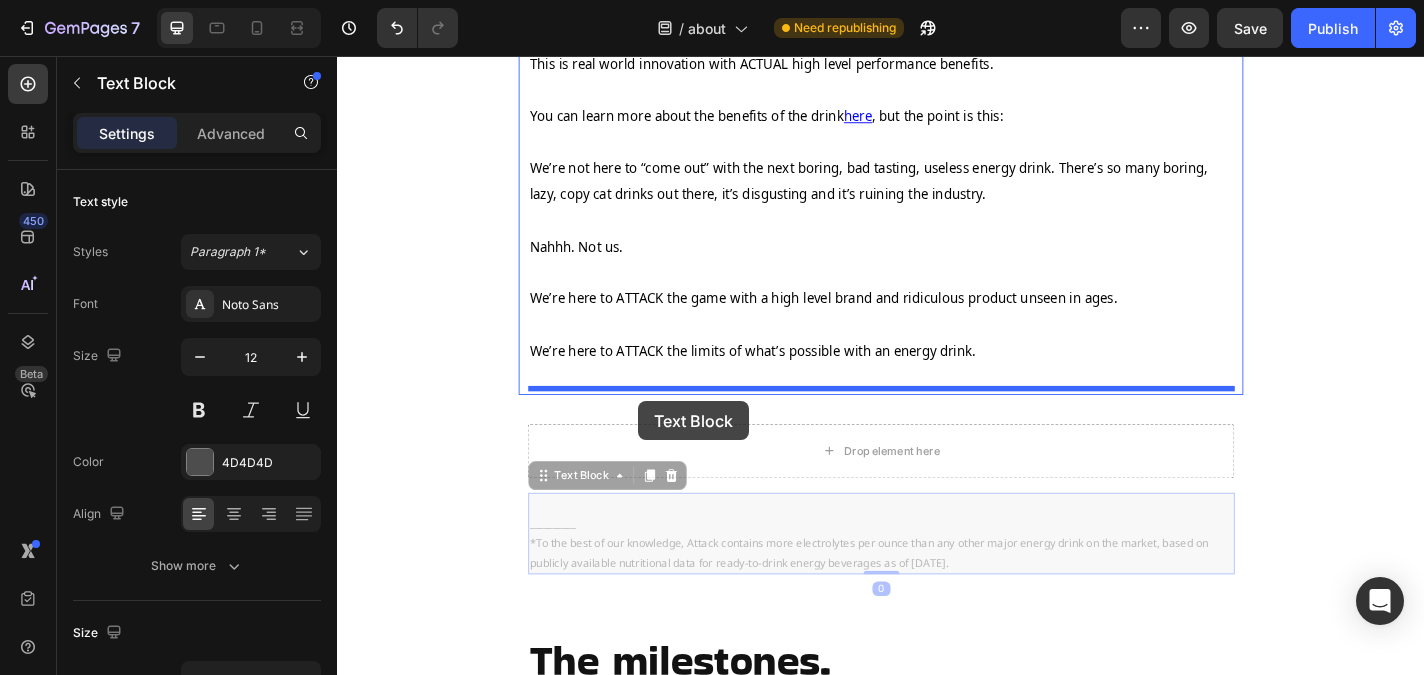 drag, startPoint x: 680, startPoint y: 590, endPoint x: 669, endPoint y: 437, distance: 153.39491 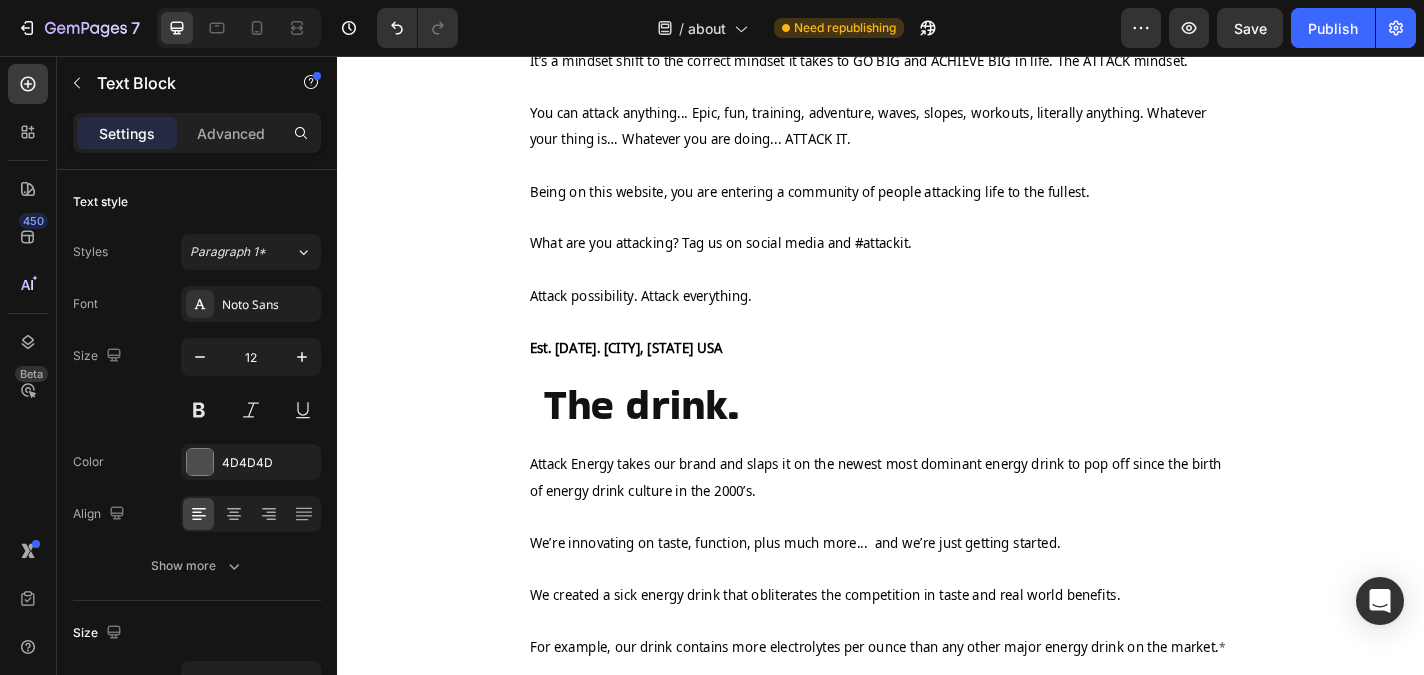 scroll, scrollTop: 588, scrollLeft: 0, axis: vertical 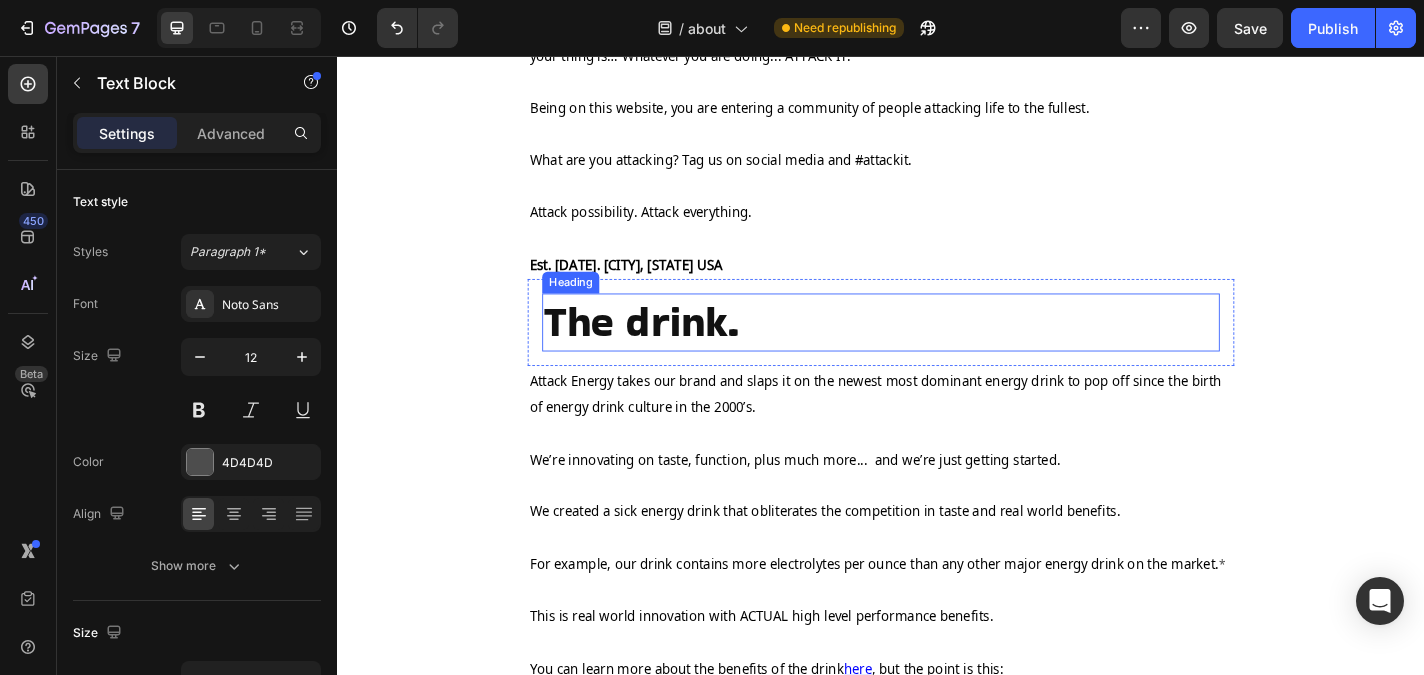 click on "The drink." at bounding box center (937, 350) 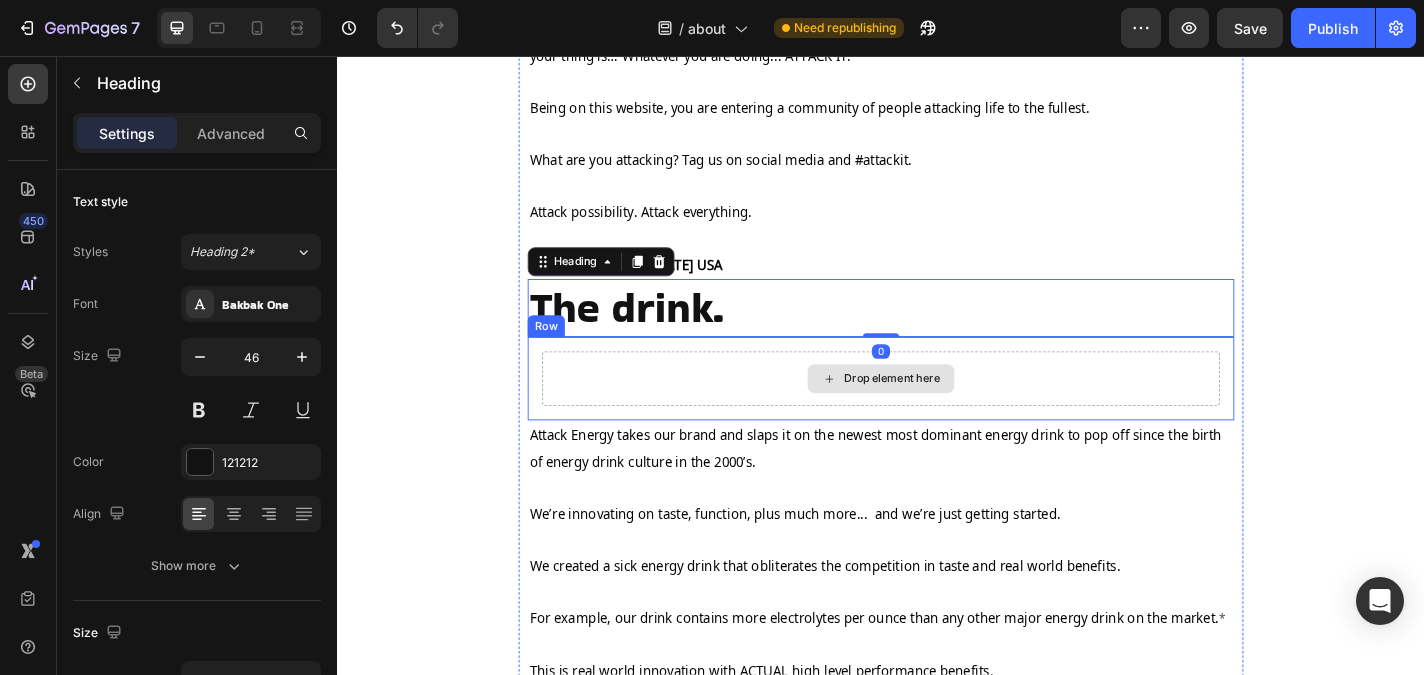 click on "Drop element here" at bounding box center [937, 412] 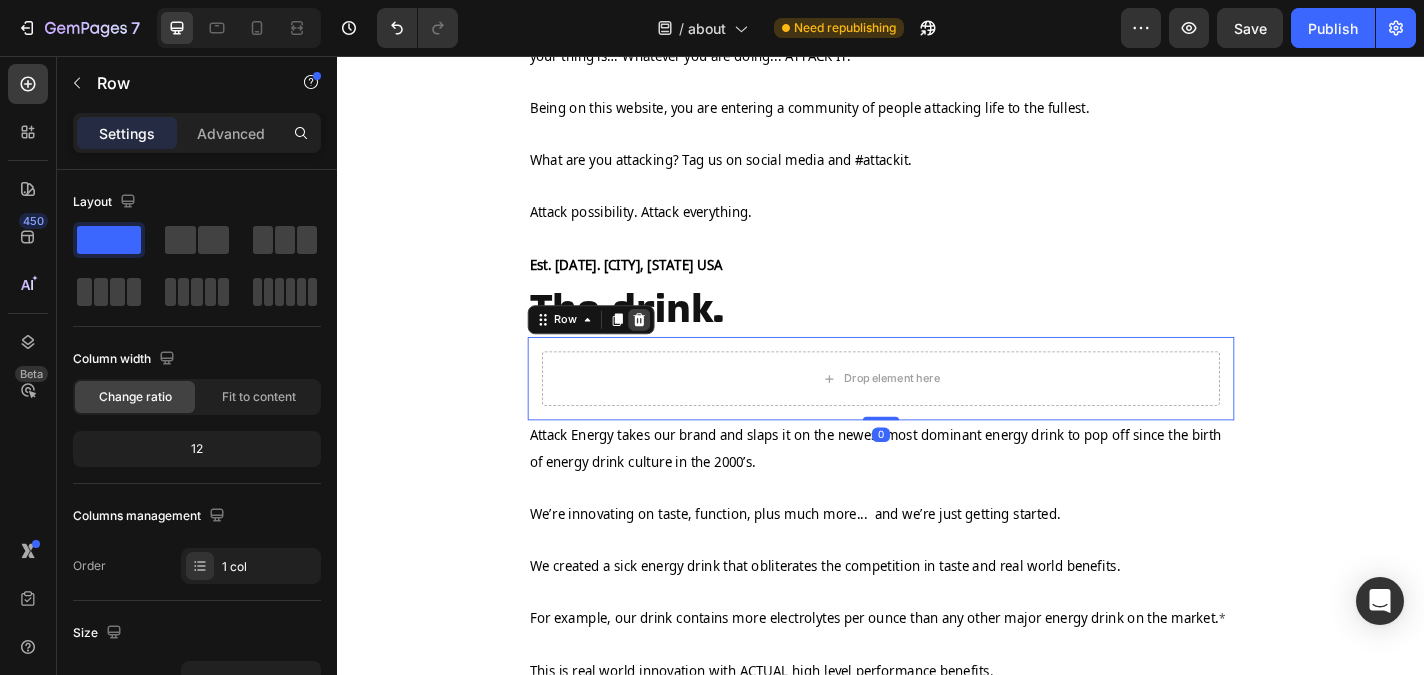 click 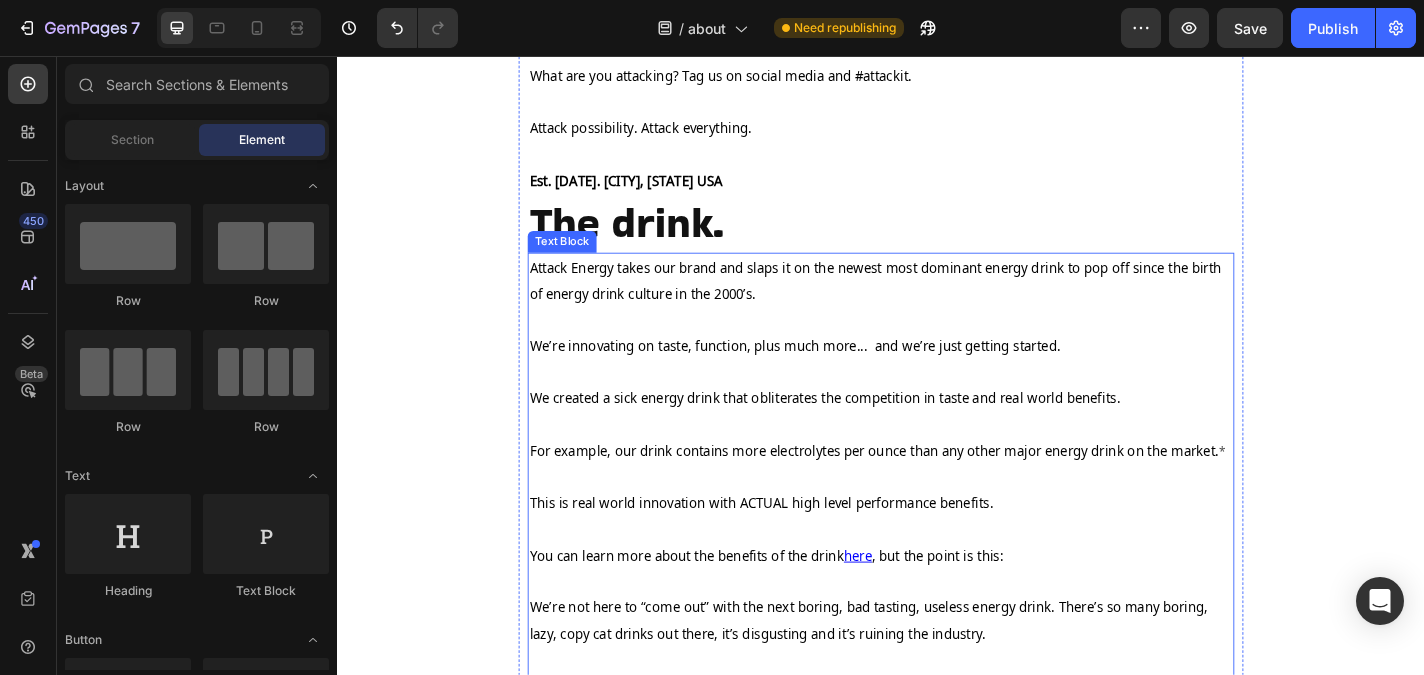 scroll, scrollTop: 684, scrollLeft: 0, axis: vertical 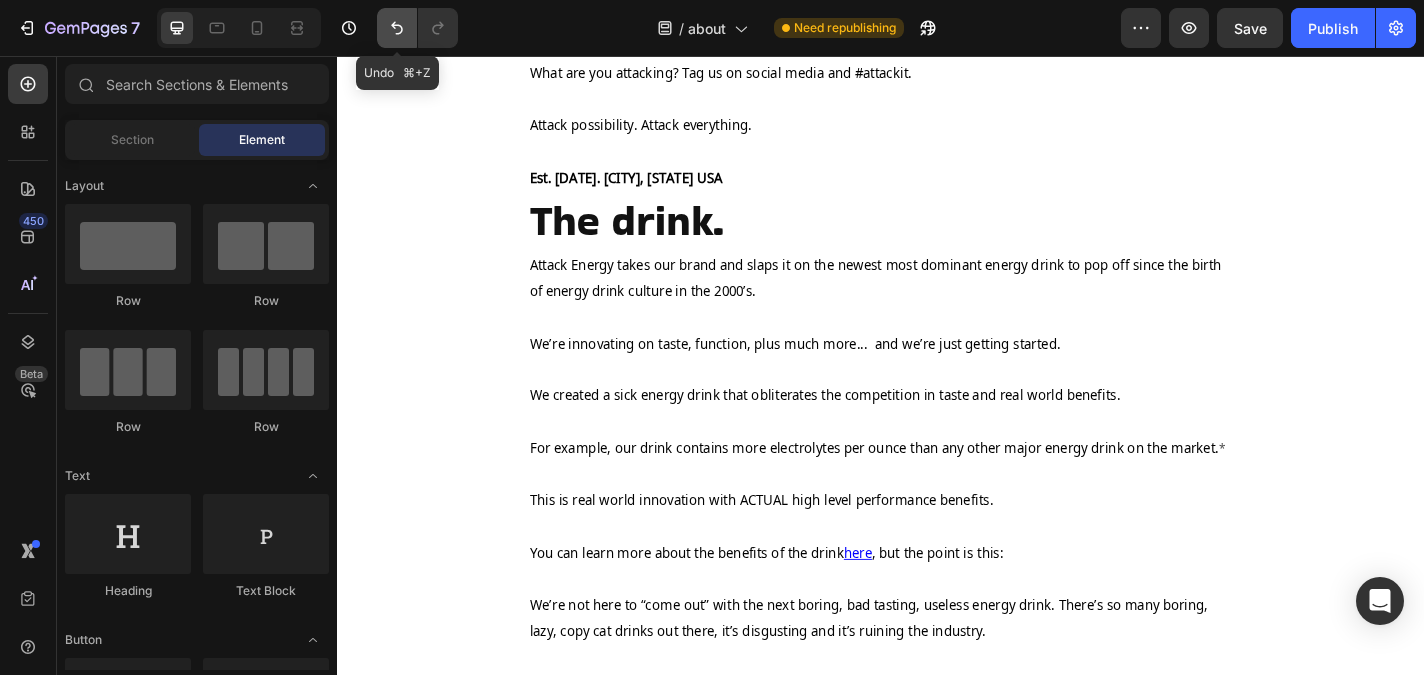 click 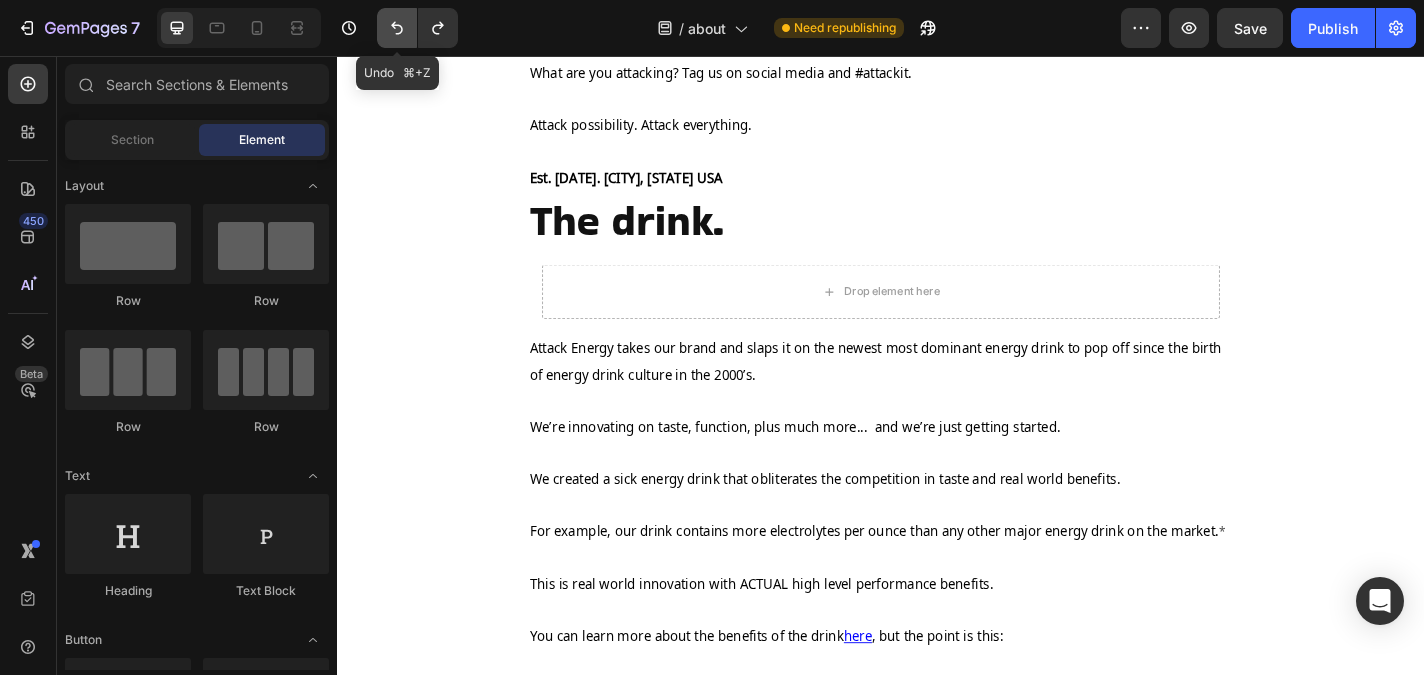 click 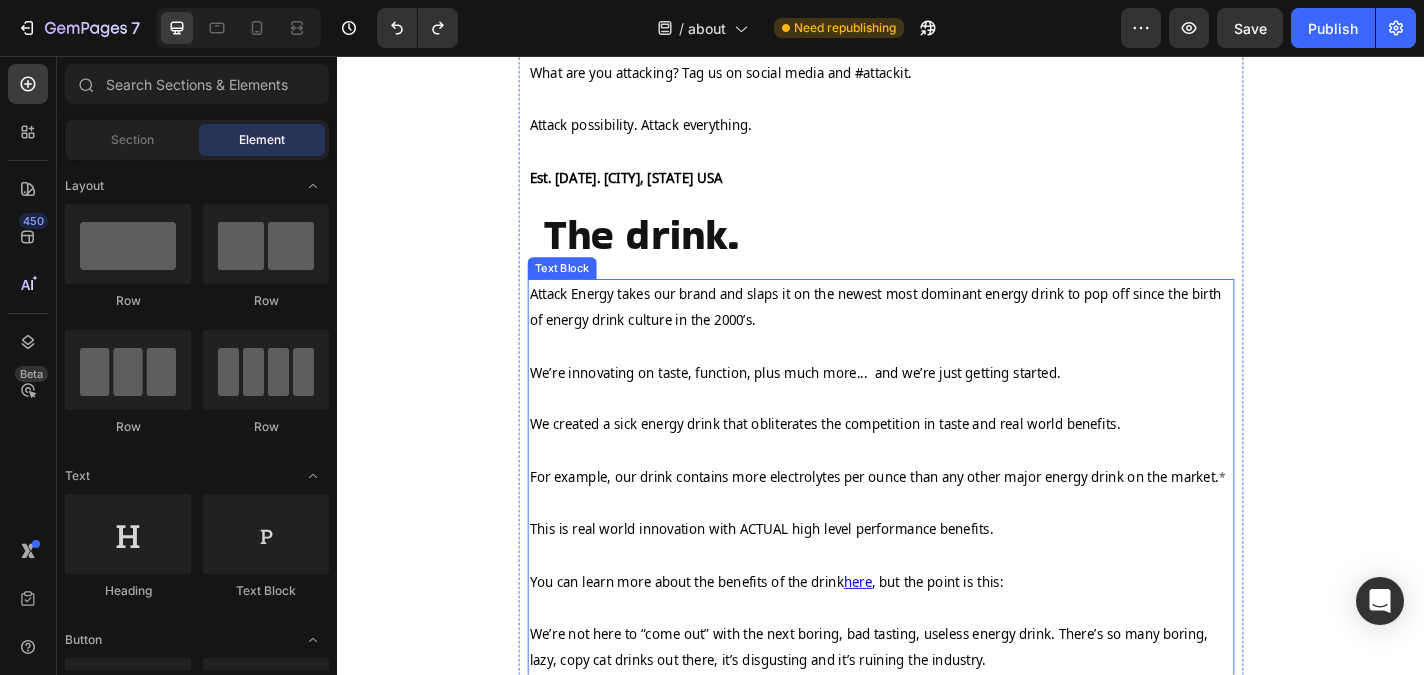 click on "Attack Energy takes our brand and slaps it on the newest most dominant energy drink to pop off since the birth of energy drink culture in the 2000’s." at bounding box center (931, 332) 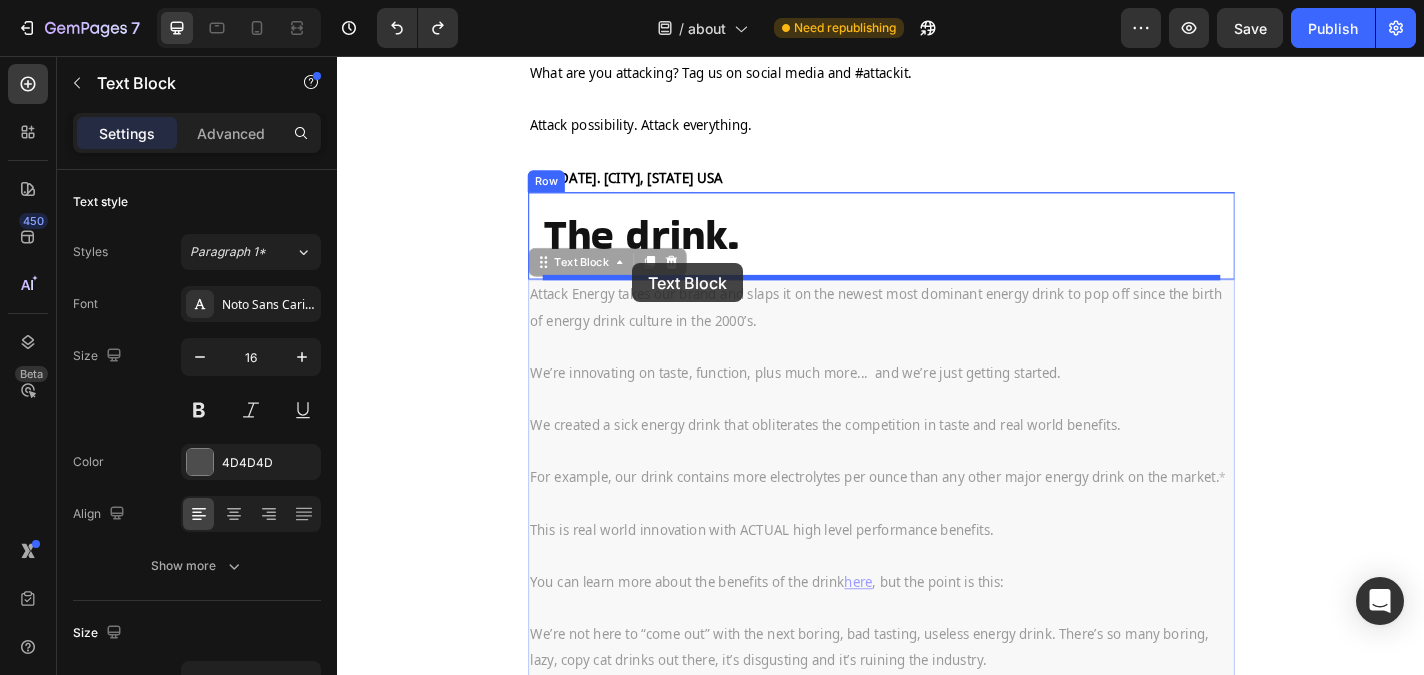 drag, startPoint x: 592, startPoint y: 302, endPoint x: 663, endPoint y: 285, distance: 73.00685 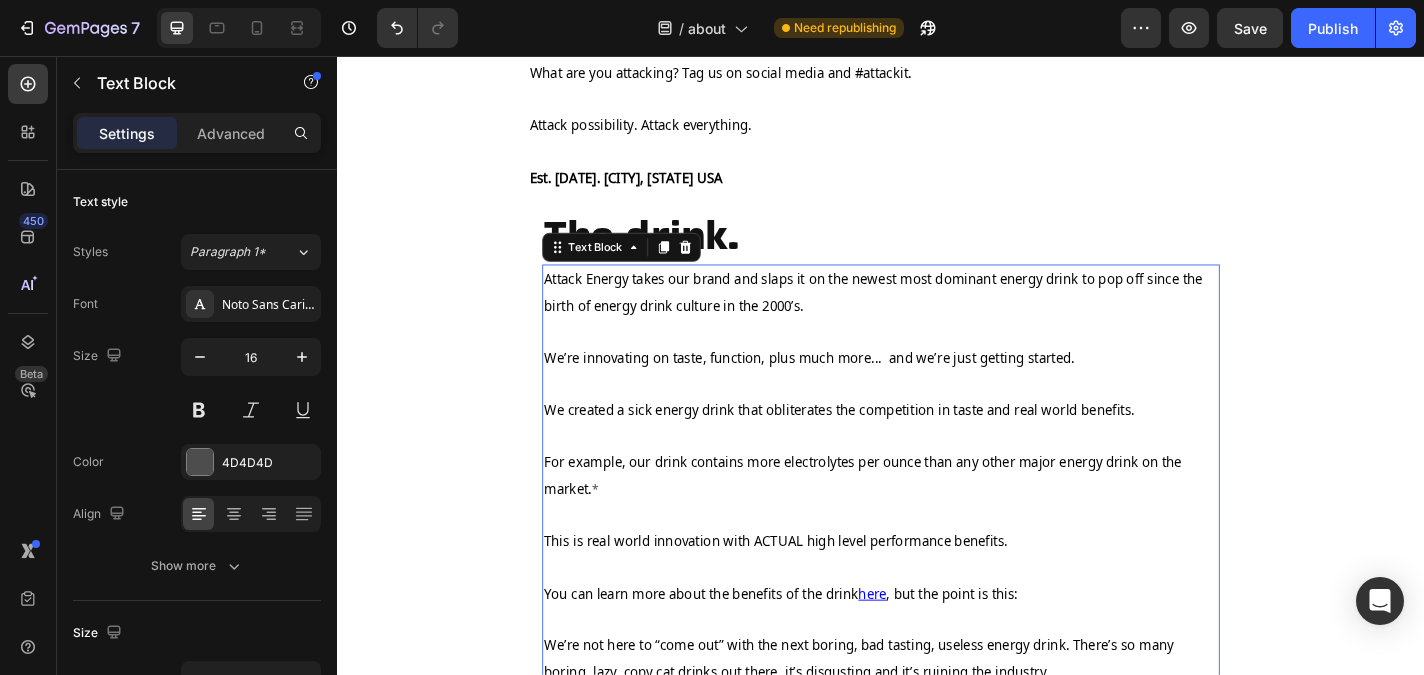 click at bounding box center (937, 360) 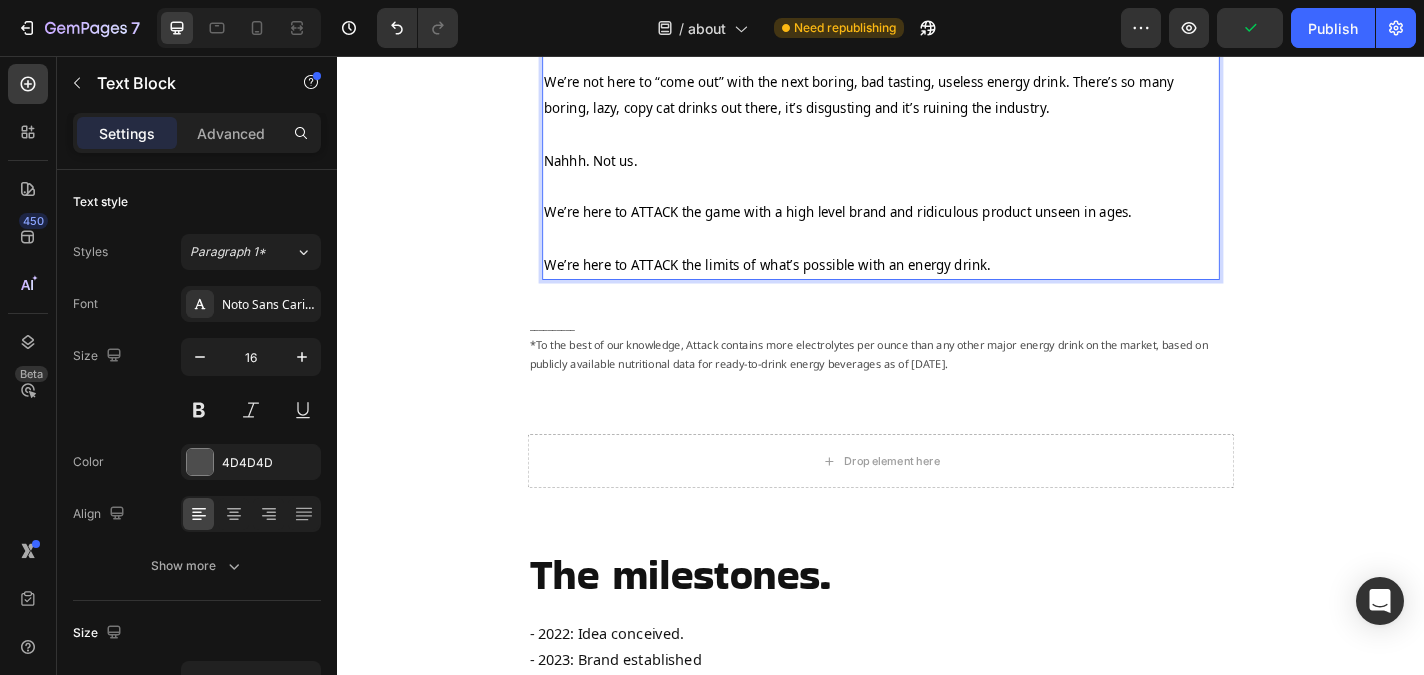 scroll, scrollTop: 1318, scrollLeft: 0, axis: vertical 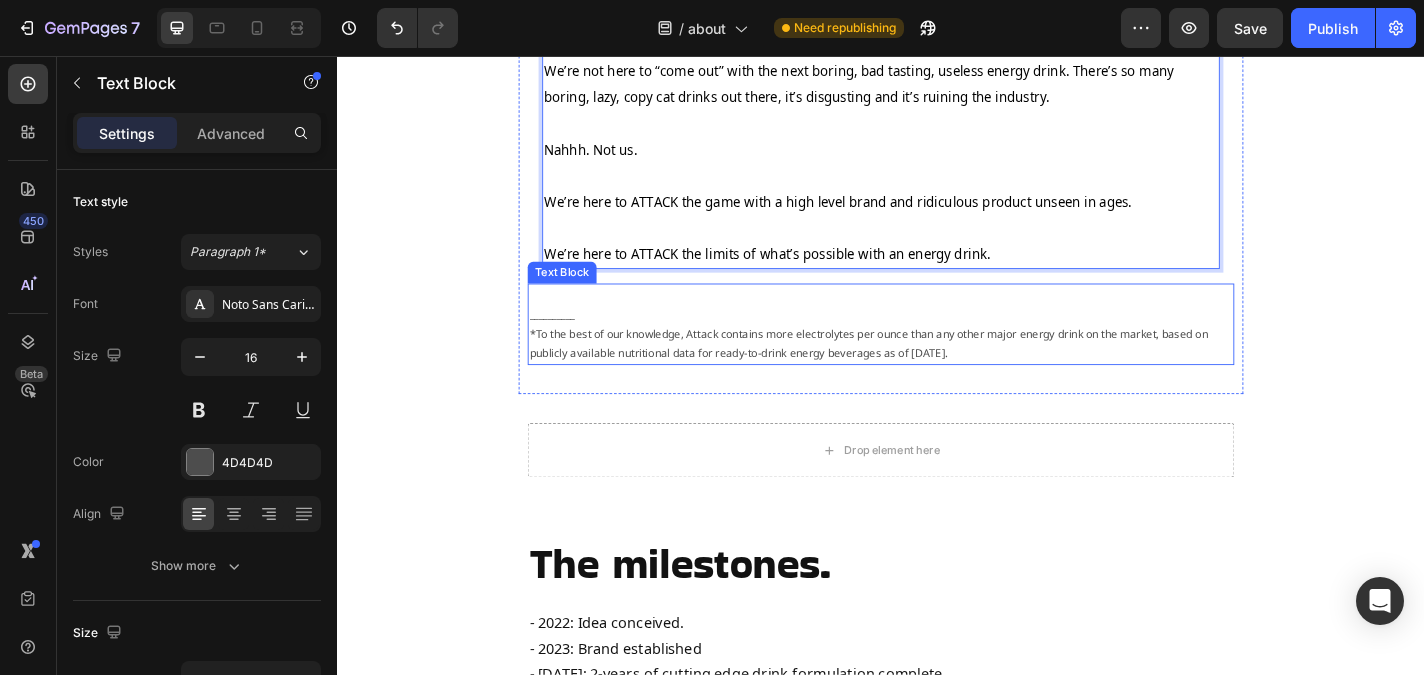 click on "*To the best of our knowledge, Attack contains more electrolytes per ounce than any other major energy drink on the market, based on publicly available nutritional data for ready-to-drink energy beverages as of [DATE]." at bounding box center (937, 373) 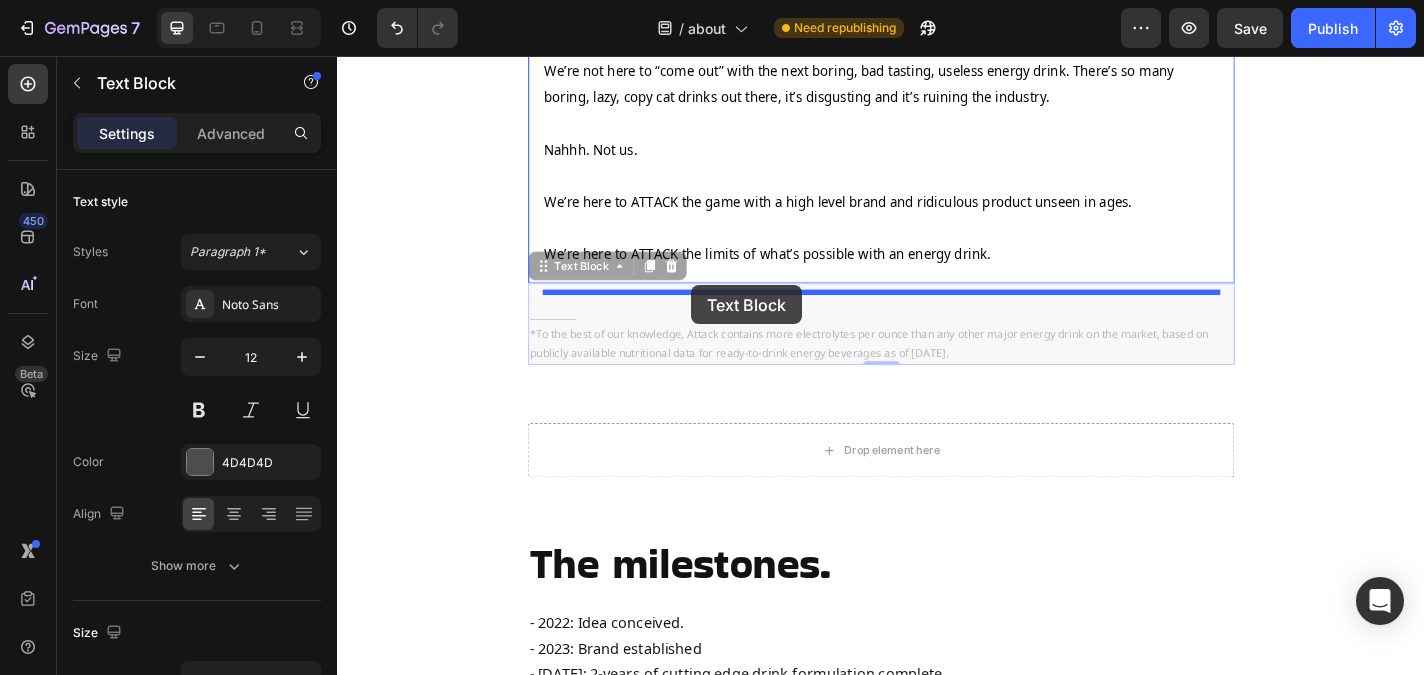 drag, startPoint x: 684, startPoint y: 400, endPoint x: 728, endPoint y: 309, distance: 101.07918 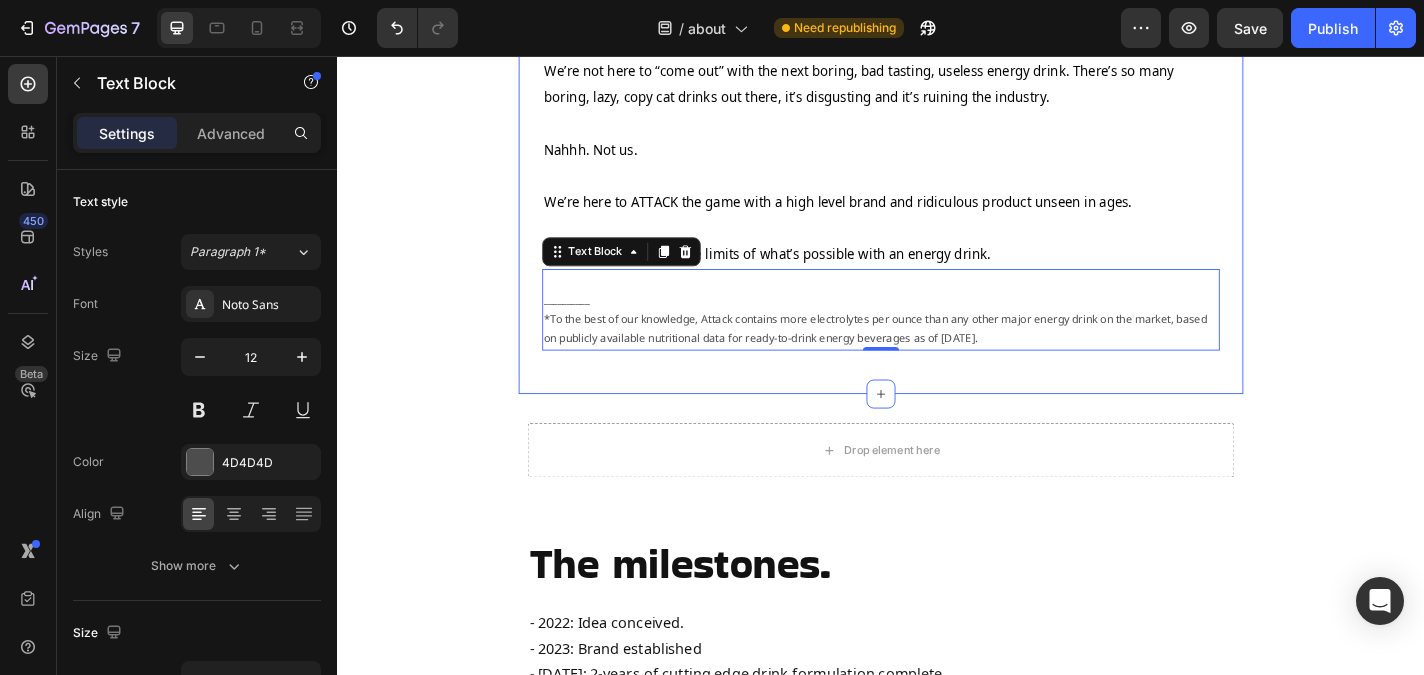 click on "The brand. Heading Attack possibility. Attack everything.  Heading Row Attack Energy was born out of a mindset of attacking the things we want in life… Goals, potential, accomplishment, money, good times, adventure, dreams. Whatever it is... Attacking it until it becomes a reality.    Anything less than attacking life, leaves potential and possibility unexplored. And that's not cool.    “Follow your dreams” doesn’t get us hyped.  |  Attacking a dream does.  "Starting" a workout doesn’t get us pumped.  |  Attacking a workout does.  “Doing life” is uninspiring.  |  Attacking life excites us.    It’s a mindset shift to the correct mindset it takes to GO BIG and ACHIEVE BIG in life. The ATTACK mindset.   You can attack anything... Epic, fun, training, adventure, waves, slopes, workouts, literally anything. Whatever your thing is… Whatever you are doing... ATTACK IT.   Being on this website, you are entering a community of people attacking life to the fullest.        Text Block *" at bounding box center (937, -396) 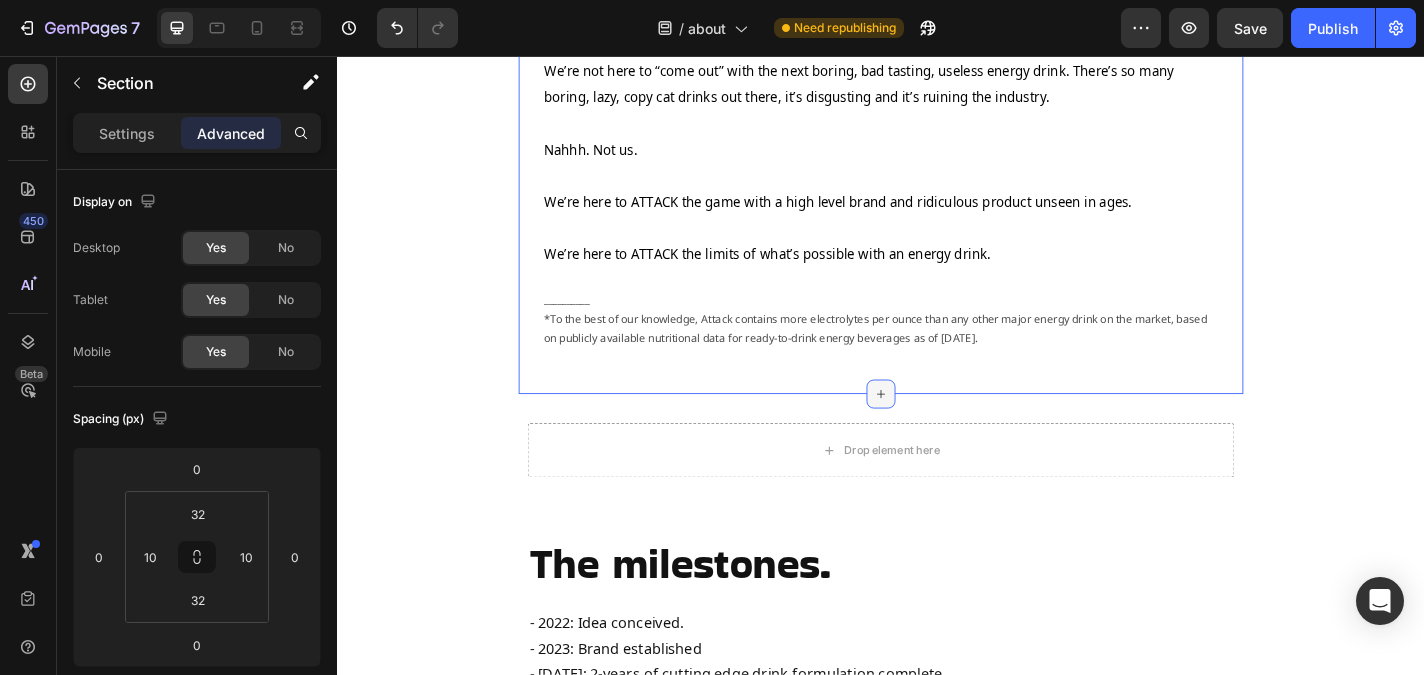 click 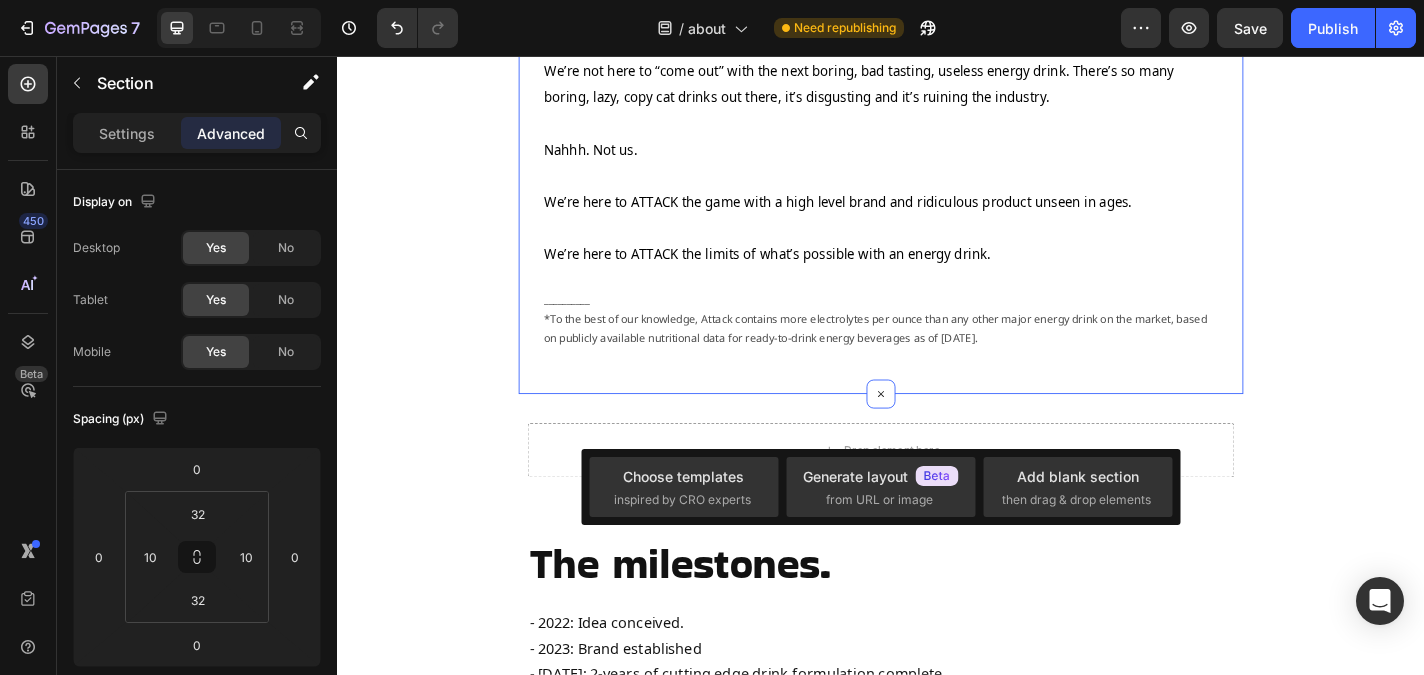 click on "The brand. Heading Attack possibility. Attack everything.  Heading Row Attack Energy was born out of a mindset of attacking the things we want in life… Goals, potential, accomplishment, money, good times, adventure, dreams. Whatever it is... Attacking it until it becomes a reality.    Anything less than attacking life, leaves potential and possibility unexplored. And that's not cool.    “Follow your dreams” doesn’t get us hyped.  |  Attacking a dream does.  "Starting" a workout doesn’t get us pumped.  |  Attacking a workout does.  “Doing life” is uninspiring.  |  Attacking life excites us.    It’s a mindset shift to the correct mindset it takes to GO BIG and ACHIEVE BIG in life. The ATTACK mindset.   You can attack anything... Epic, fun, training, adventure, waves, slopes, workouts, literally anything. Whatever your thing is… Whatever you are doing... ATTACK IT.   Being on this website, you are entering a community of people attacking life to the fullest.        Text Block *" at bounding box center (937, -86) 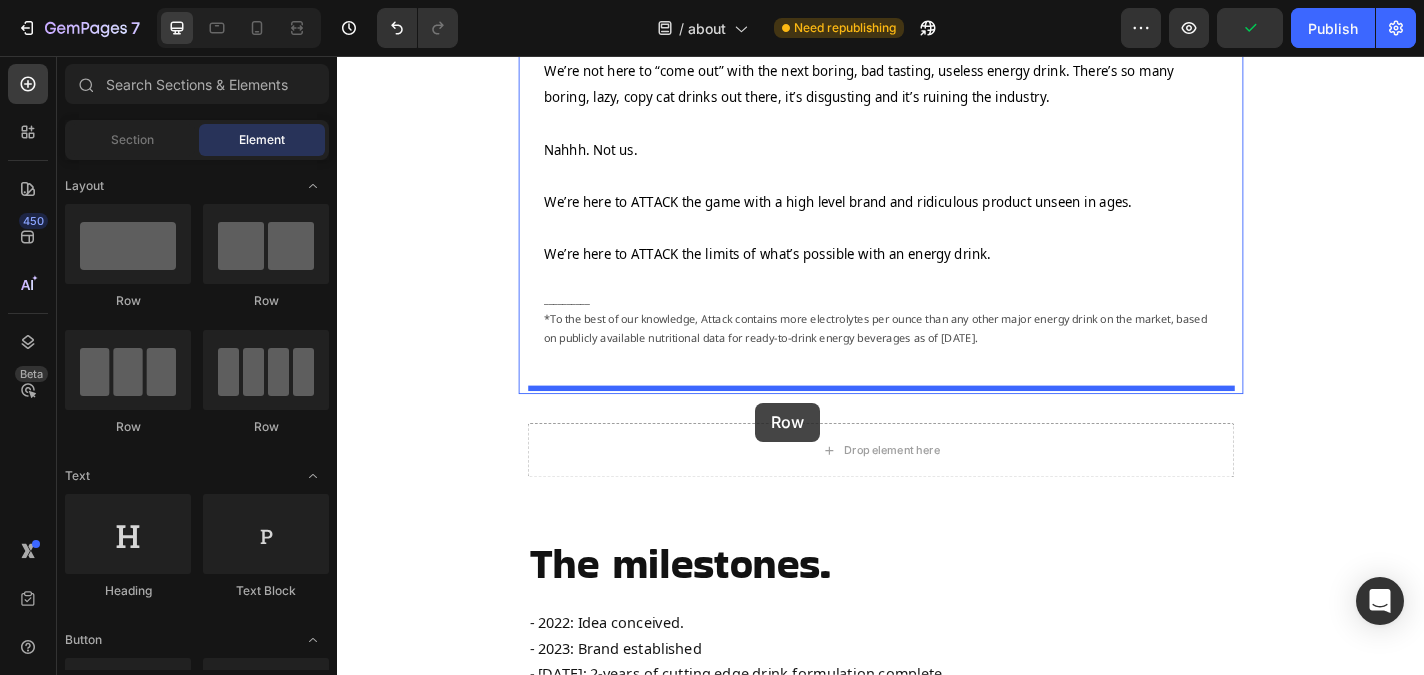 drag, startPoint x: 481, startPoint y: 295, endPoint x: 798, endPoint y: 439, distance: 348.1738 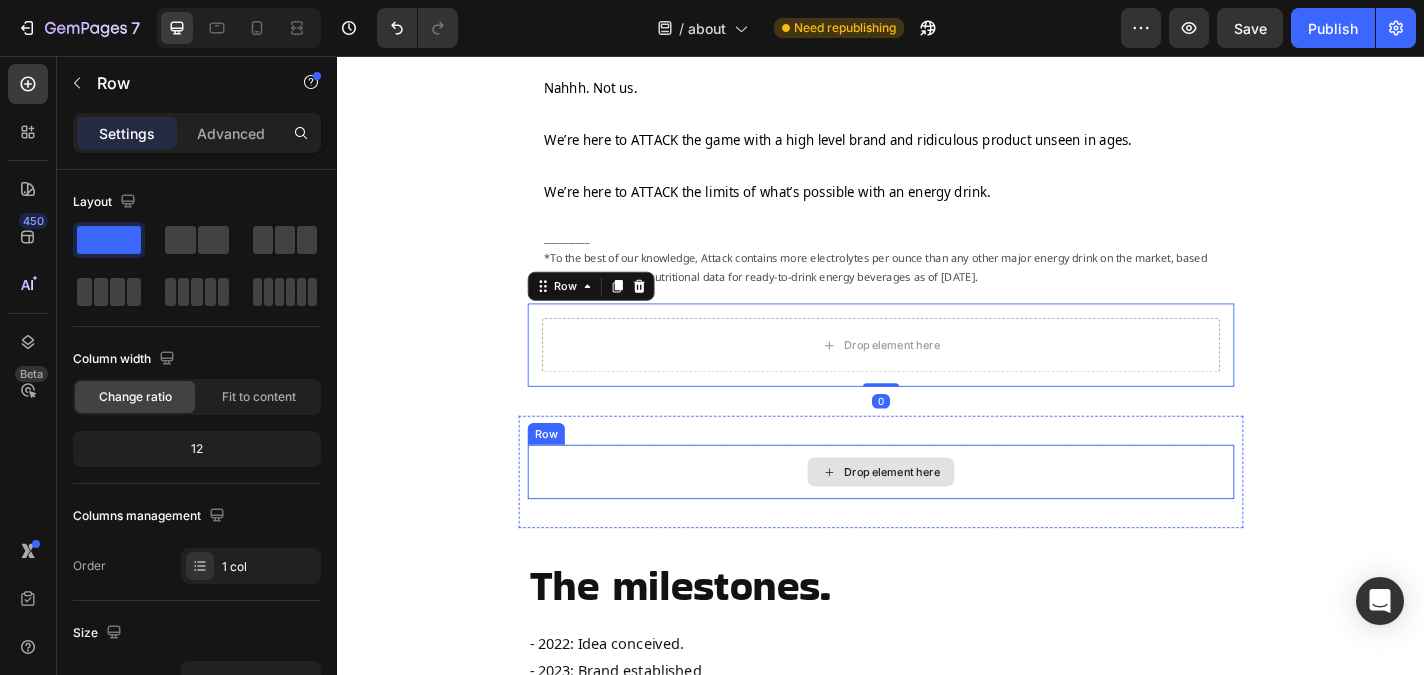 scroll, scrollTop: 1428, scrollLeft: 0, axis: vertical 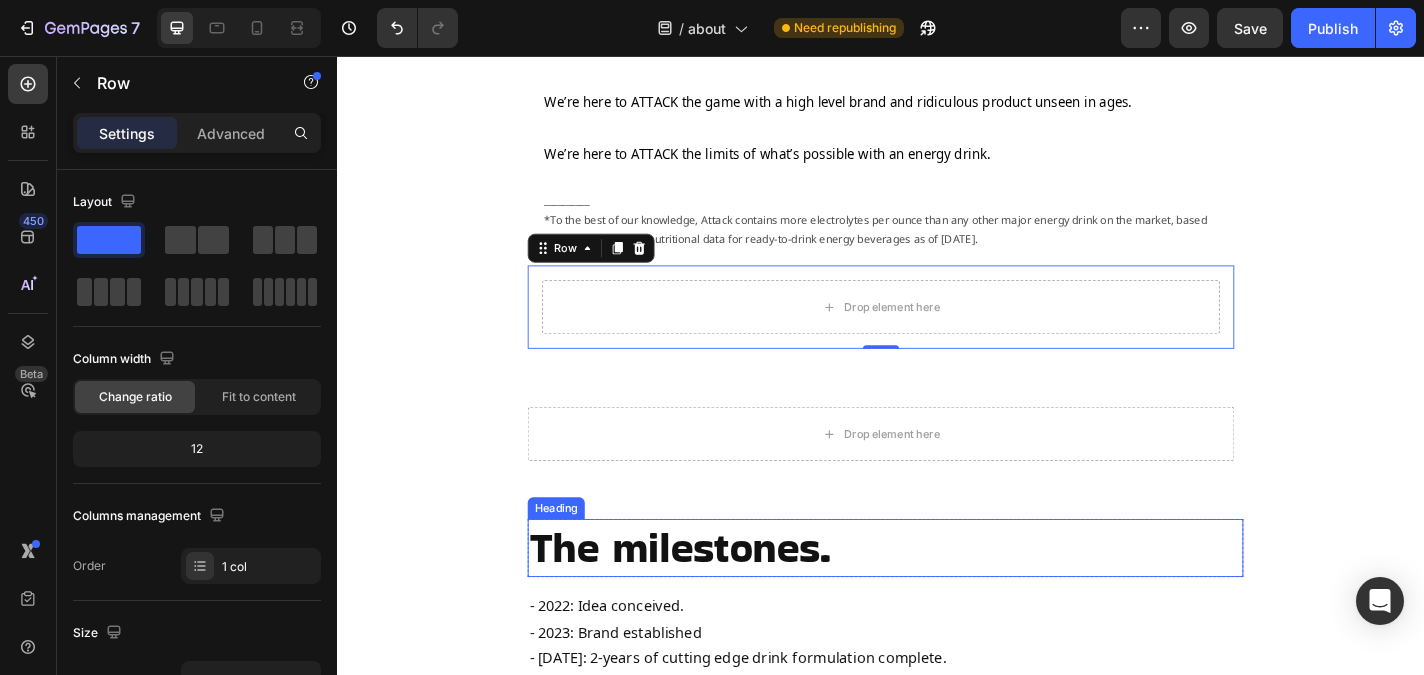 click on "The milestones." at bounding box center (942, 599) 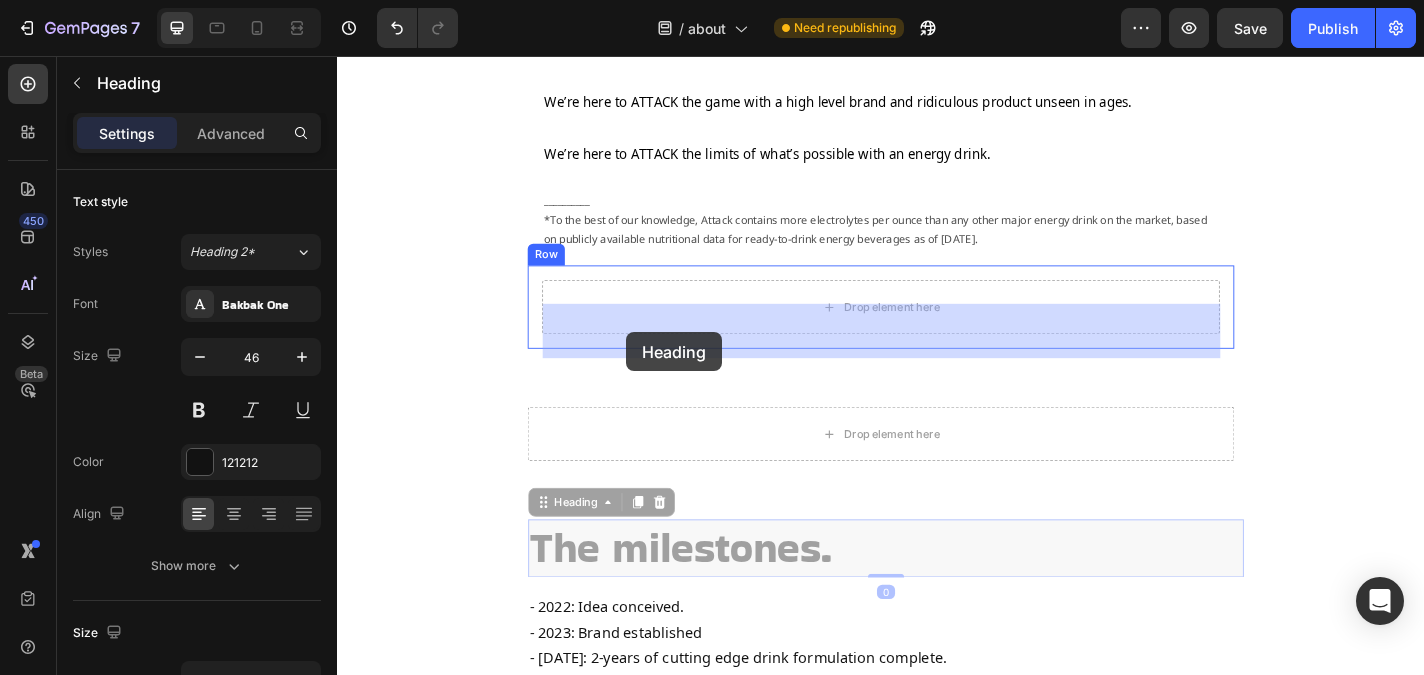 drag, startPoint x: 614, startPoint y: 575, endPoint x: 656, endPoint y: 361, distance: 218.08255 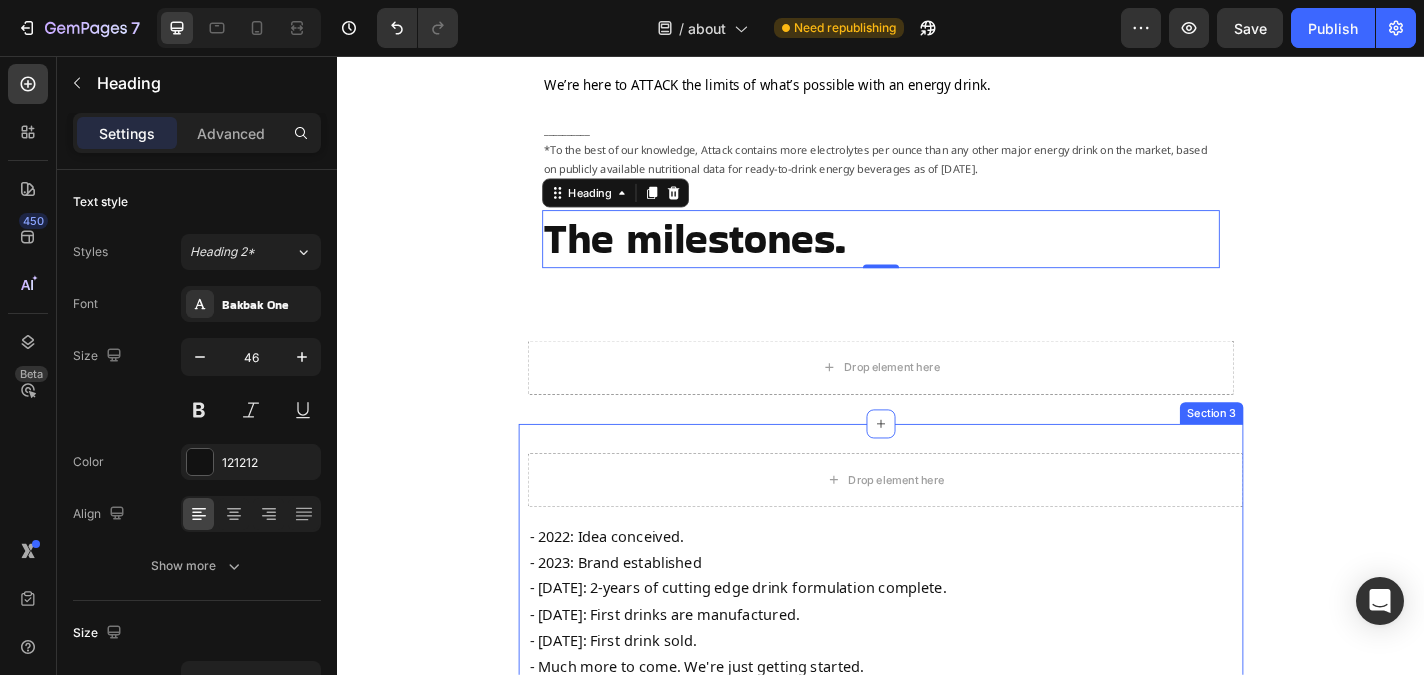 scroll, scrollTop: 1518, scrollLeft: 0, axis: vertical 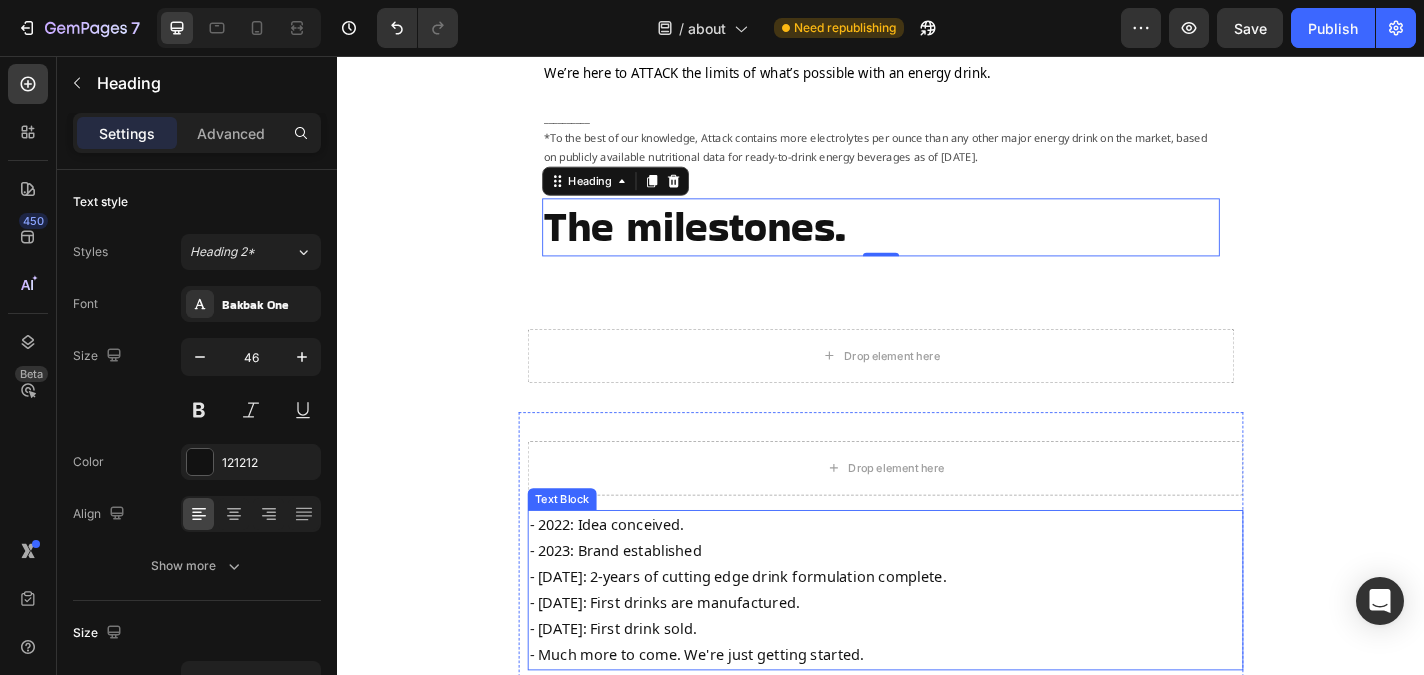 click on "- 2023: Brand established" at bounding box center [942, 602] 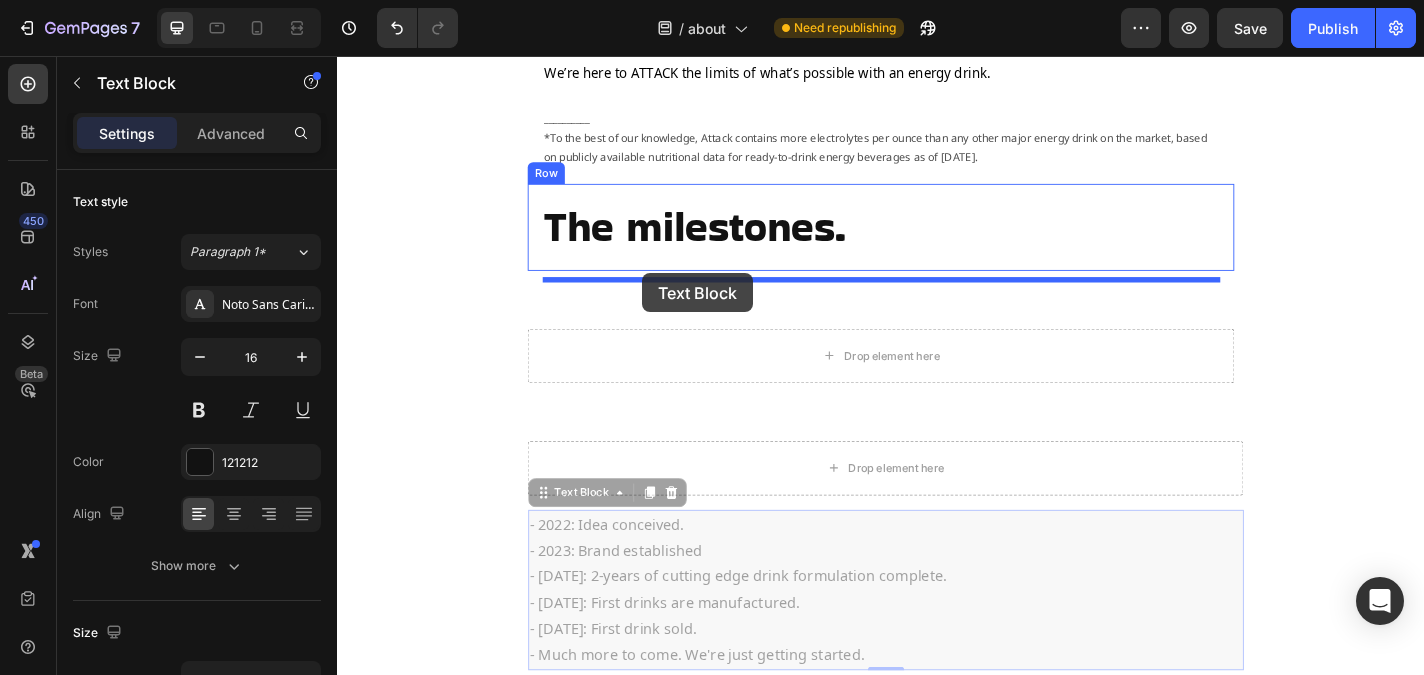 drag, startPoint x: 616, startPoint y: 571, endPoint x: 674, endPoint y: 296, distance: 281.0498 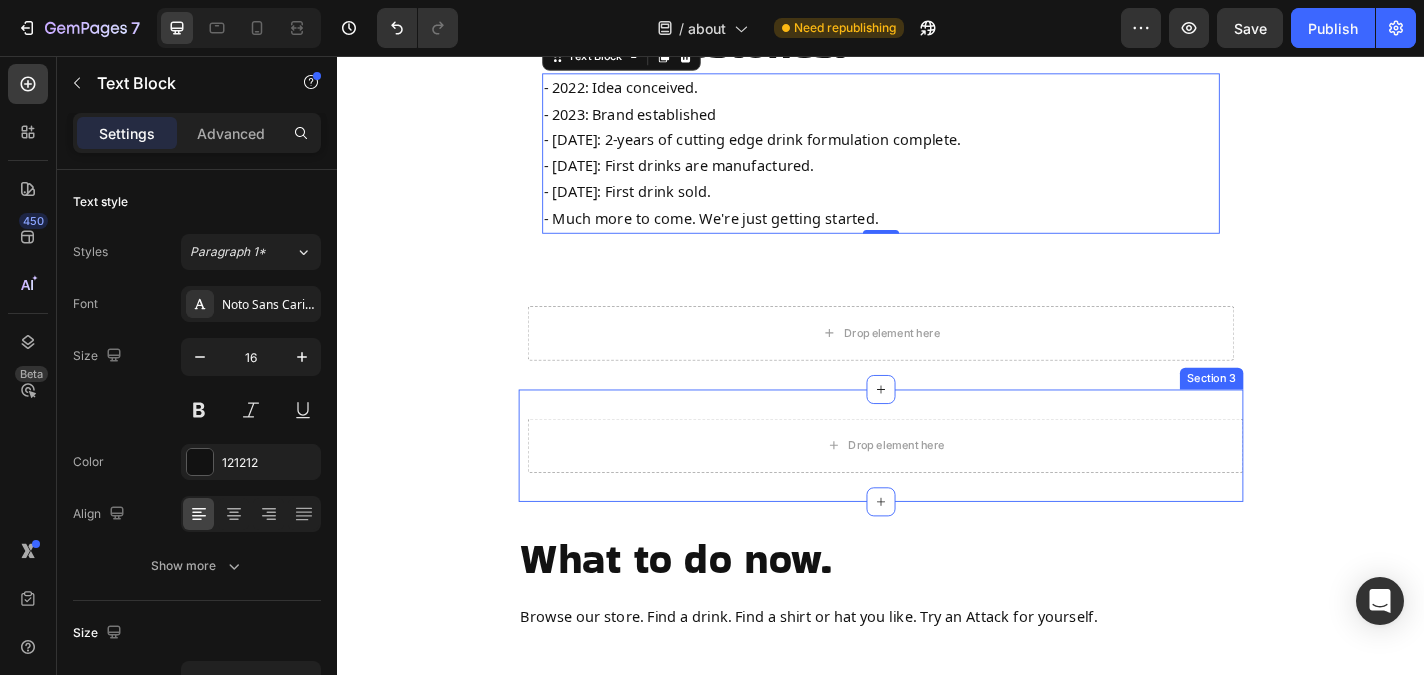 scroll, scrollTop: 1701, scrollLeft: 0, axis: vertical 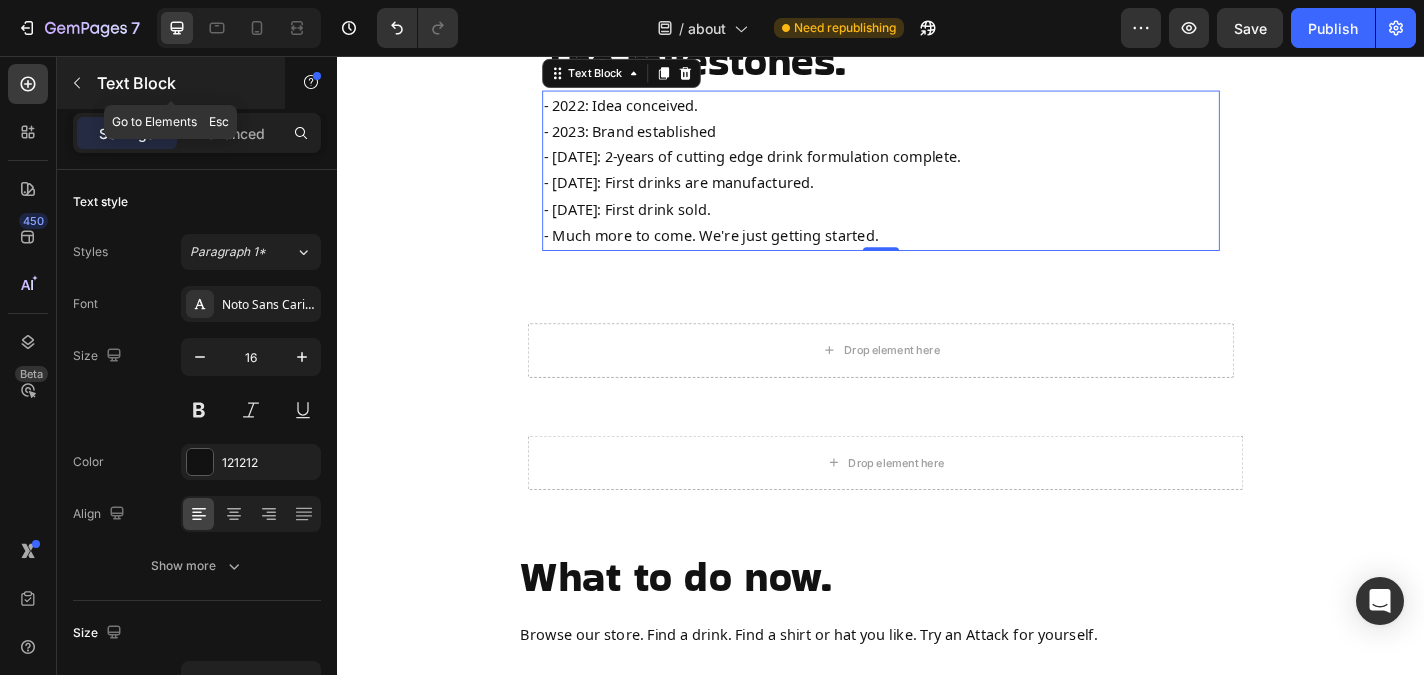 click 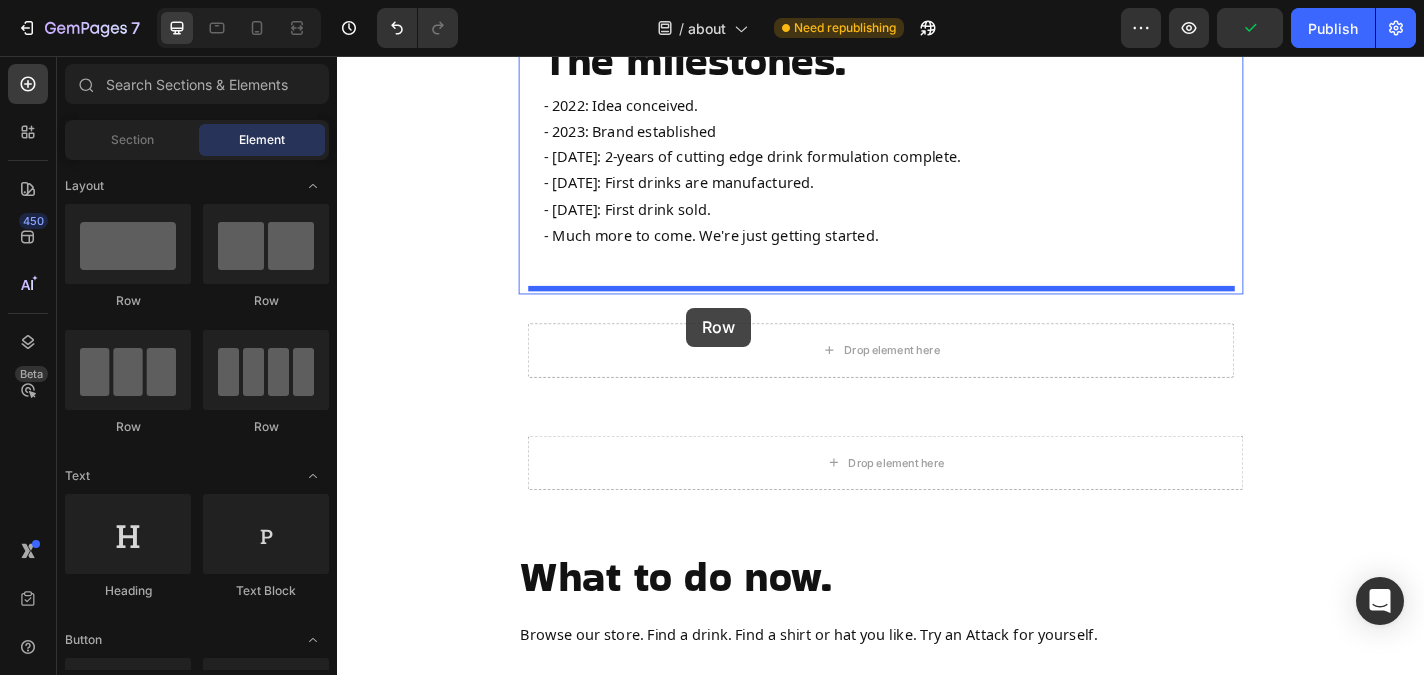 drag, startPoint x: 473, startPoint y: 303, endPoint x: 722, endPoint y: 334, distance: 250.9223 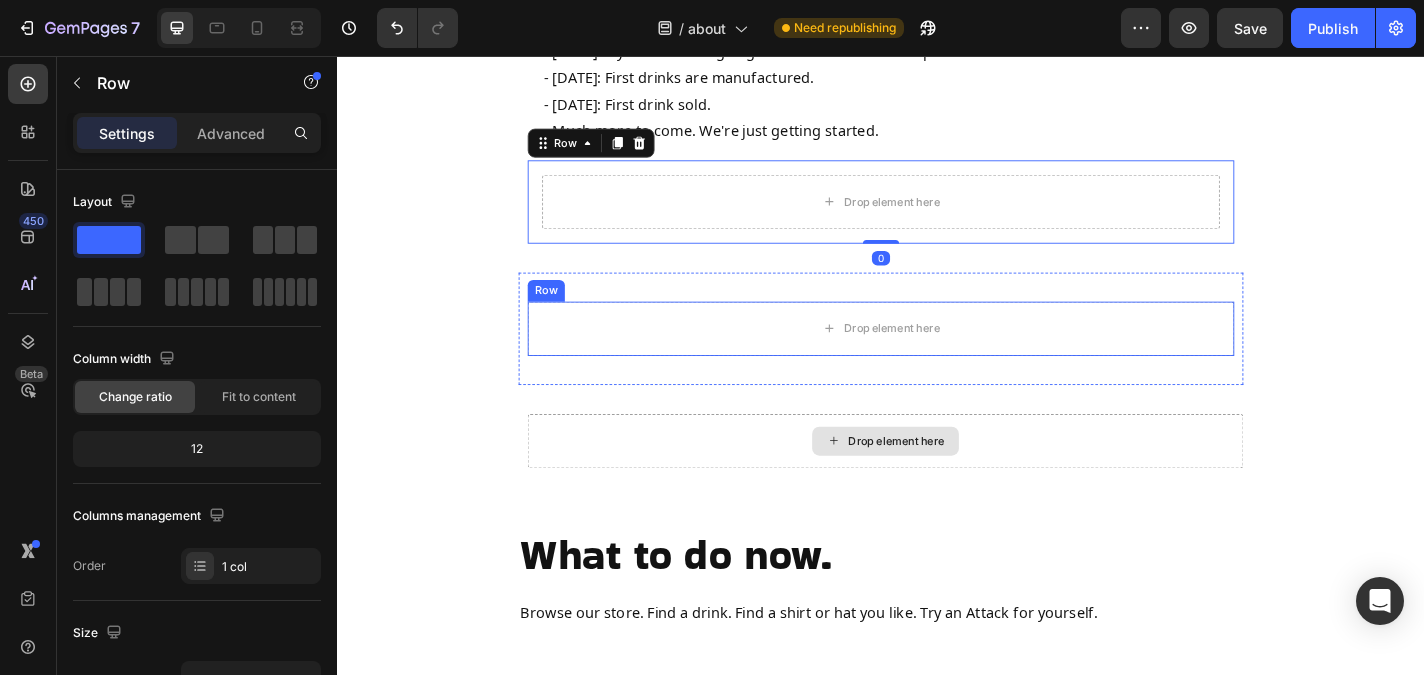 scroll, scrollTop: 1825, scrollLeft: 0, axis: vertical 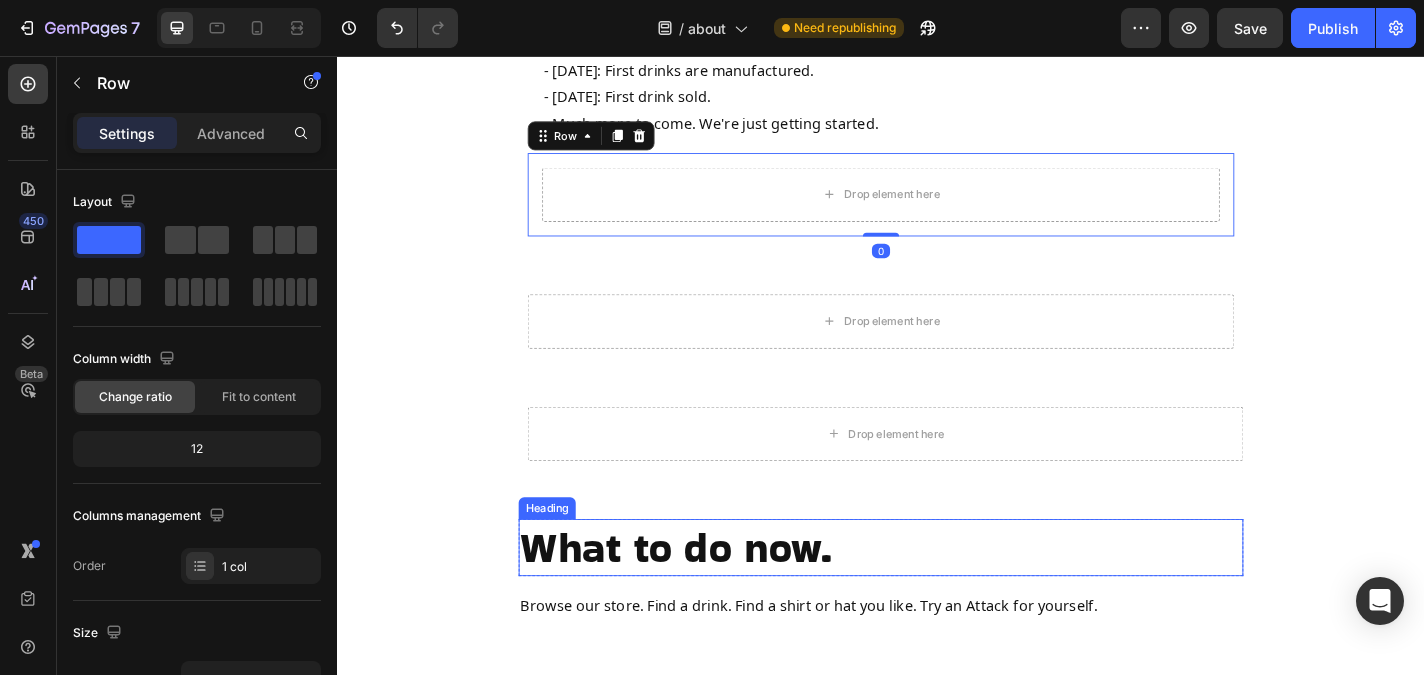 click on "What to do now." at bounding box center [937, 599] 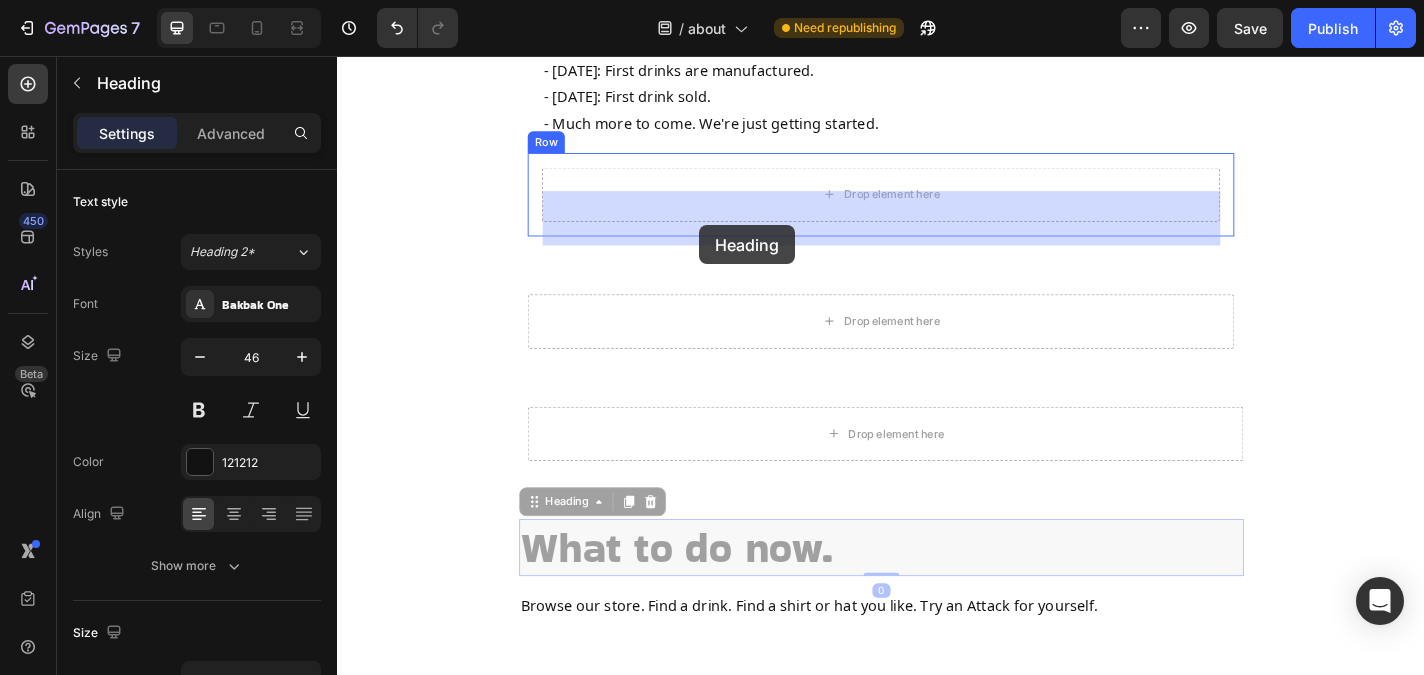 drag, startPoint x: 605, startPoint y: 573, endPoint x: 737, endPoint y: 243, distance: 355.42087 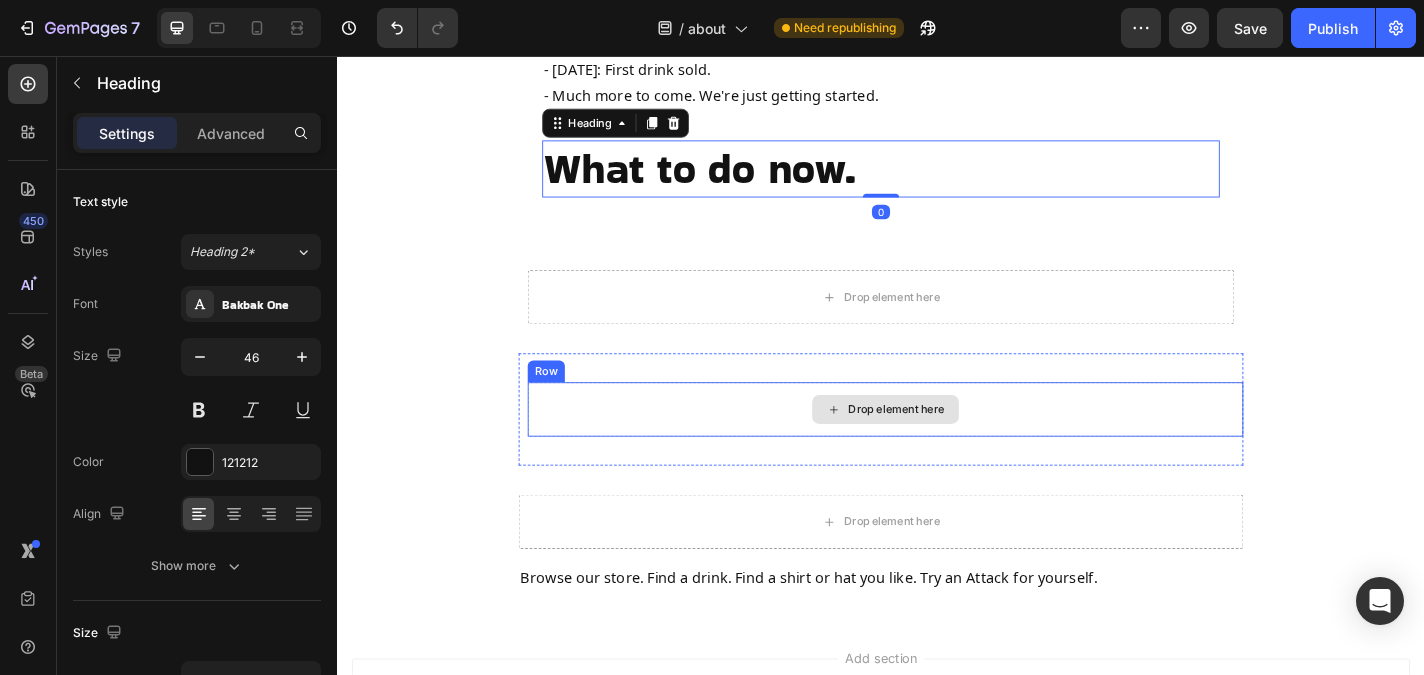 scroll, scrollTop: 1889, scrollLeft: 0, axis: vertical 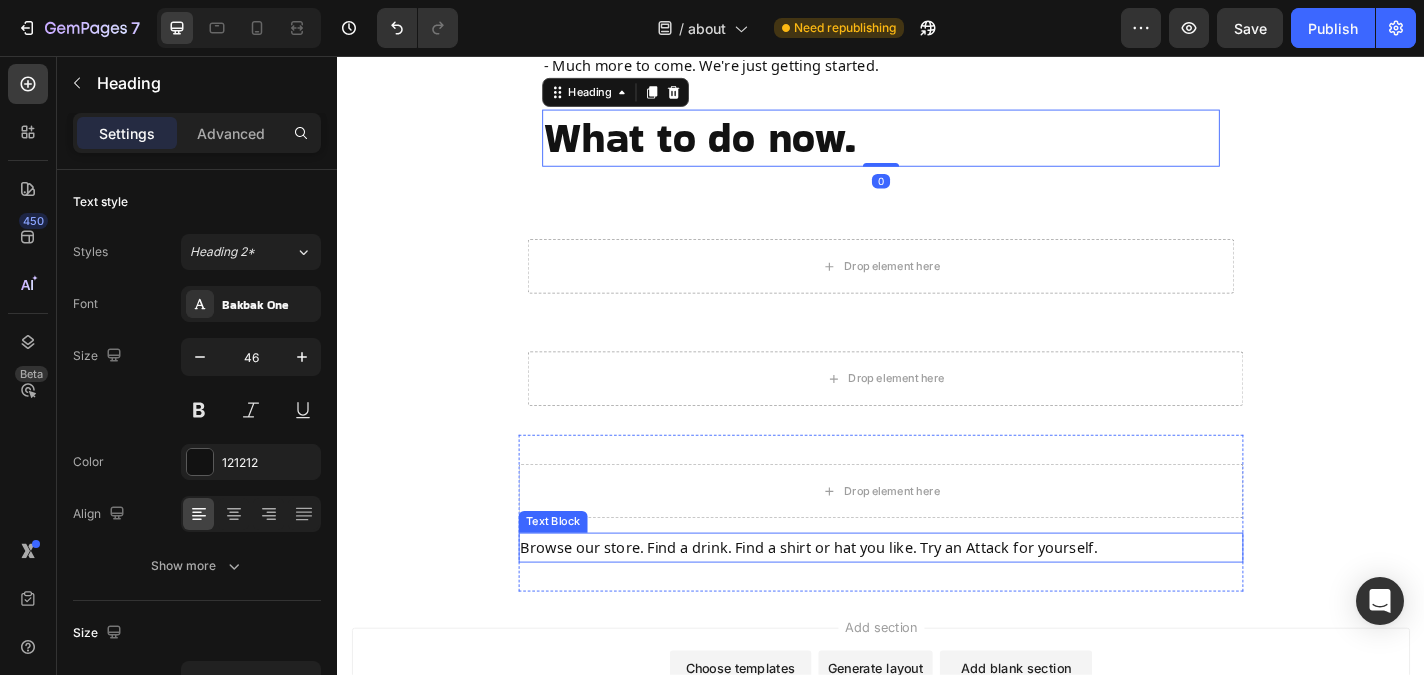 click on "Browse our store. Find a drink. Find a shirt or hat you like. Try an Attack for yourself." at bounding box center [937, 598] 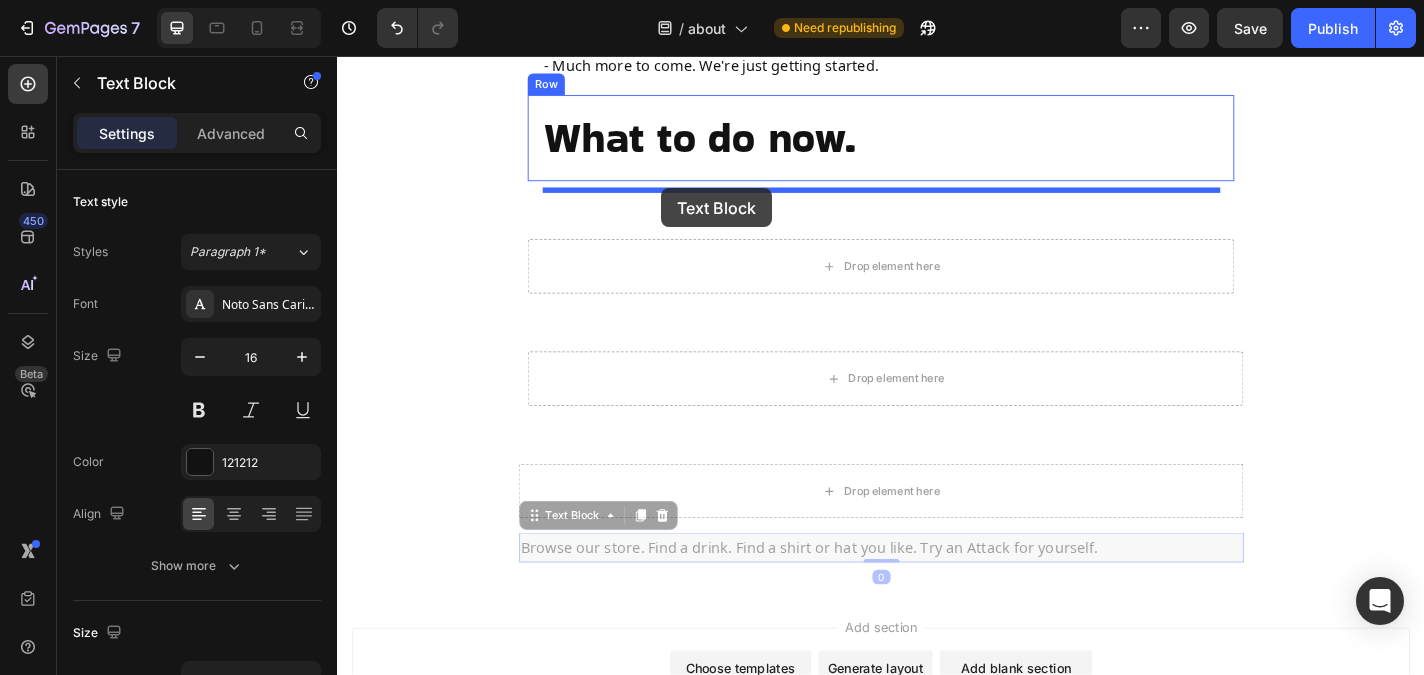 drag, startPoint x: 602, startPoint y: 591, endPoint x: 695, endPoint y: 202, distance: 399.9625 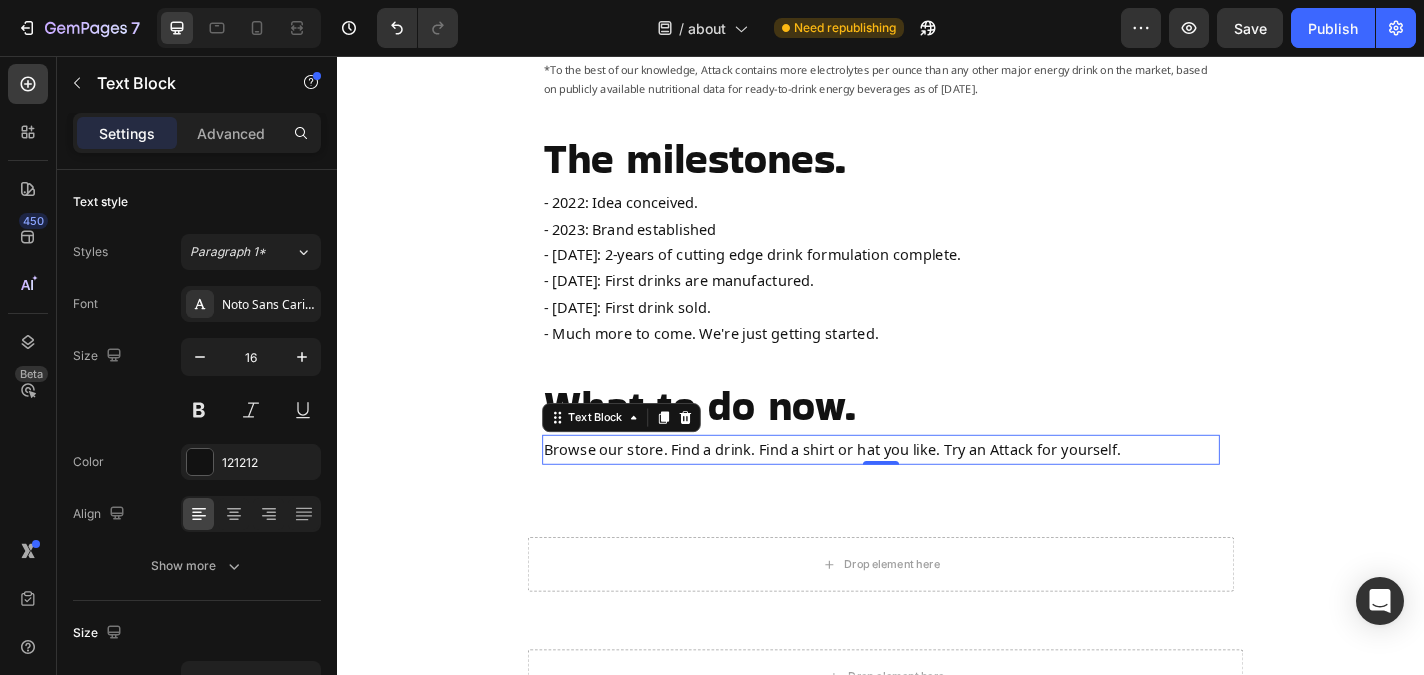 scroll, scrollTop: 1621, scrollLeft: 0, axis: vertical 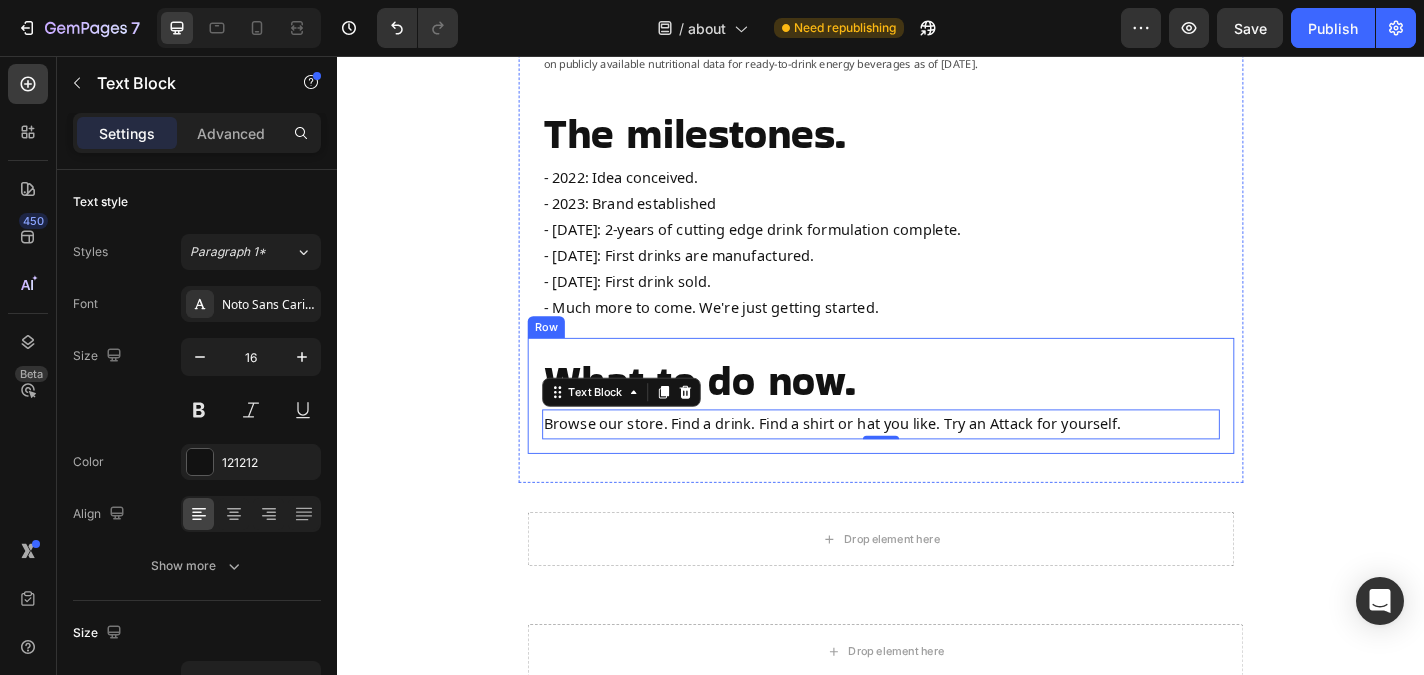 click on "What to do now. Heading Browse our store. Find a drink. Find a shirt or hat you like. Try an Attack for yourself.  Text Block   0 Row" at bounding box center [937, 431] 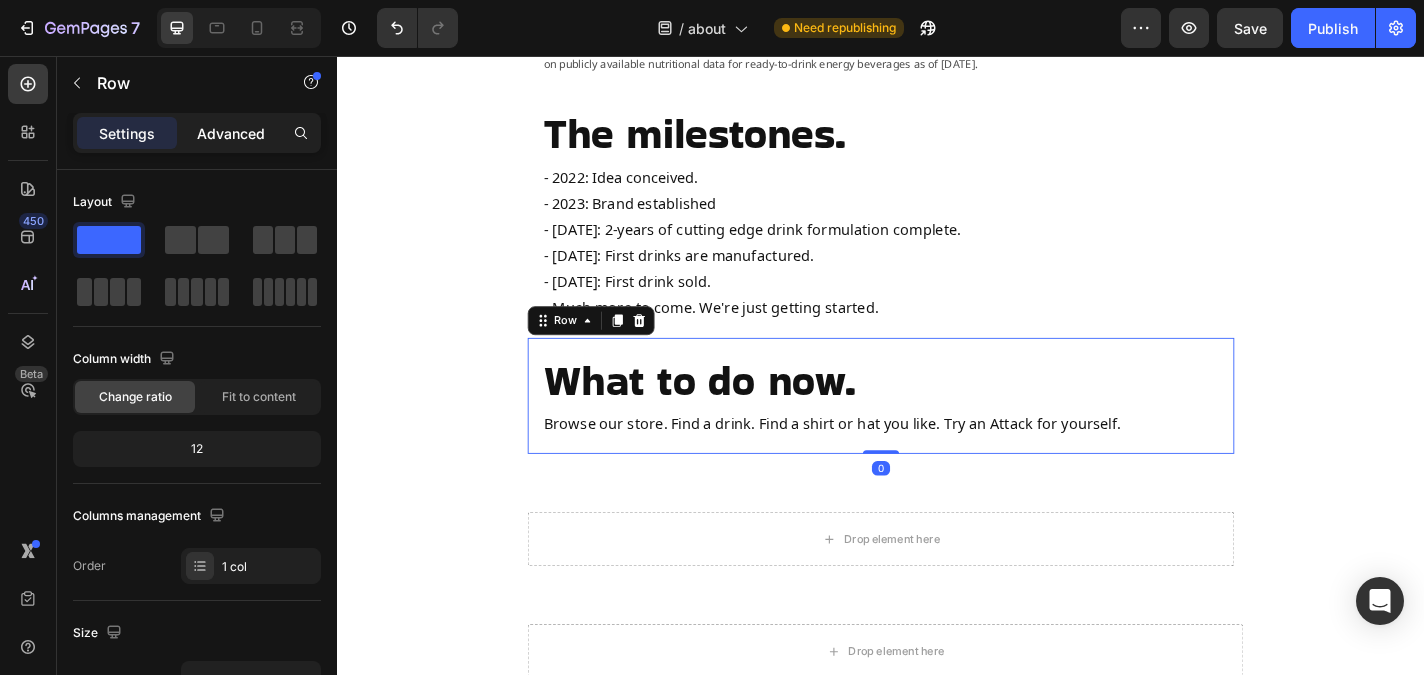 click on "Advanced" at bounding box center [231, 133] 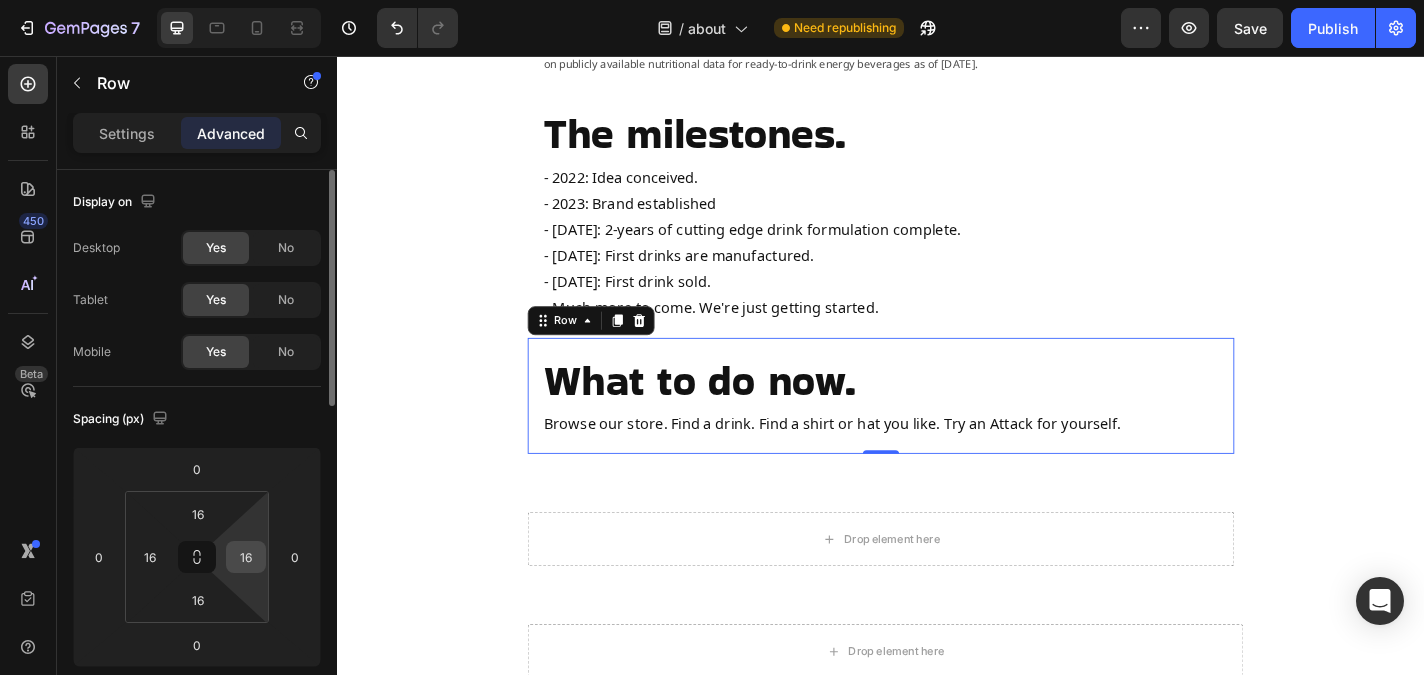 click on "16" at bounding box center [246, 557] 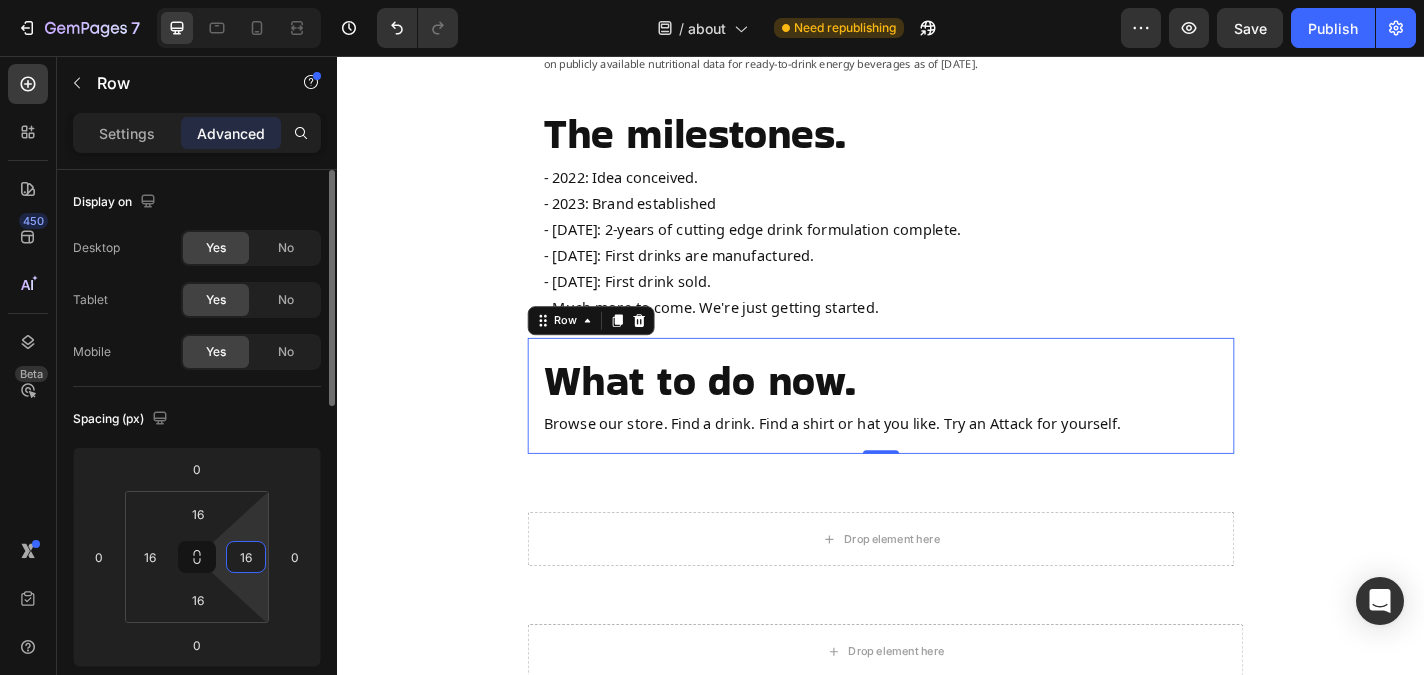 click on "16" at bounding box center [246, 557] 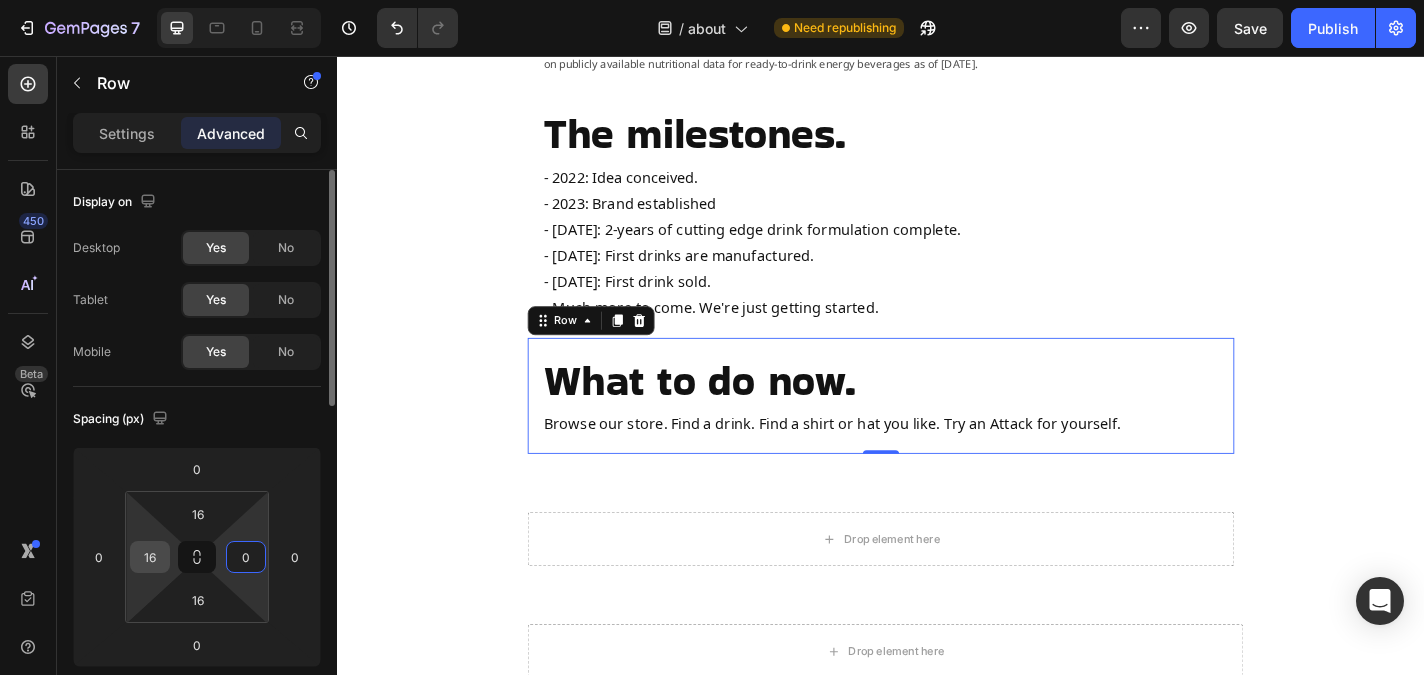 type on "0" 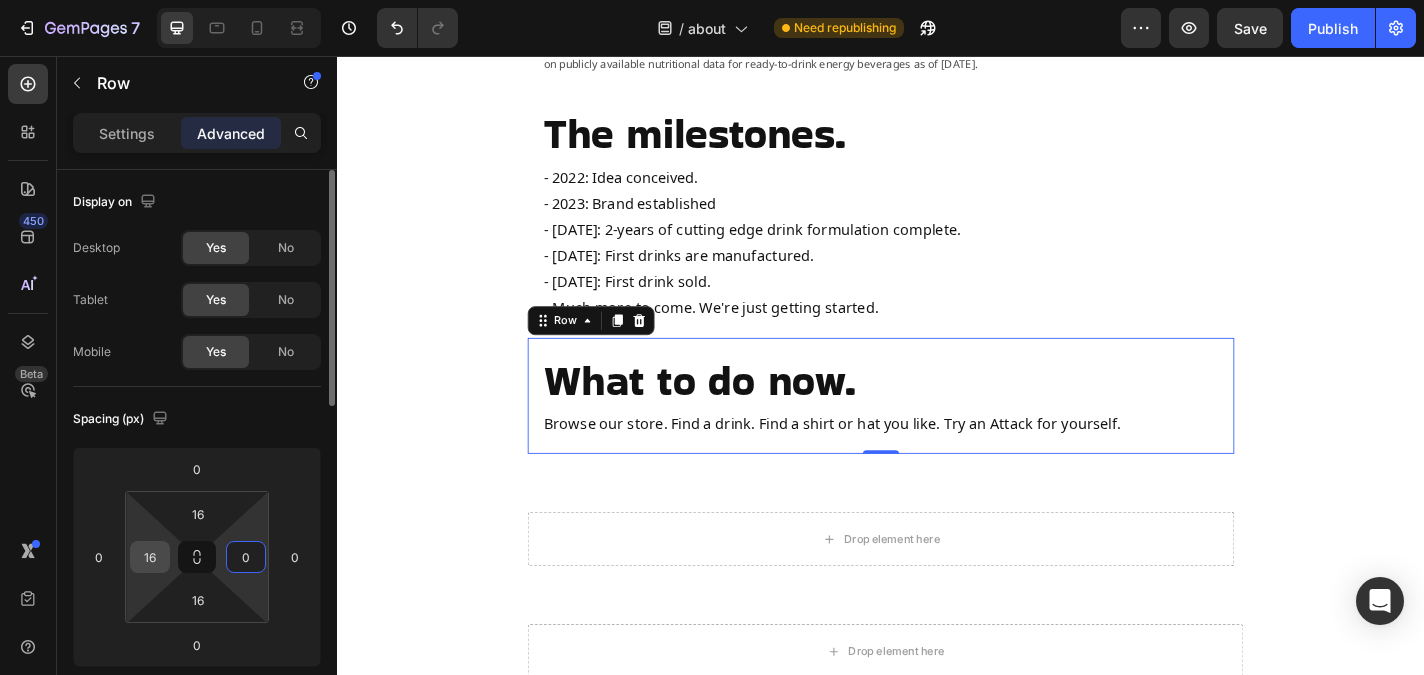 click on "16" at bounding box center (150, 557) 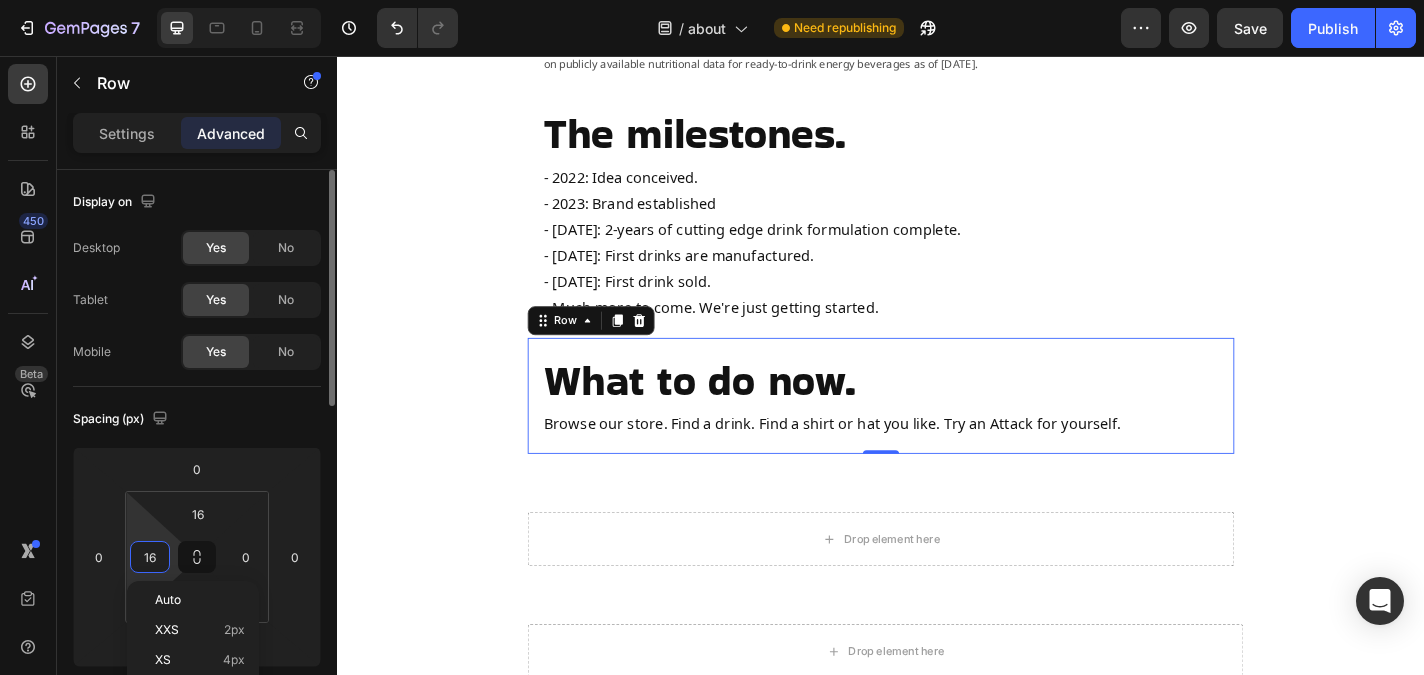 click on "16" at bounding box center [150, 557] 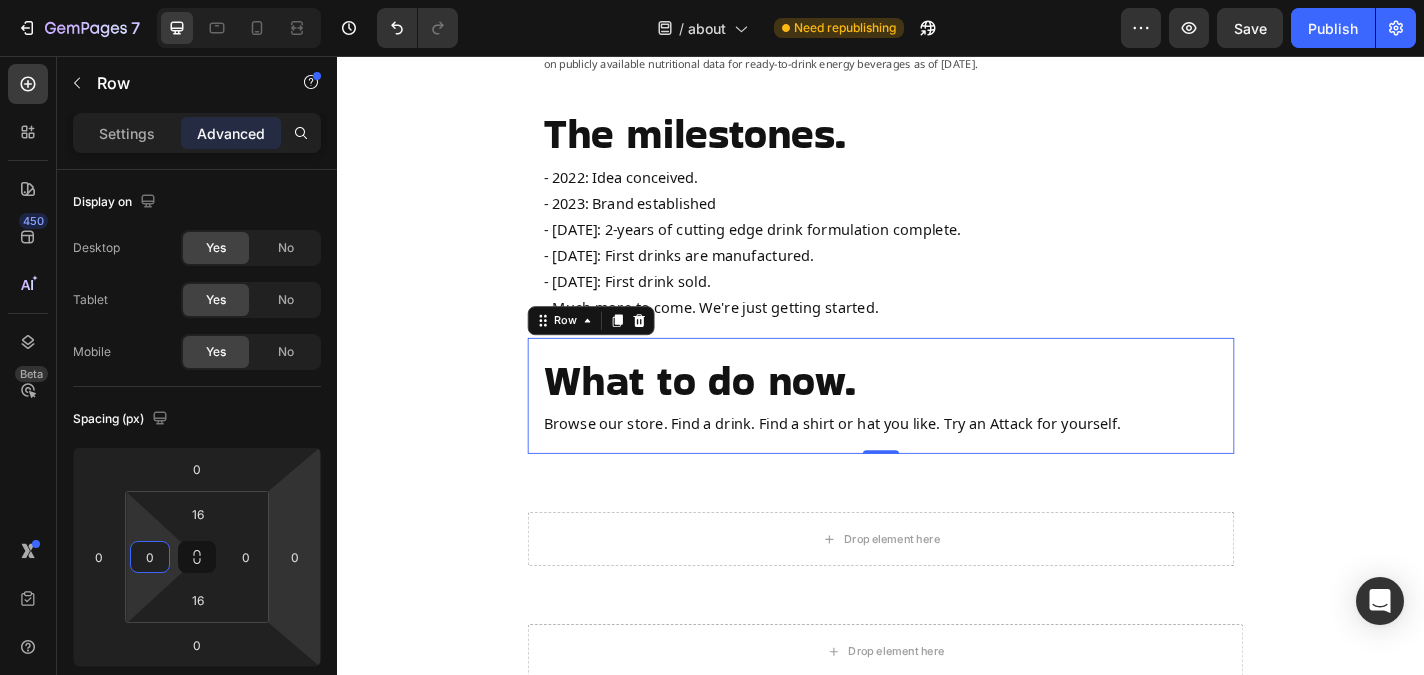 click on "The brand. Heading Attack possibility. Attack everything.  Heading Row Attack Energy was born out of a mindset of attacking the things we want in life… Goals, potential, accomplishment, money, good times, adventure, dreams. Whatever it is... Attacking it until it becomes a reality.    Anything less than attacking life, leaves potential and possibility unexplored. And that's not cool.    “Follow your dreams” doesn’t get us hyped.  |  Attacking a dream does.  "Starting" a workout doesn’t get us pumped.  |  Attacking a workout does.  “Doing life” is uninspiring.  |  Attacking life excites us.    It’s a mindset shift to the correct mindset it takes to GO BIG and ACHIEVE BIG in life. The ATTACK mindset.   You can attack anything... Epic, fun, training, adventure, waves, slopes, workouts, literally anything. Whatever your thing is… Whatever you are doing... ATTACK IT.   Being on this website, you are entering a community of people attacking life to the fullest.        Text Block *" at bounding box center [937, -313] 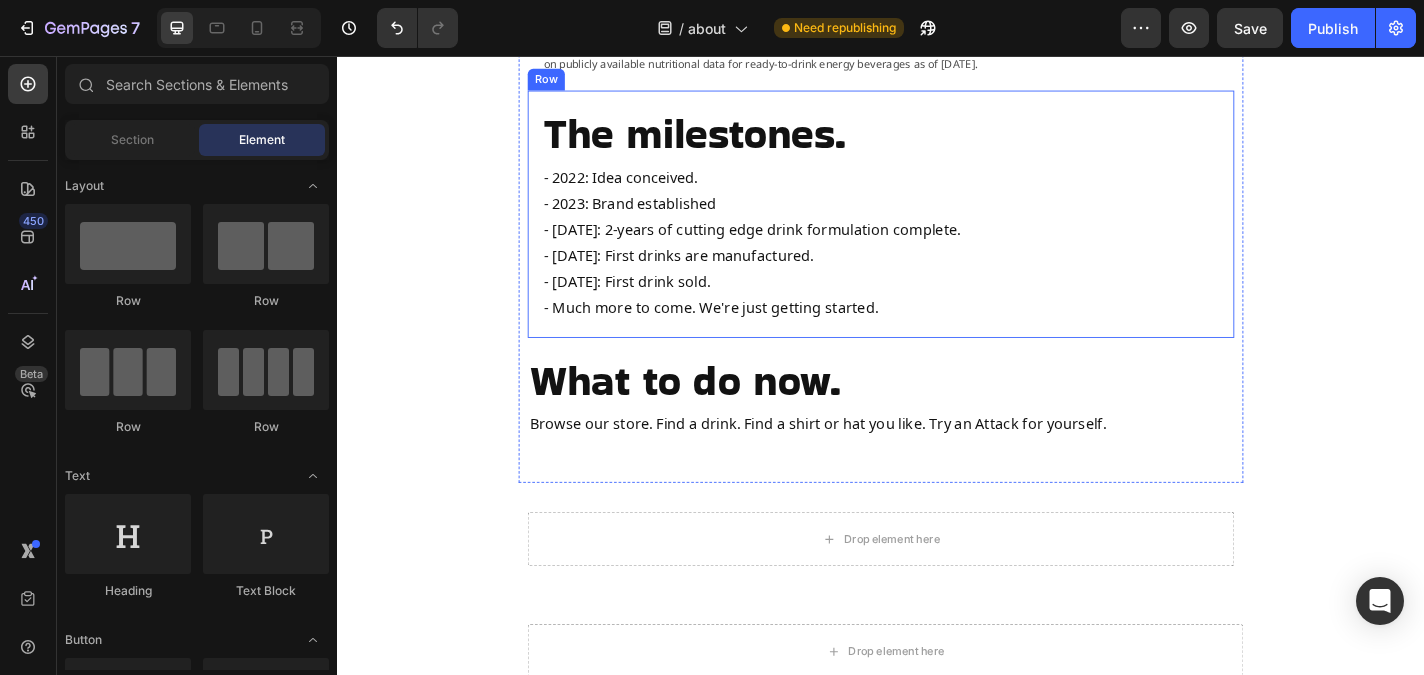 click on "The milestones. Heading - [DATE]: Idea conceived. - [DATE]: Brand established - [DATE]: 2-years of cutting edge drink formulation complete.  - [DATE]: First drinks are manufactured. - [DATE]: First drink sold.  - Much more to come. We're just getting started.  Text Block Row" at bounding box center (937, 230) 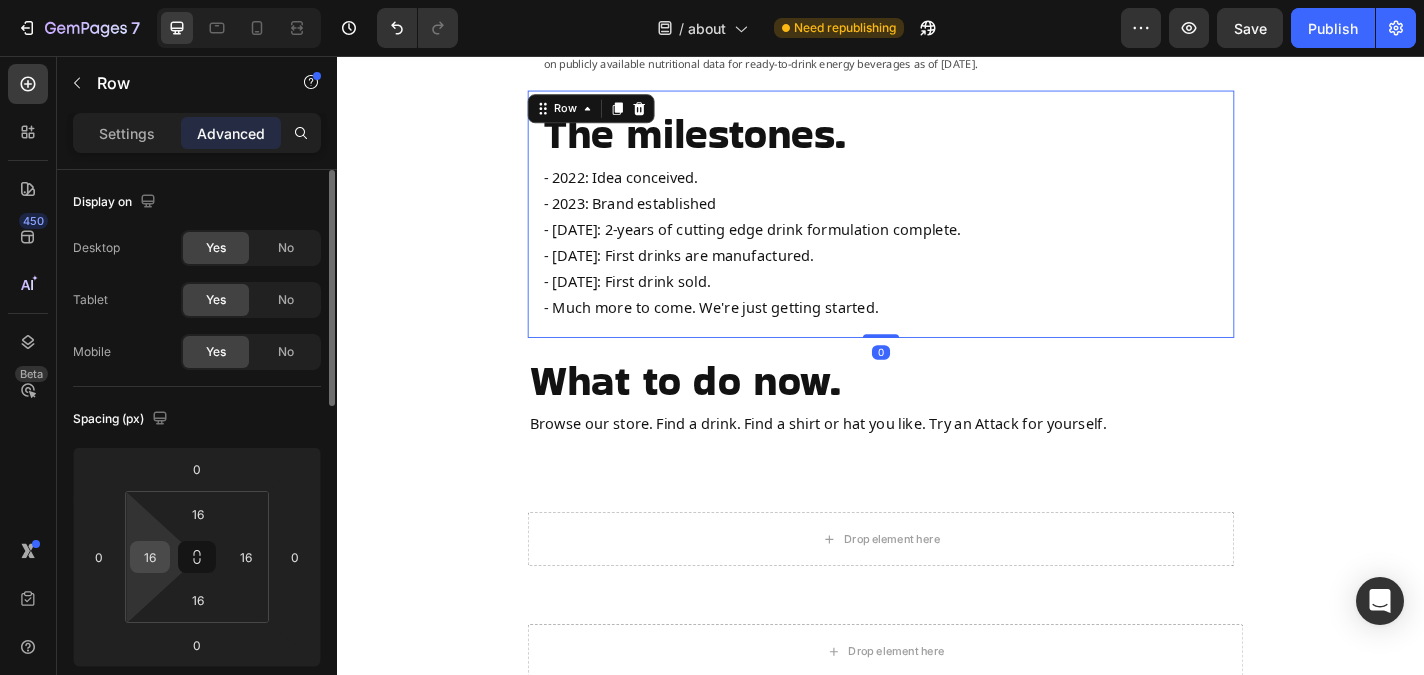 click on "16" at bounding box center (150, 557) 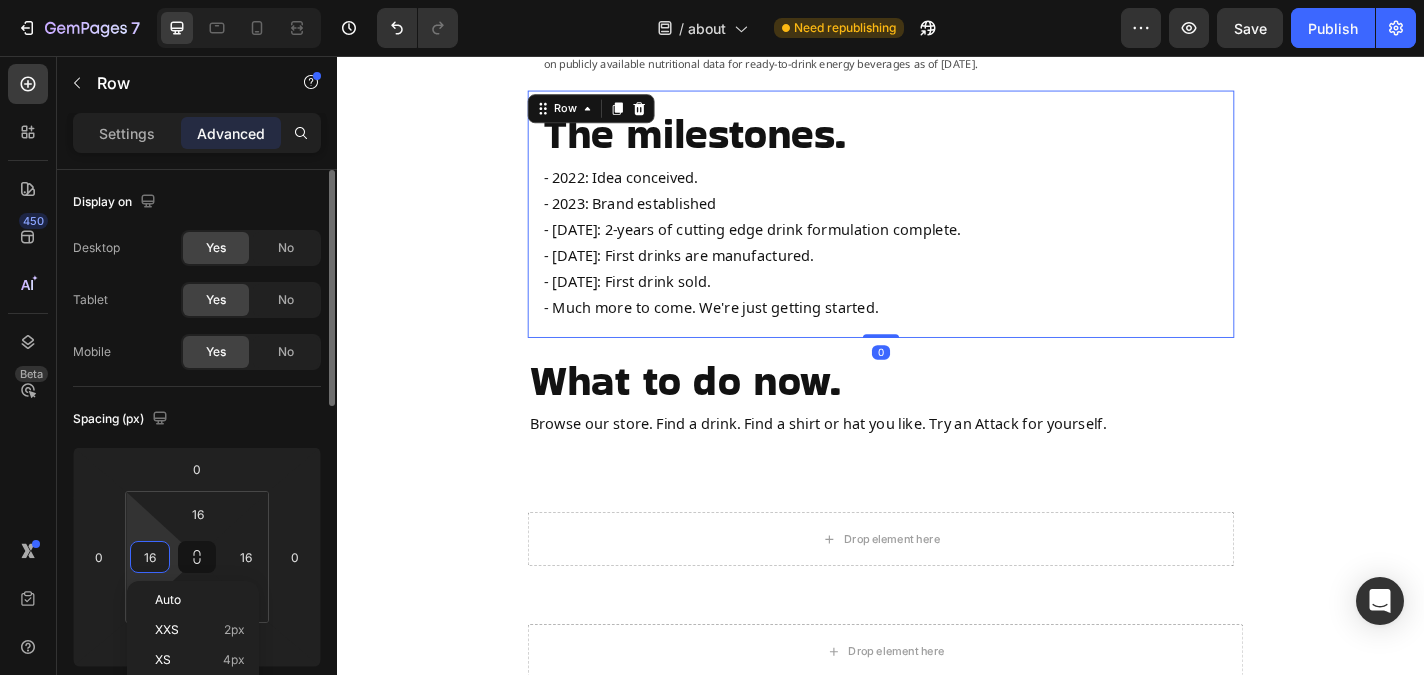 click on "16" at bounding box center (150, 557) 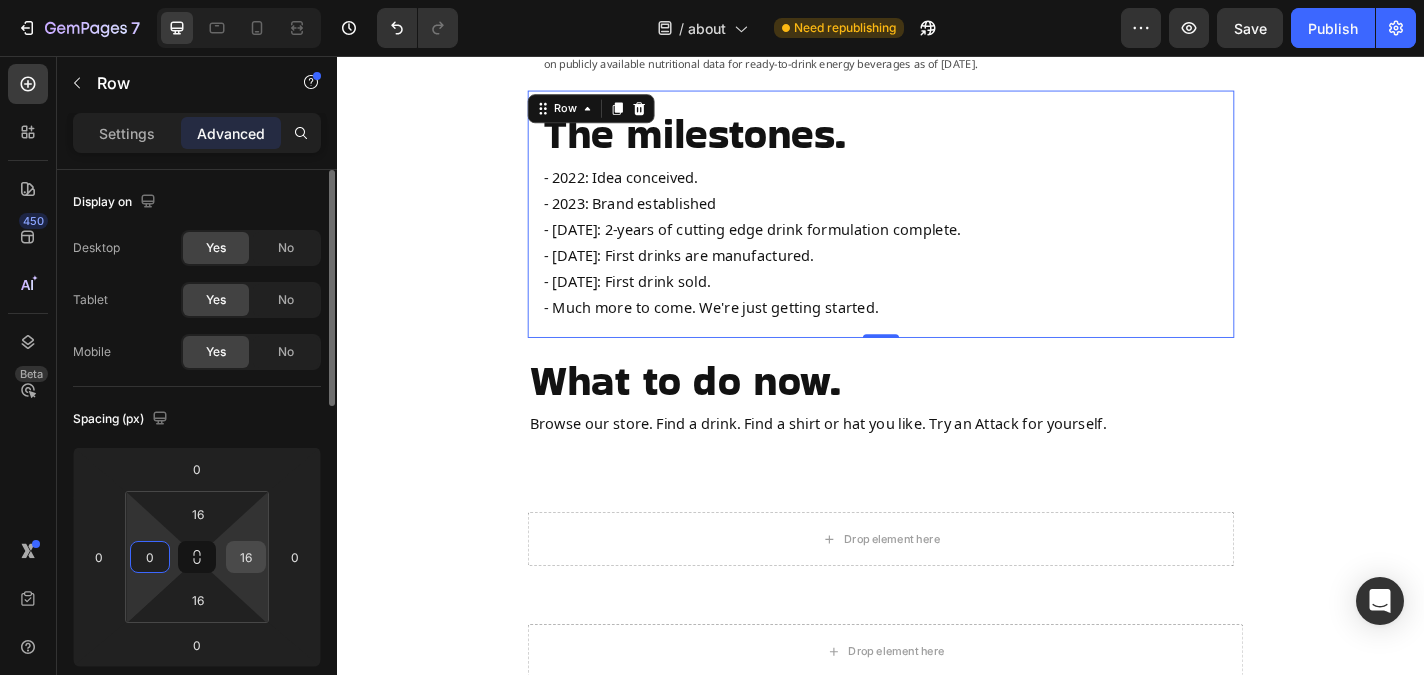 type on "0" 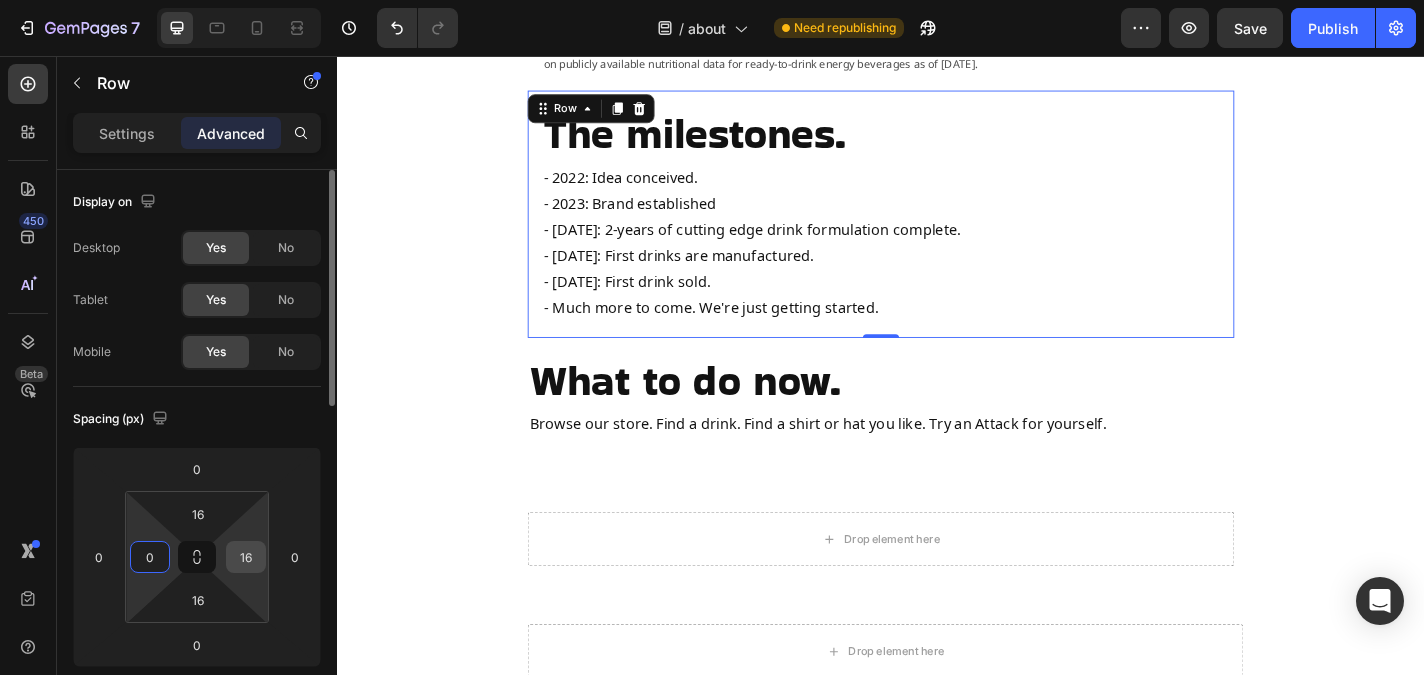 click on "16" at bounding box center (246, 557) 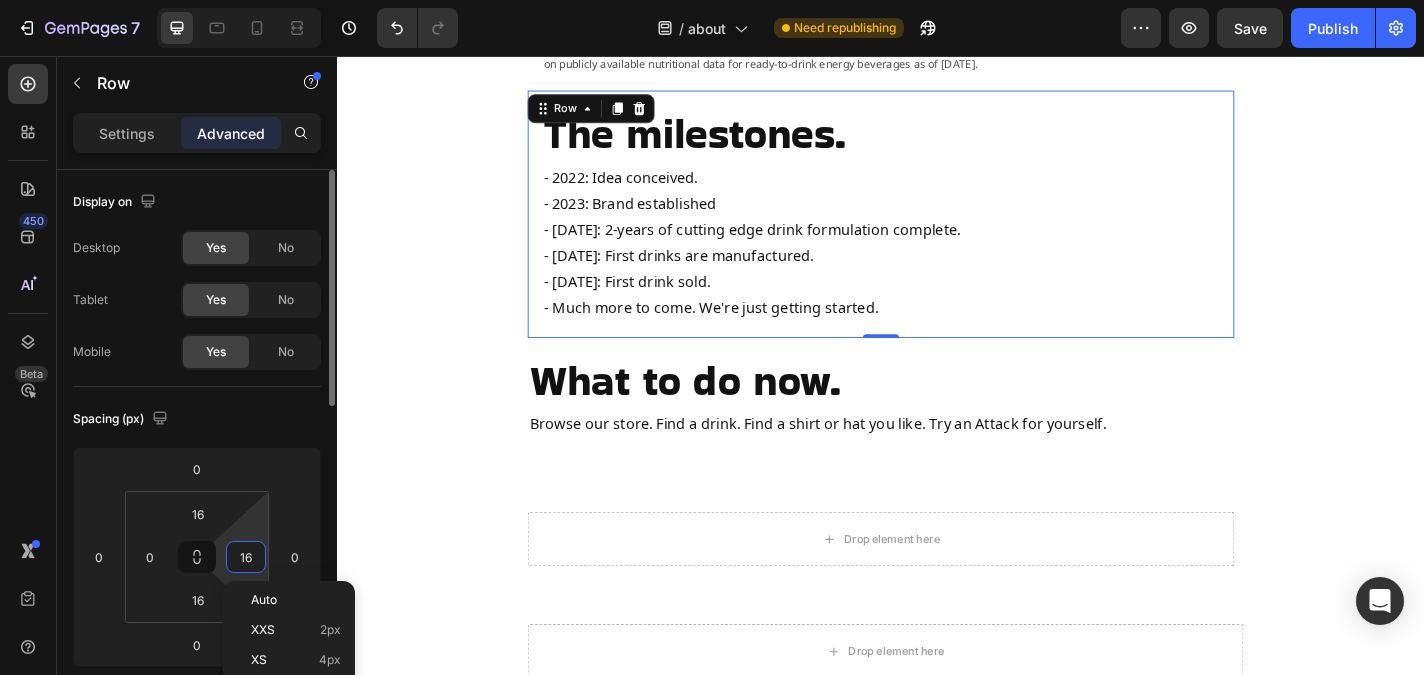 click on "16" at bounding box center (246, 557) 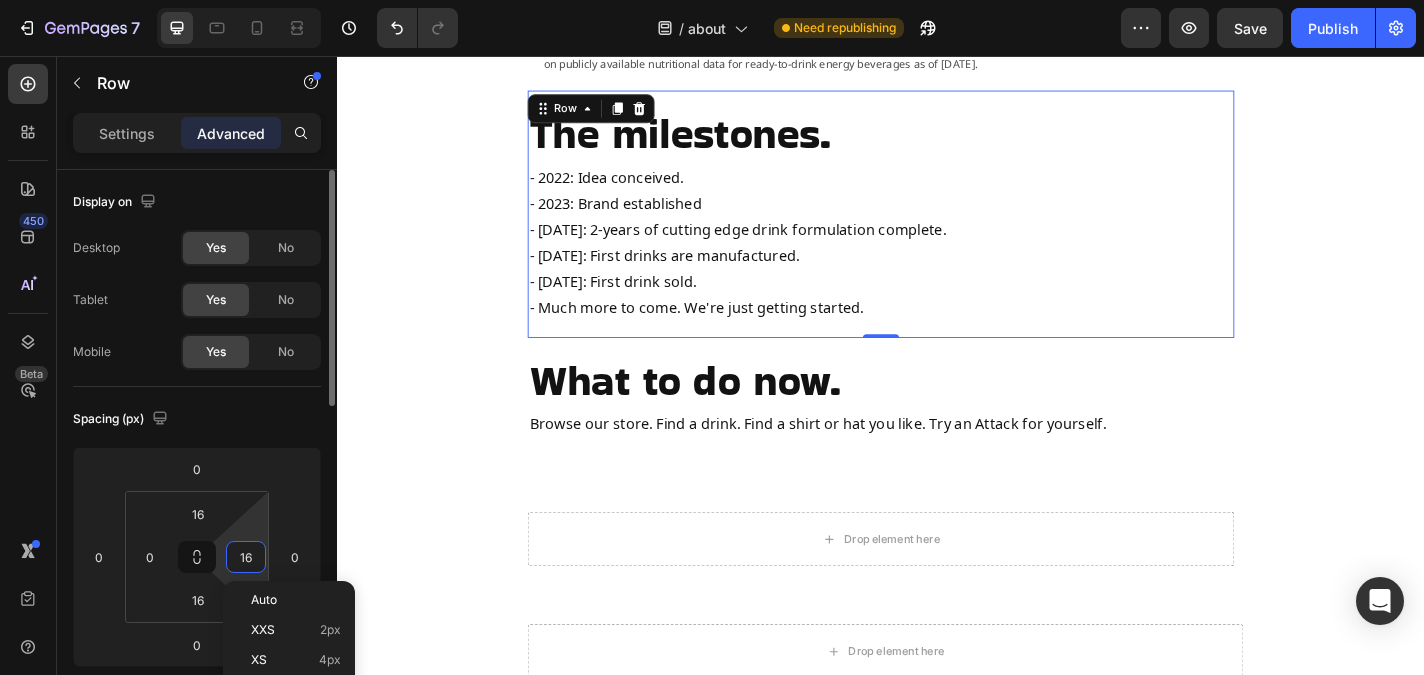 click on "16" at bounding box center (246, 557) 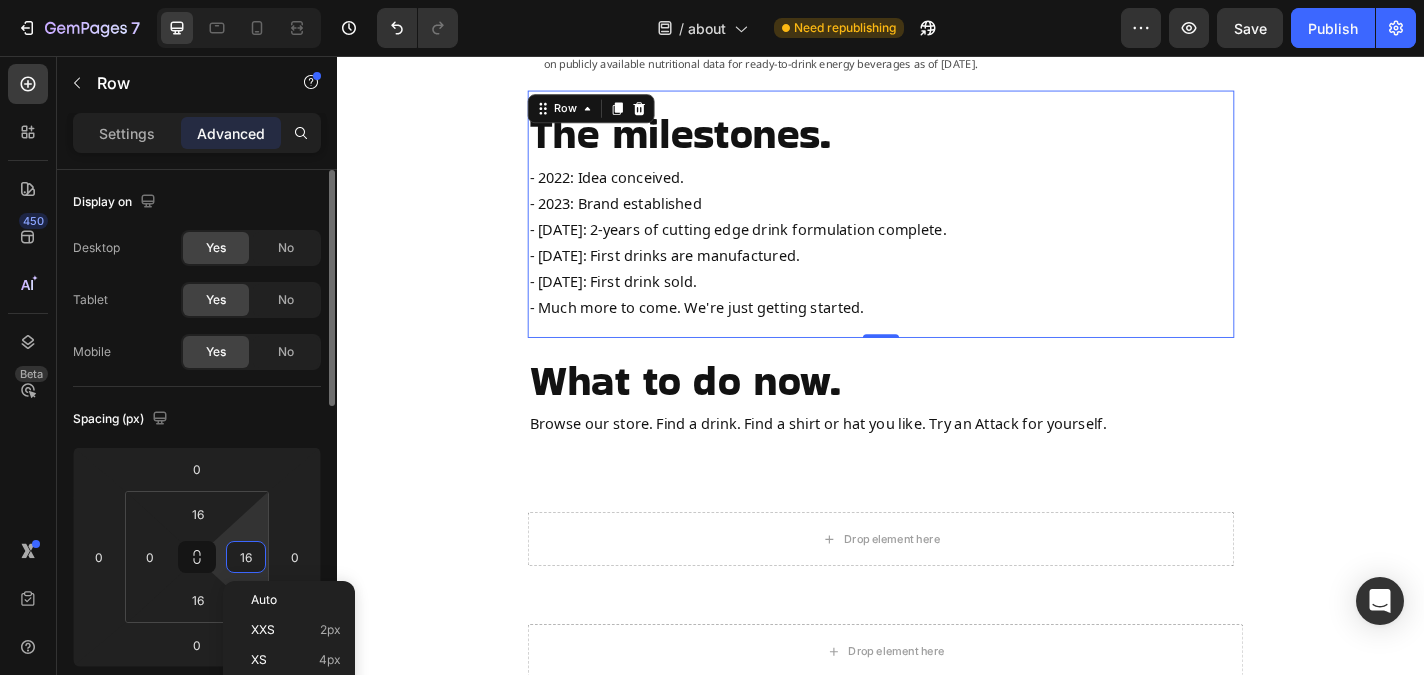 type on "0" 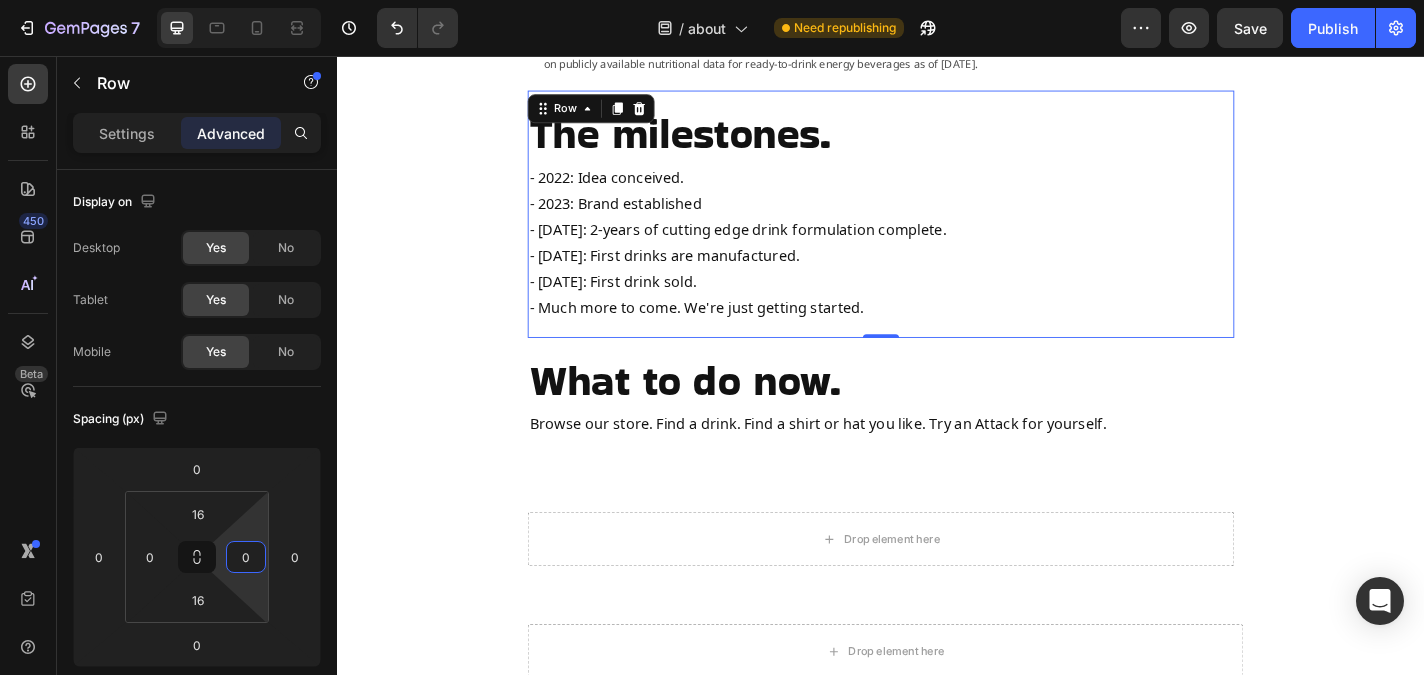 click on "The brand. Heading Attack possibility. Attack everything.  Heading Row Attack Energy was born out of a mindset of attacking the things we want in life… Goals, potential, accomplishment, money, good times, adventure, dreams. Whatever it is... Attacking it until it becomes a reality.    Anything less than attacking life, leaves potential and possibility unexplored. And that's not cool.    “Follow your dreams” doesn’t get us hyped.  |  Attacking a dream does.  "Starting" a workout doesn’t get us pumped.  |  Attacking a workout does.  “Doing life” is uninspiring.  |  Attacking life excites us.    It’s a mindset shift to the correct mindset it takes to GO BIG and ACHIEVE BIG in life. The ATTACK mindset.   You can attack anything... Epic, fun, training, adventure, waves, slopes, workouts, literally anything. Whatever your thing is… Whatever you are doing... ATTACK IT.   Being on this website, you are entering a community of people attacking life to the fullest.        Text Block *" at bounding box center [937, -313] 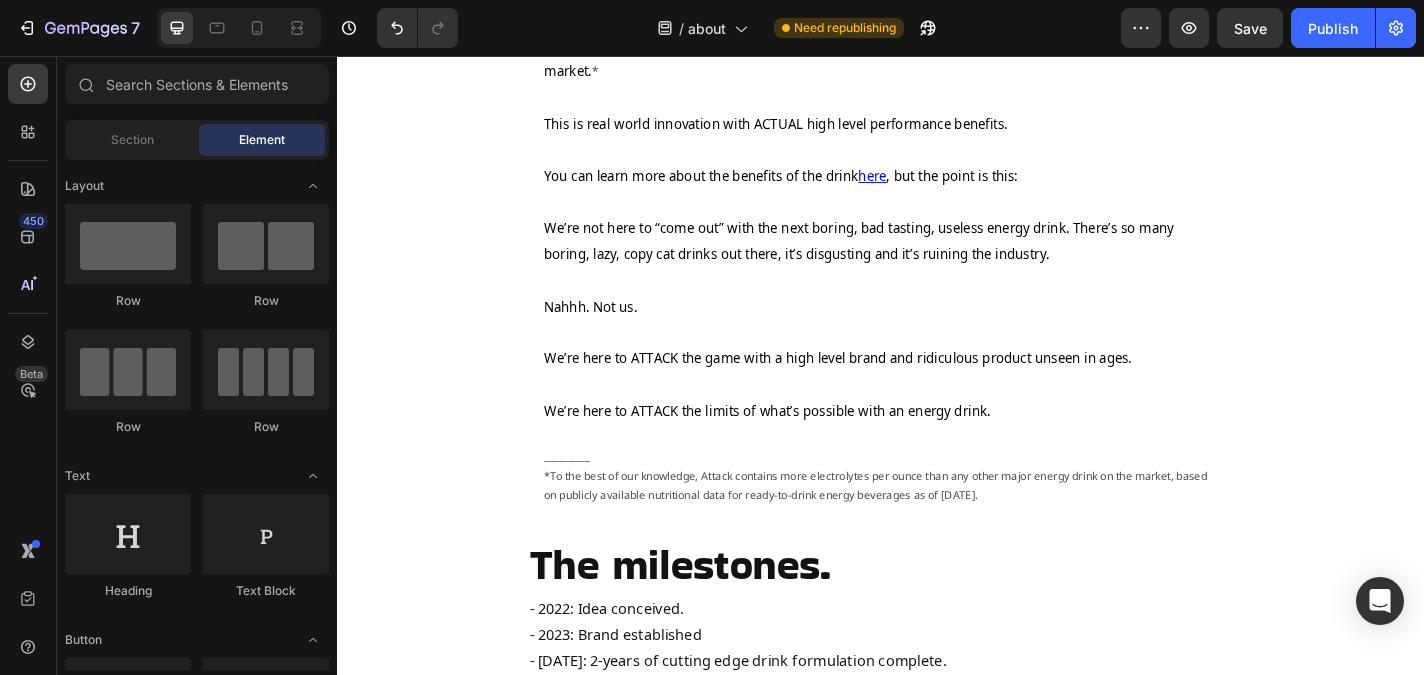 scroll, scrollTop: 1125, scrollLeft: 0, axis: vertical 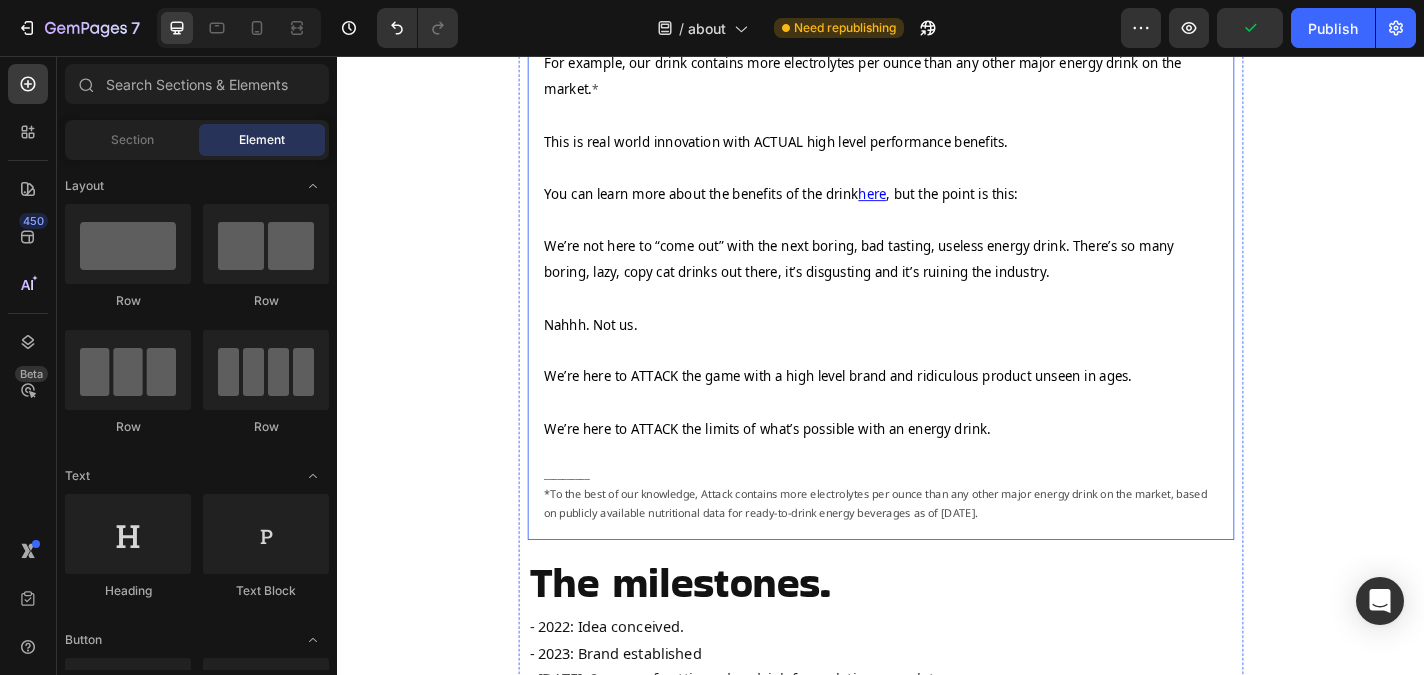 click on "The drink. Heading Attack Energy takes our brand and slaps it on the newest most dominant energy drink to pop off since the birth of energy drink culture in the 2000’s.  We’re innovating on taste, function, plus much more...  and we’re just getting started. We created a sick energy drink that obliterates the competition in taste and real world benefits. For example, our drink contains more electrolytes per ounce than any other major energy drink on the market. * This is real world innovation with ACTUAL high level performance benefits.  You can learn more about the benefits of the drink  here , but the point is this:  We’re not here to “come out” with the next boring, bad tasting, useless energy drink. There’s so many boring, lazy, copy cat drinks out there, it’s disgusting and it’s ruining the industry.  Nahhh. Not us.  We’re here to ATTACK the game with a high level brand and ridiculous product unseen in ages.  Text Block   __________ Text Block Row" at bounding box center [937, 177] 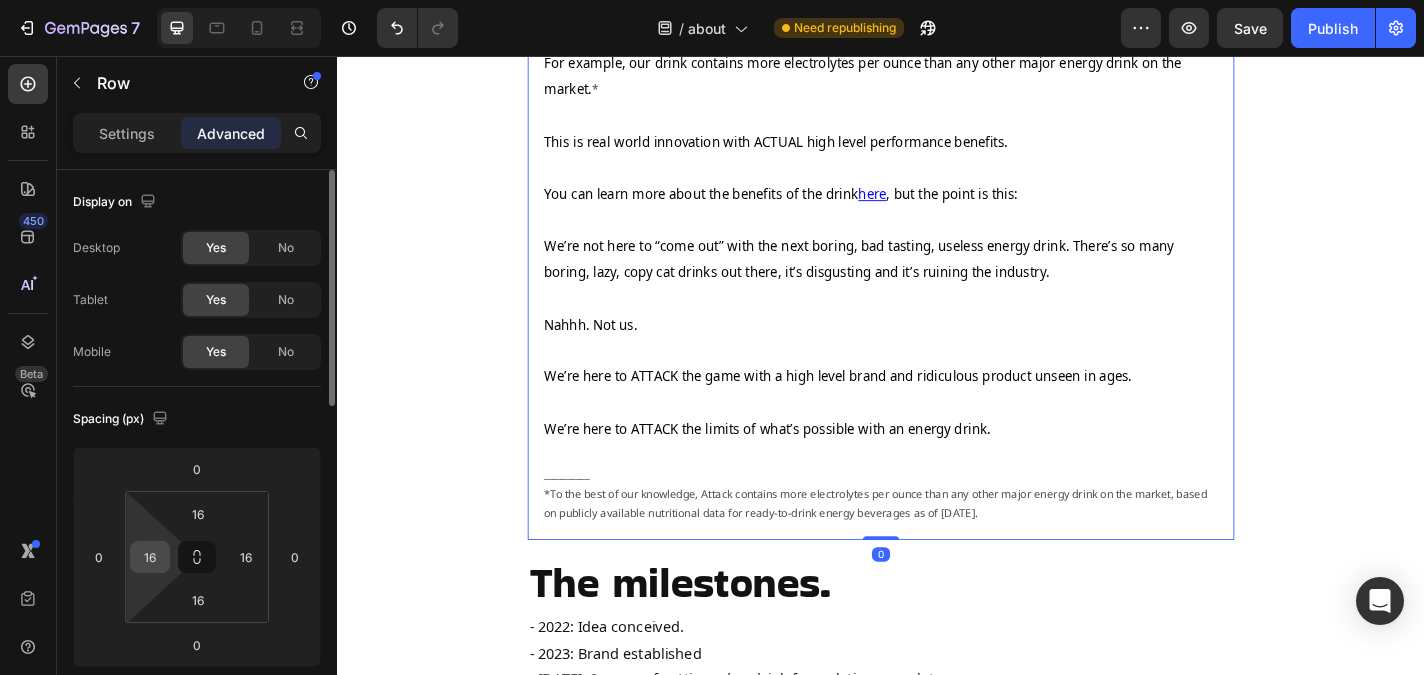 click on "16" at bounding box center (150, 557) 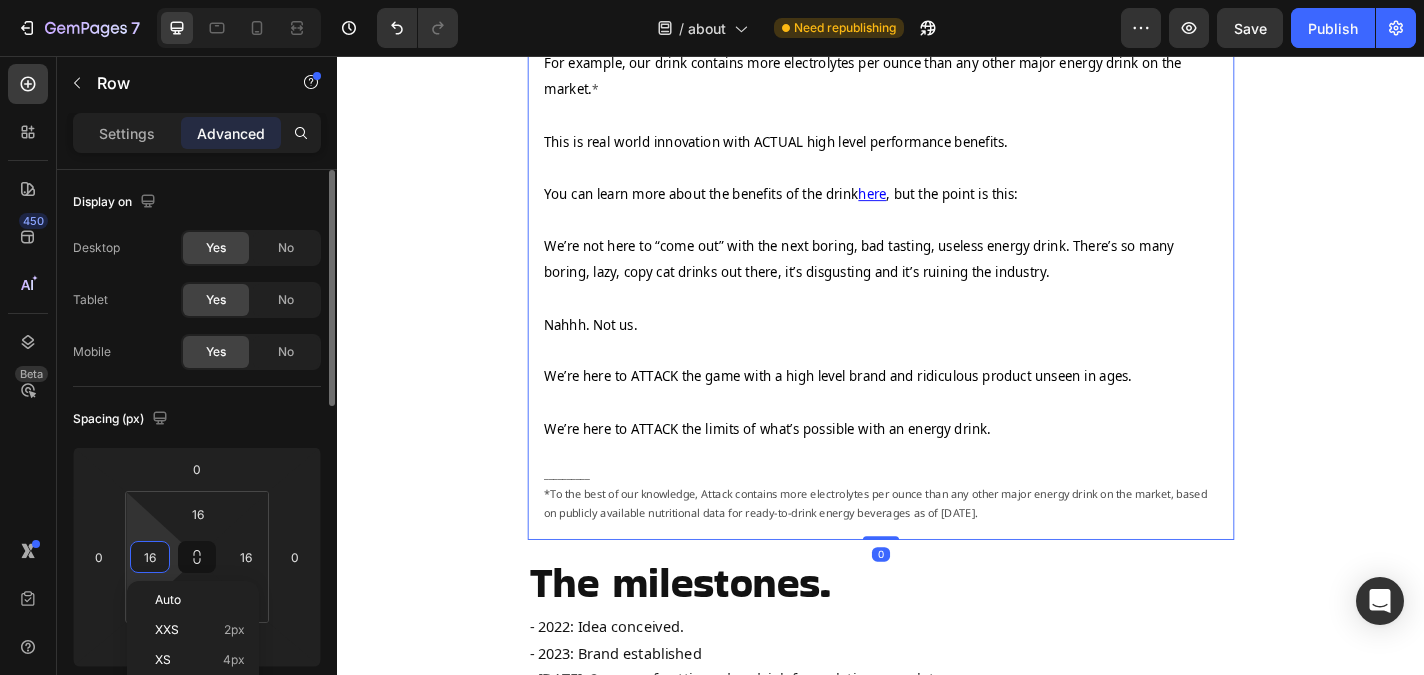 click on "16" at bounding box center (150, 557) 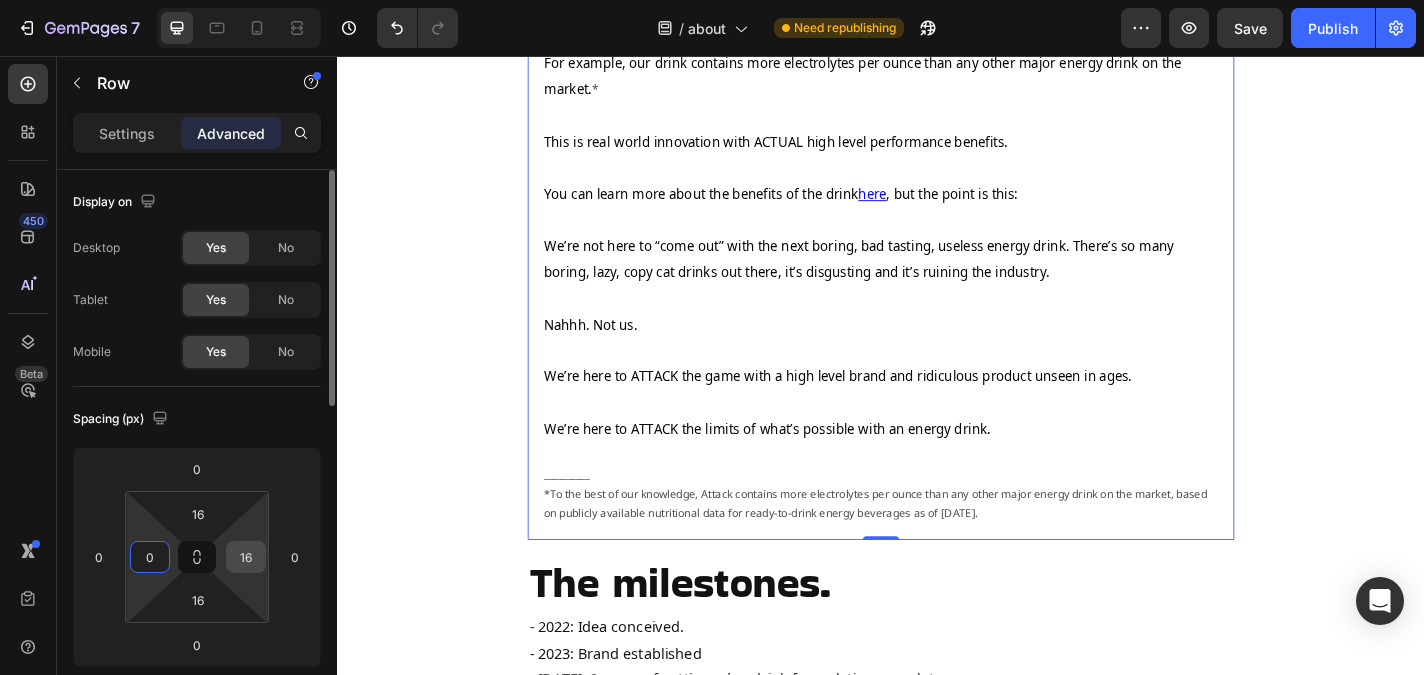 type on "0" 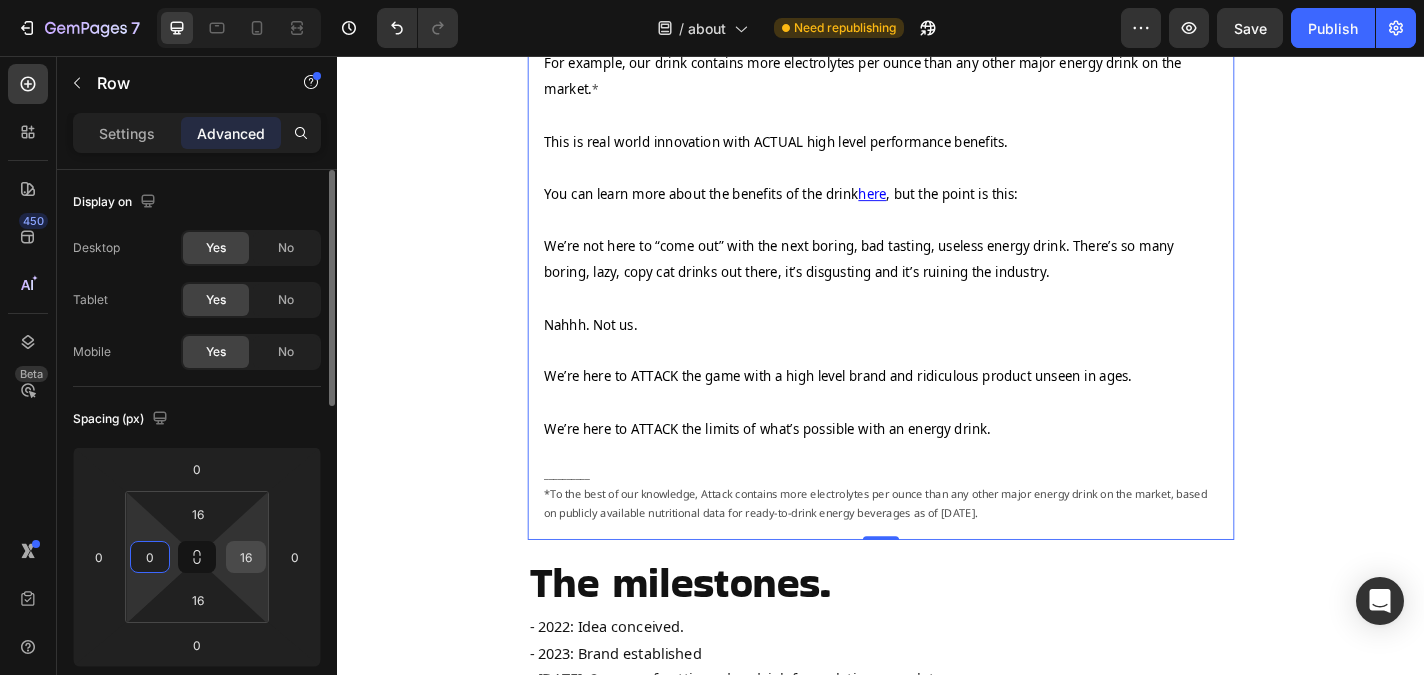 click on "16" at bounding box center (246, 557) 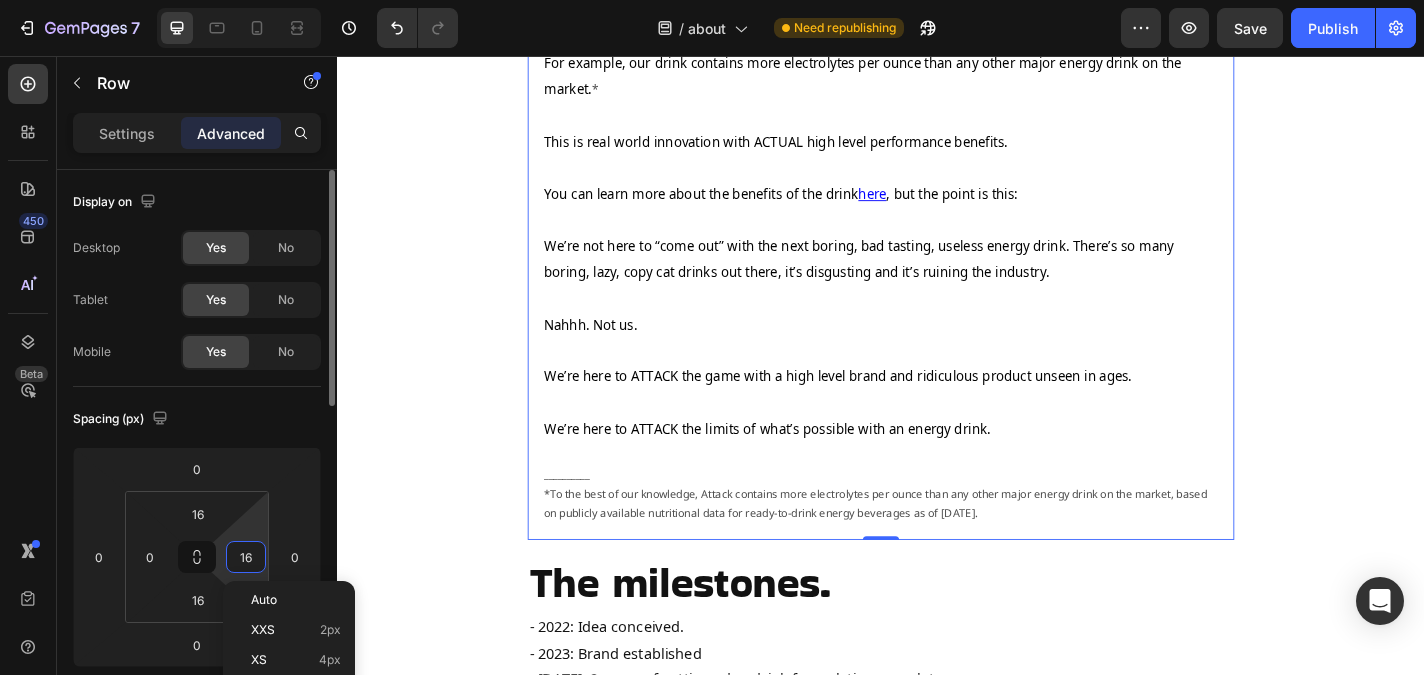 click on "16" at bounding box center (246, 557) 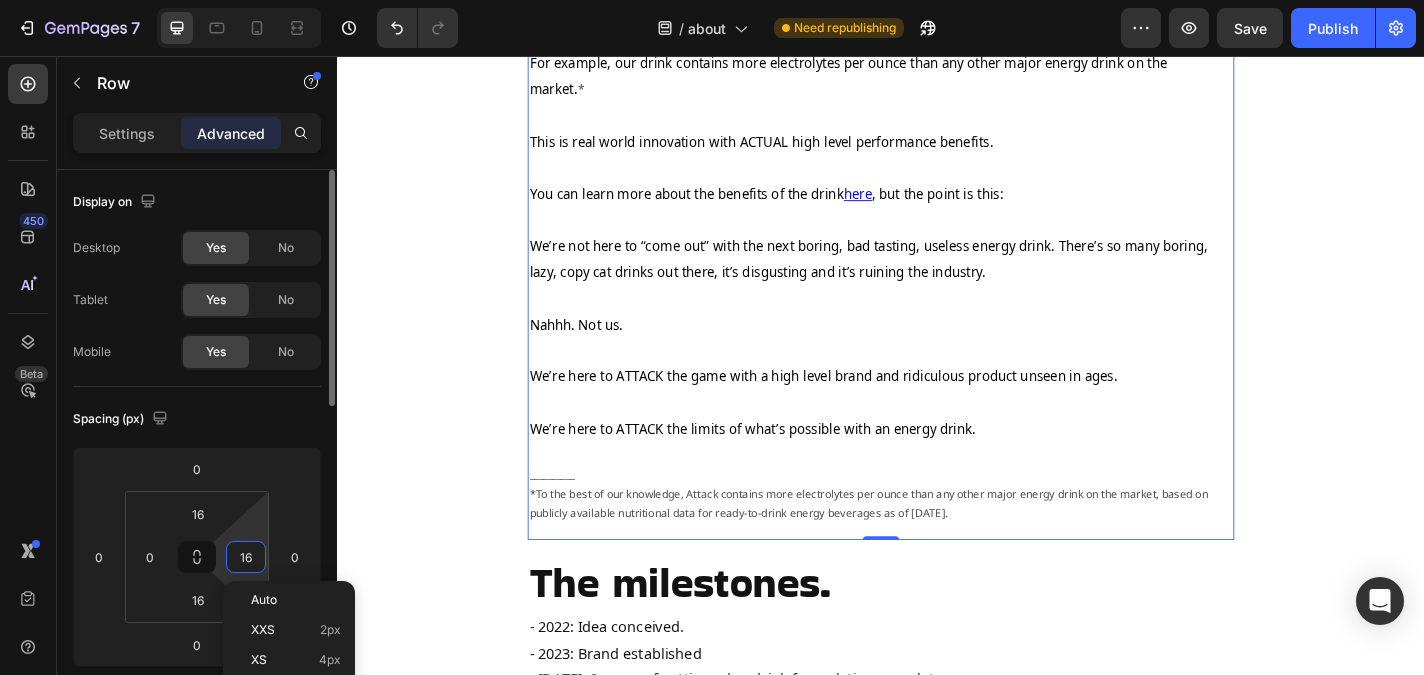 click on "16" at bounding box center [246, 557] 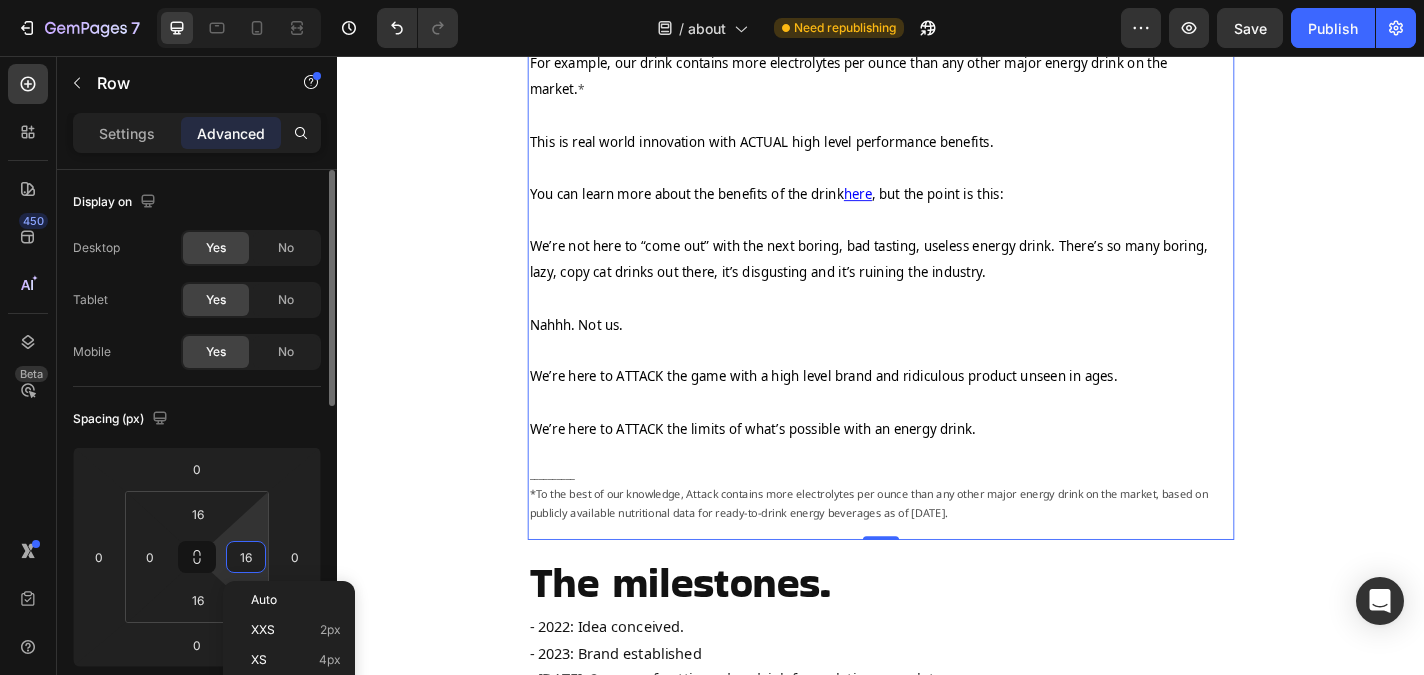 type on "0" 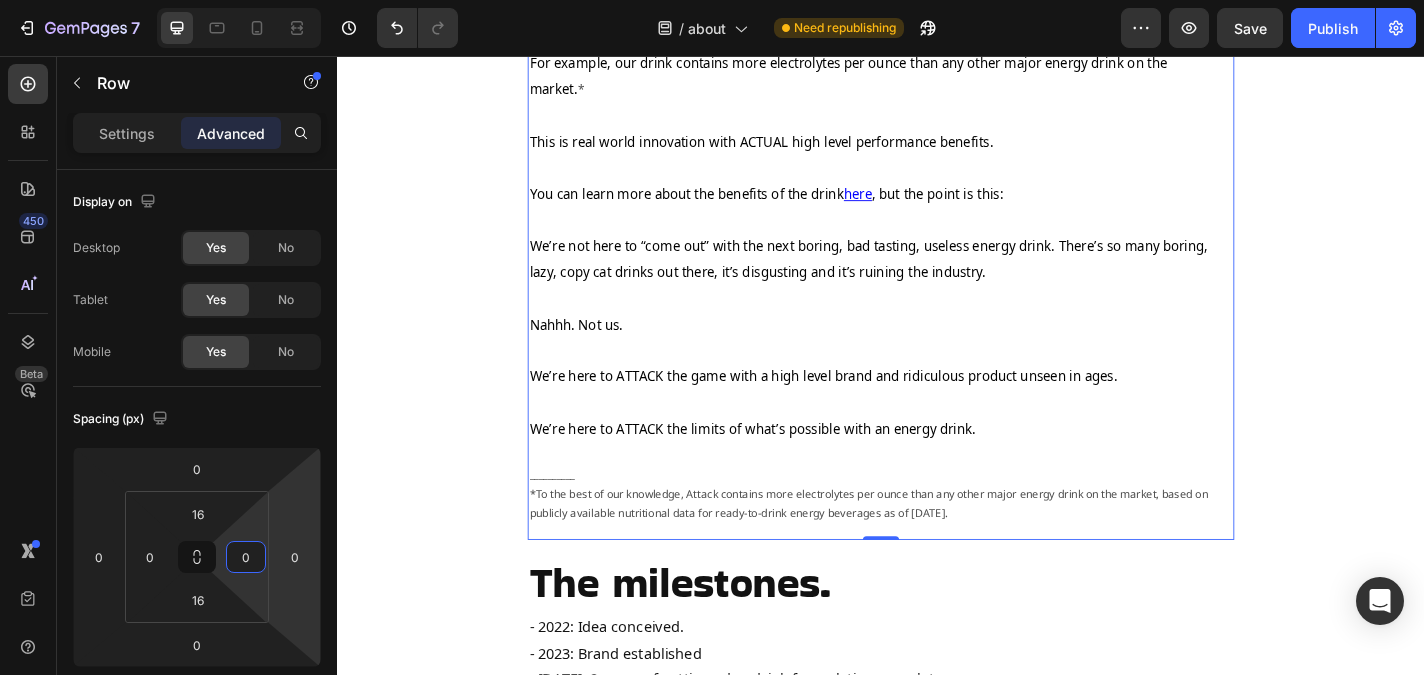 click on "The brand. Heading Attack possibility. Attack everything.  Heading Row Attack Energy was born out of a mindset of attacking the things we want in life… Goals, potential, accomplishment, money, good times, adventure, dreams. Whatever it is... Attacking it until it becomes a reality.    Anything less than attacking life, leaves potential and possibility unexplored. And that's not cool.    “Follow your dreams” doesn’t get us hyped.  |  Attacking a dream does.  "Starting" a workout doesn’t get us pumped.  |  Attacking a workout does.  “Doing life” is uninspiring.  |  Attacking life excites us.    It’s a mindset shift to the correct mindset it takes to GO BIG and ACHIEVE BIG in life. The ATTACK mindset.   You can attack anything... Epic, fun, training, adventure, waves, slopes, workouts, literally anything. Whatever your thing is… Whatever you are doing... ATTACK IT.   Being on this website, you are entering a community of people attacking life to the fullest.        Text Block *" at bounding box center [937, 183] 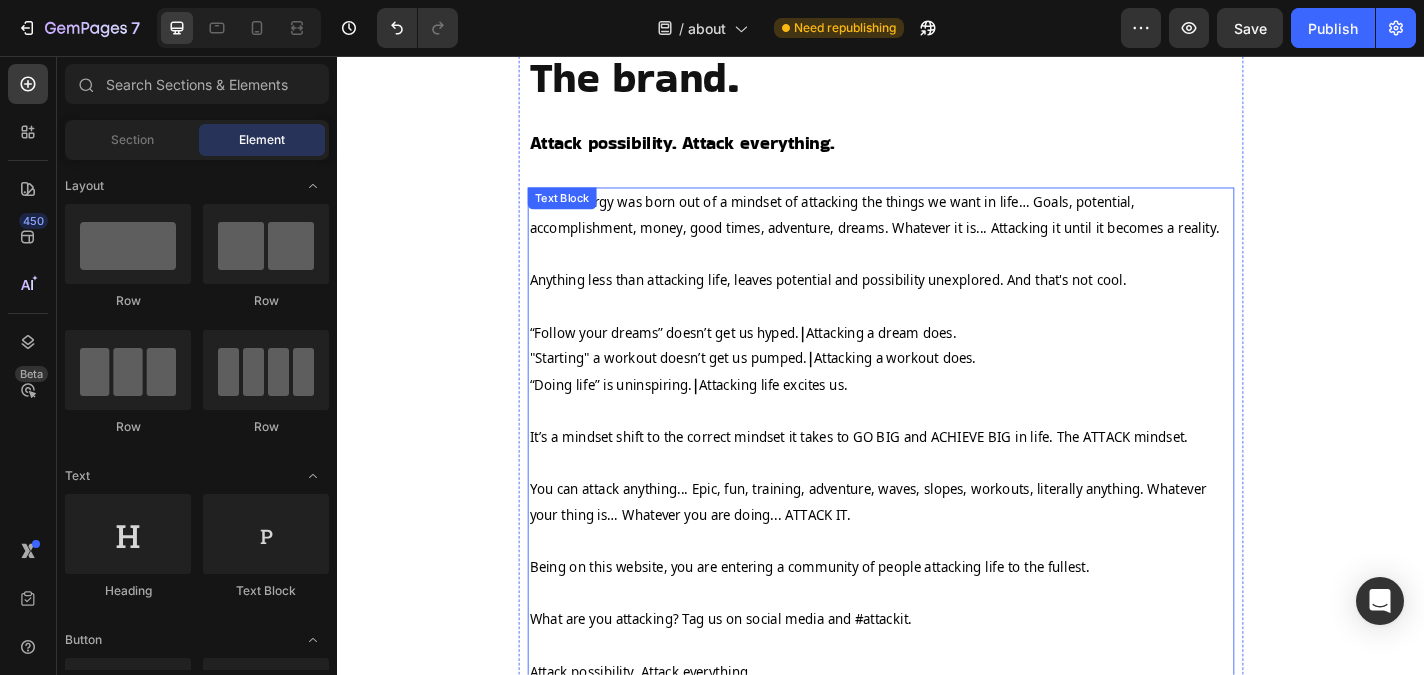 scroll, scrollTop: 0, scrollLeft: 0, axis: both 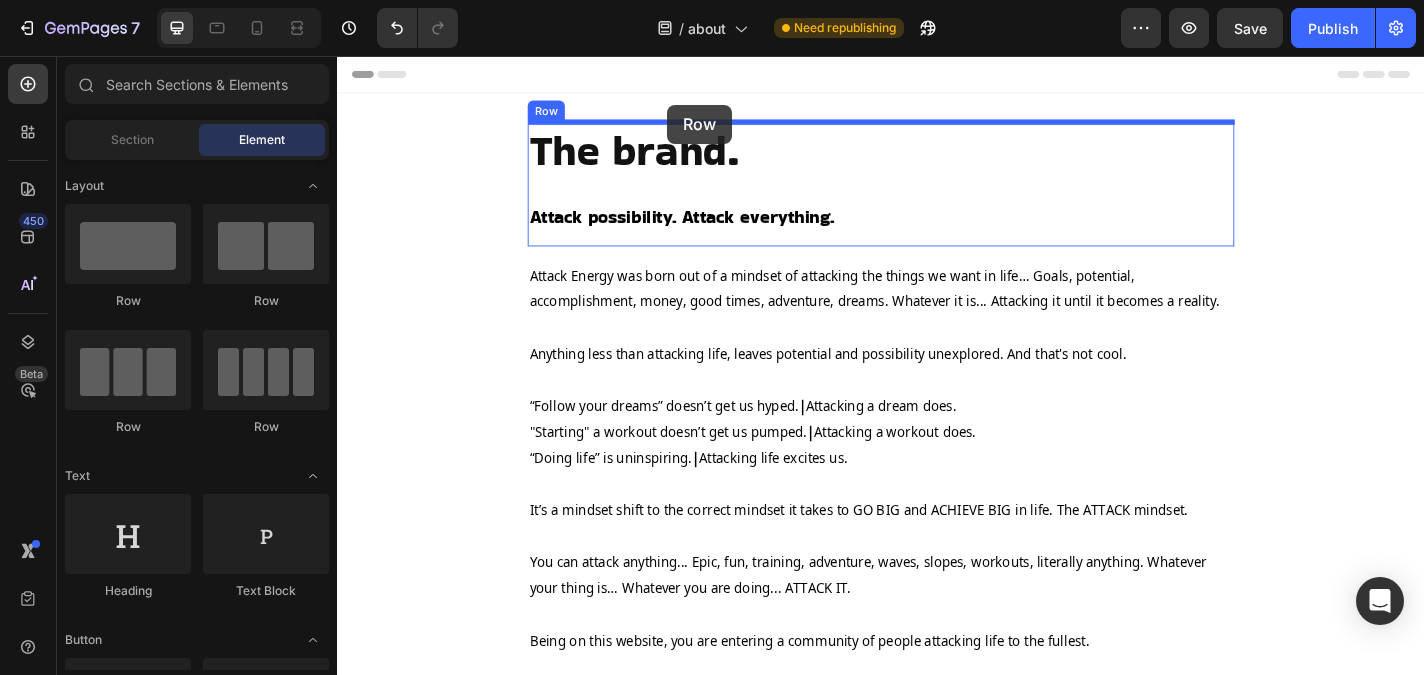 drag, startPoint x: 512, startPoint y: 299, endPoint x: 701, endPoint y: 110, distance: 267.28638 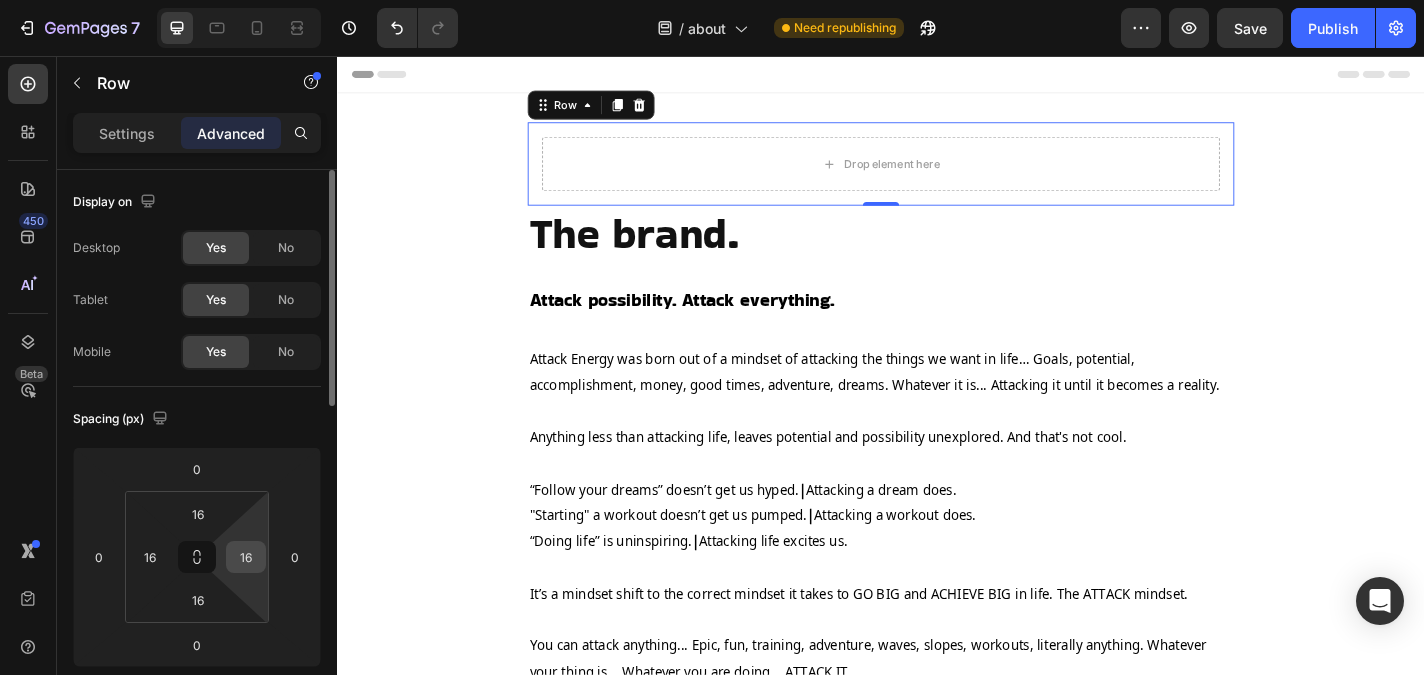 click on "16" at bounding box center (246, 557) 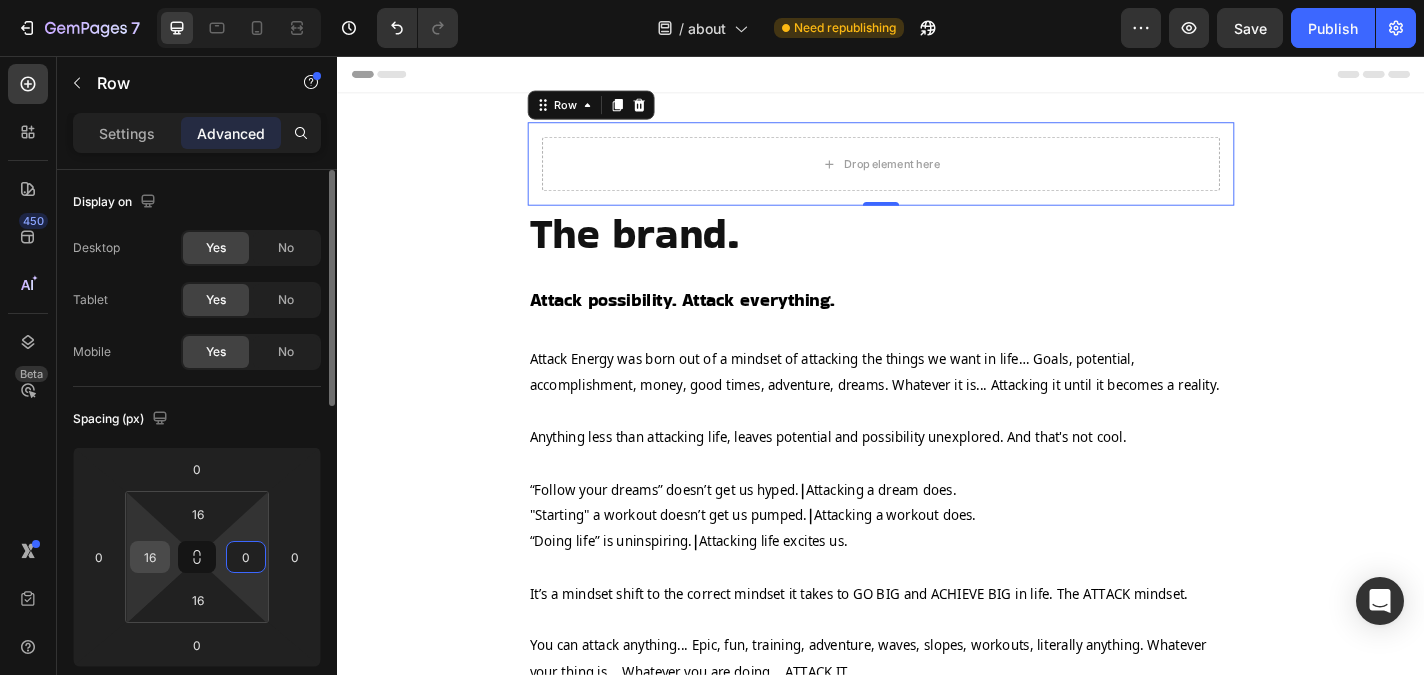 type on "0" 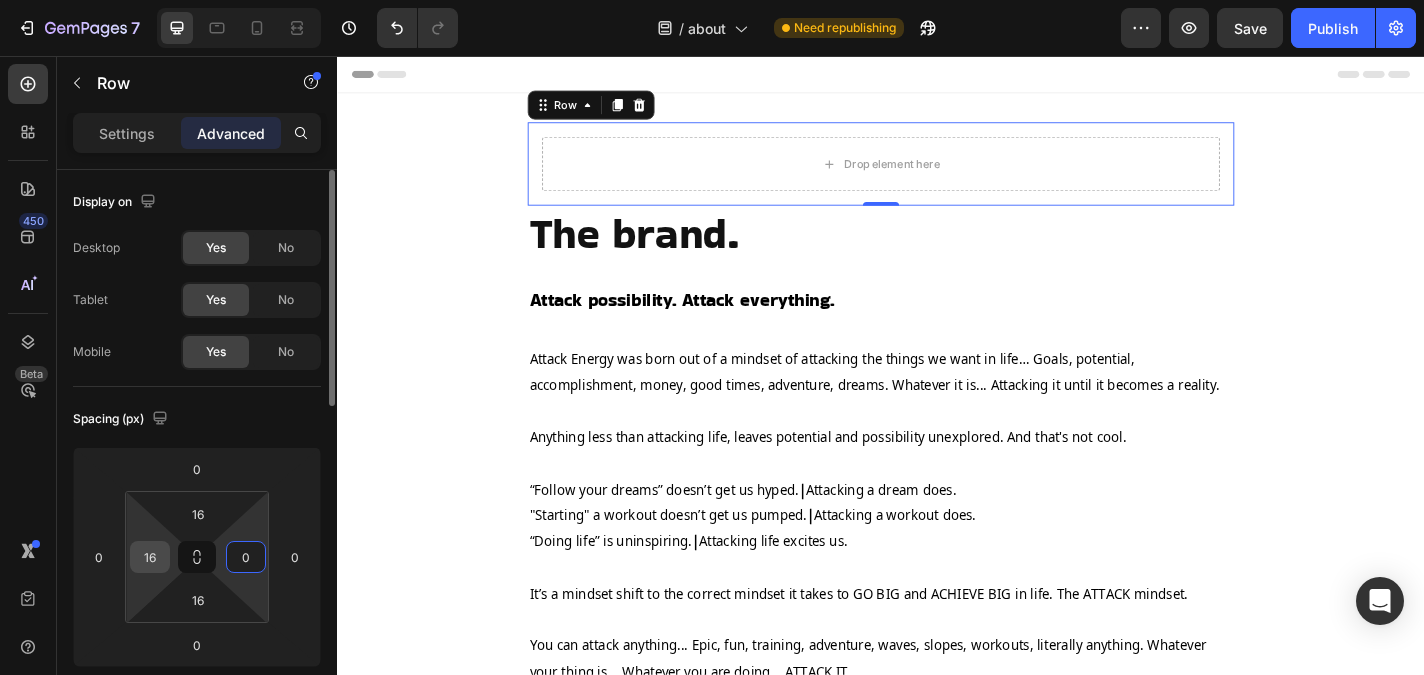 click on "16" at bounding box center (150, 557) 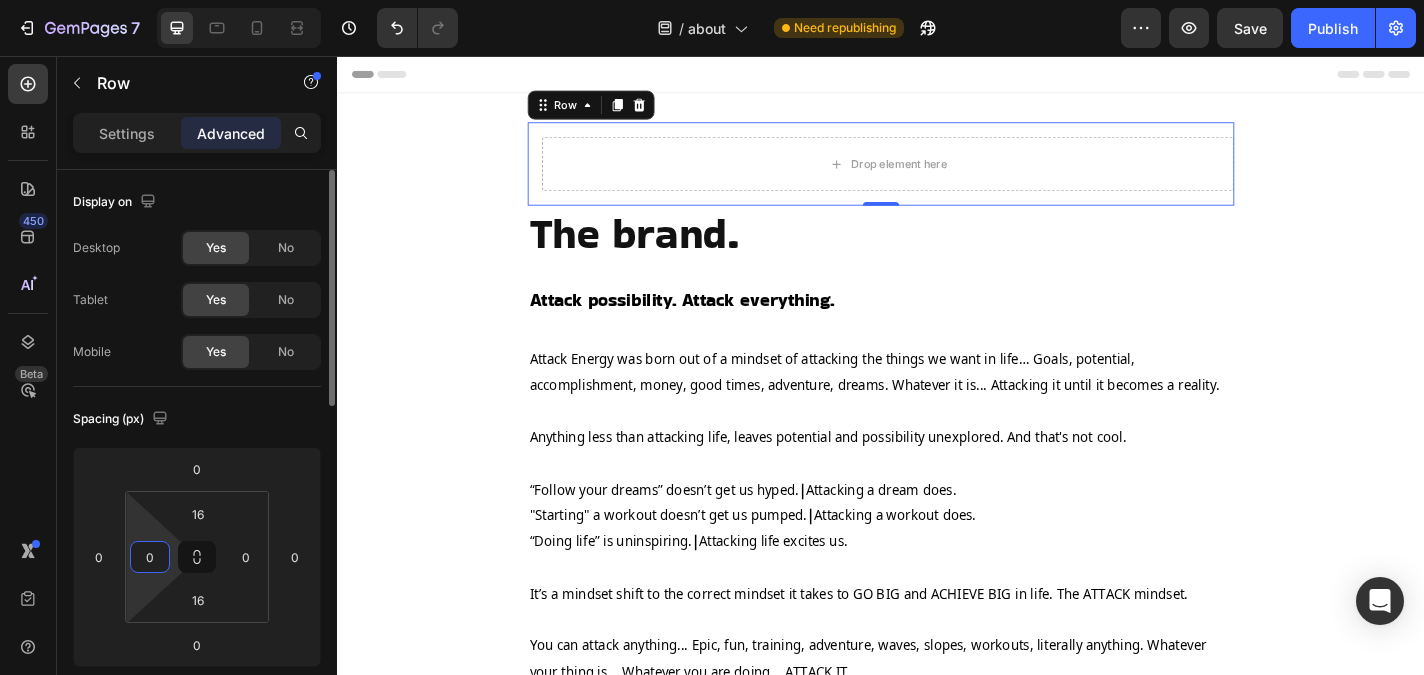 type on "0" 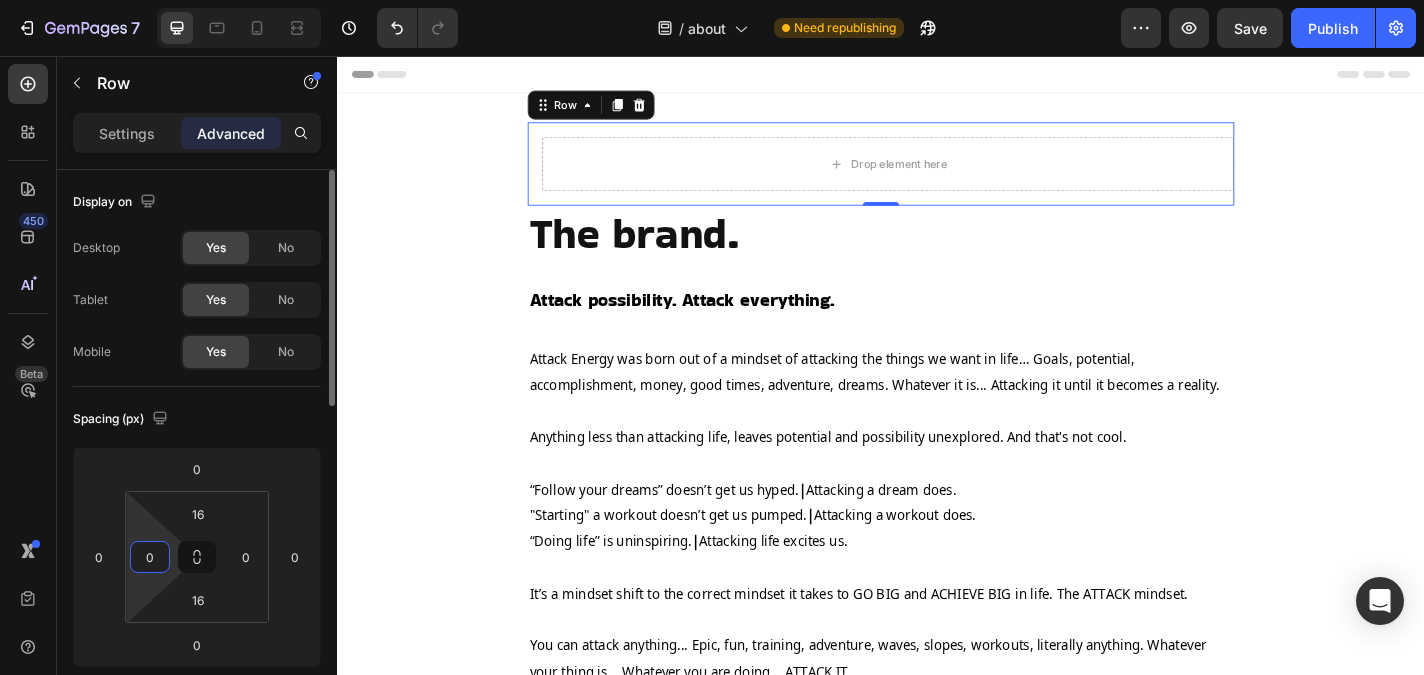 click on "Spacing (px)" at bounding box center [197, 419] 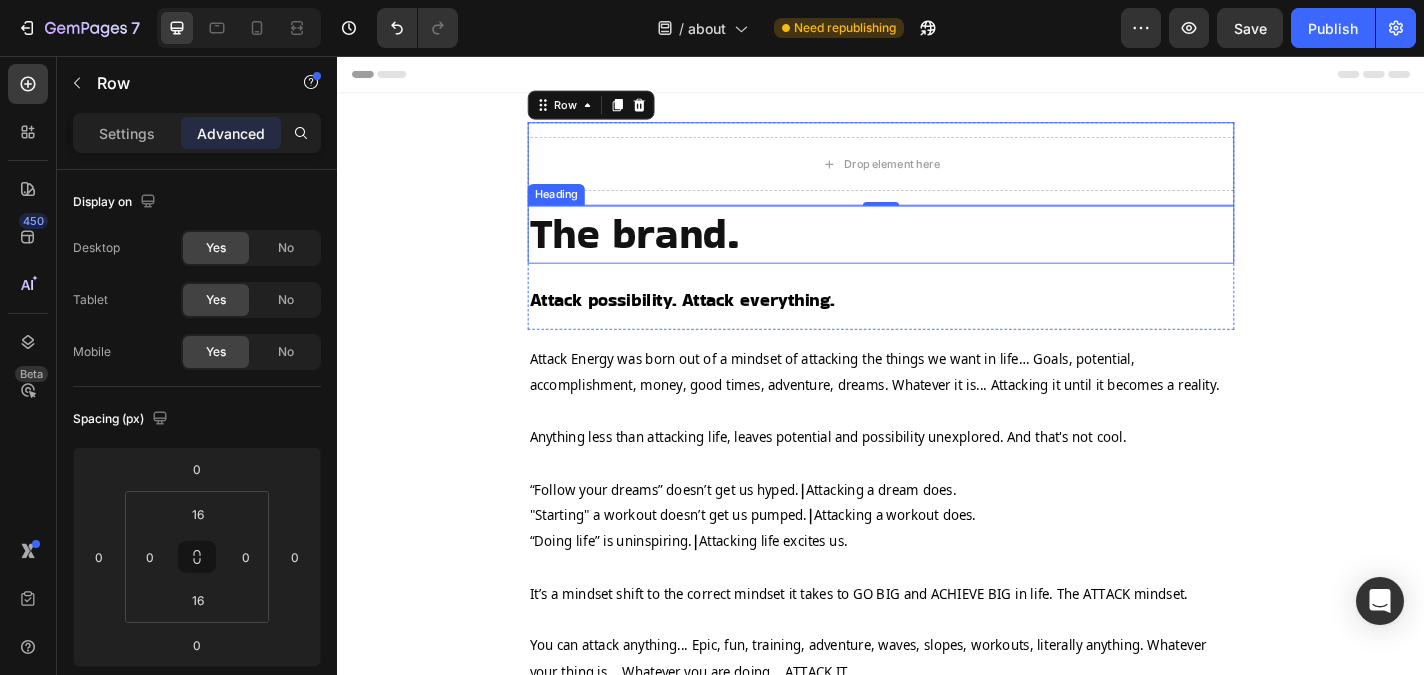 click on "The brand." at bounding box center (937, 253) 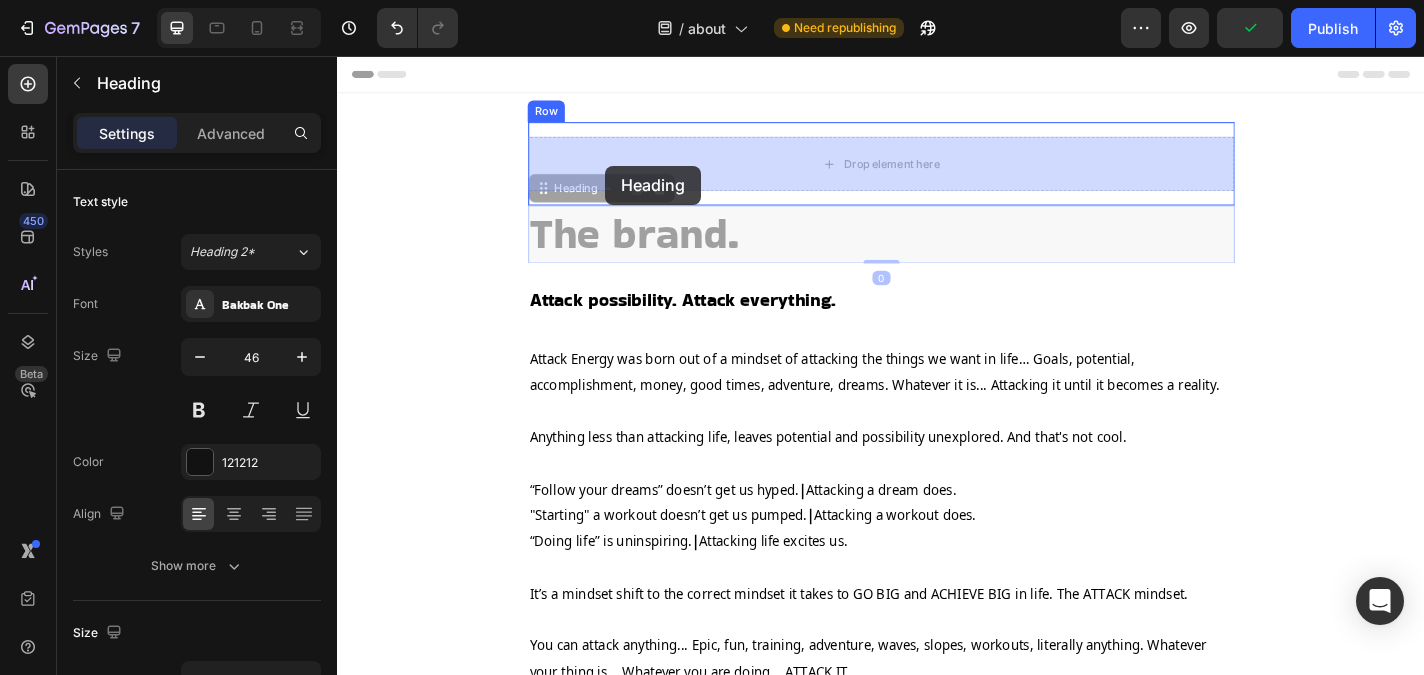 drag, startPoint x: 623, startPoint y: 205, endPoint x: 633, endPoint y: 177, distance: 29.732138 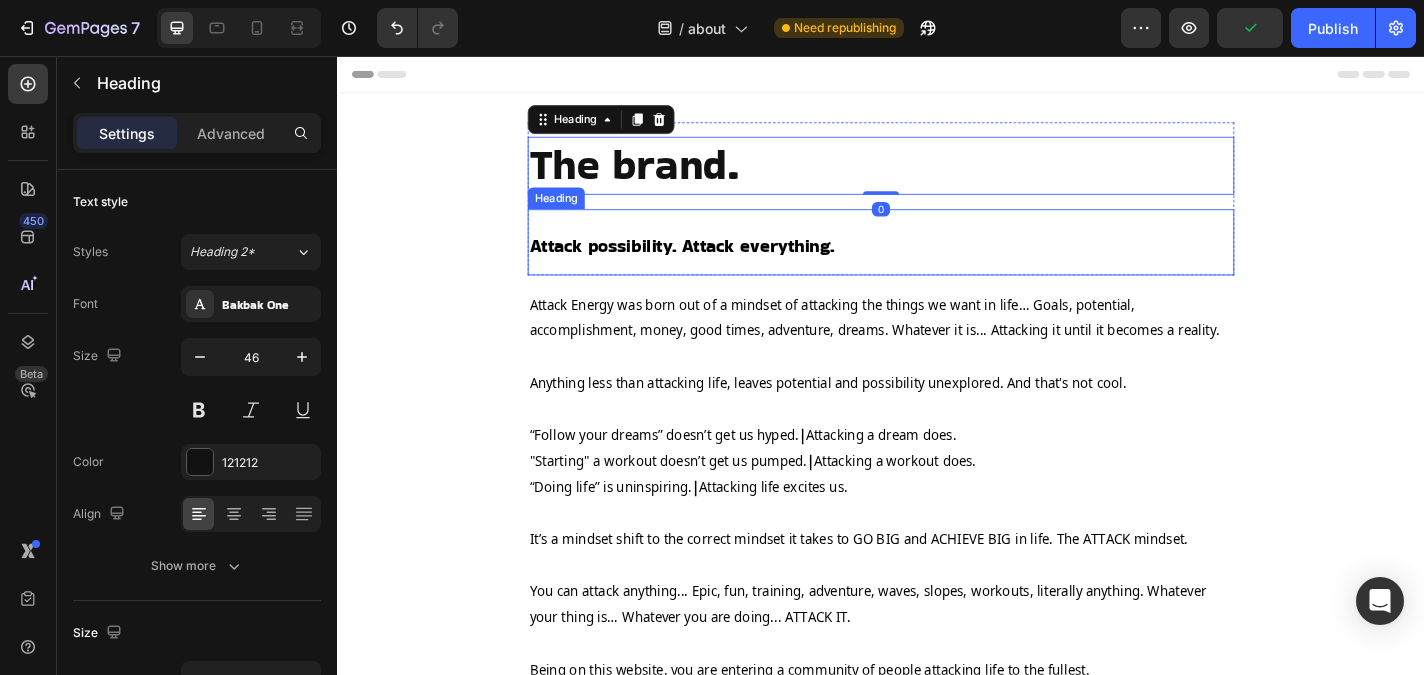 click on "Attack possibility. Attack everything." at bounding box center [717, 265] 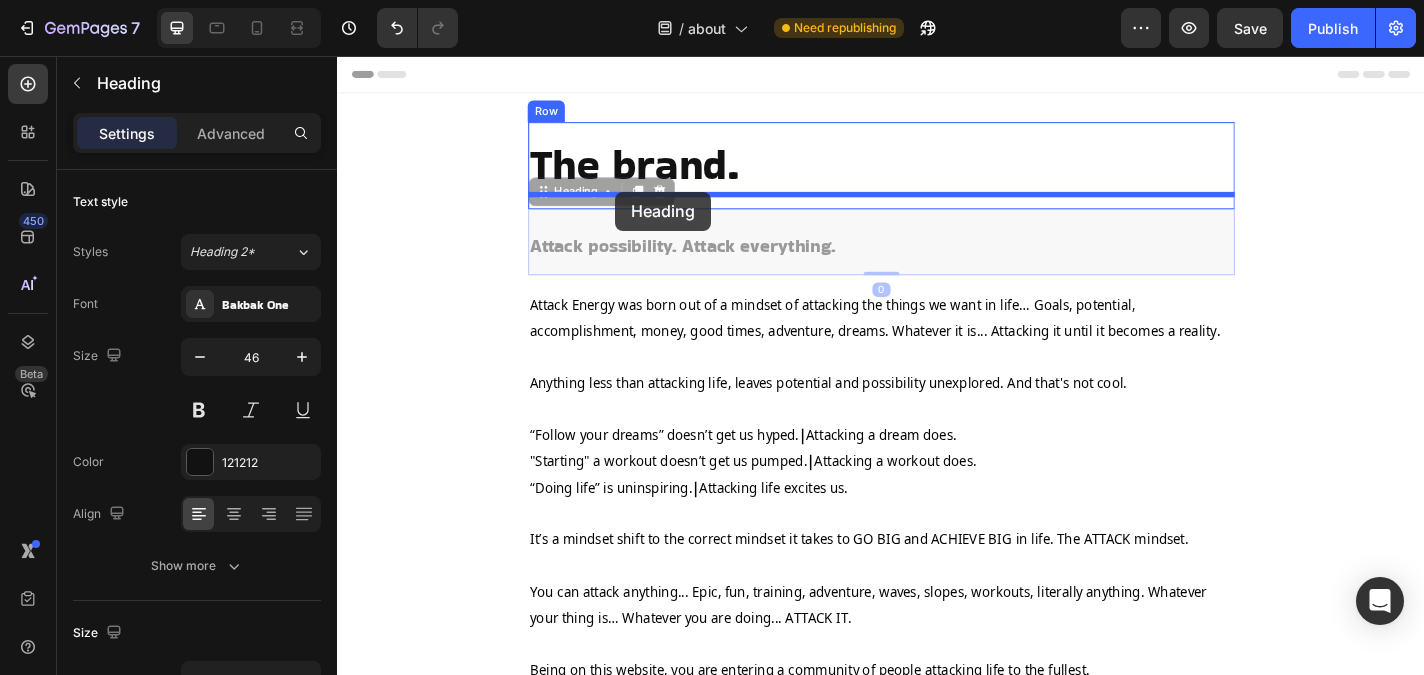 drag, startPoint x: 596, startPoint y: 211, endPoint x: 644, endPoint y: 206, distance: 48.259712 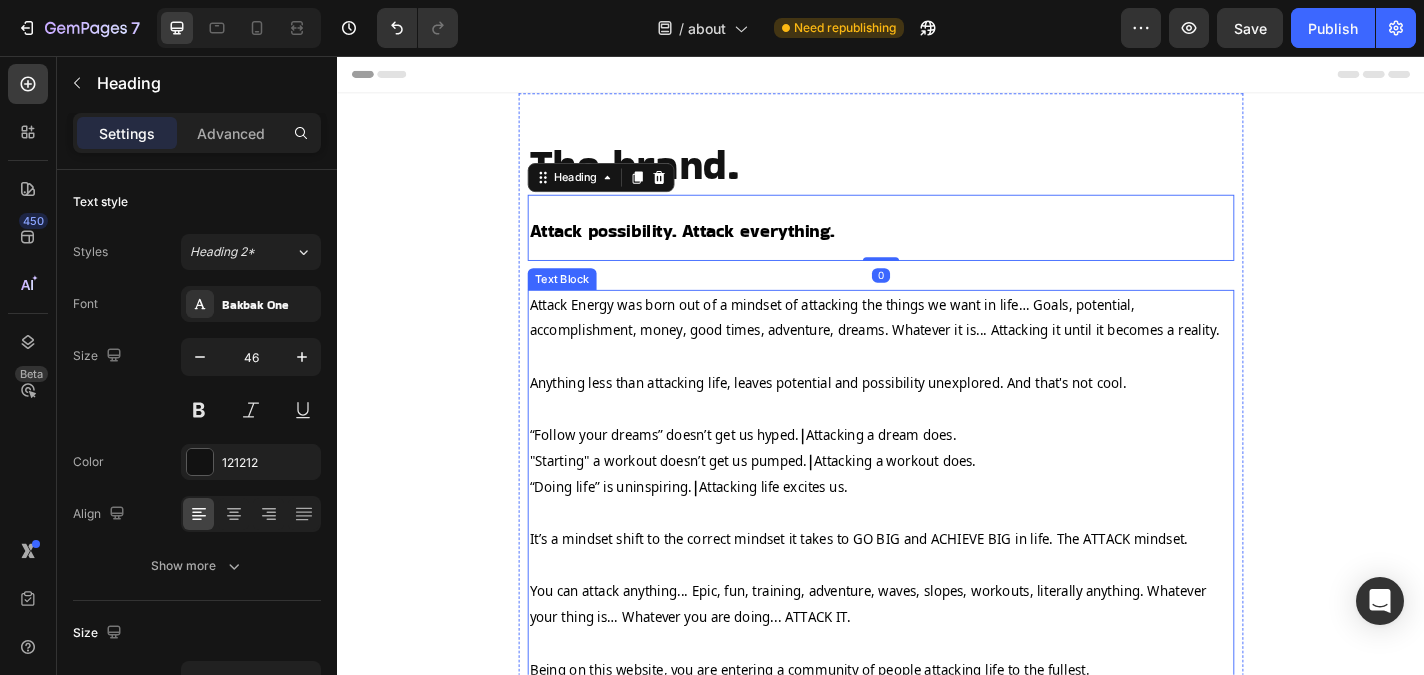 click on "Attack Energy was born out of a mindset of attacking the things we want in life… Goals, potential, accomplishment, money, good times, adventure, dreams. Whatever it is... Attacking it until it becomes a reality." at bounding box center (930, 344) 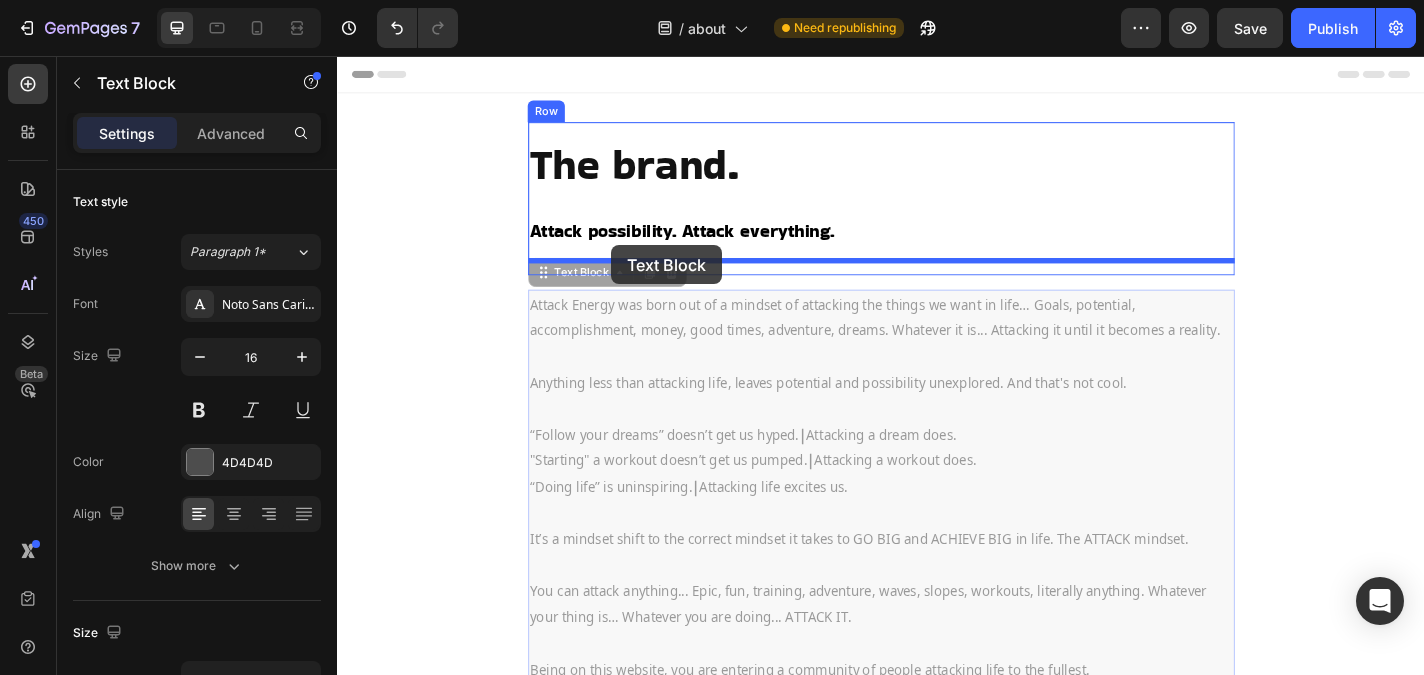 drag, startPoint x: 599, startPoint y: 298, endPoint x: 639, endPoint y: 265, distance: 51.855568 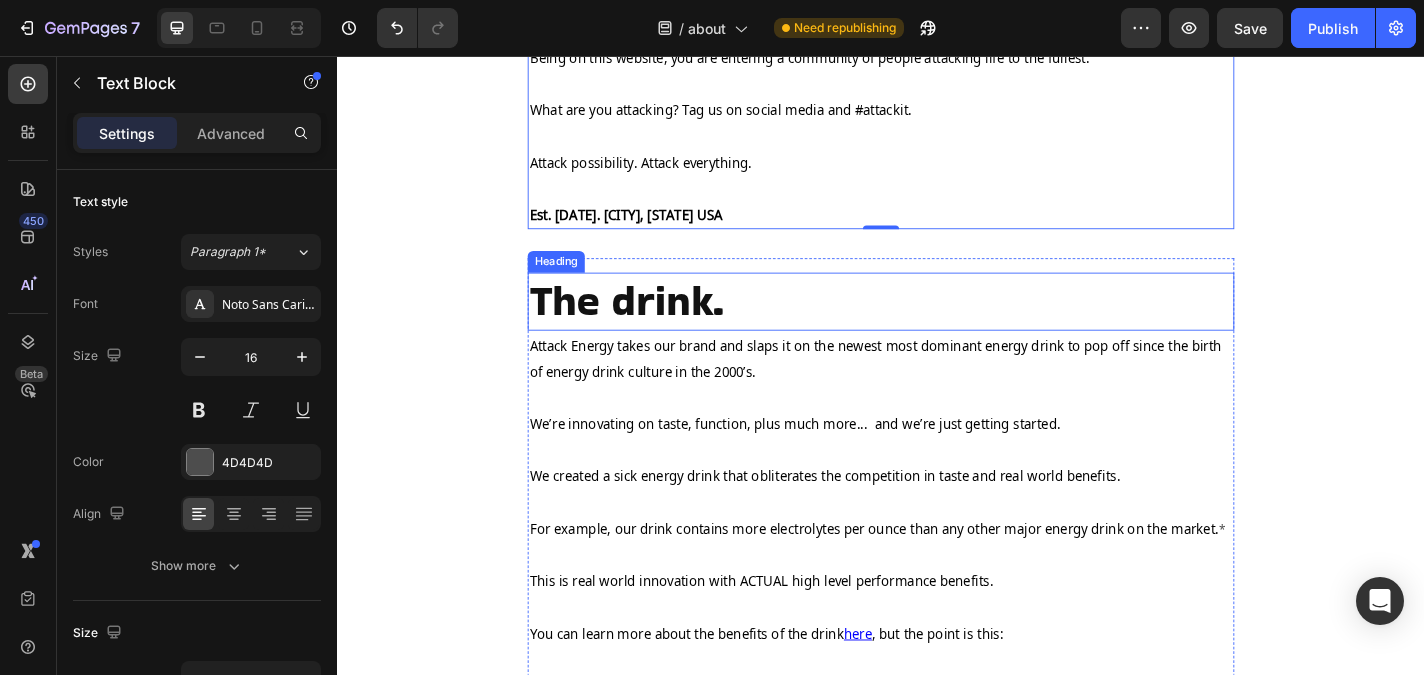 scroll, scrollTop: 0, scrollLeft: 0, axis: both 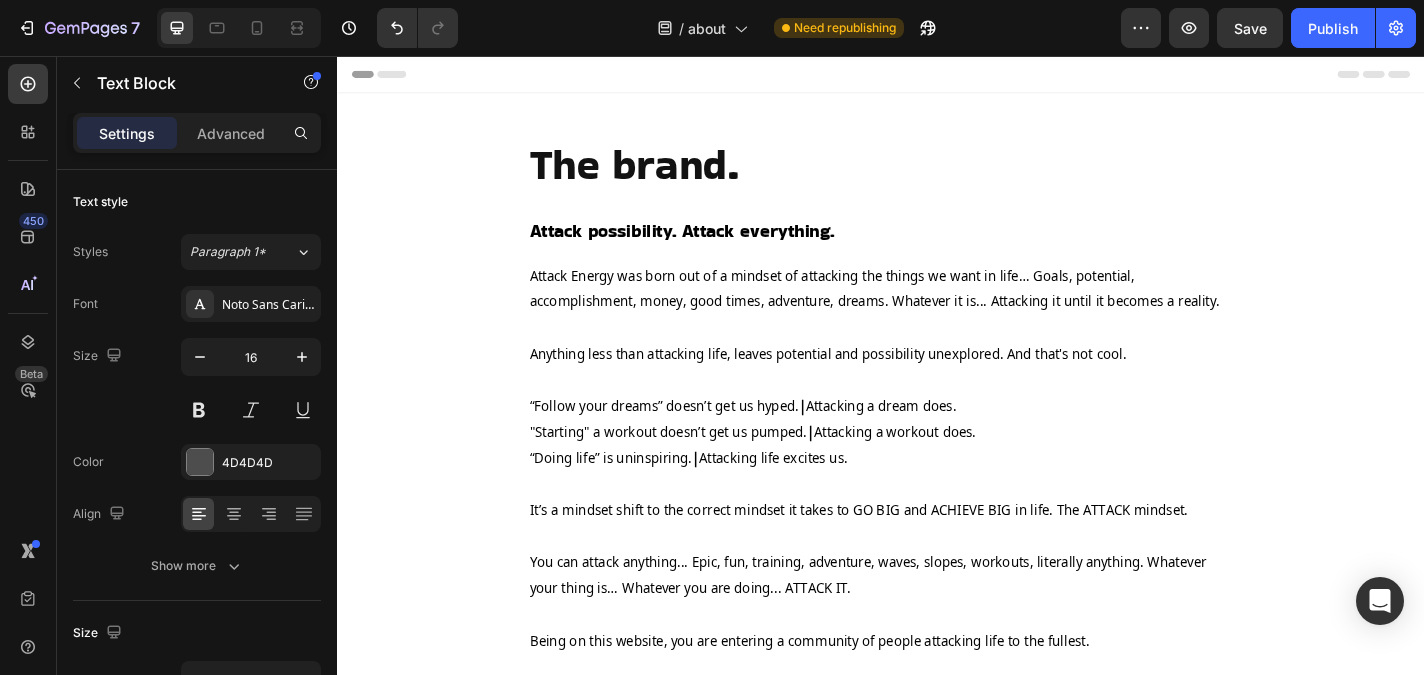 click on "The brand. Heading Attack possibility. Attack everything.  Heading Attack Energy was born out of a mindset of attacking the things we want in life… Goals, potential, accomplishment, money, good times, adventure, dreams. Whatever it is... Attacking it until it becomes a reality.    Anything less than attacking life, leaves potential and possibility unexplored. And that's not cool.    “Follow your dreams” doesn’t get us hyped.  |  Attacking a dream does.  "Starting" a workout doesn’t get us pumped.  |  Attacking a workout does.  “Doing life” is uninspiring.  |  Attacking life excites us.    It’s a mindset shift to the correct mindset it takes to GO BIG and ACHIEVE BIG in life. The ATTACK mindset.   You can attack anything... Epic, fun, training, adventure, waves, slopes, workouts, literally anything. Whatever your thing is… Whatever you are doing... ATTACK IT.   Being on this website, you are entering a community of people attacking life to the fullest.        Text Block Row *" at bounding box center [937, 1124] 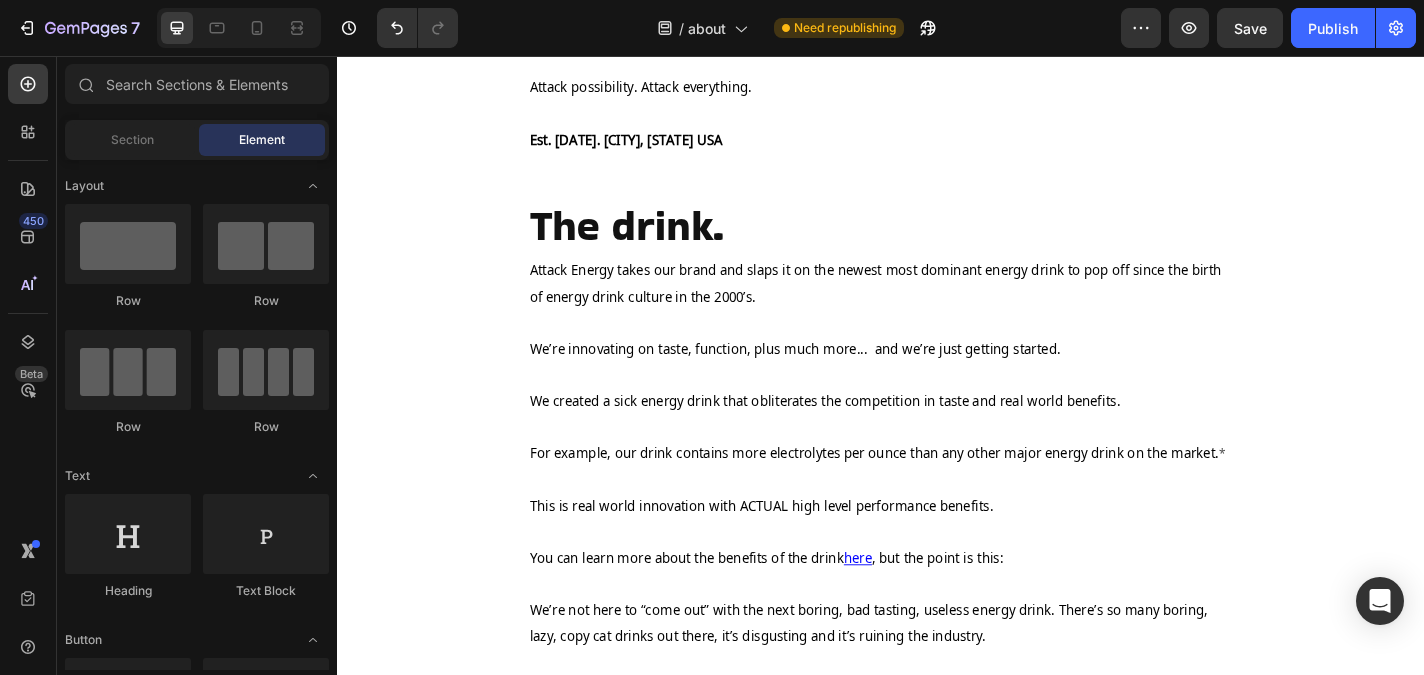 scroll, scrollTop: 721, scrollLeft: 0, axis: vertical 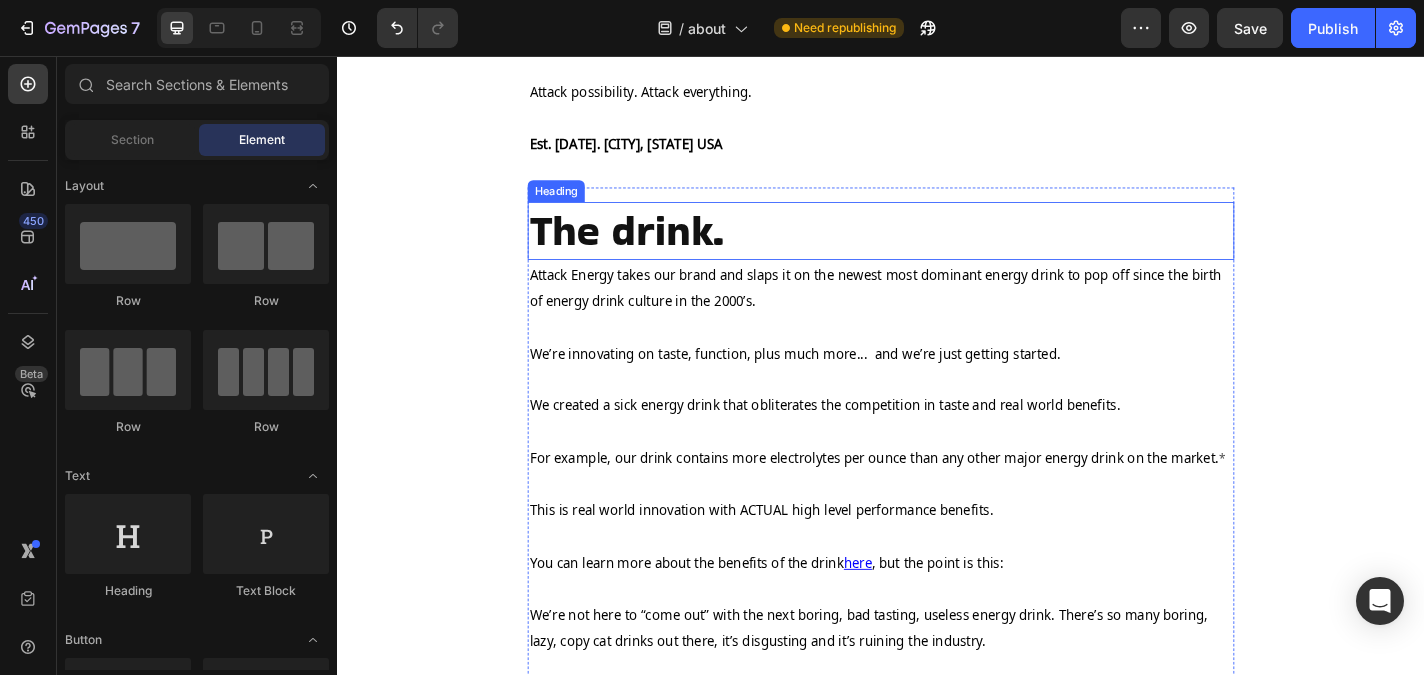 click on "The drink." at bounding box center (937, 249) 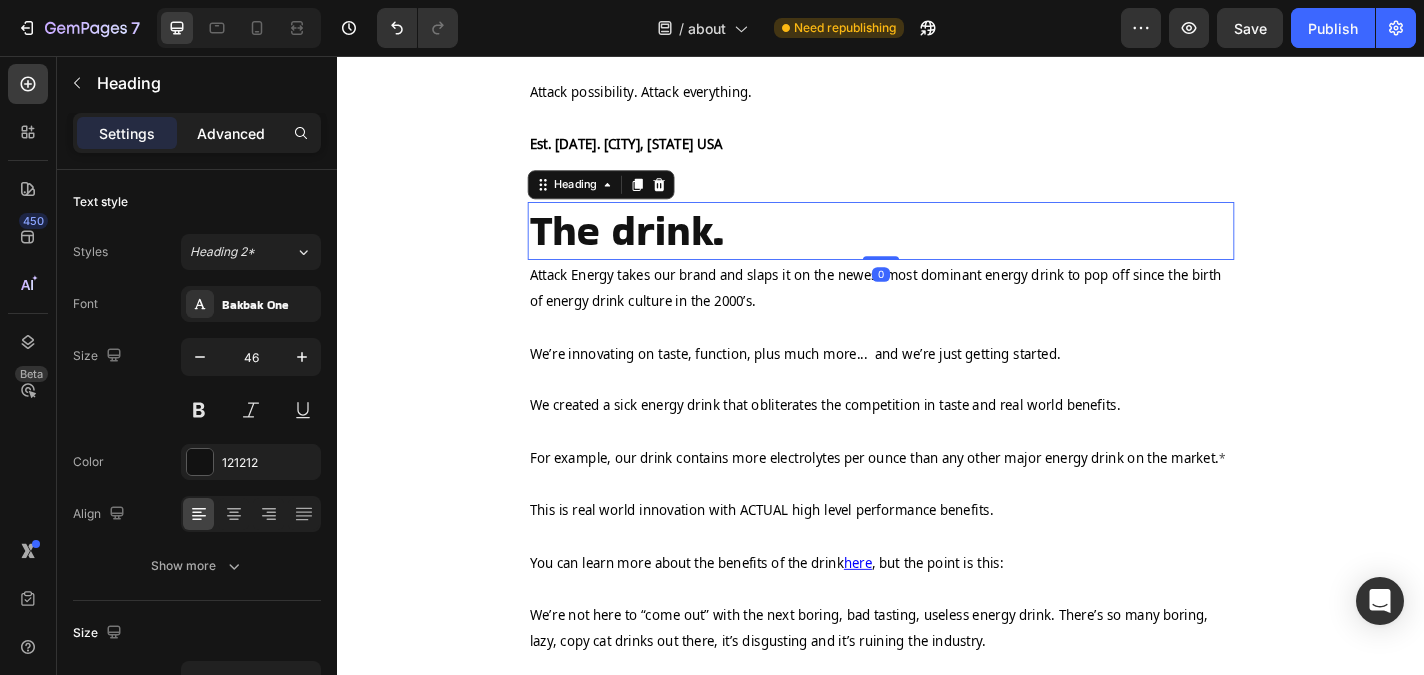 click on "Advanced" at bounding box center [231, 133] 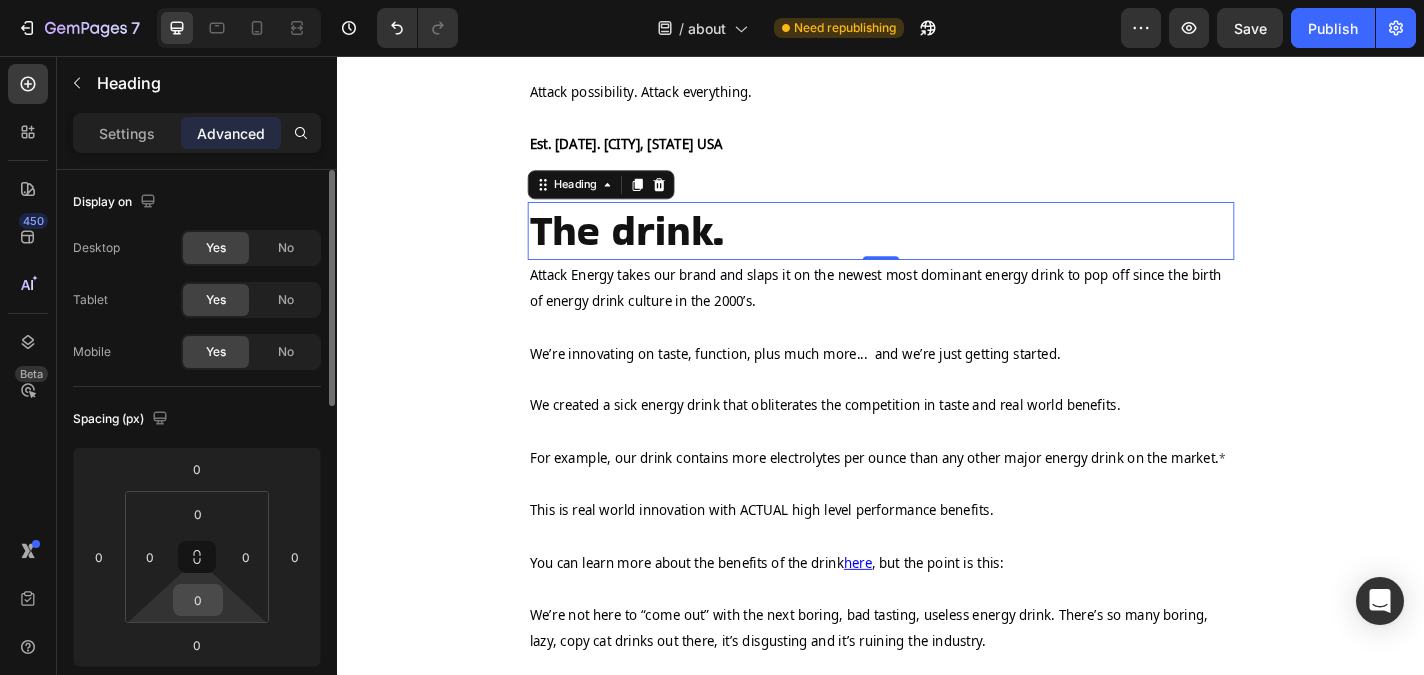 click on "0" at bounding box center [198, 600] 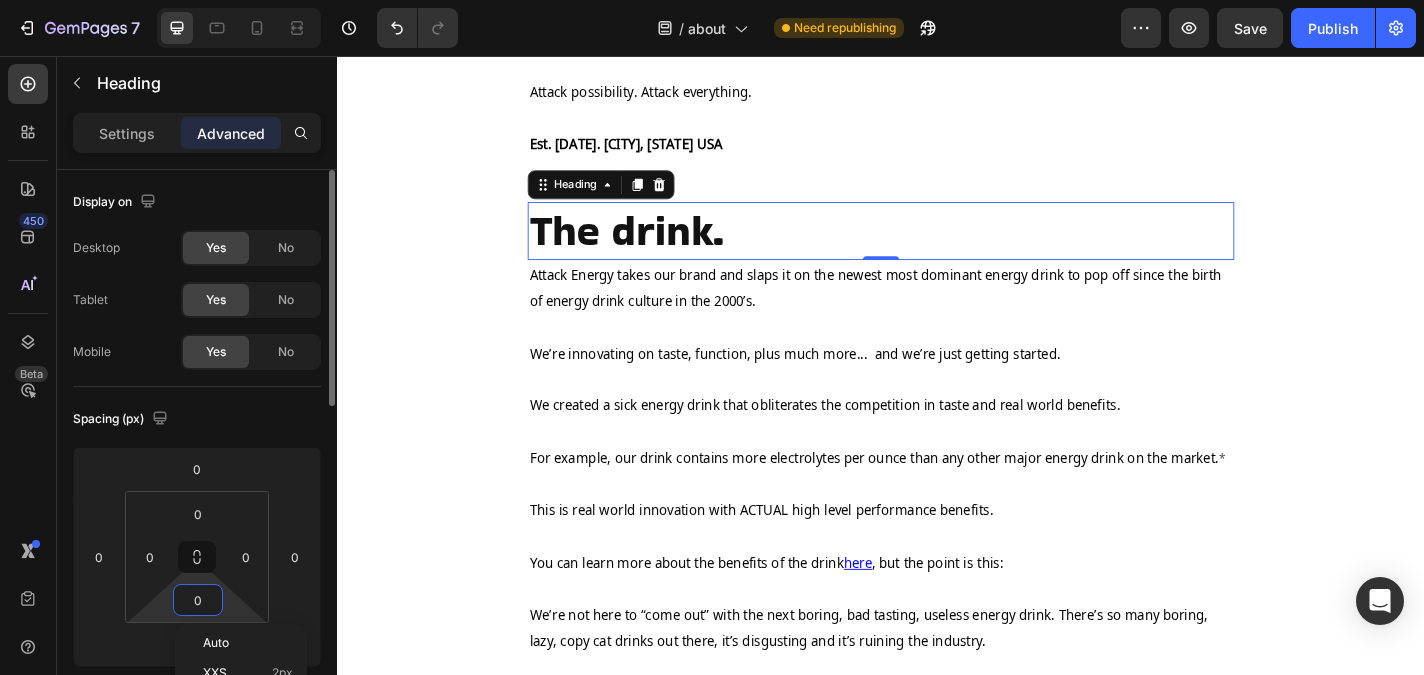 type on "5" 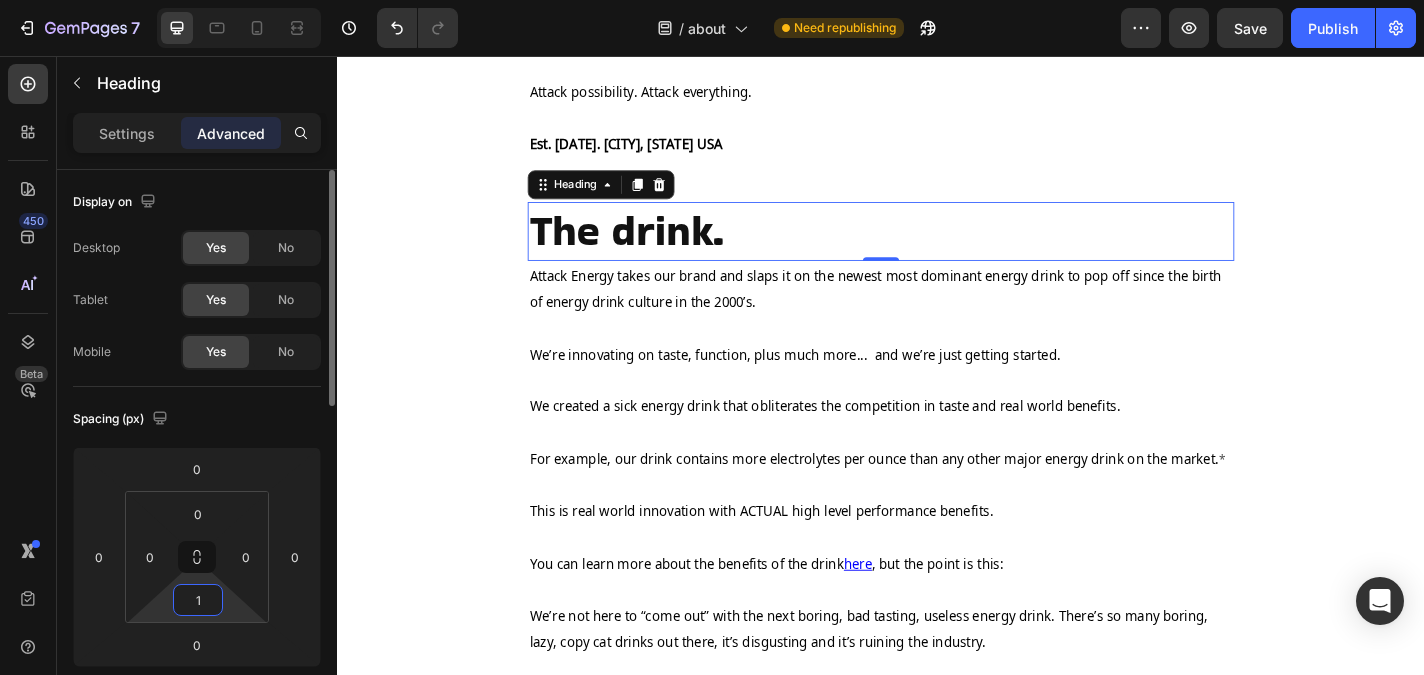 type on "10" 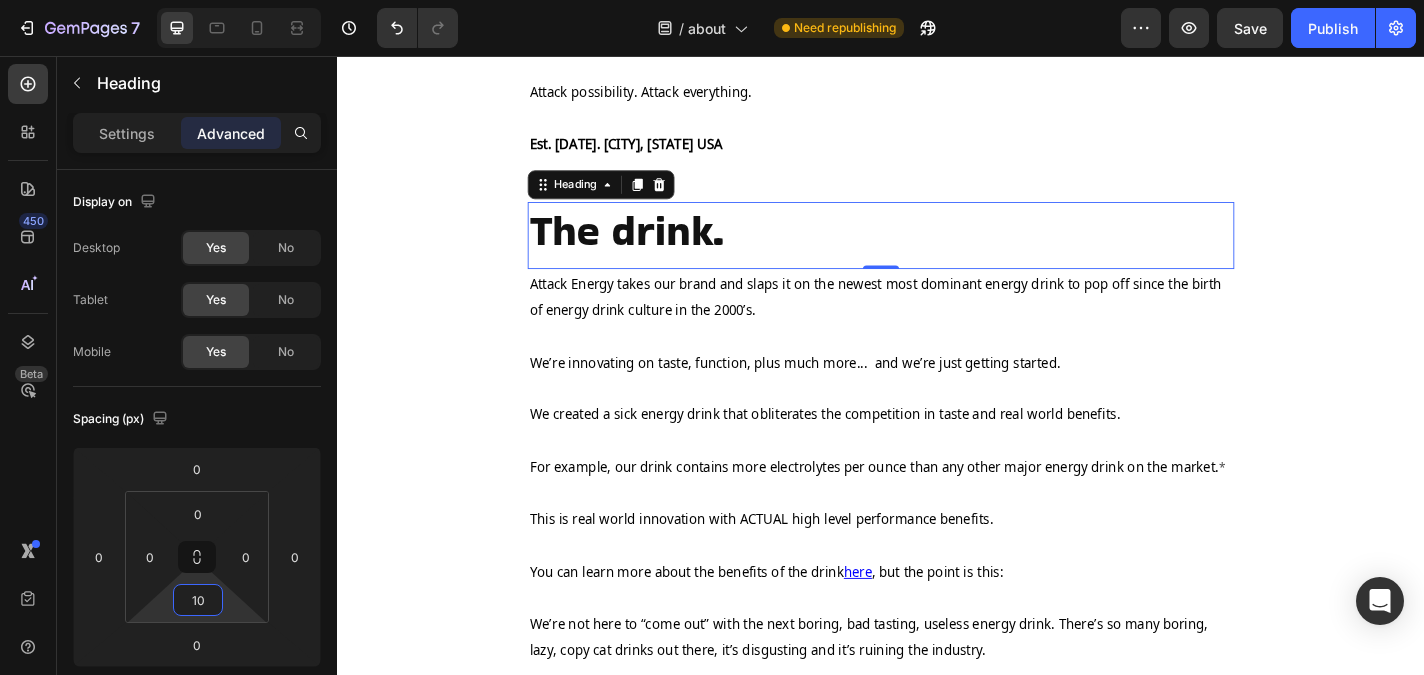 click on "The brand. Heading Attack possibility. Attack everything.  Heading Attack Energy was born out of a mindset of attacking the things we want in life… Goals, potential, accomplishment, money, good times, adventure, dreams. Whatever it is... Attacking it until it becomes a reality.    Anything less than attacking life, leaves potential and possibility unexplored. And that's not cool.    “Follow your dreams” doesn’t get us hyped.  |  Attacking a dream does.  "Starting" a workout doesn’t get us pumped.  |  Attacking a workout does.  “Doing life” is uninspiring.  |  Attacking life excites us.    It’s a mindset shift to the correct mindset it takes to GO BIG and ACHIEVE BIG in life. The ATTACK mindset.   You can attack anything... Epic, fun, training, adventure, waves, slopes, workouts, literally anything. Whatever your thing is… Whatever you are doing... ATTACK IT.   Being on this website, you are entering a community of people attacking life to the fullest.        Text Block Row" at bounding box center (937, 594) 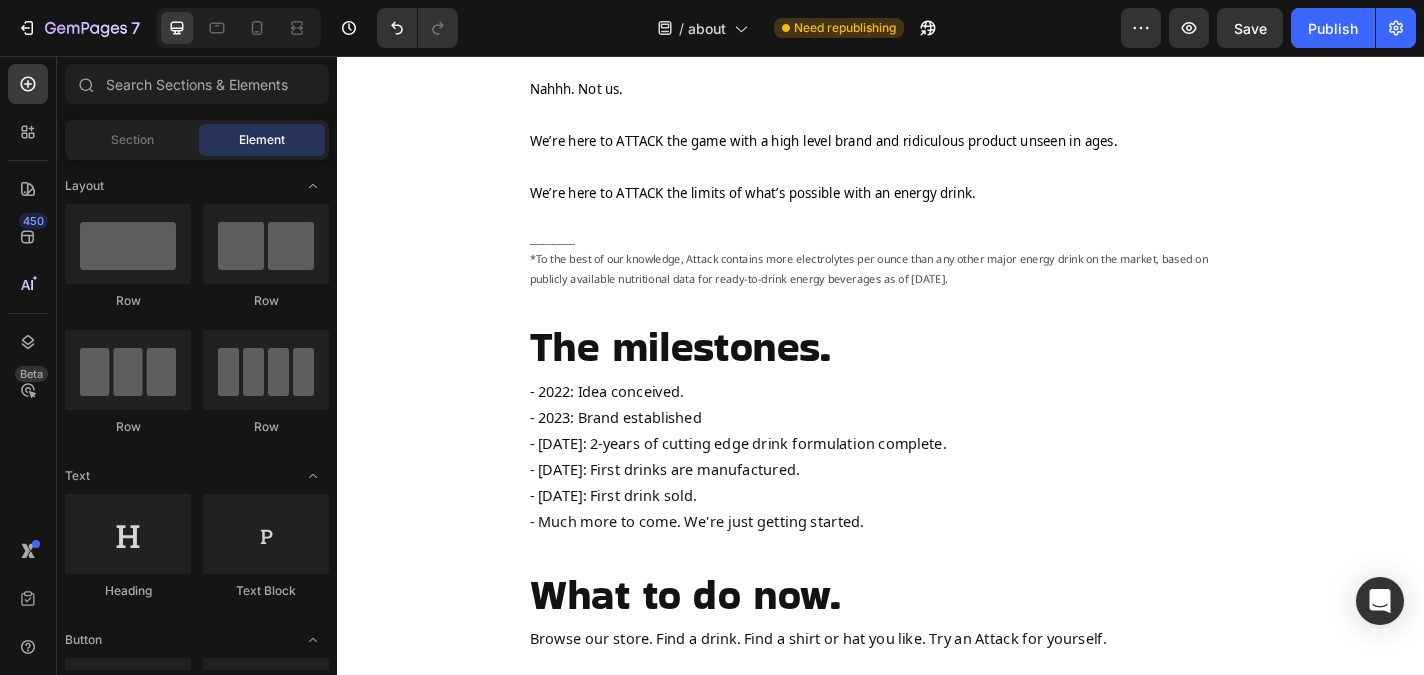 scroll, scrollTop: 1408, scrollLeft: 0, axis: vertical 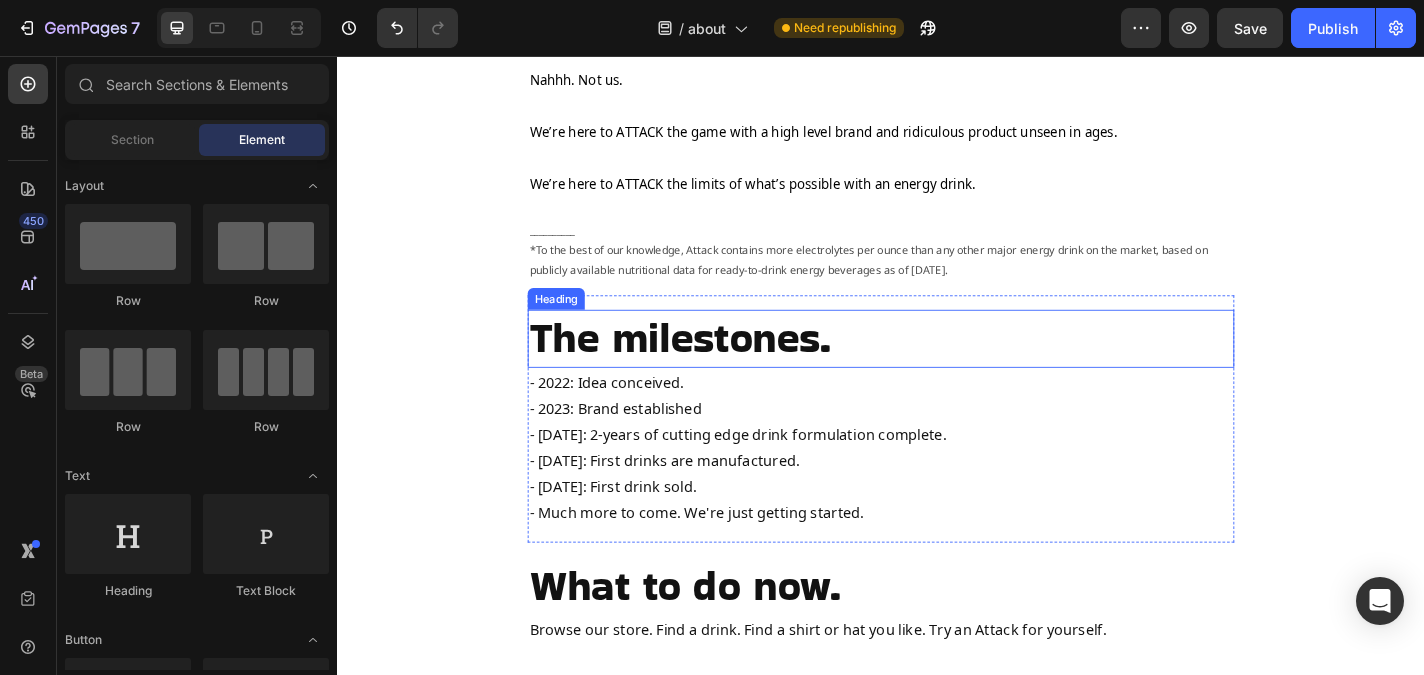 click on "The milestones." at bounding box center [937, 368] 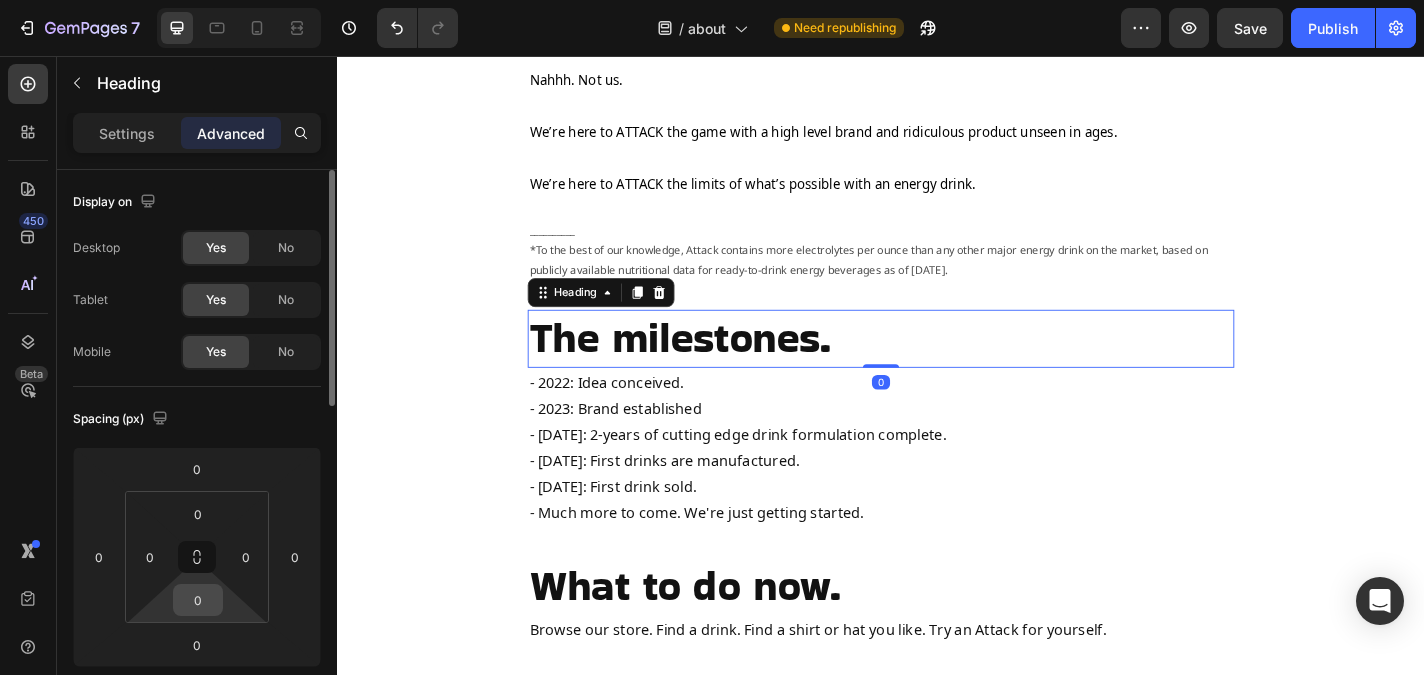 click on "0" at bounding box center (198, 600) 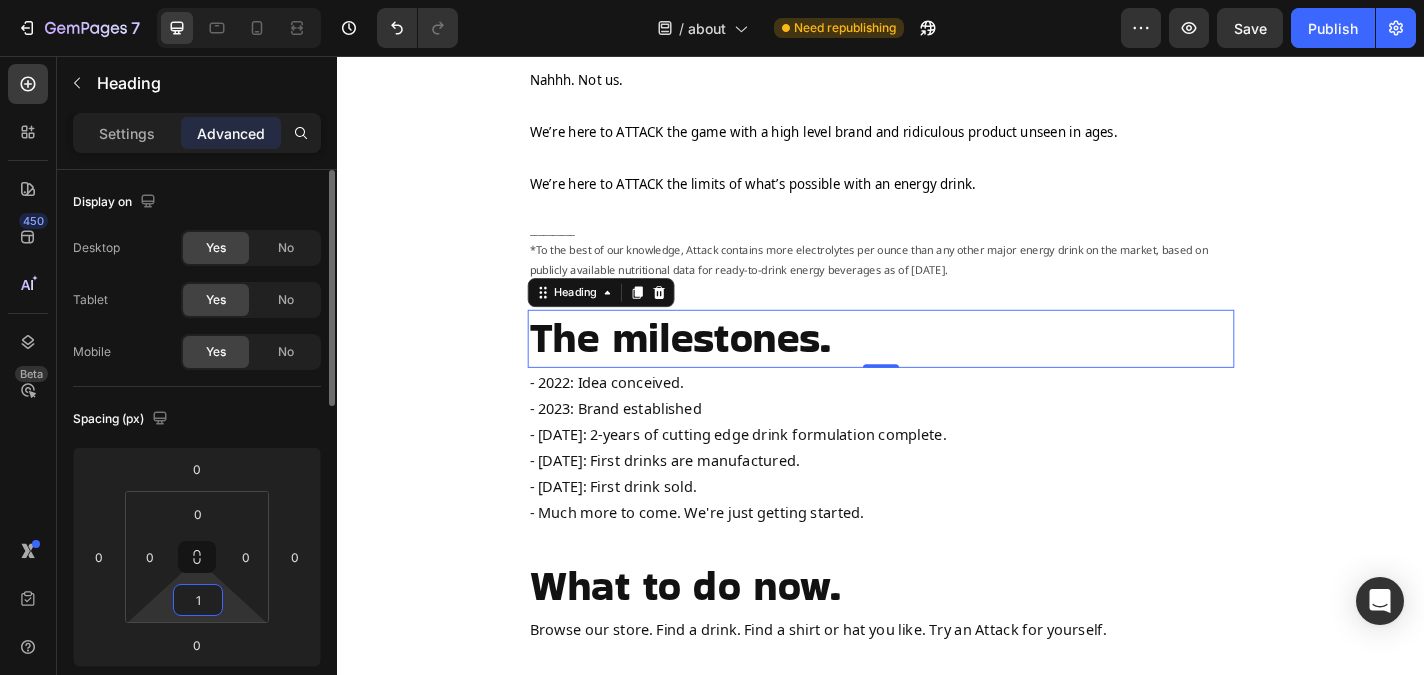 type on "10" 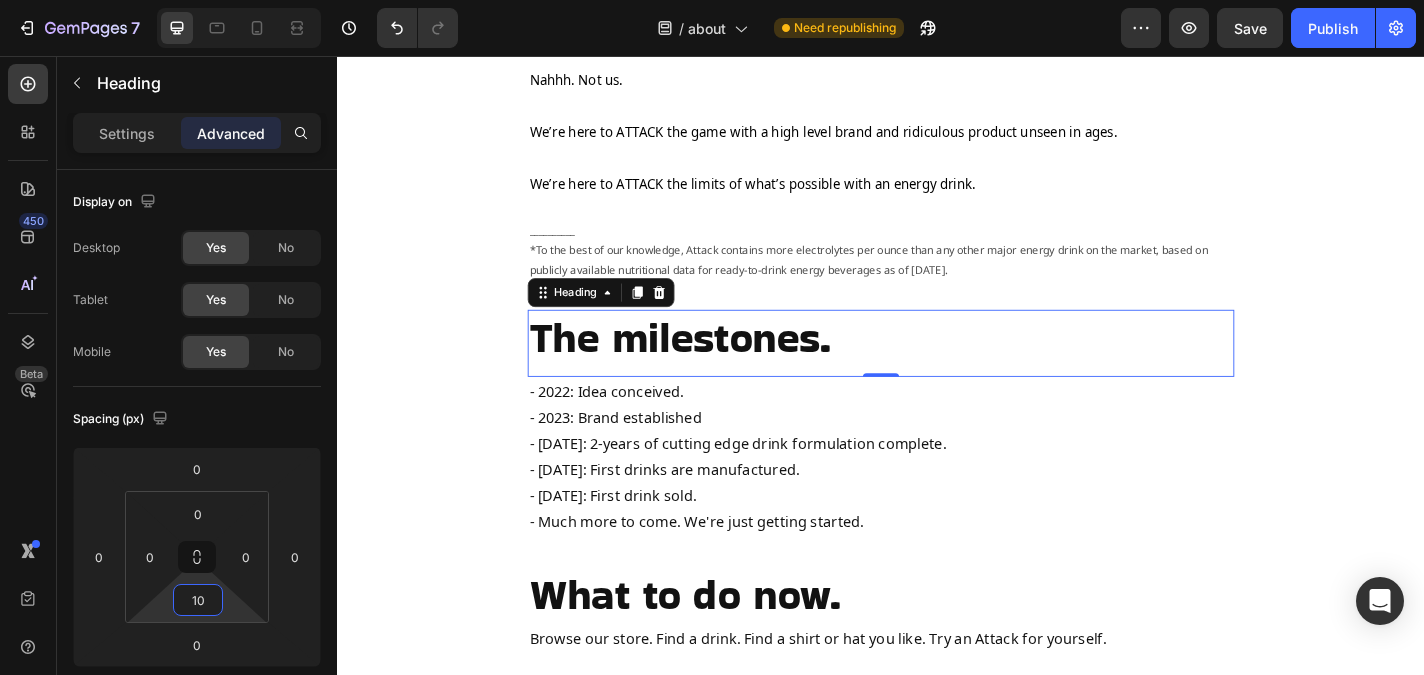 click on "The brand. Heading Attack possibility. Attack everything.  Heading Attack Energy was born out of a mindset of attacking the things we want in life… Goals, potential, accomplishment, money, good times, adventure, dreams. Whatever it is... Attacking it until it becomes a reality.    Anything less than attacking life, leaves potential and possibility unexplored. And that's not cool.    “Follow your dreams” doesn’t get us hyped.  |  Attacking a dream does.  "Starting" a workout doesn’t get us pumped.  |  Attacking a workout does.  “Doing life” is uninspiring.  |  Attacking life excites us.    It’s a mindset shift to the correct mindset it takes to GO BIG and ACHIEVE BIG in life. The ATTACK mindset.   You can attack anything... Epic, fun, training, adventure, waves, slopes, workouts, literally anything. Whatever your thing is… Whatever you are doing... ATTACK IT.   Being on this website, you are entering a community of people attacking life to the fullest.        Text Block Row *" at bounding box center [937, -88] 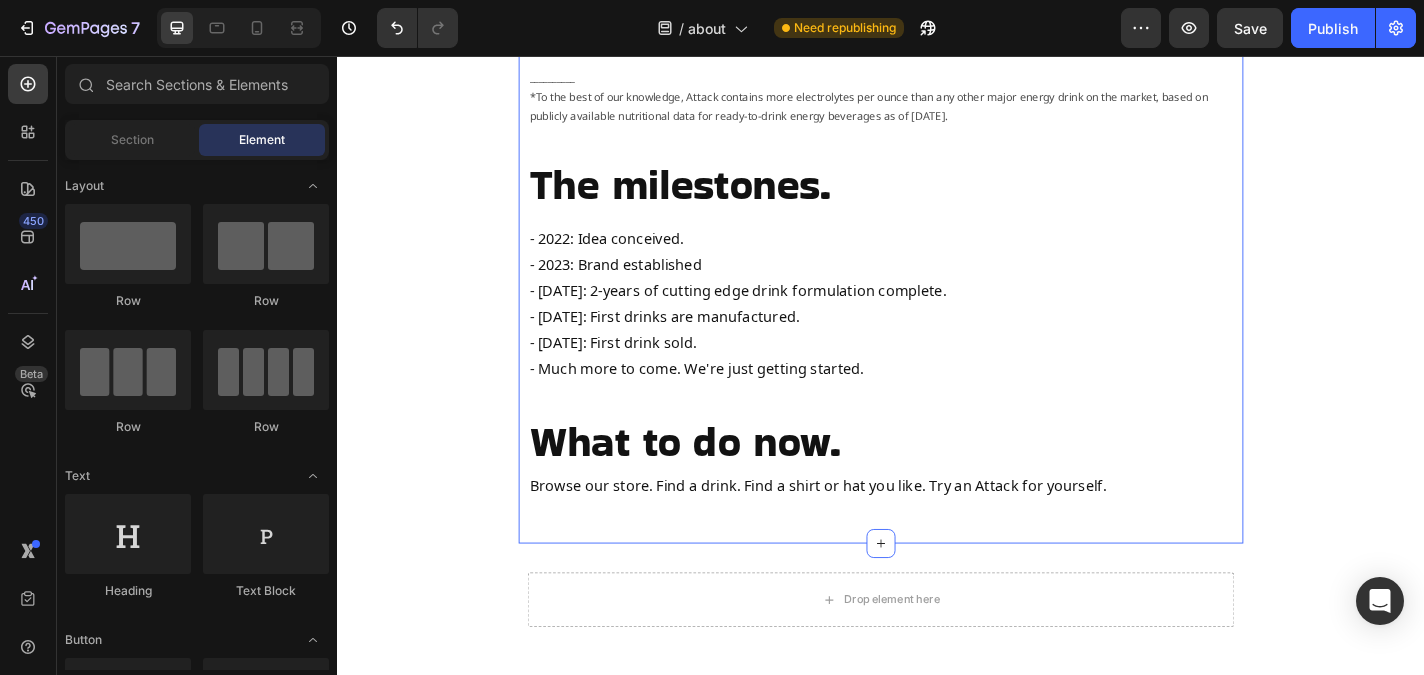 scroll, scrollTop: 1582, scrollLeft: 0, axis: vertical 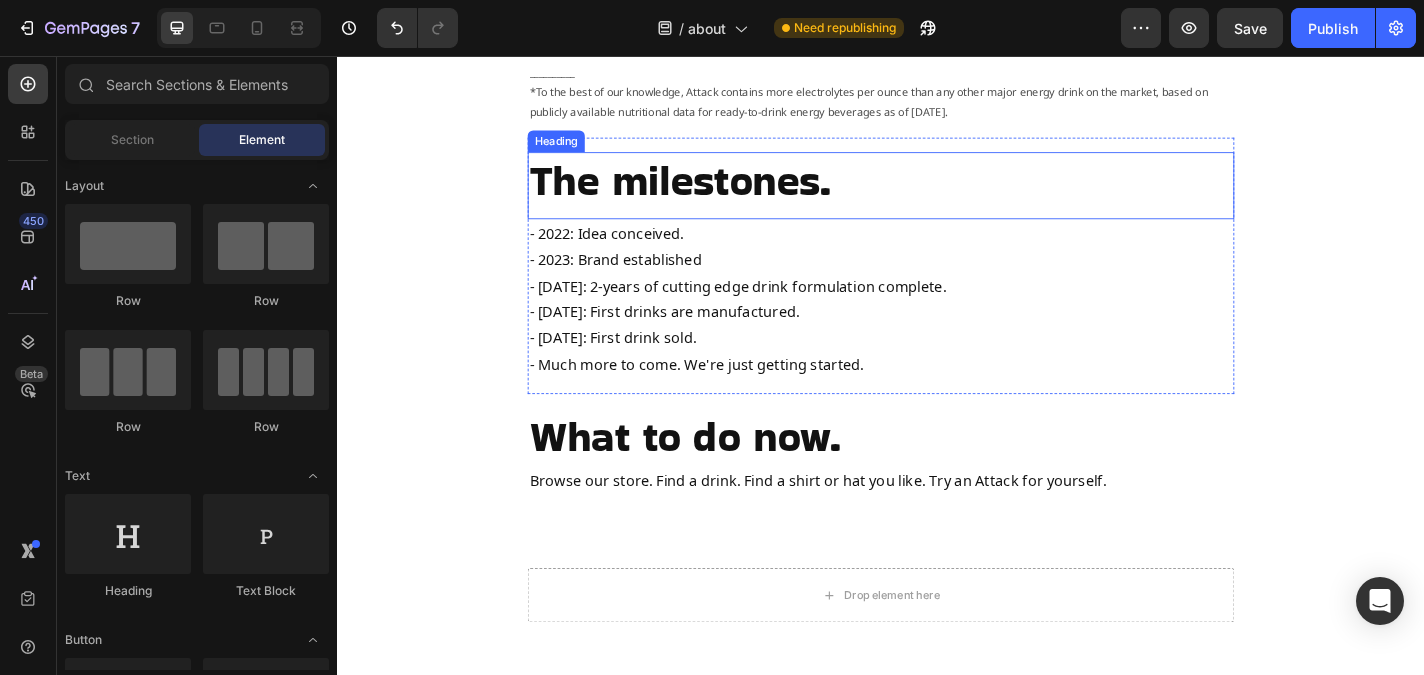 click on "The milestones." at bounding box center [937, 194] 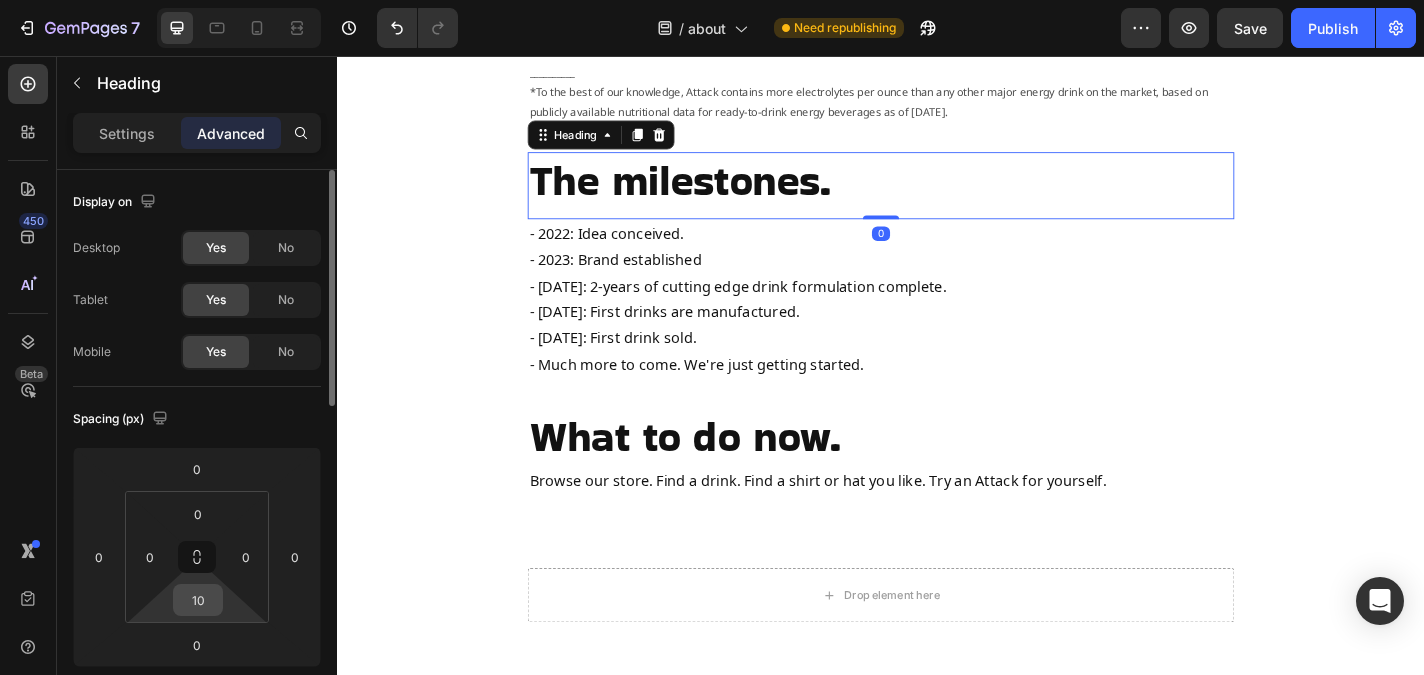 click on "10" at bounding box center [198, 600] 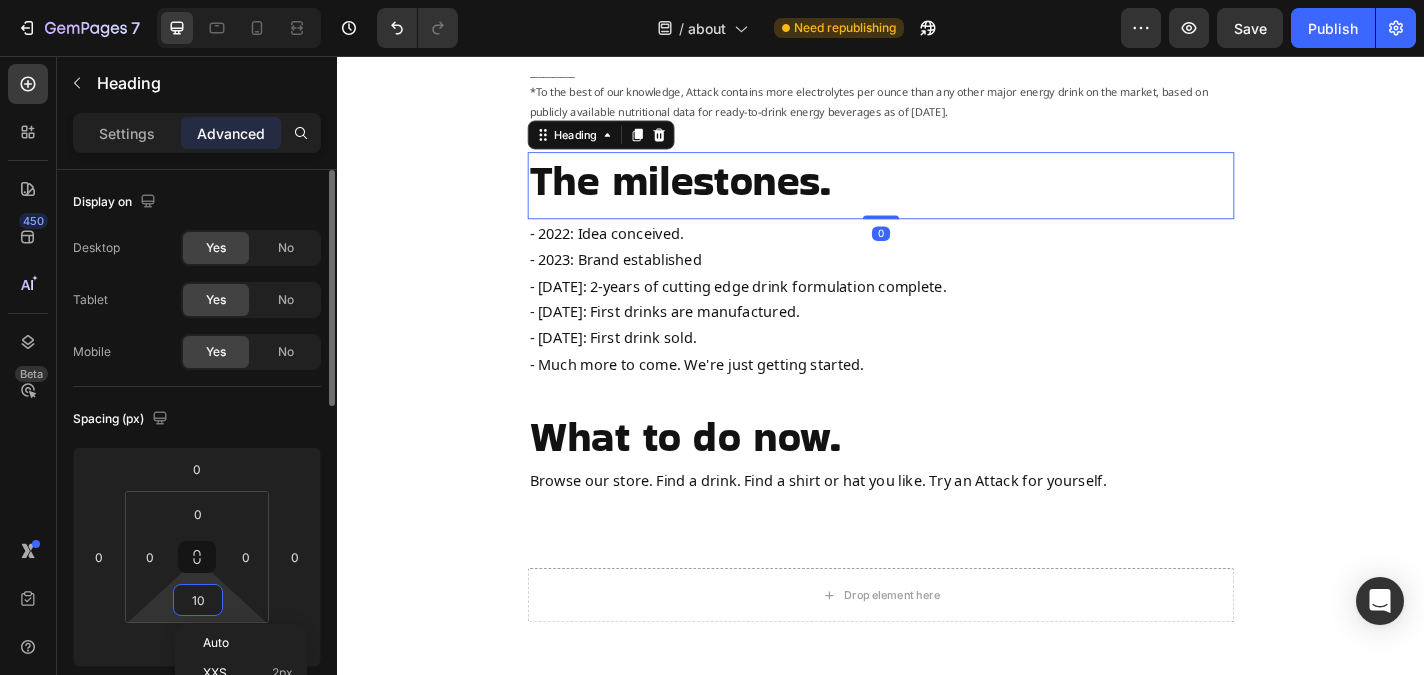 type on "5" 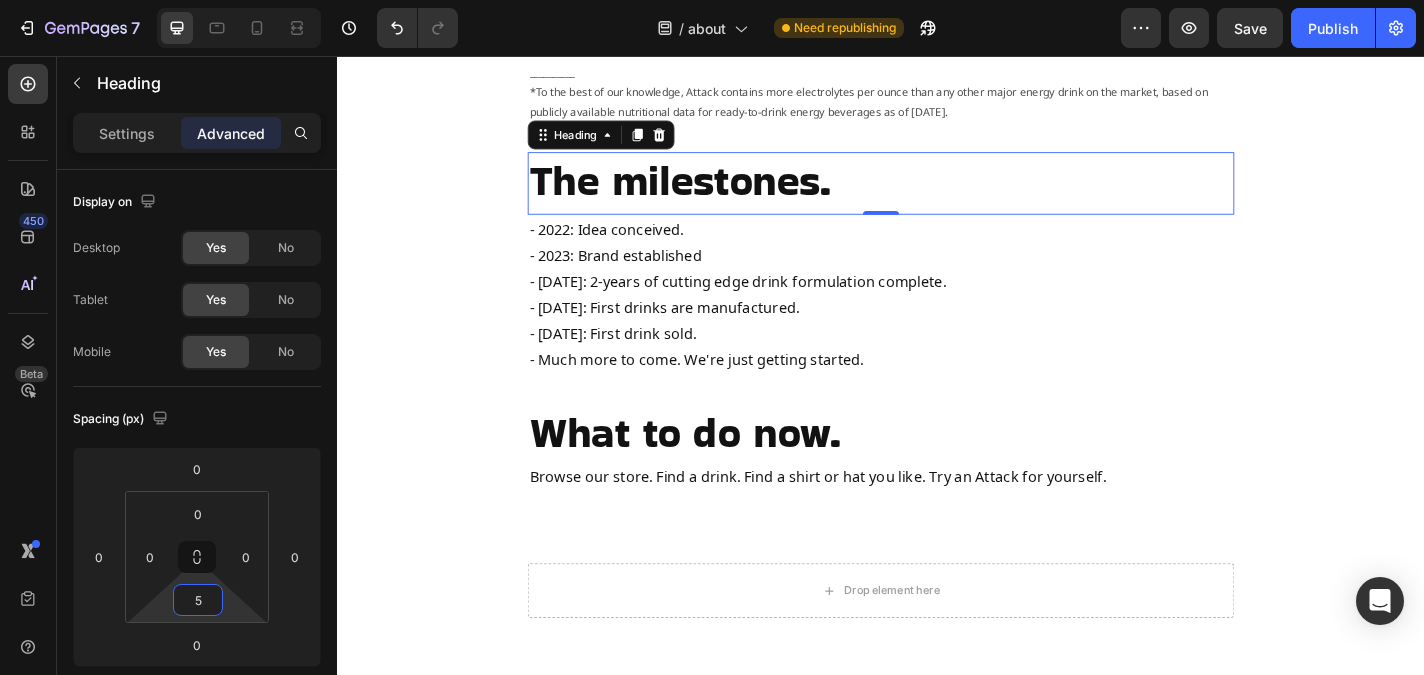 click on "The brand. Heading Attack possibility. Attack everything.  Heading Attack Energy was born out of a mindset of attacking the things we want in life… Goals, potential, accomplishment, money, good times, adventure, dreams. Whatever it is... Attacking it until it becomes a reality.    Anything less than attacking life, leaves potential and possibility unexplored. And that's not cool.    “Follow your dreams” doesn’t get us hyped.  |  Attacking a dream does.  "Starting" a workout doesn’t get us pumped.  |  Attacking a workout does.  “Doing life” is uninspiring.  |  Attacking life excites us.    It’s a mindset shift to the correct mindset it takes to GO BIG and ACHIEVE BIG in life. The ATTACK mindset.   You can attack anything... Epic, fun, training, adventure, waves, slopes, workouts, literally anything. Whatever your thing is… Whatever you are doing... ATTACK IT.   Being on this website, you are entering a community of people attacking life to the fullest.        Text Block Row *" at bounding box center [937, -265] 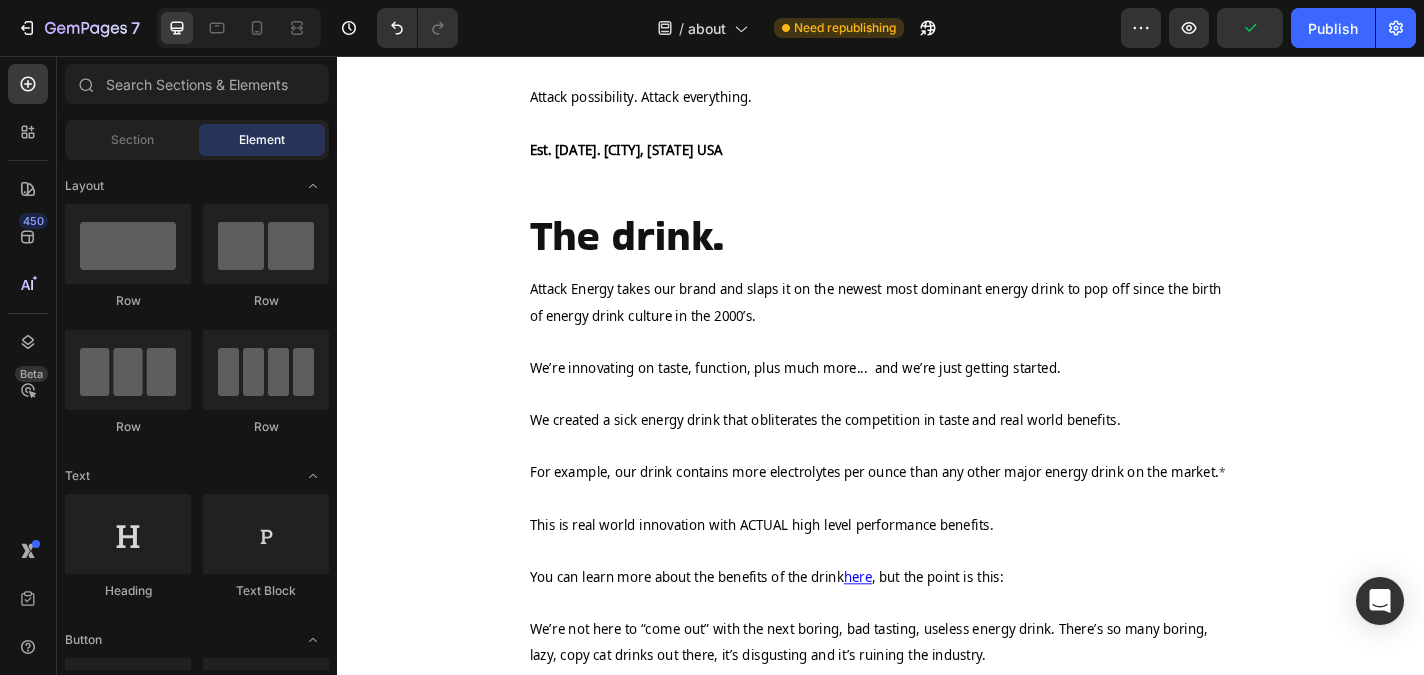 scroll, scrollTop: 665, scrollLeft: 0, axis: vertical 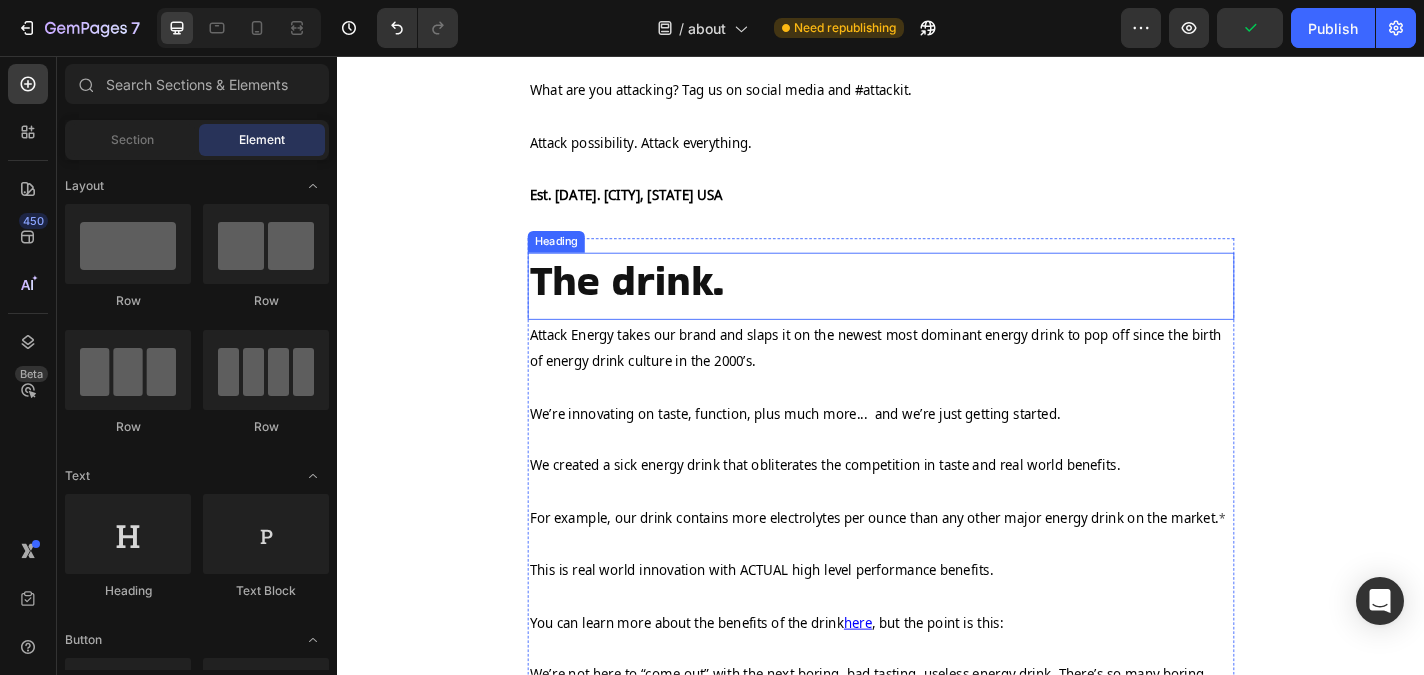 click on "The drink." at bounding box center [937, 305] 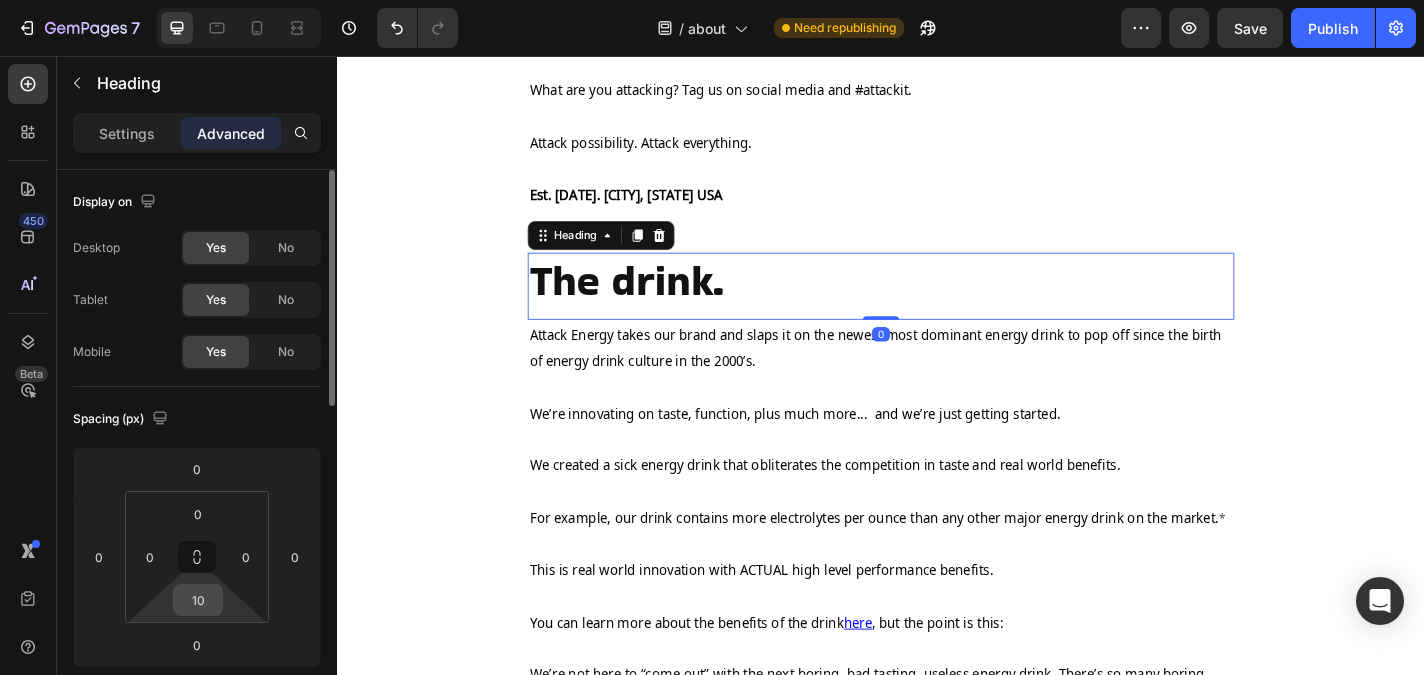 click on "10" at bounding box center (198, 600) 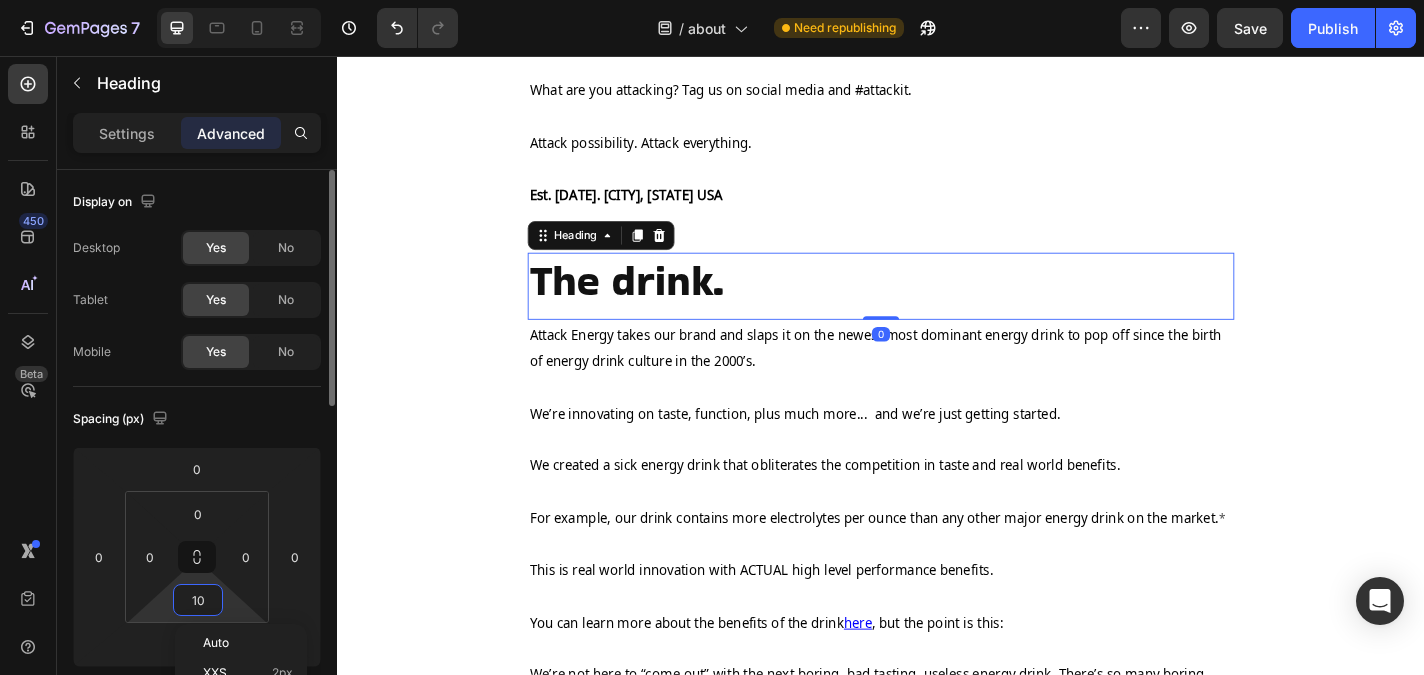 type on "5" 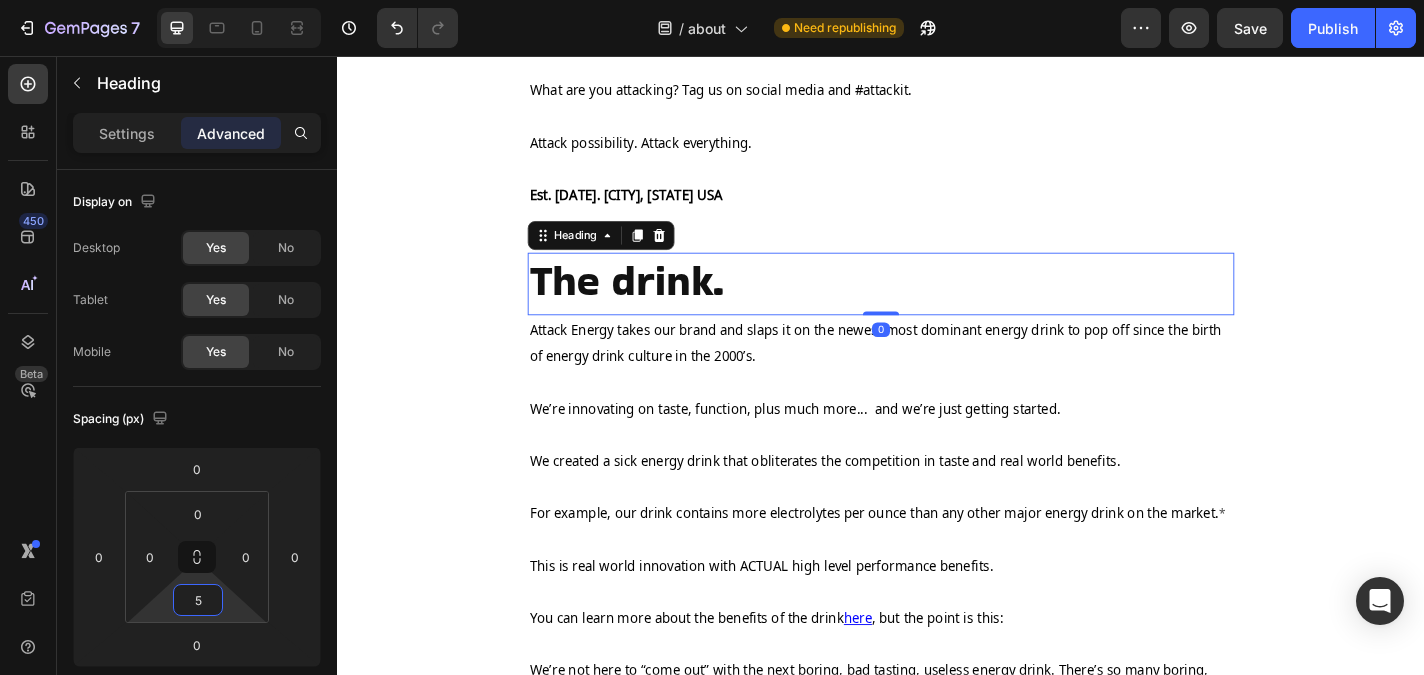click on "The brand. Heading Attack possibility. Attack everything.  Heading Attack Energy was born out of a mindset of attacking the things we want in life… Goals, potential, accomplishment, money, good times, adventure, dreams. Whatever it is... Attacking it until it becomes a reality.    Anything less than attacking life, leaves potential and possibility unexplored. And that's not cool.    “Follow your dreams” doesn’t get us hyped.  |  Attacking a dream does.  "Starting" a workout doesn’t get us pumped.  |  Attacking a workout does.  “Doing life” is uninspiring.  |  Attacking life excites us.    It’s a mindset shift to the correct mindset it takes to GO BIG and ACHIEVE BIG in life. The ATTACK mindset.   You can attack anything... Epic, fun, training, adventure, waves, slopes, workouts, literally anything. Whatever your thing is… Whatever you are doing... ATTACK IT.   Being on this website, you are entering a community of people attacking life to the fullest.        Text Block Row" at bounding box center (937, 650) 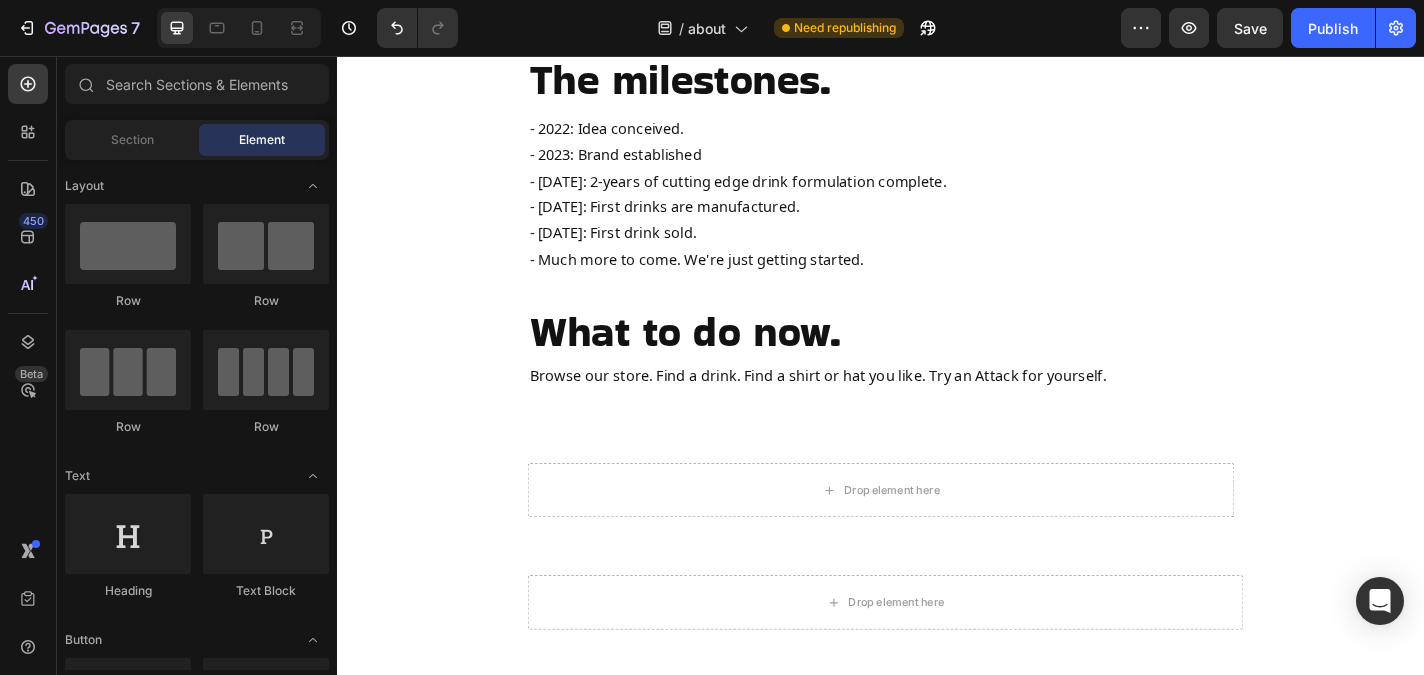 scroll, scrollTop: 1697, scrollLeft: 0, axis: vertical 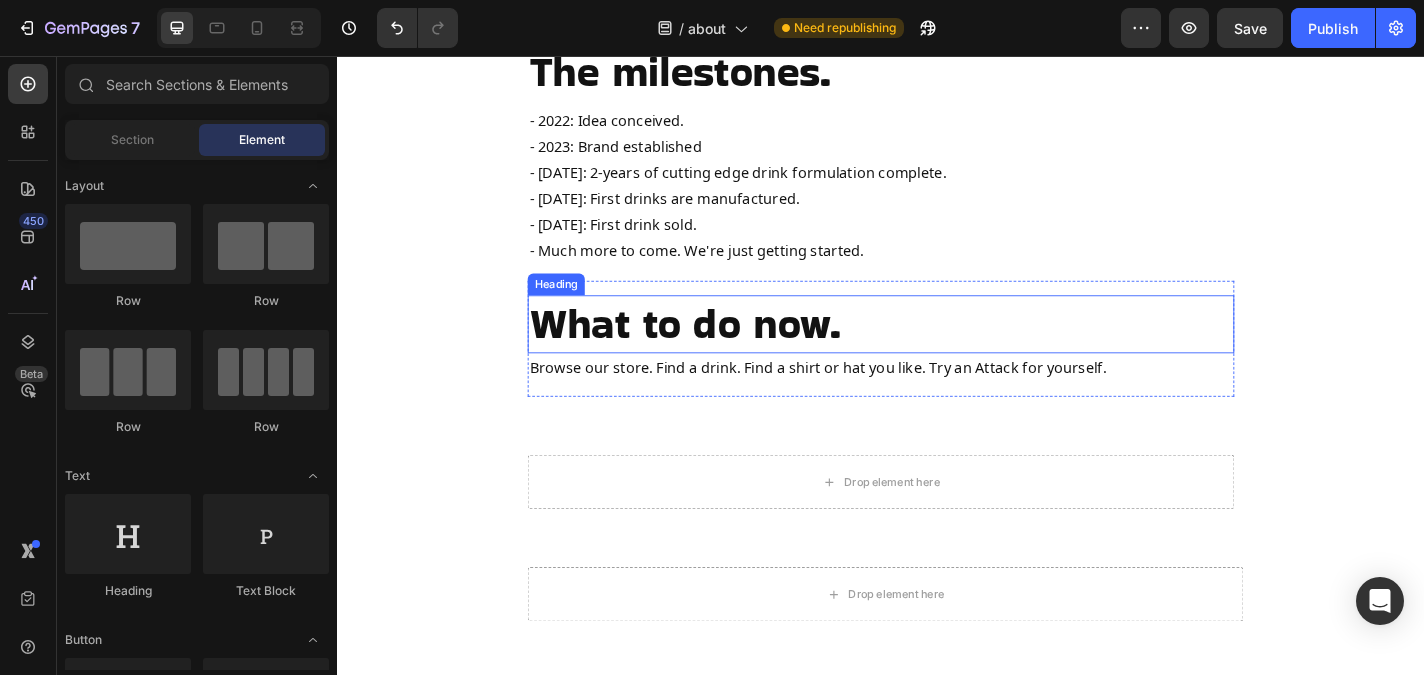 click on "What to do now." at bounding box center (937, 352) 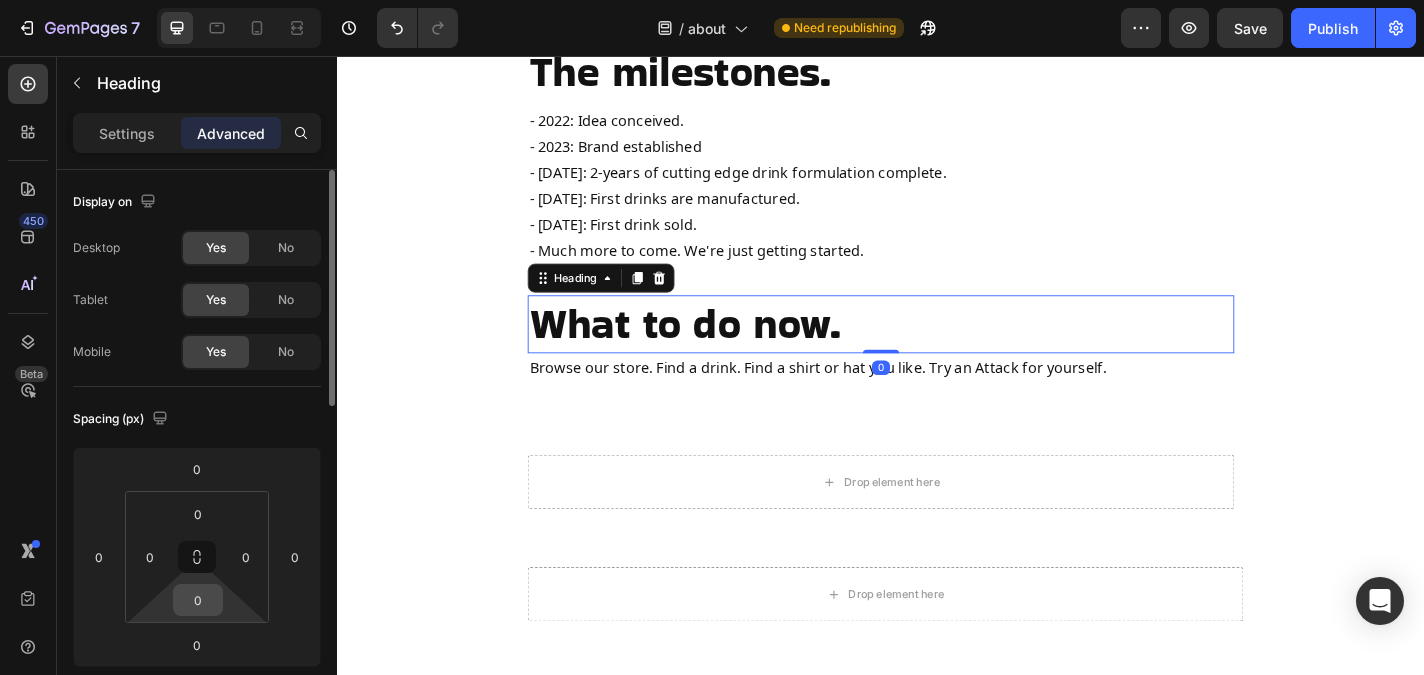 click on "0" at bounding box center [198, 600] 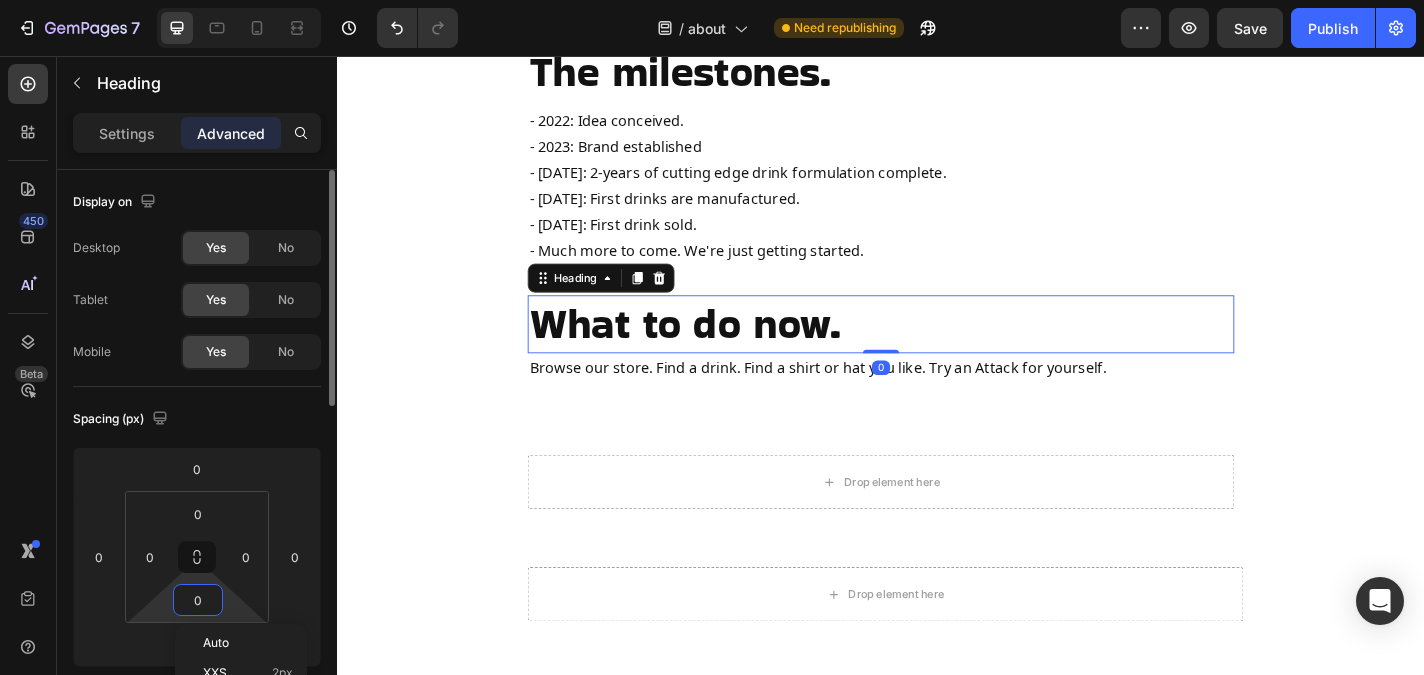 type on "5" 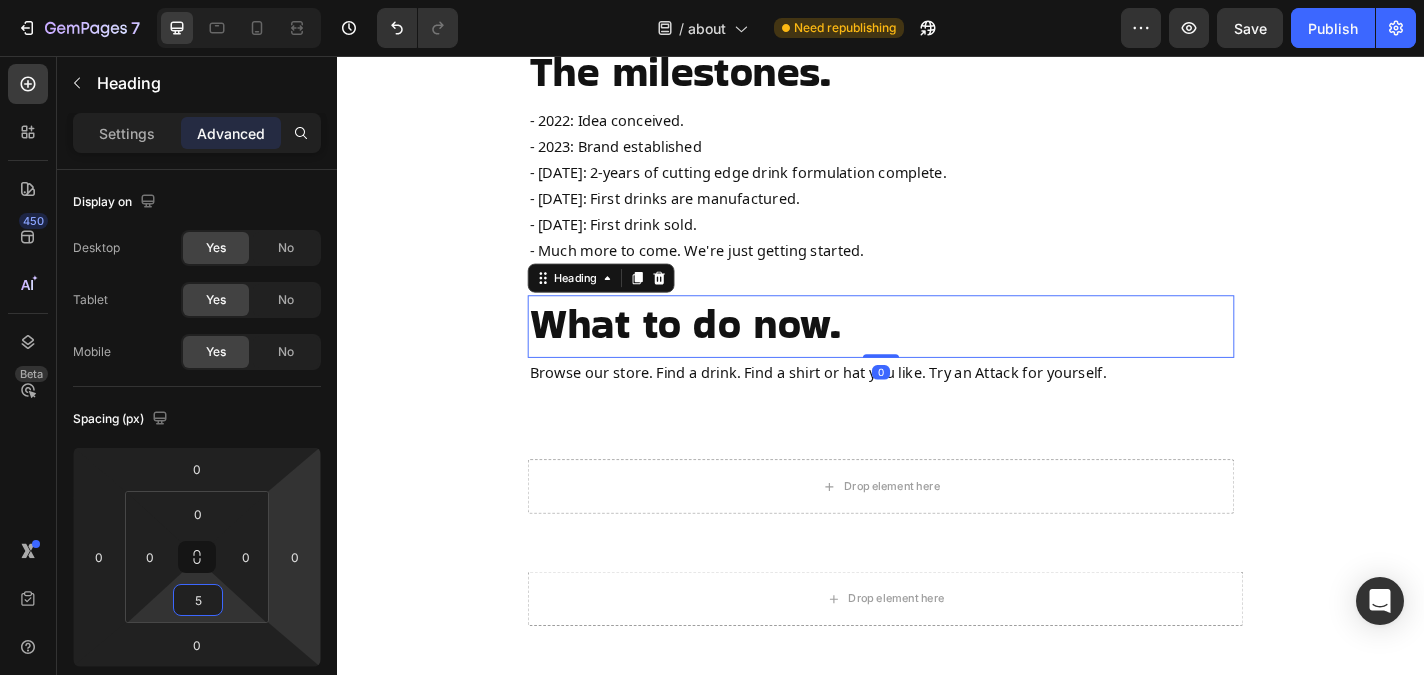 click on "The brand. Heading Attack possibility. Attack everything.  Heading Attack Energy was born out of a mindset of attacking the things we want in life… Goals, potential, accomplishment, money, good times, adventure, dreams. Whatever it is... Attacking it until it becomes a reality.    Anything less than attacking life, leaves potential and possibility unexplored. And that's not cool.    “Follow your dreams” doesn’t get us hyped.  |  Attacking a dream does.  "Starting" a workout doesn’t get us pumped.  |  Attacking a workout does.  “Doing life” is uninspiring.  |  Attacking life excites us.    It’s a mindset shift to the correct mindset it takes to GO BIG and ACHIEVE BIG in life. The ATTACK mindset.   You can attack anything... Epic, fun, training, adventure, waves, slopes, workouts, literally anything. Whatever your thing is… Whatever you are doing... ATTACK IT.   Being on this website, you are entering a community of people attacking life to the fullest.        Text Block Row *" at bounding box center [937, -380] 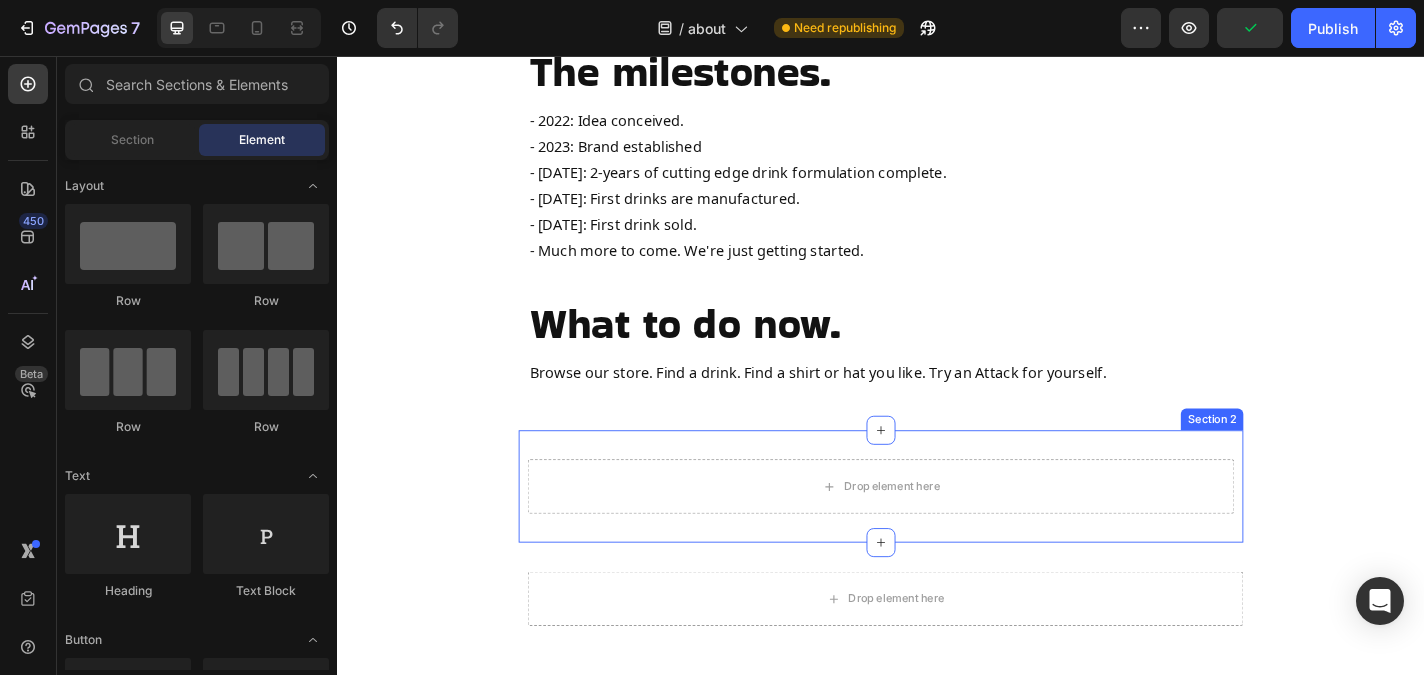 click on "Drop element here Row Section 2" at bounding box center [937, 531] 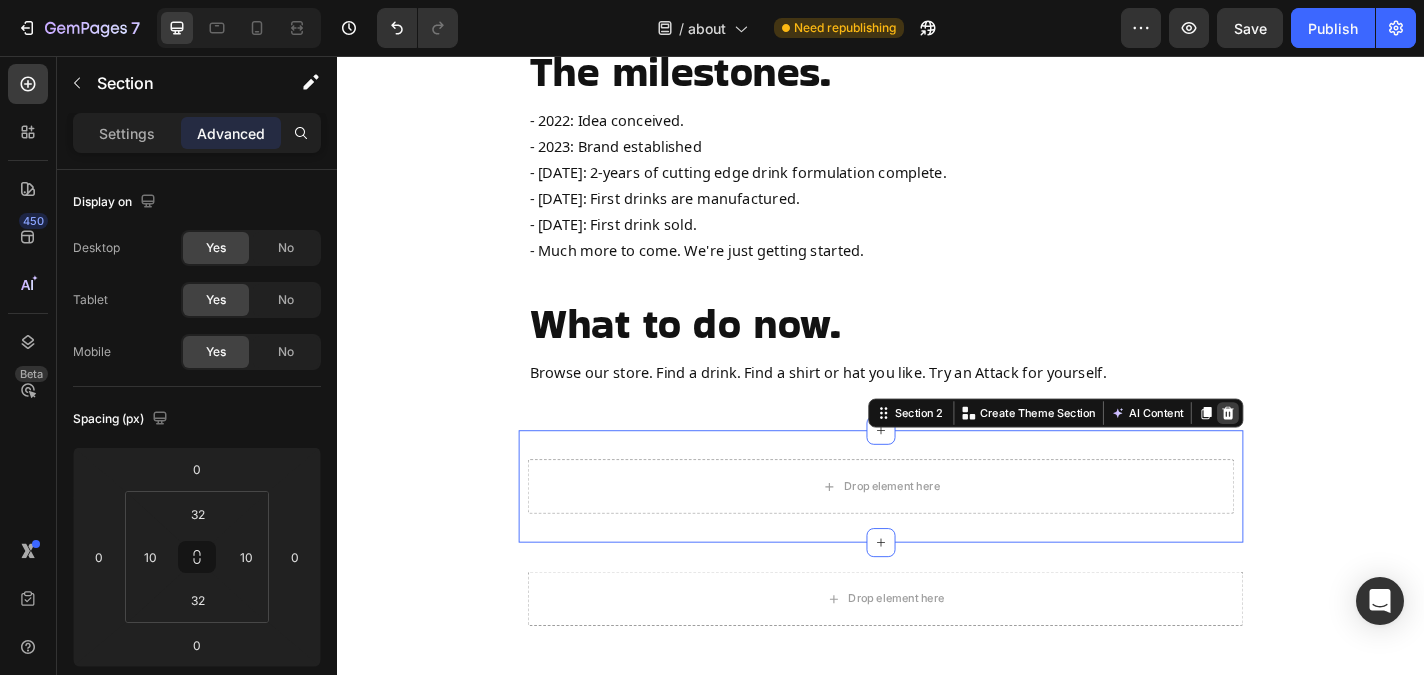 click 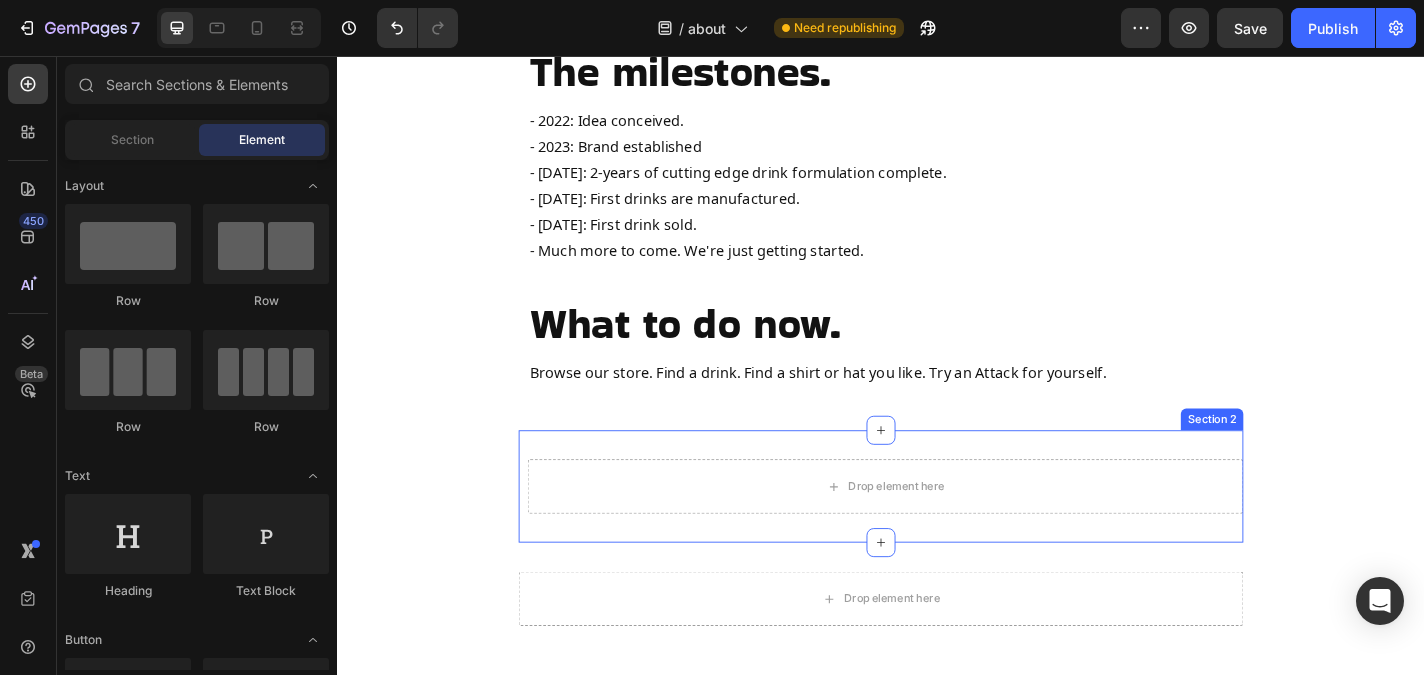 click on "Drop element here Row Section 2" at bounding box center [937, 531] 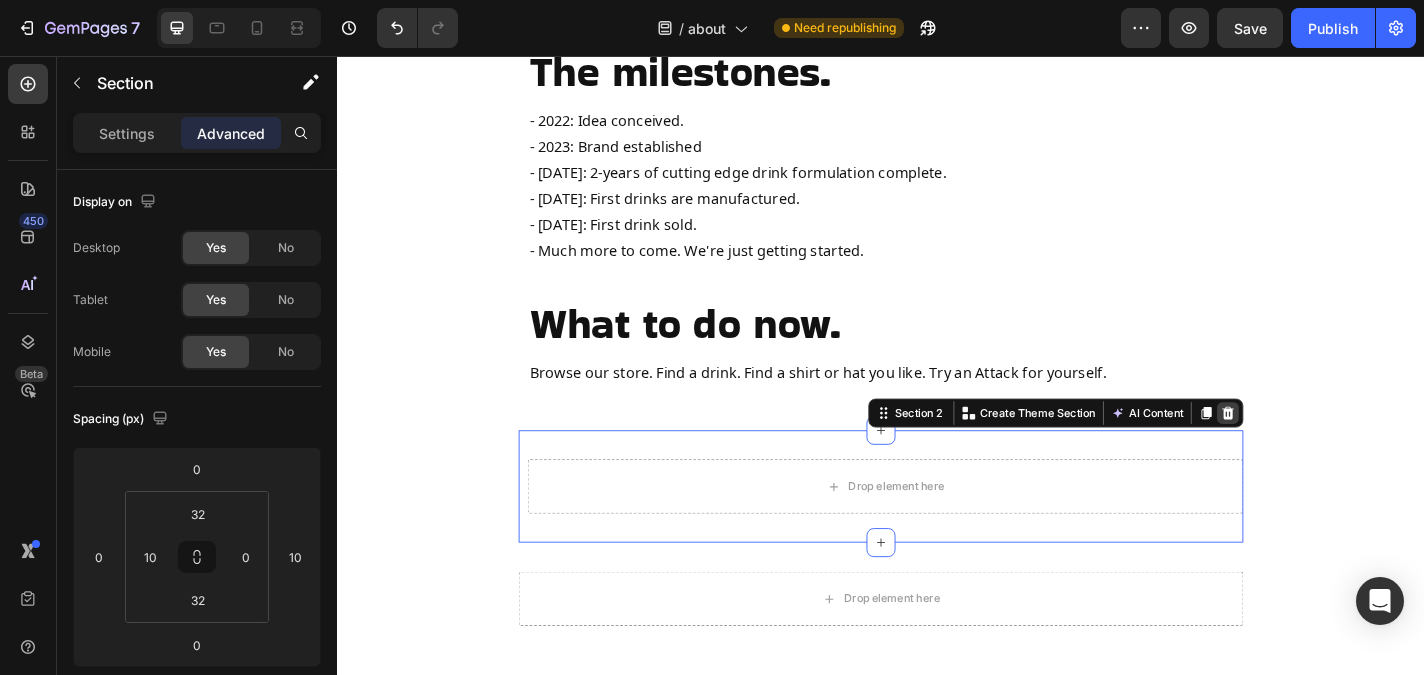 click 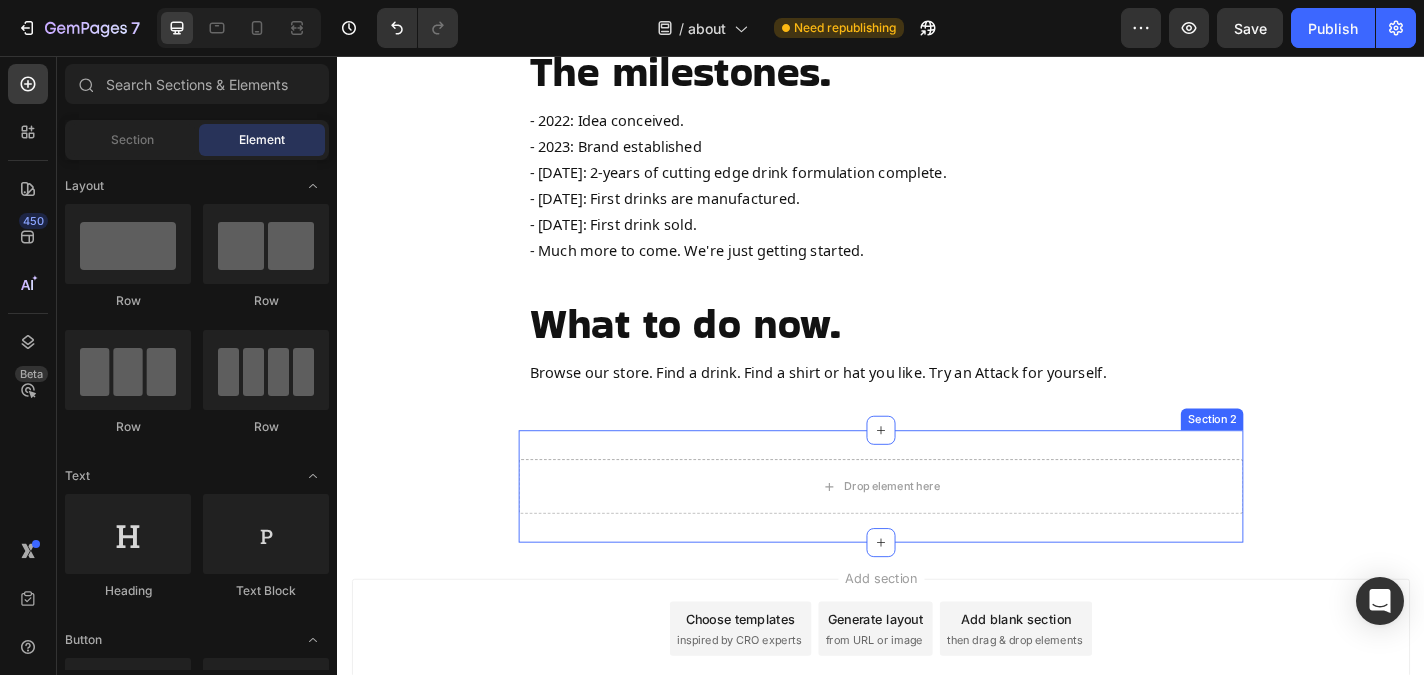 click on "Drop element here Row Section 2" at bounding box center [937, 531] 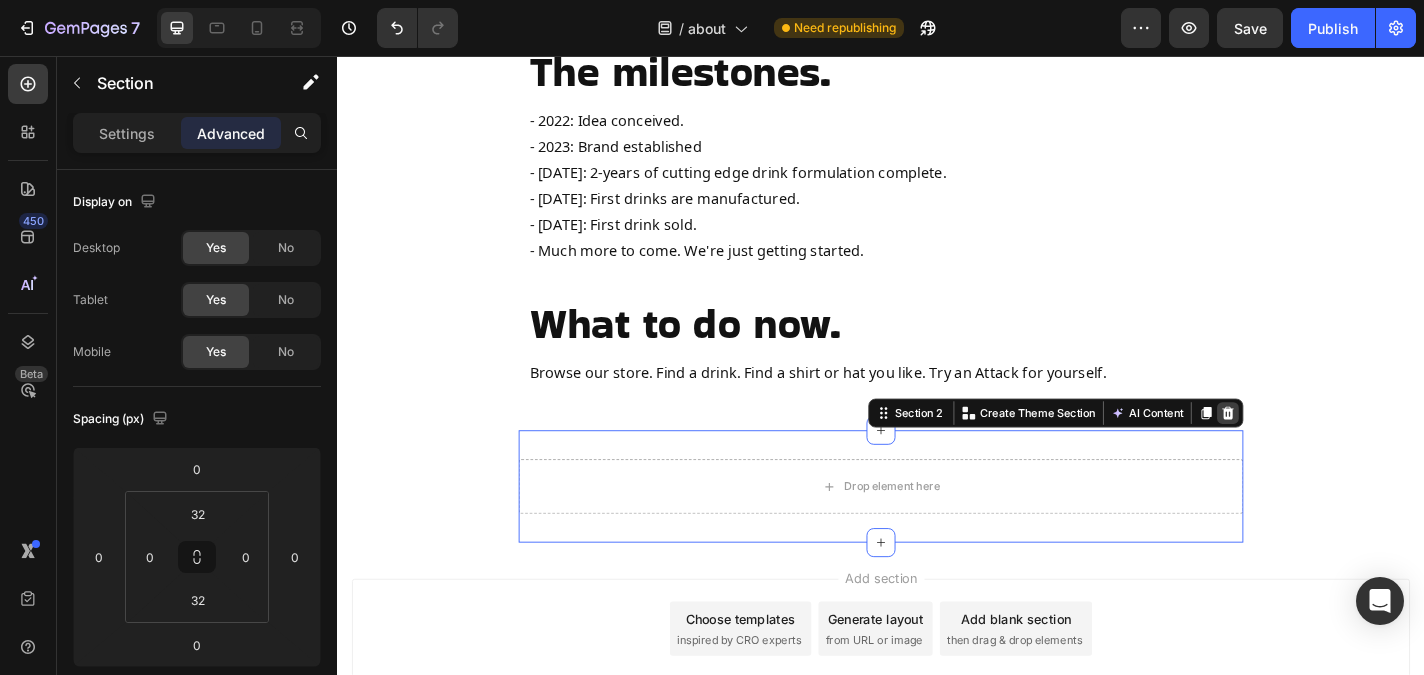 click 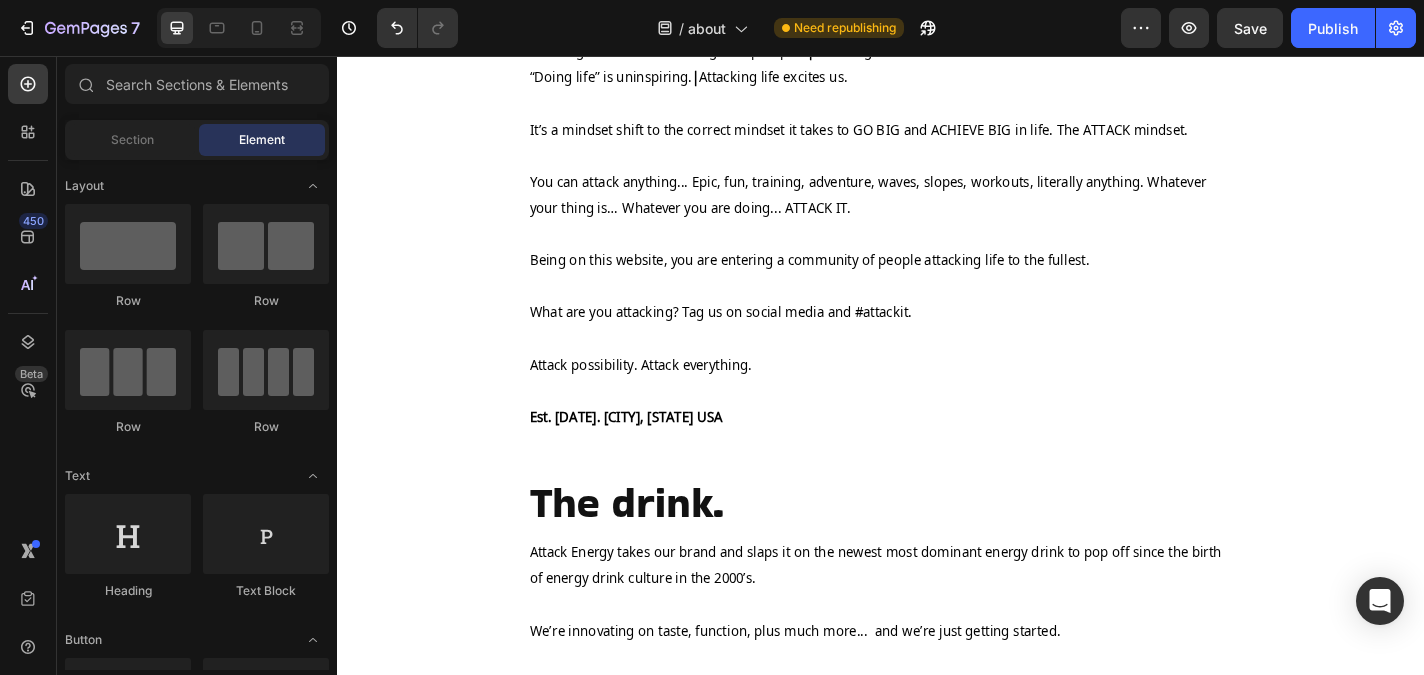 scroll, scrollTop: 0, scrollLeft: 0, axis: both 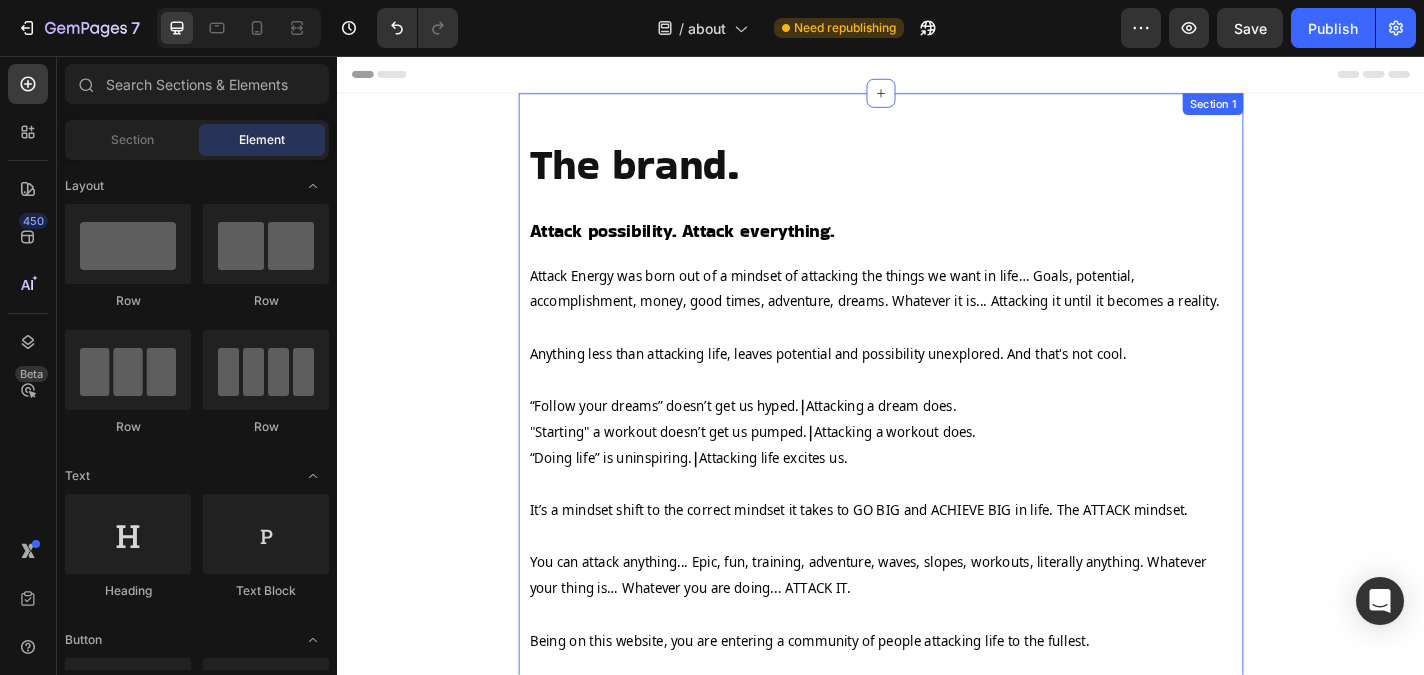 click on "The brand. Heading Attack possibility. Attack everything.  Heading Attack Energy was born out of a mindset of attacking the things we want in life… Goals, potential, accomplishment, money, good times, adventure, dreams. Whatever it is... Attacking it until it becomes a reality.    Anything less than attacking life, leaves potential and possibility unexplored. And that's not cool.    “Follow your dreams” doesn’t get us hyped.  |  Attacking a dream does.  "Starting" a workout doesn’t get us pumped.  |  Attacking a workout does.  “Doing life” is uninspiring.  |  Attacking life excites us.    It’s a mindset shift to the correct mindset it takes to GO BIG and ACHIEVE BIG in life. The ATTACK mindset.   You can attack anything... Epic, fun, training, adventure, waves, slopes, workouts, literally anything. Whatever your thing is… Whatever you are doing... ATTACK IT.   Being on this website, you are entering a community of people attacking life to the fullest.        Text Block Row *" at bounding box center [937, 1131] 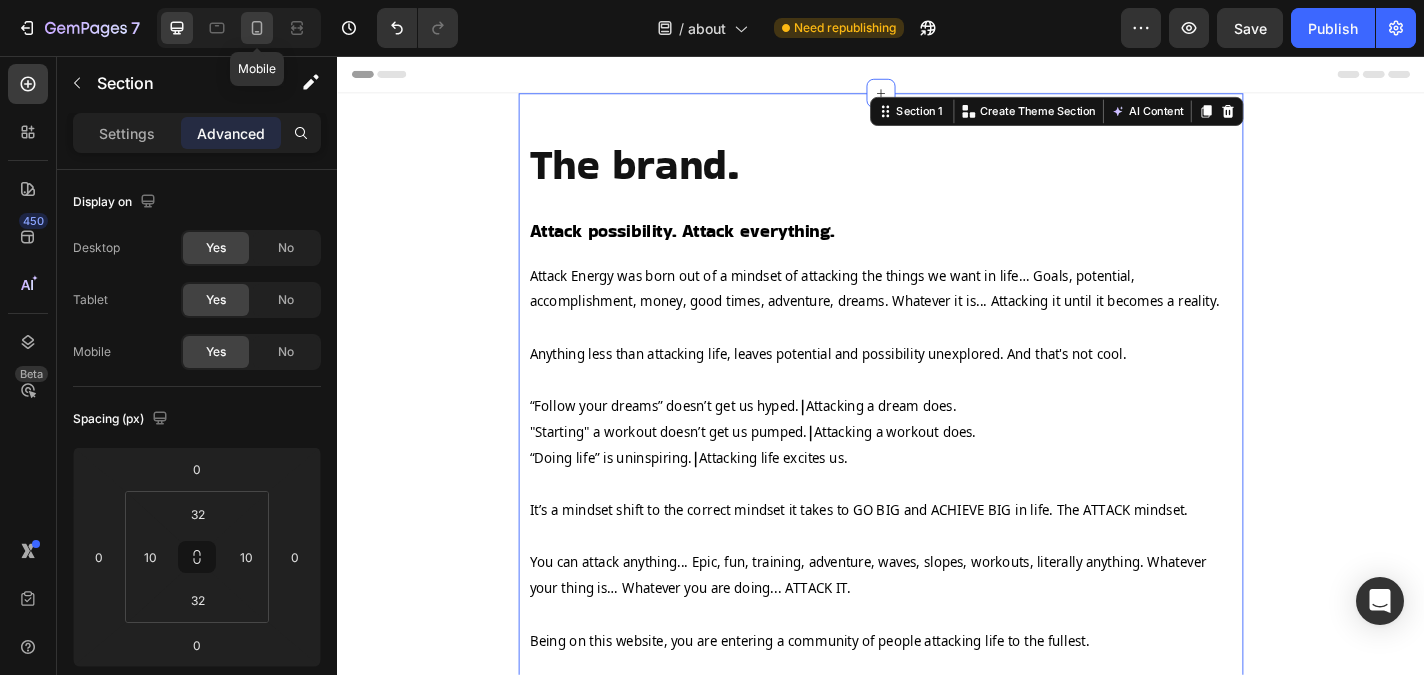 click 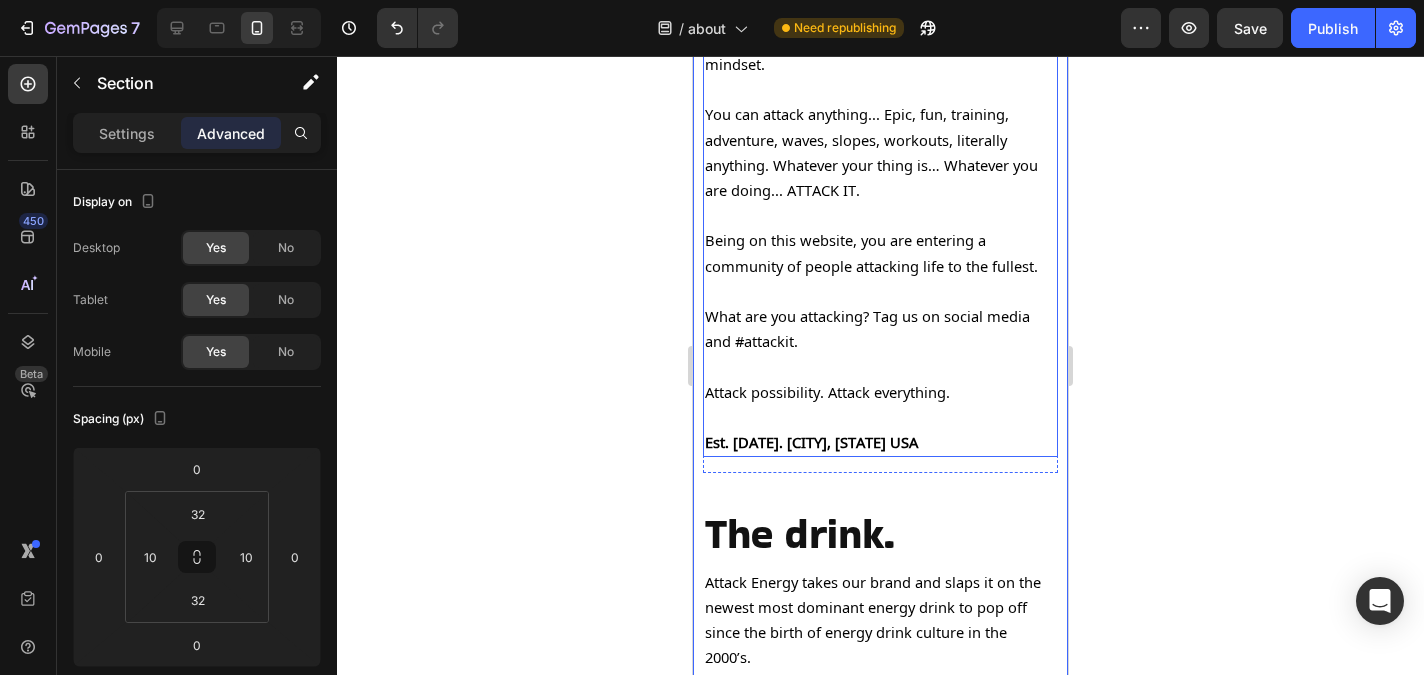scroll, scrollTop: 648, scrollLeft: 0, axis: vertical 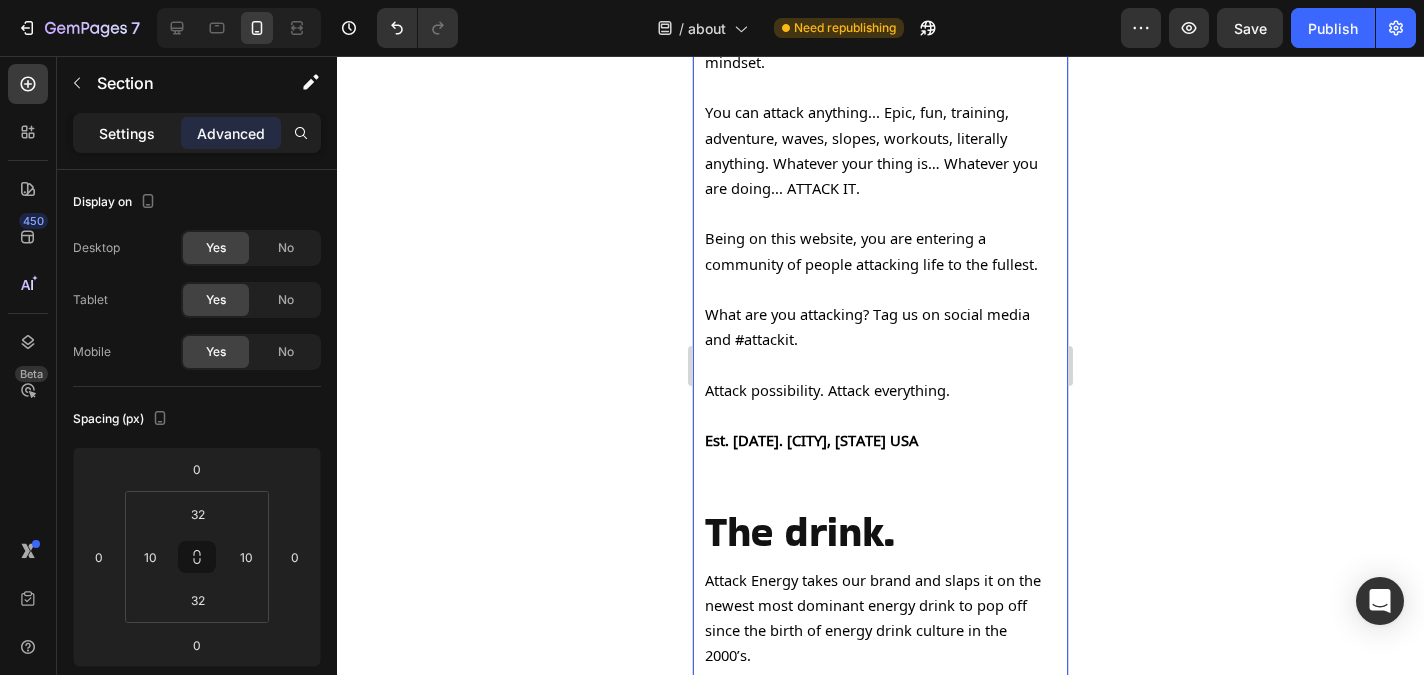 click on "Settings" at bounding box center [127, 133] 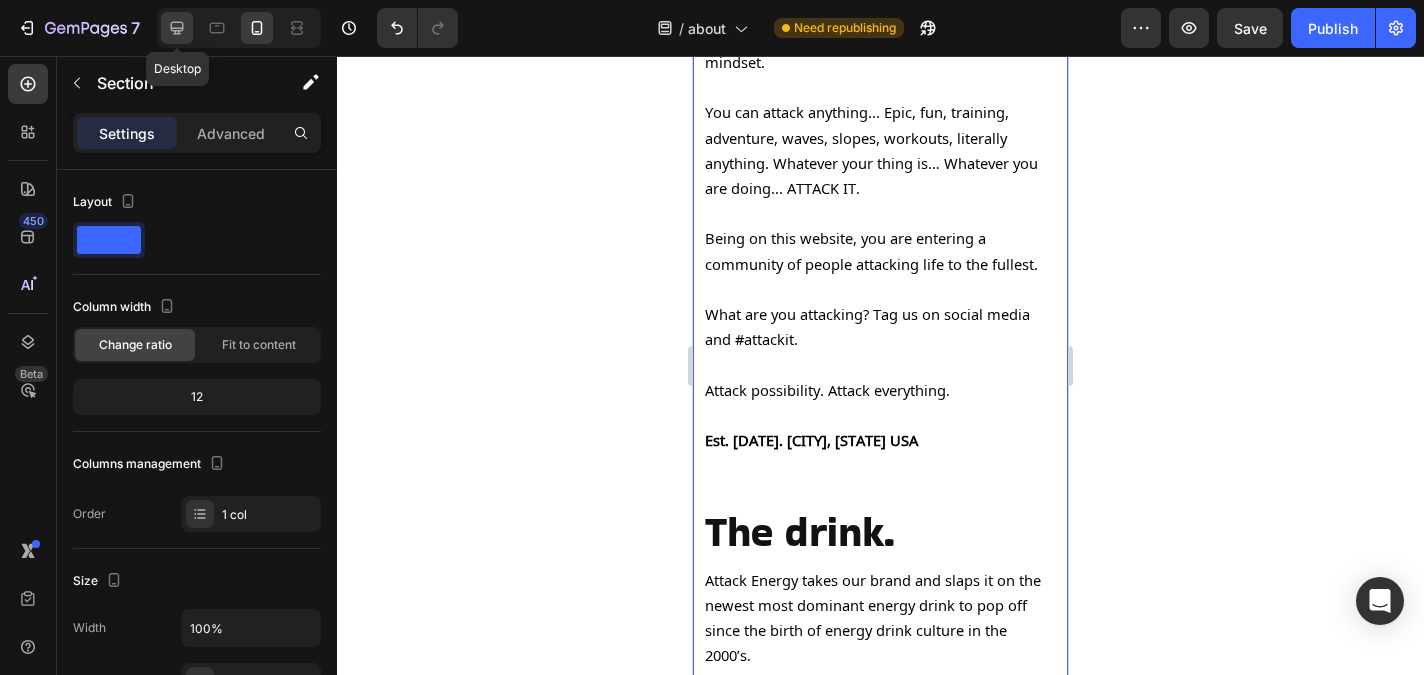 click 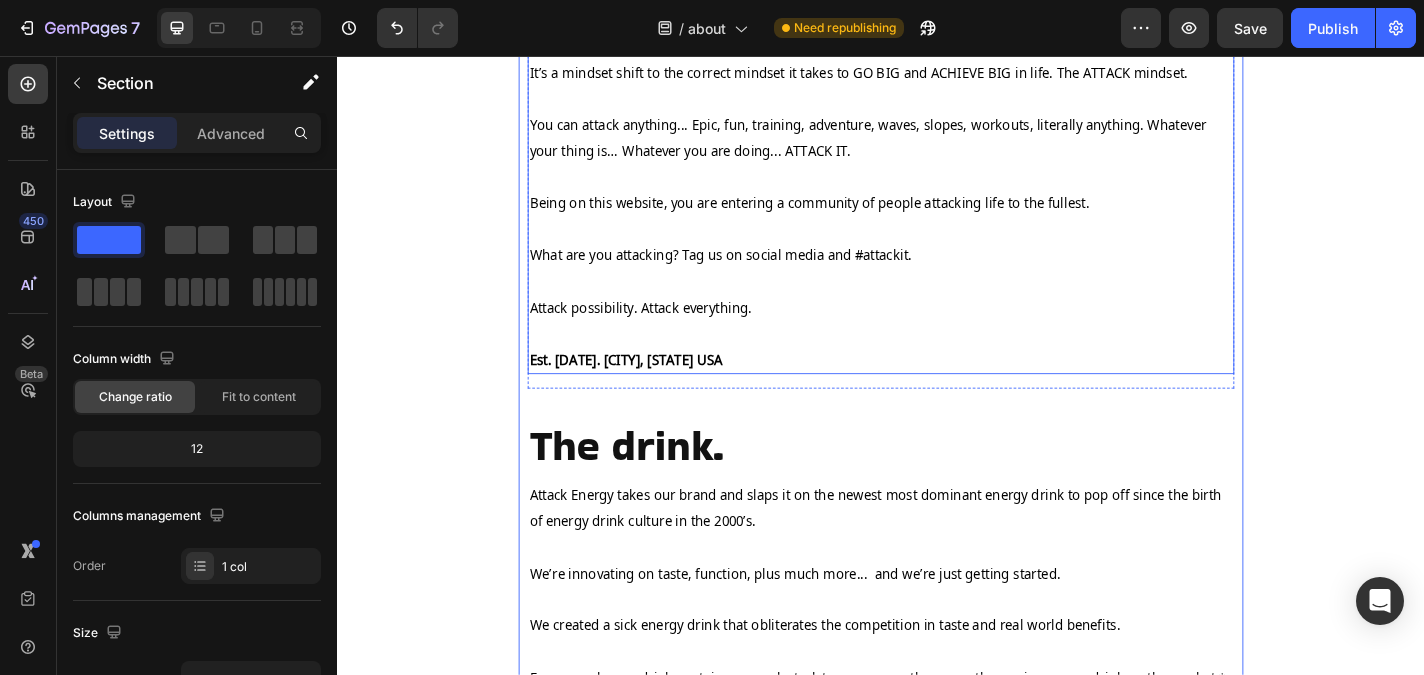 scroll, scrollTop: 536, scrollLeft: 0, axis: vertical 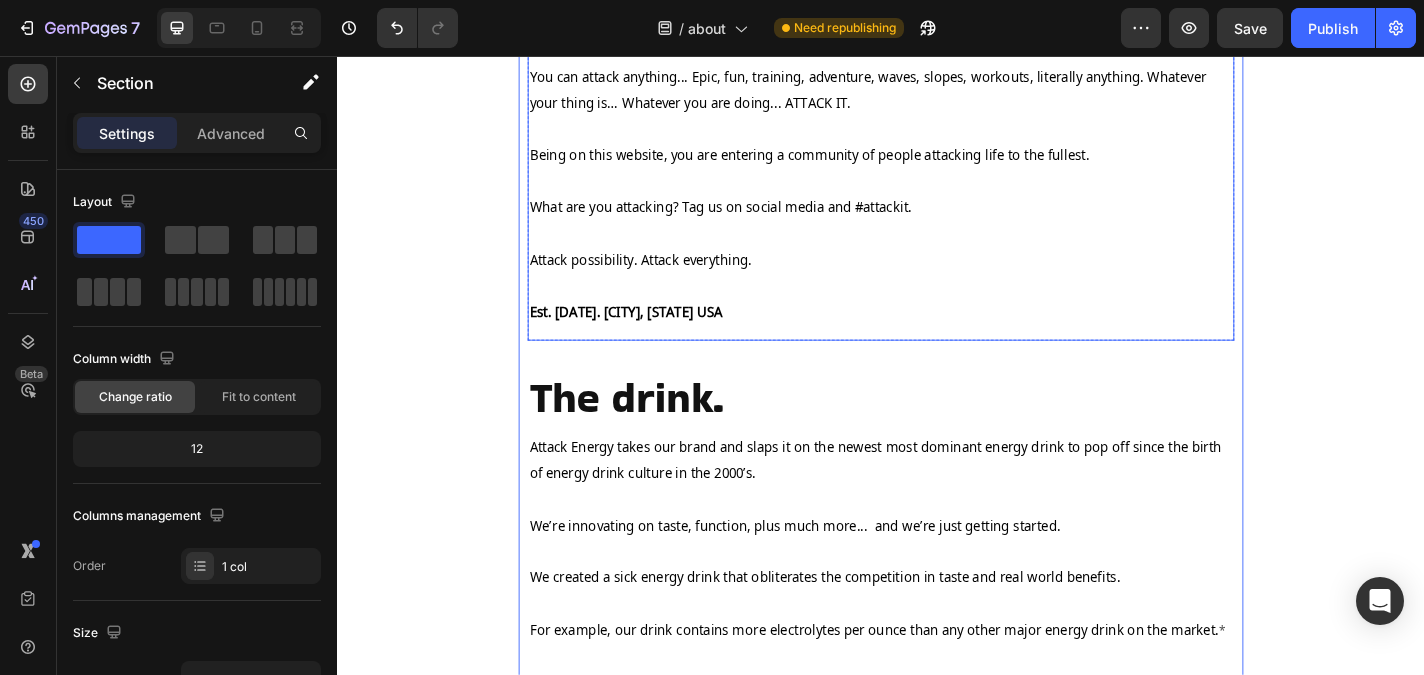 click on "The brand. Heading Attack possibility. Attack everything.  Heading Attack Energy was born out of a mindset of attacking the things we want in life… Goals, potential, accomplishment, money, good times, adventure, dreams. Whatever it is... Attacking it until it becomes a reality.    Anything less than attacking life, leaves potential and possibility unexplored. And that's not cool.    “Follow your dreams” doesn’t get us hyped.  |  Attacking a dream does.  "Starting" a workout doesn’t get us pumped.  |  Attacking a workout does.  “Doing life” is uninspiring.  |  Attacking life excites us.    It’s a mindset shift to the correct mindset it takes to GO BIG and ACHIEVE BIG in life. The ATTACK mindset.   You can attack anything... Epic, fun, training, adventure, waves, slopes, workouts, literally anything. Whatever your thing is… Whatever you are doing... ATTACK IT.   Being on this website, you are entering a community of people attacking life to the fullest.        Text Block Row" at bounding box center (937, -19) 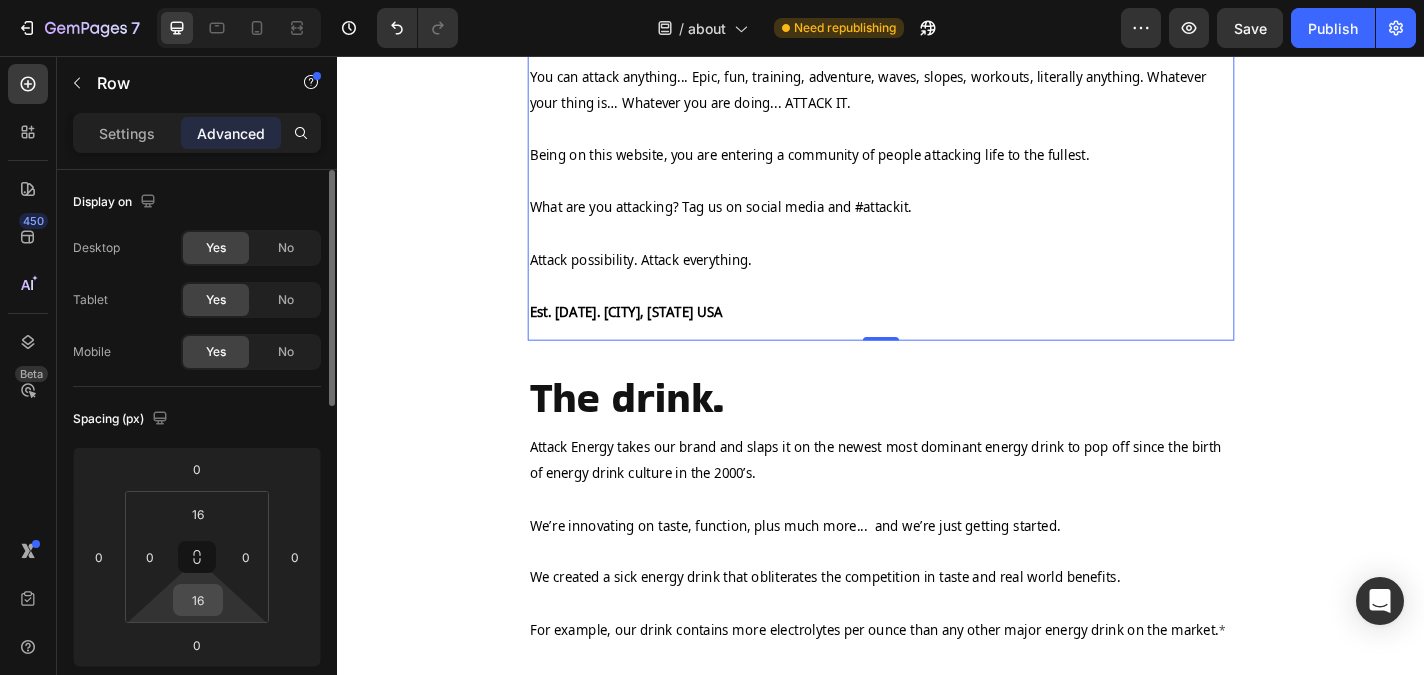 click on "16" at bounding box center [198, 600] 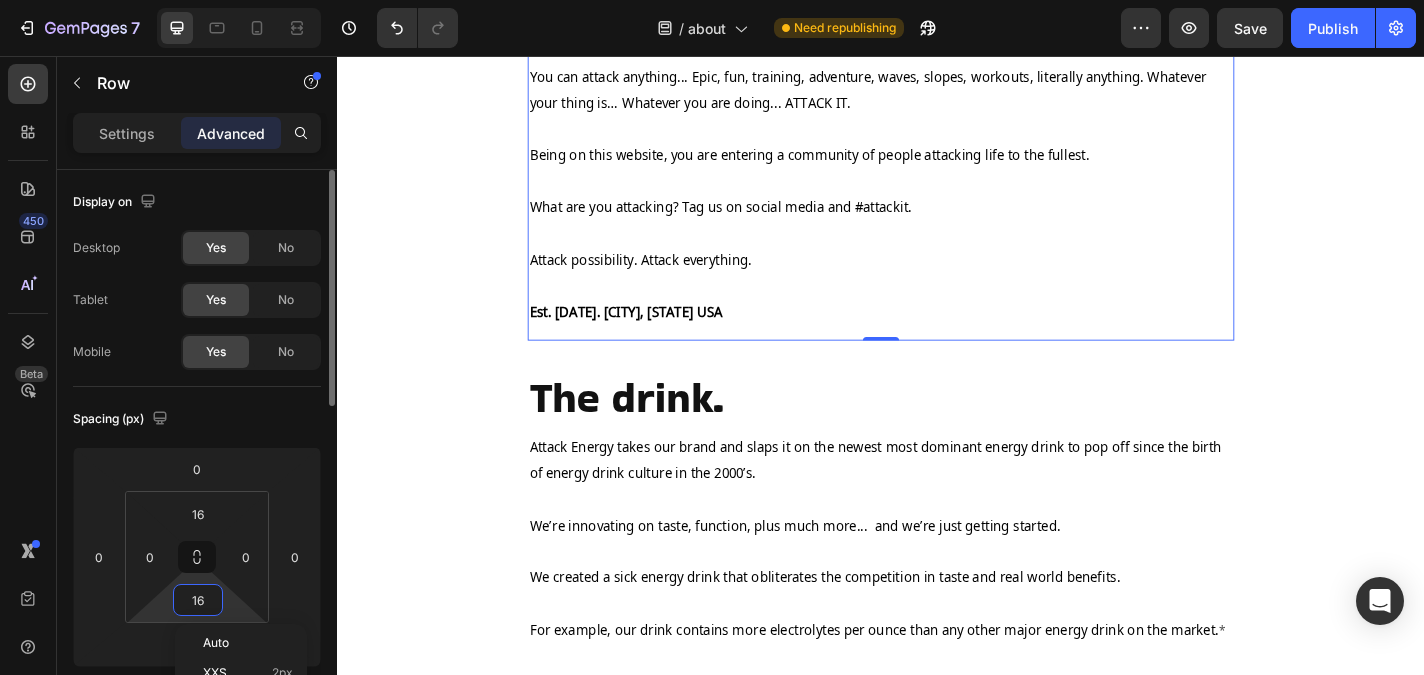 type on "0" 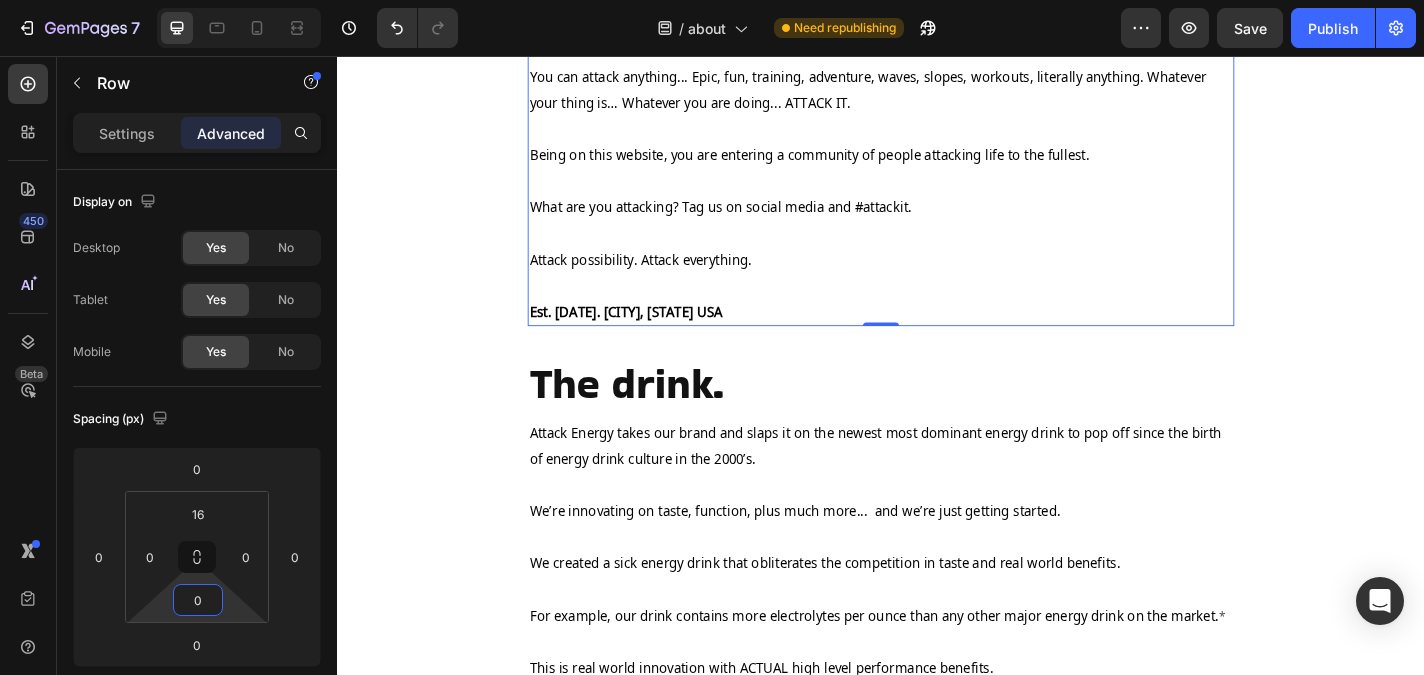 click on "The brand. Heading Attack possibility. Attack everything.  Heading Attack Energy was born out of a mindset of attacking the things we want in life… Goals, potential, accomplishment, money, good times, adventure, dreams. Whatever it is... Attacking it until it becomes a reality.    Anything less than attacking life, leaves potential and possibility unexplored. And that's not cool.    “Follow your dreams” doesn’t get us hyped.  |  Attacking a dream does.  "Starting" a workout doesn’t get us pumped.  |  Attacking a workout does.  “Doing life” is uninspiring.  |  Attacking life excites us.    It’s a mindset shift to the correct mindset it takes to GO BIG and ACHIEVE BIG in life. The ATTACK mindset.   You can attack anything... Epic, fun, training, adventure, waves, slopes, workouts, literally anything. Whatever your thing is… Whatever you are doing... ATTACK IT.   Being on this website, you are entering a community of people attacking life to the fullest.        Text Block Row" at bounding box center [937, 587] 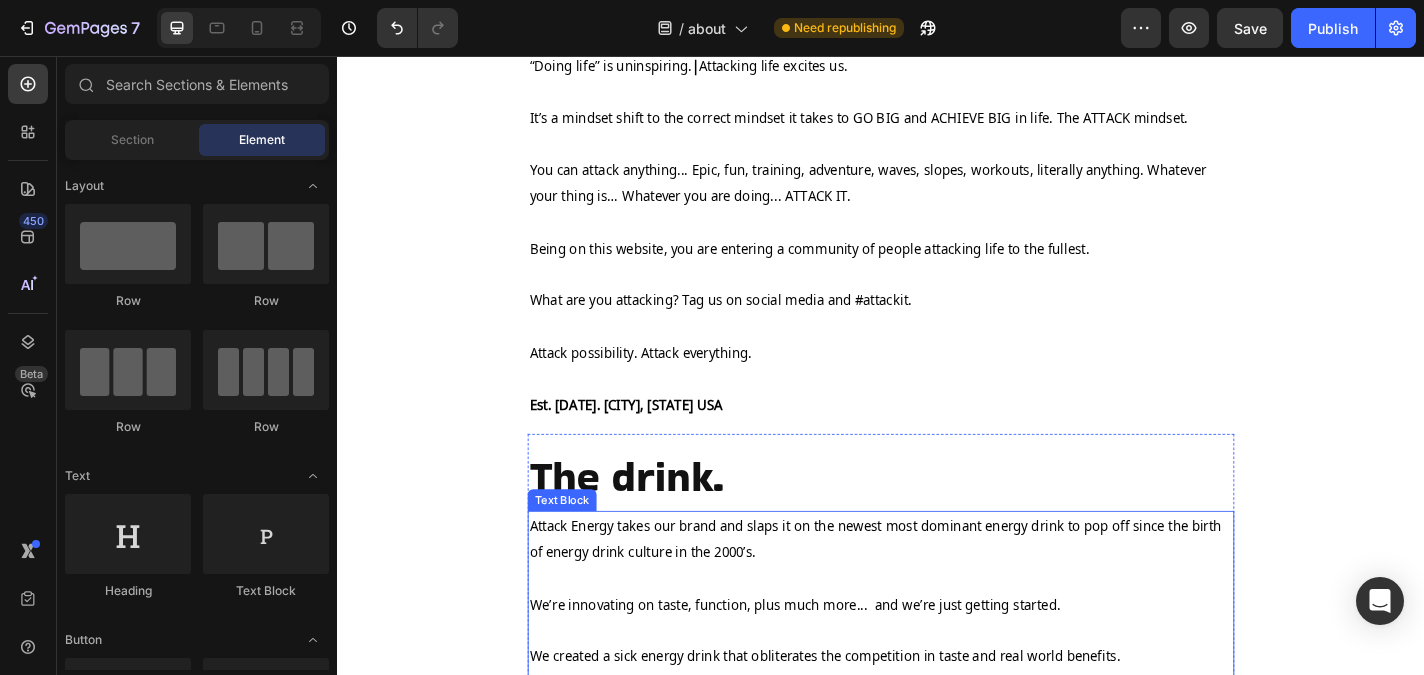 scroll, scrollTop: 426, scrollLeft: 0, axis: vertical 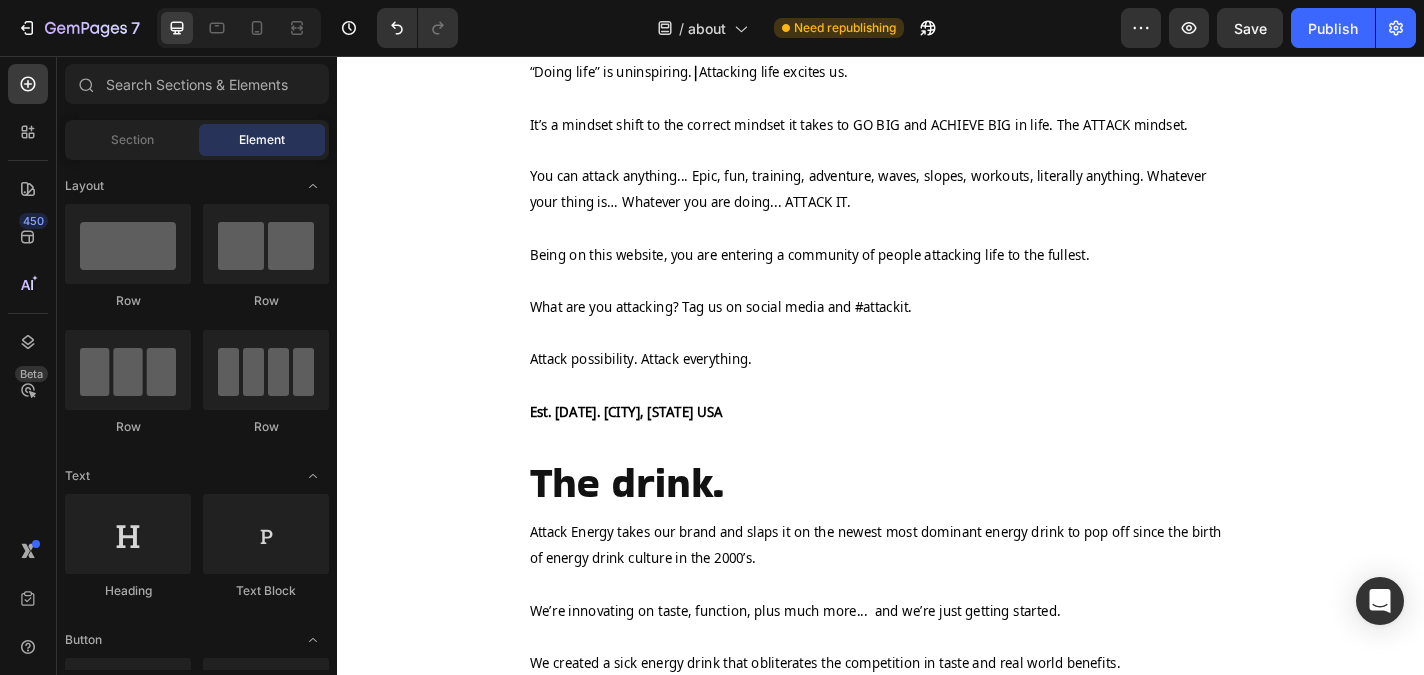 click on "The brand. Heading Attack possibility. Attack everything.  Heading Attack Energy was born out of a mindset of attacking the things we want in life… Goals, potential, accomplishment, money, good times, adventure, dreams. Whatever it is... Attacking it until it becomes a reality.    Anything less than attacking life, leaves potential and possibility unexplored. And that's not cool.    “Follow your dreams” doesn’t get us hyped.  |  Attacking a dream does.  "Starting" a workout doesn’t get us pumped.  |  Attacking a workout does.  “Doing life” is uninspiring.  |  Attacking life excites us.    It’s a mindset shift to the correct mindset it takes to GO BIG and ACHIEVE BIG in life. The ATTACK mindset.   You can attack anything... Epic, fun, training, adventure, waves, slopes, workouts, literally anything. Whatever your thing is… Whatever you are doing... ATTACK IT.   Being on this website, you are entering a community of people attacking life to the fullest.        Text Block Row *" at bounding box center (937, 697) 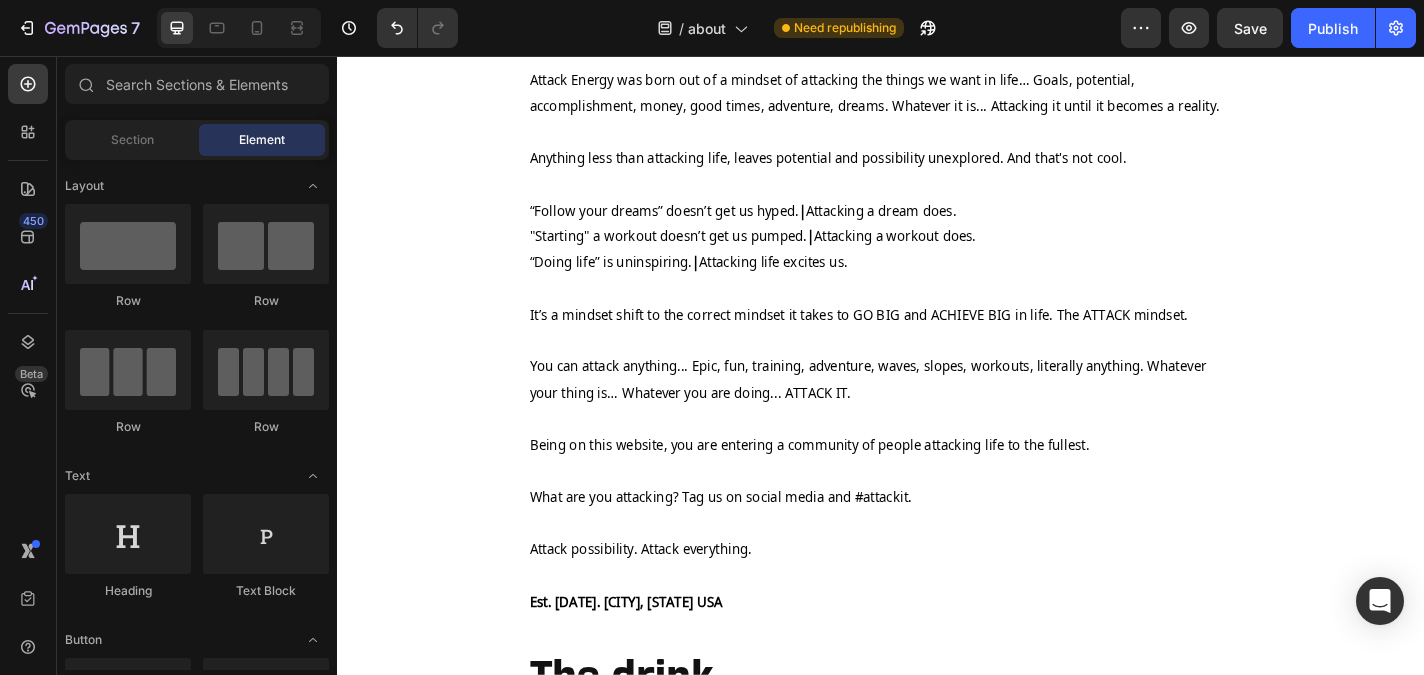 scroll, scrollTop: 0, scrollLeft: 0, axis: both 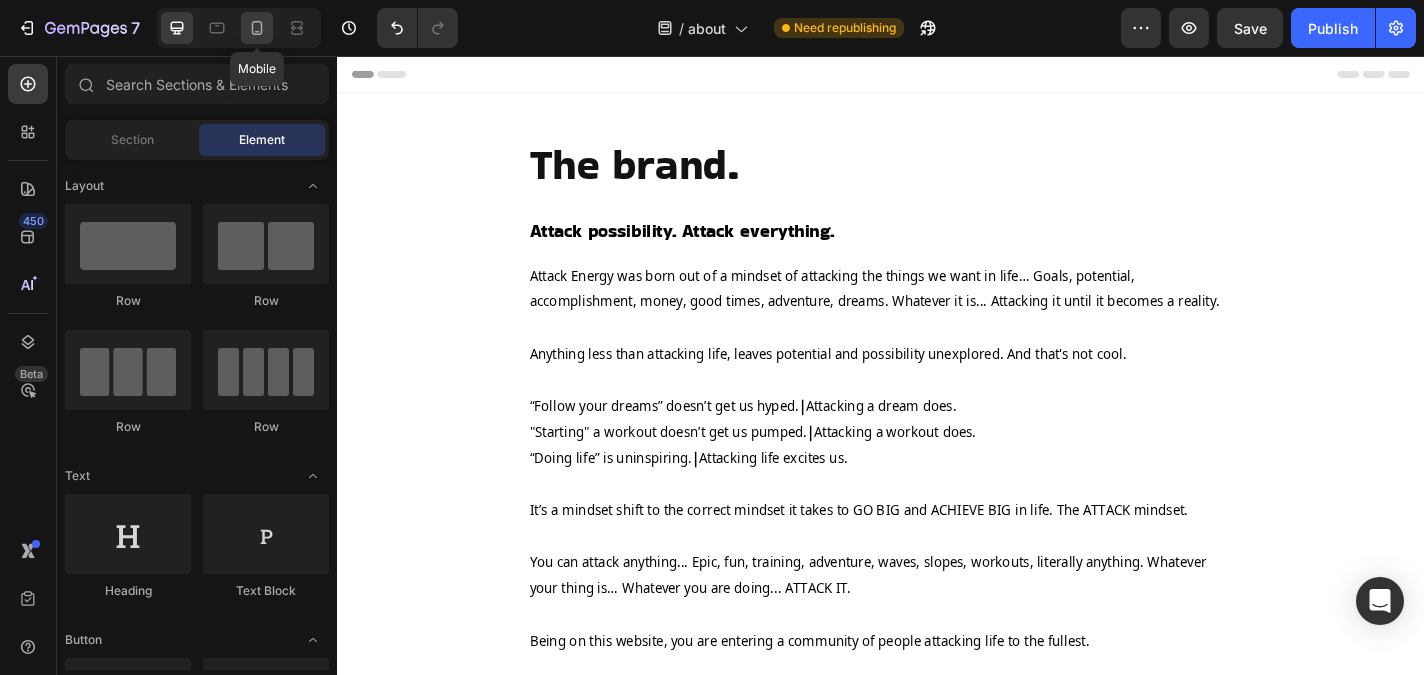 click 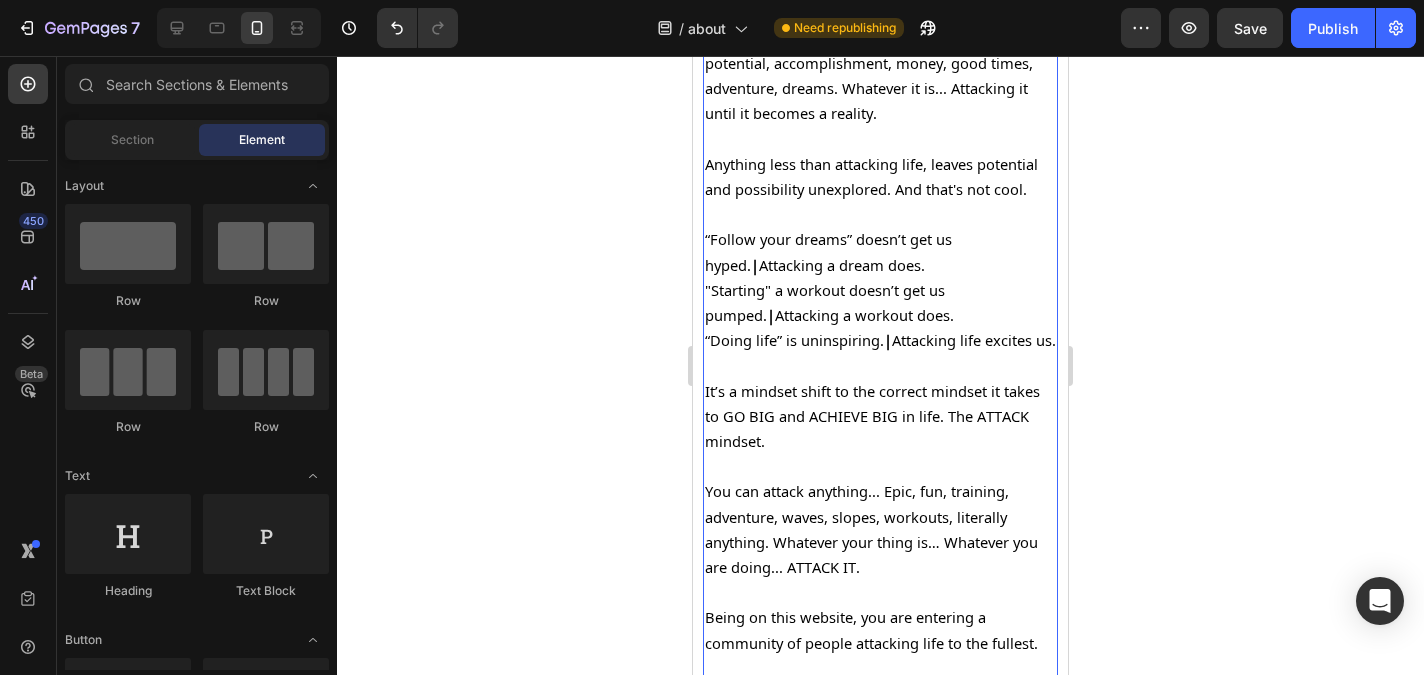 scroll, scrollTop: 0, scrollLeft: 0, axis: both 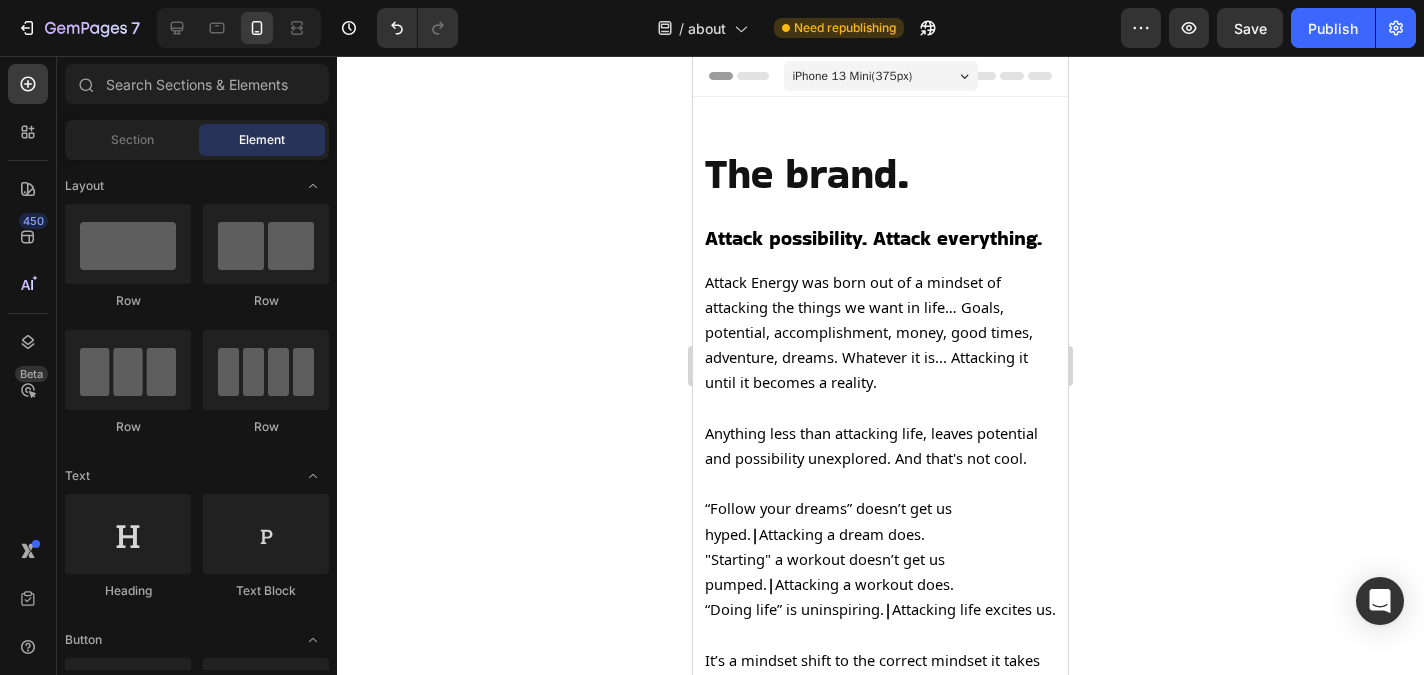 click 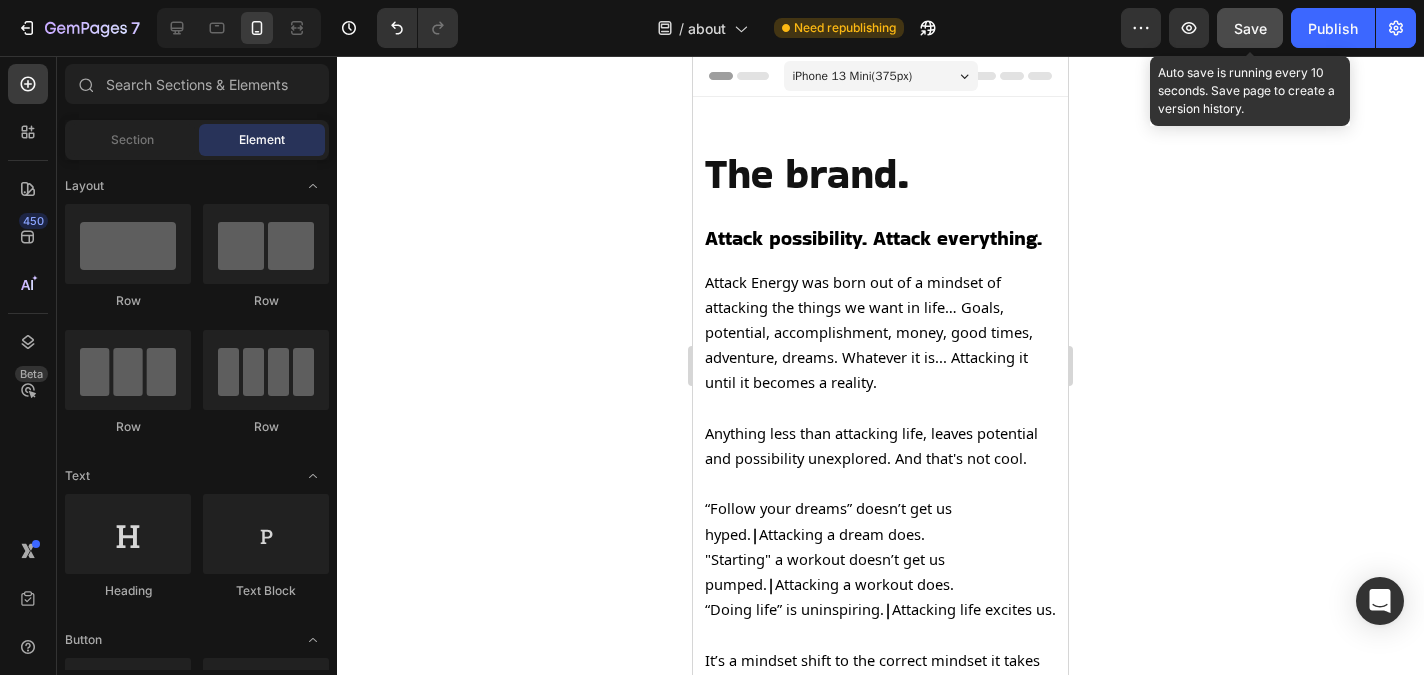 click on "Save" 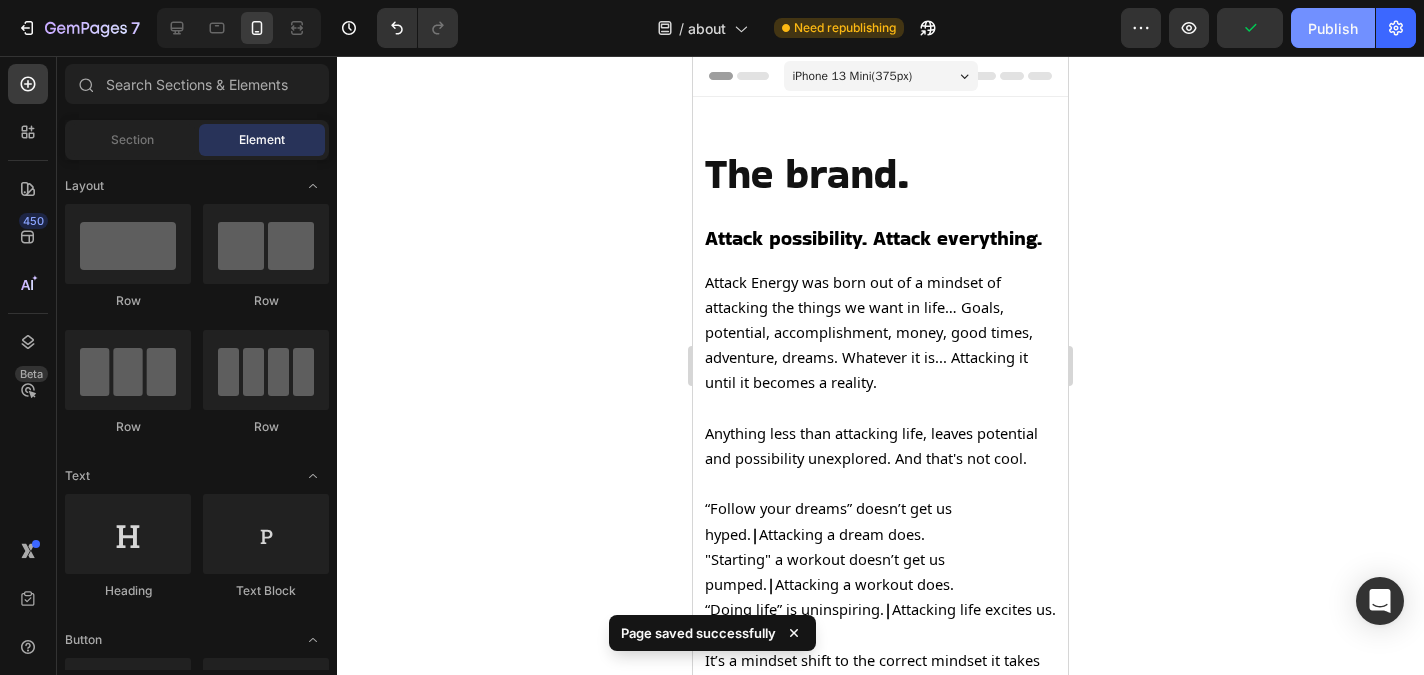 click on "Publish" at bounding box center (1333, 28) 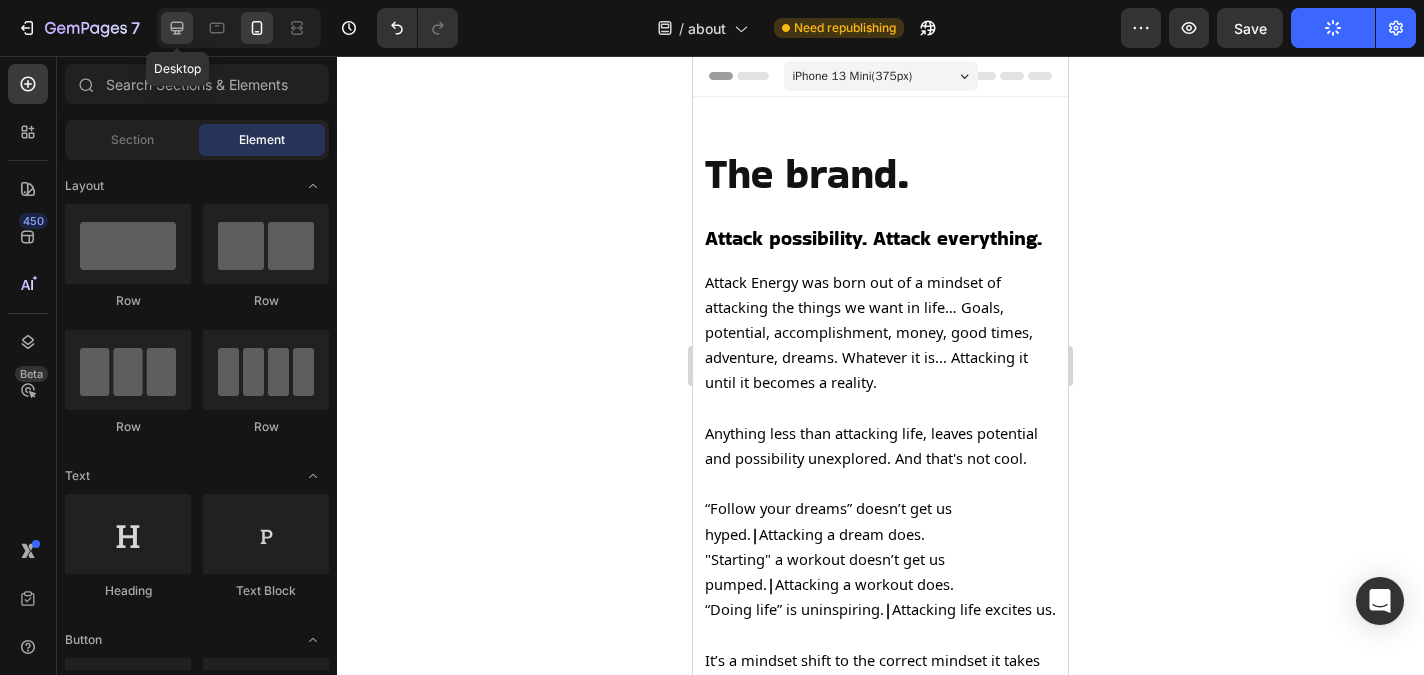 click 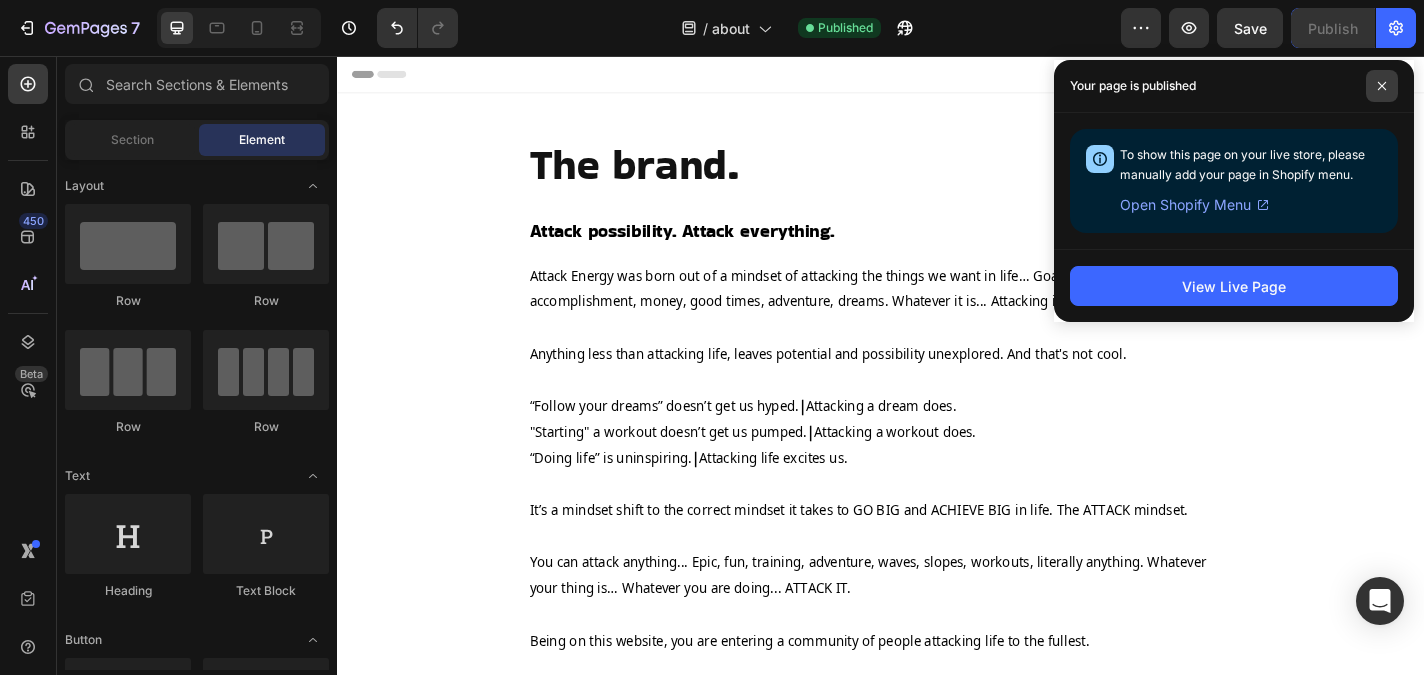 click 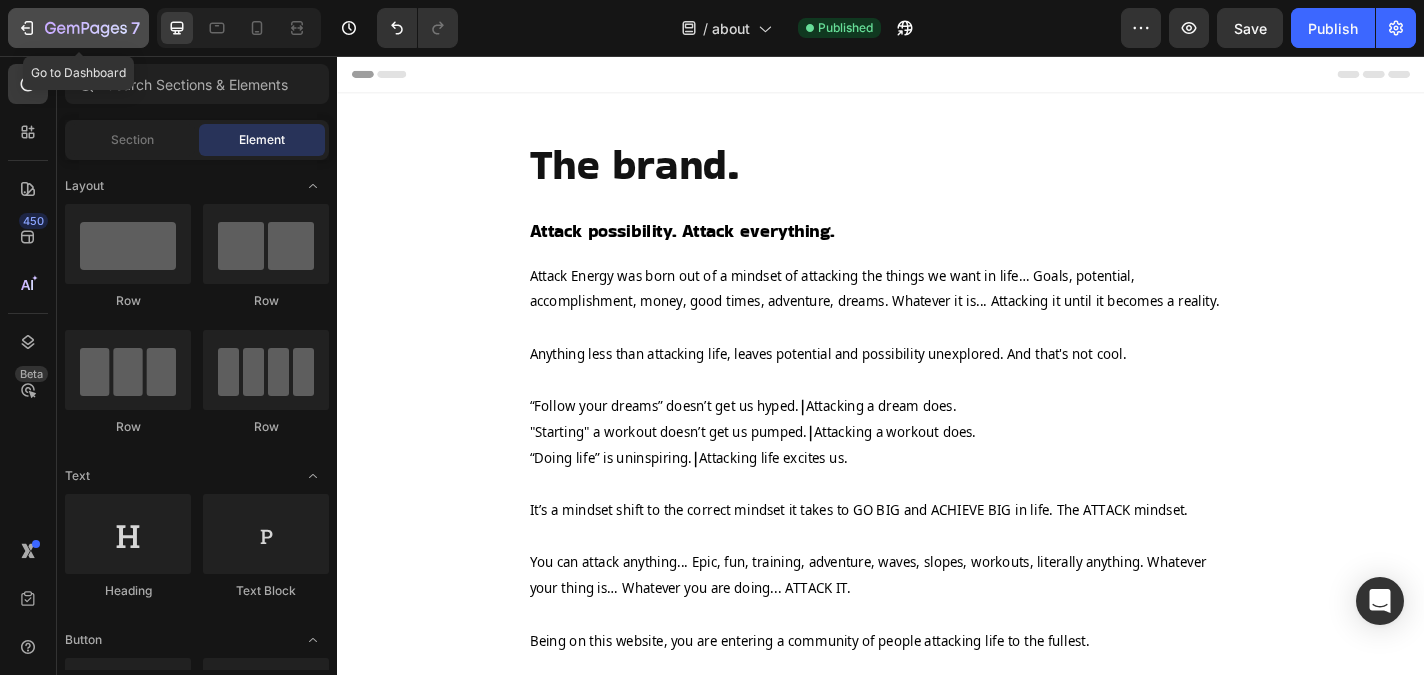 click 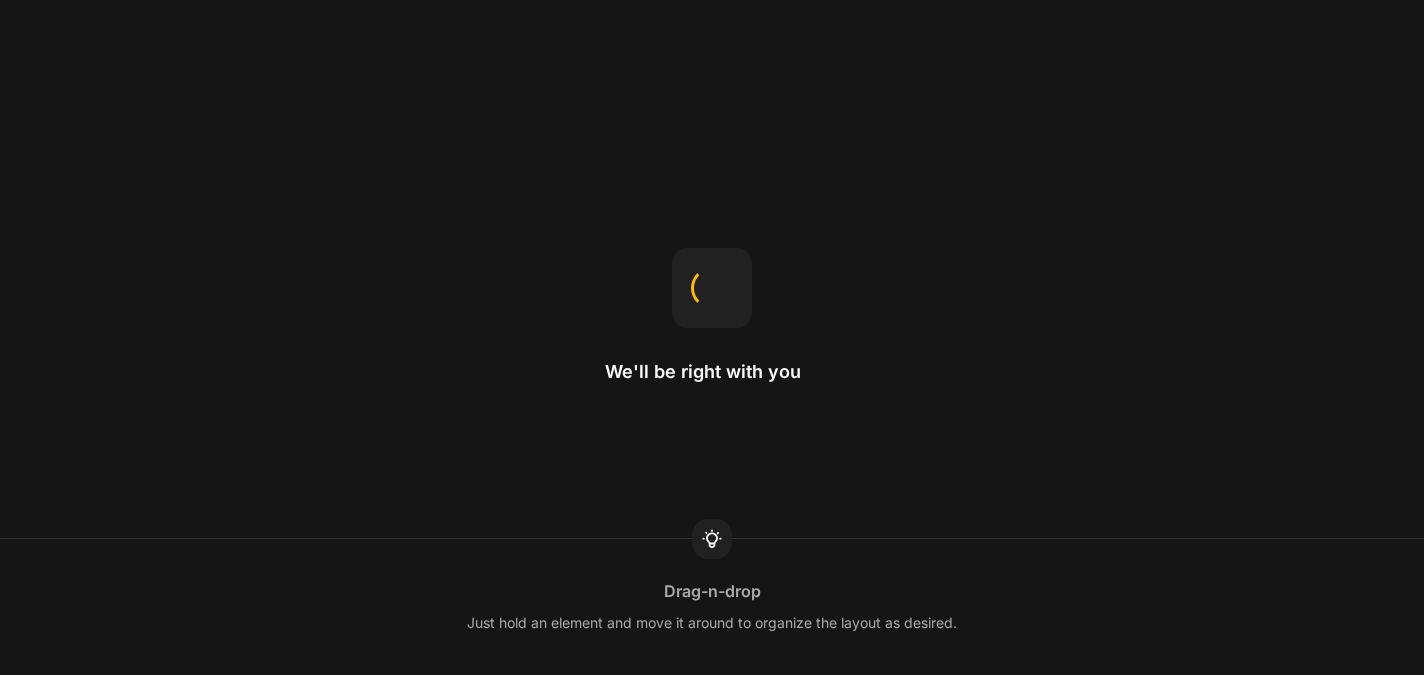 scroll, scrollTop: 0, scrollLeft: 0, axis: both 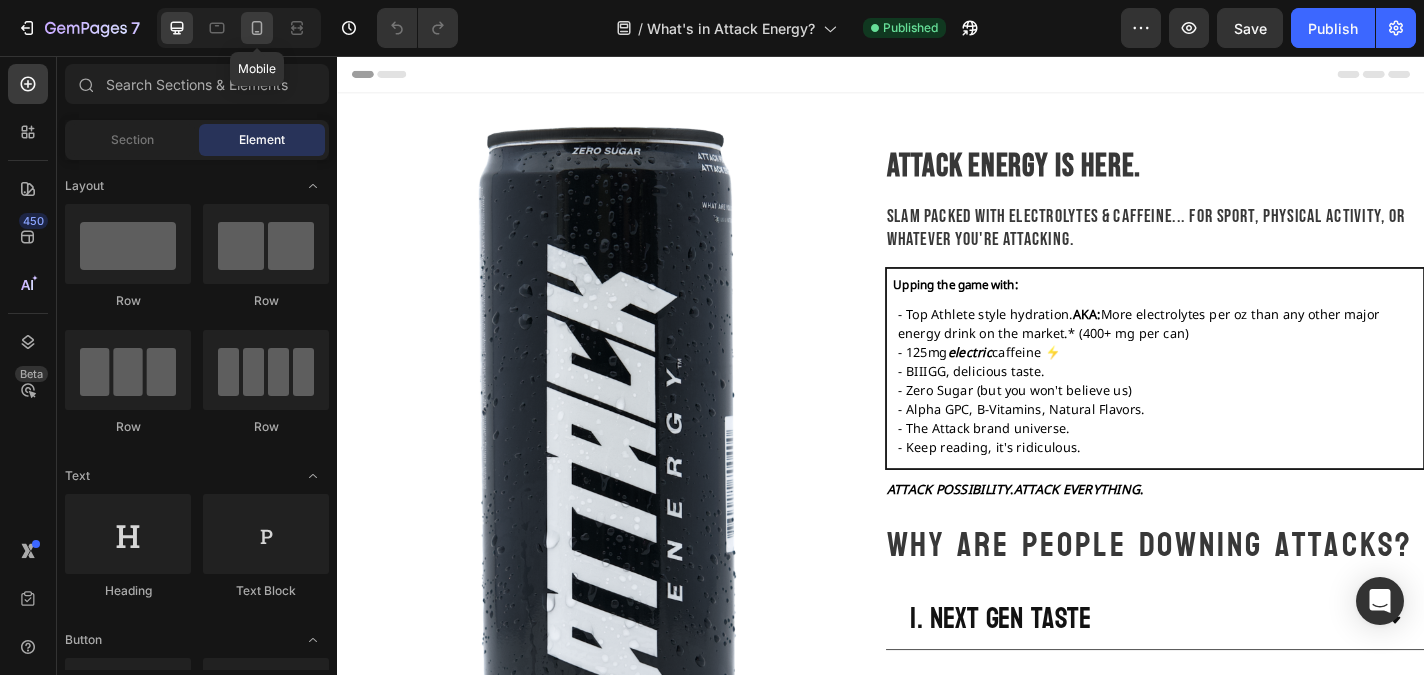 click 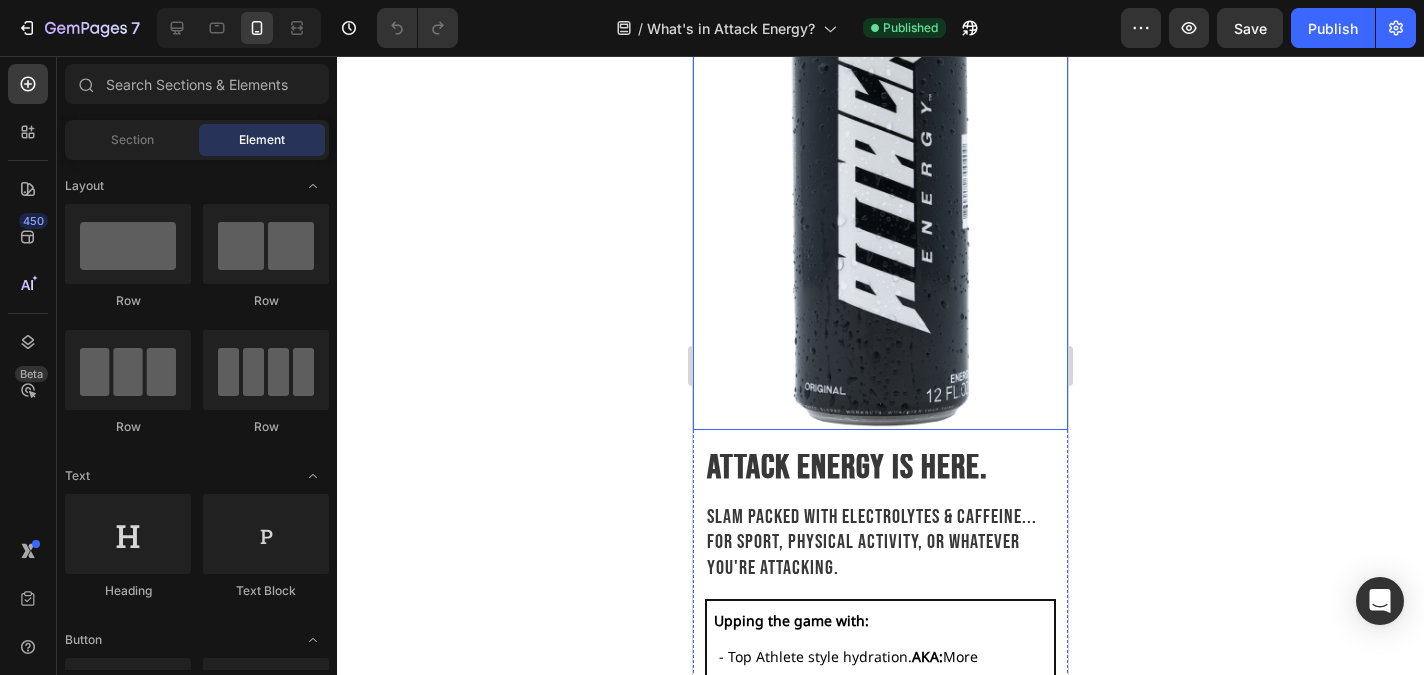 scroll, scrollTop: 206, scrollLeft: 0, axis: vertical 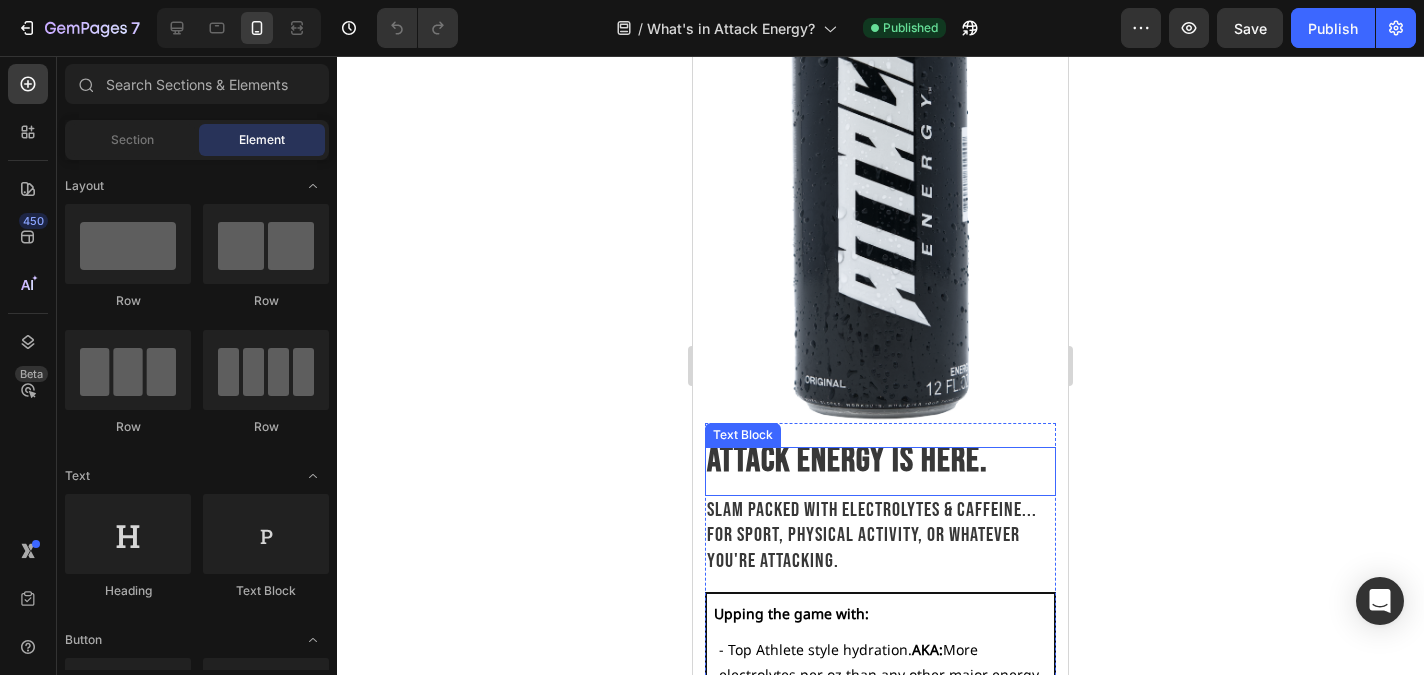 click on "Attack Energy is here." at bounding box center [847, 460] 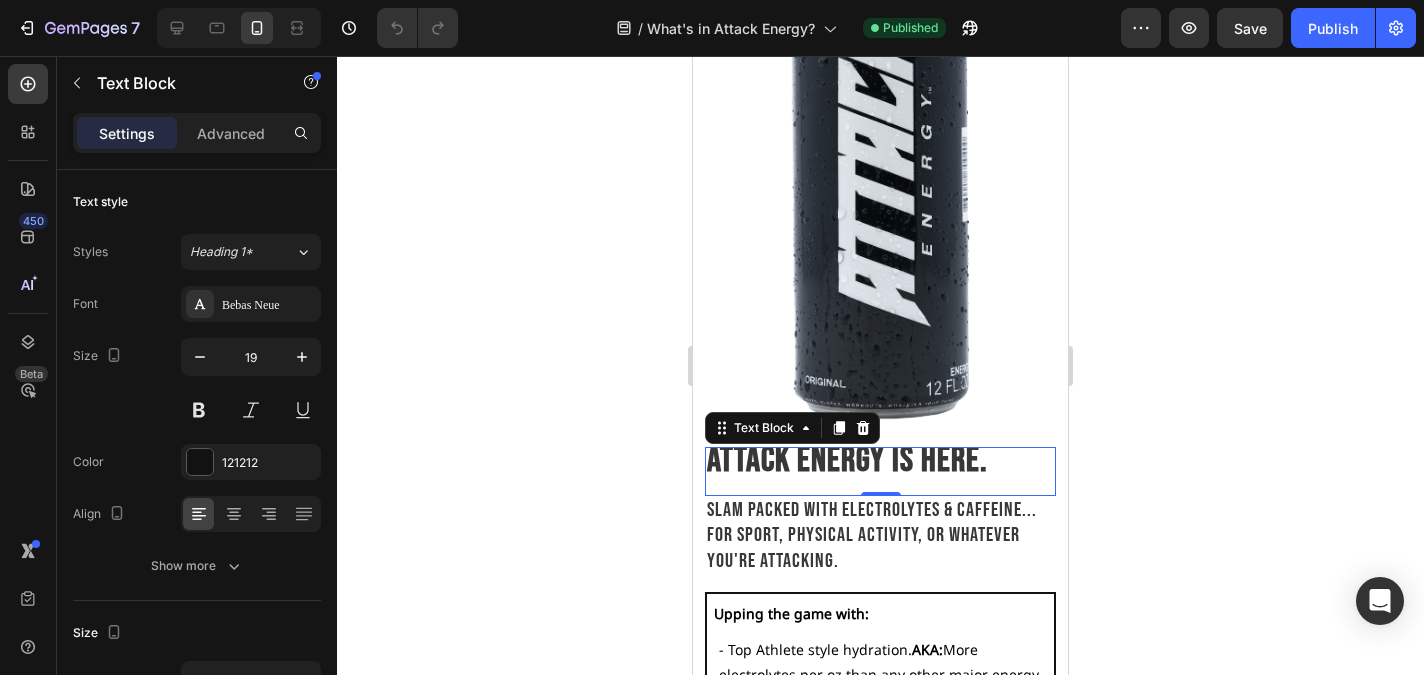 click on "Attack Energy is here." at bounding box center (847, 460) 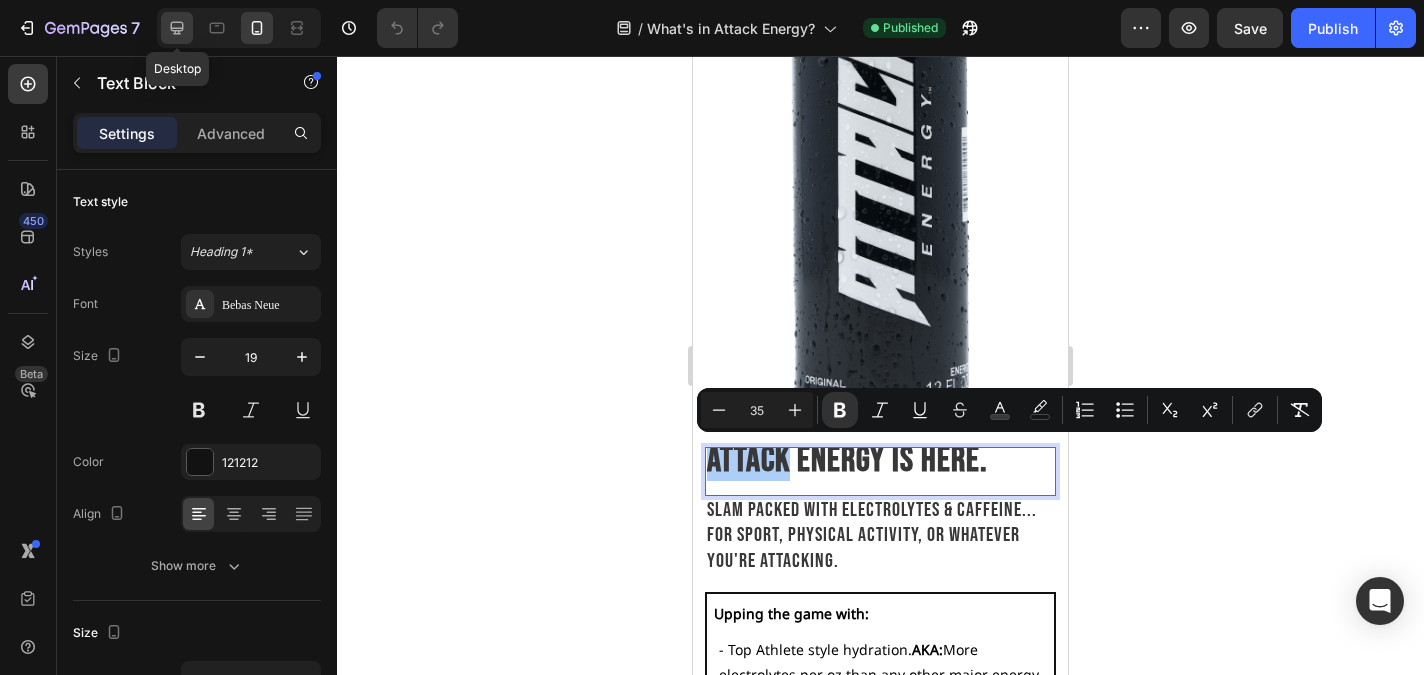 click 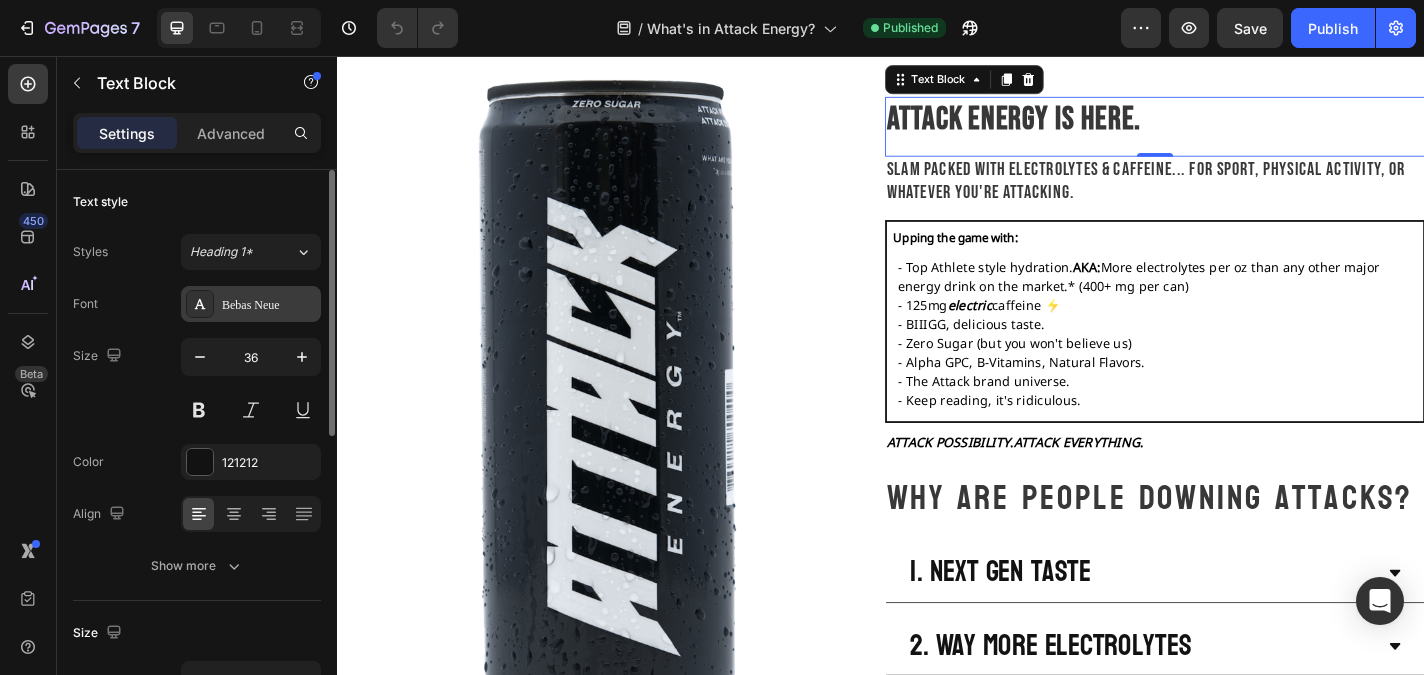 scroll, scrollTop: 27, scrollLeft: 0, axis: vertical 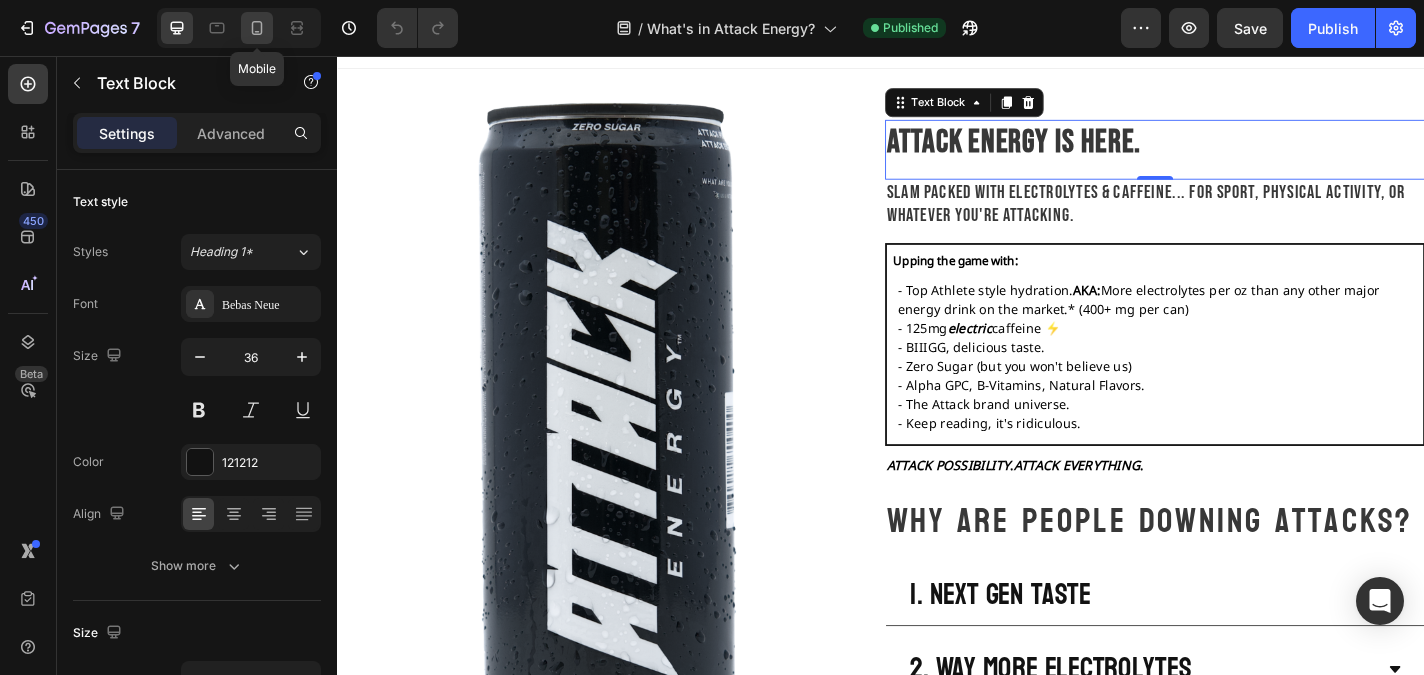 click 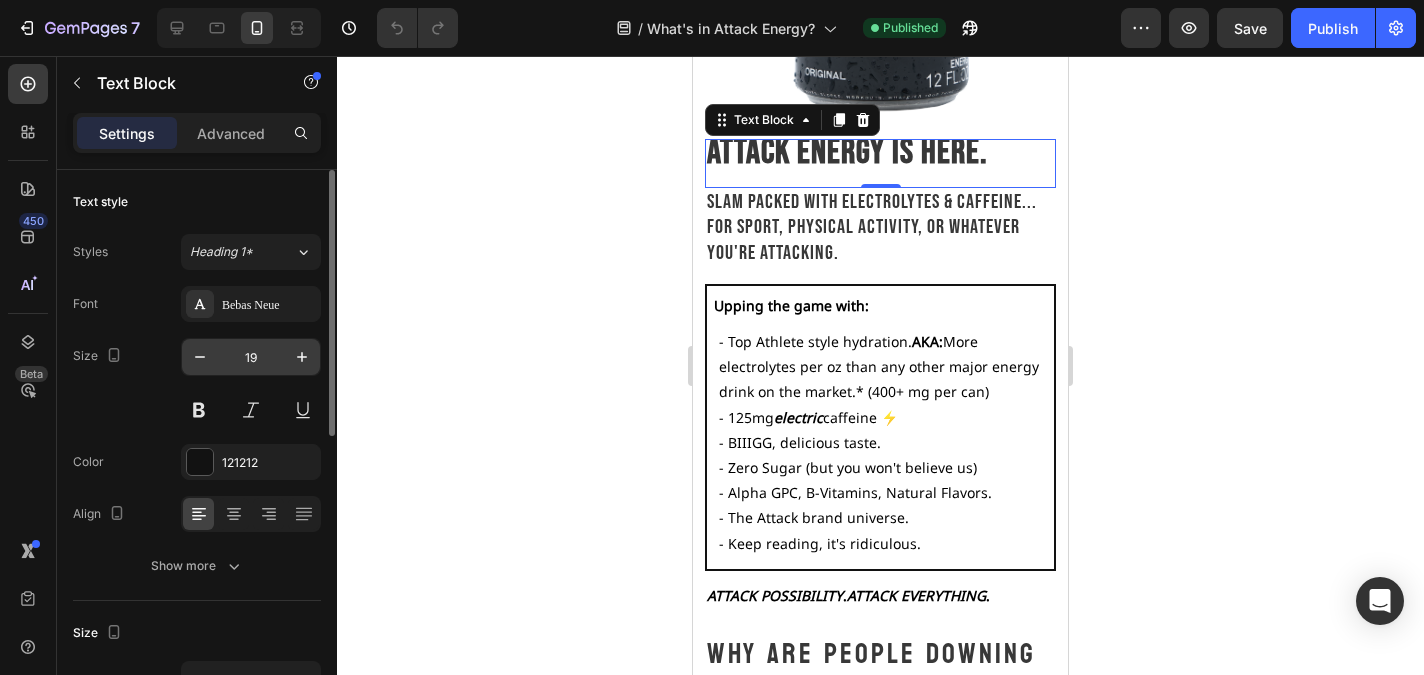 scroll, scrollTop: 527, scrollLeft: 0, axis: vertical 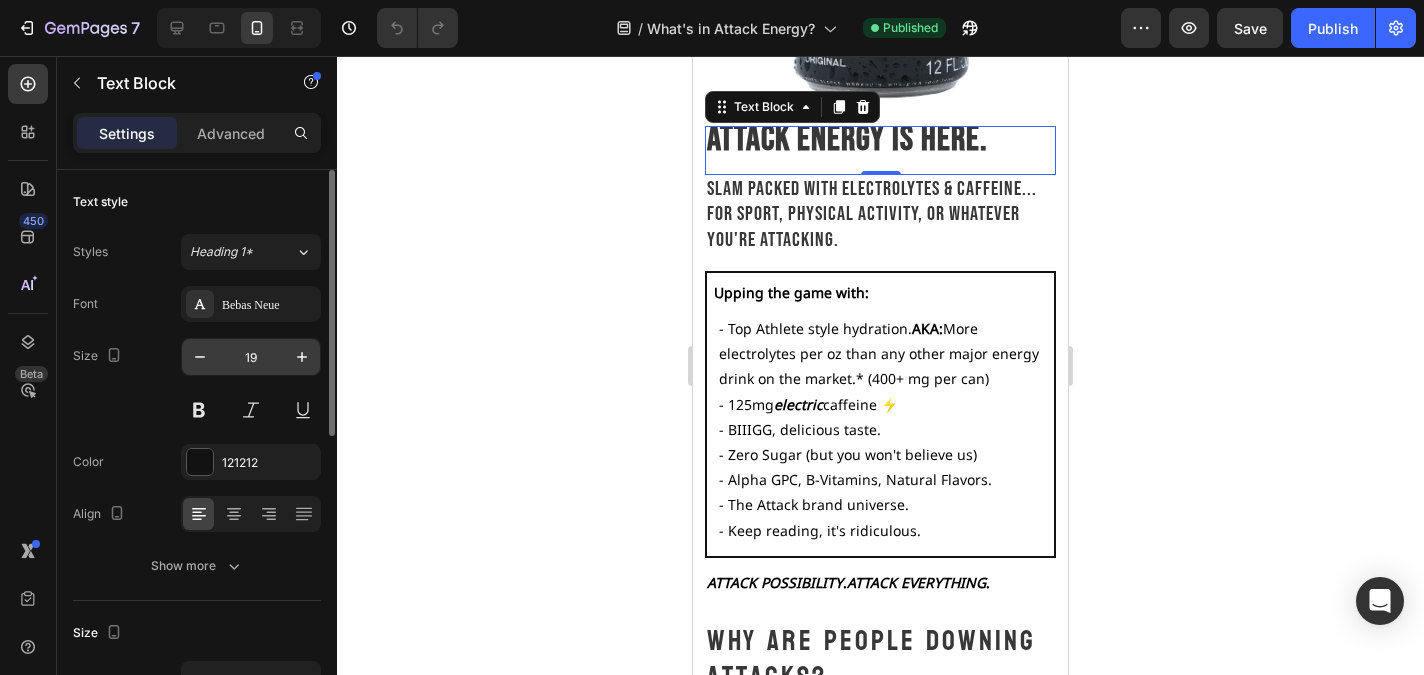 click on "19" at bounding box center [251, 357] 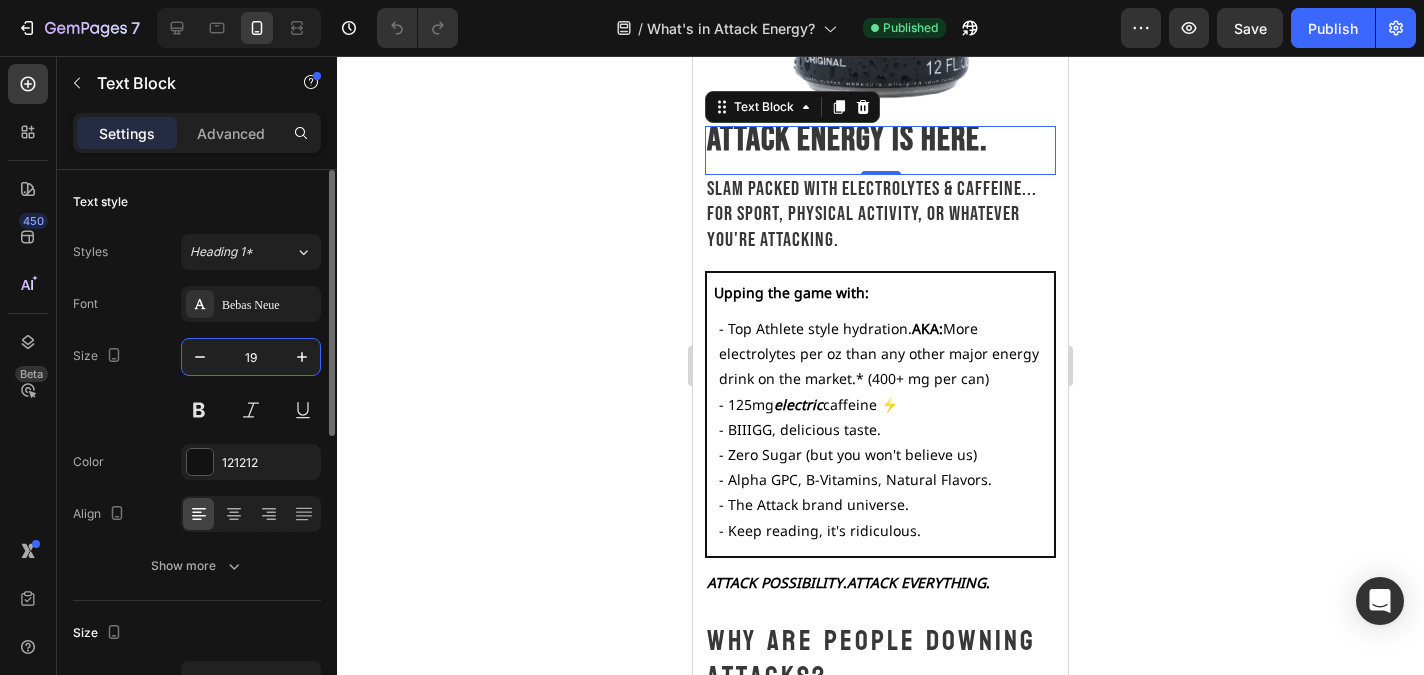 click on "19" at bounding box center [251, 357] 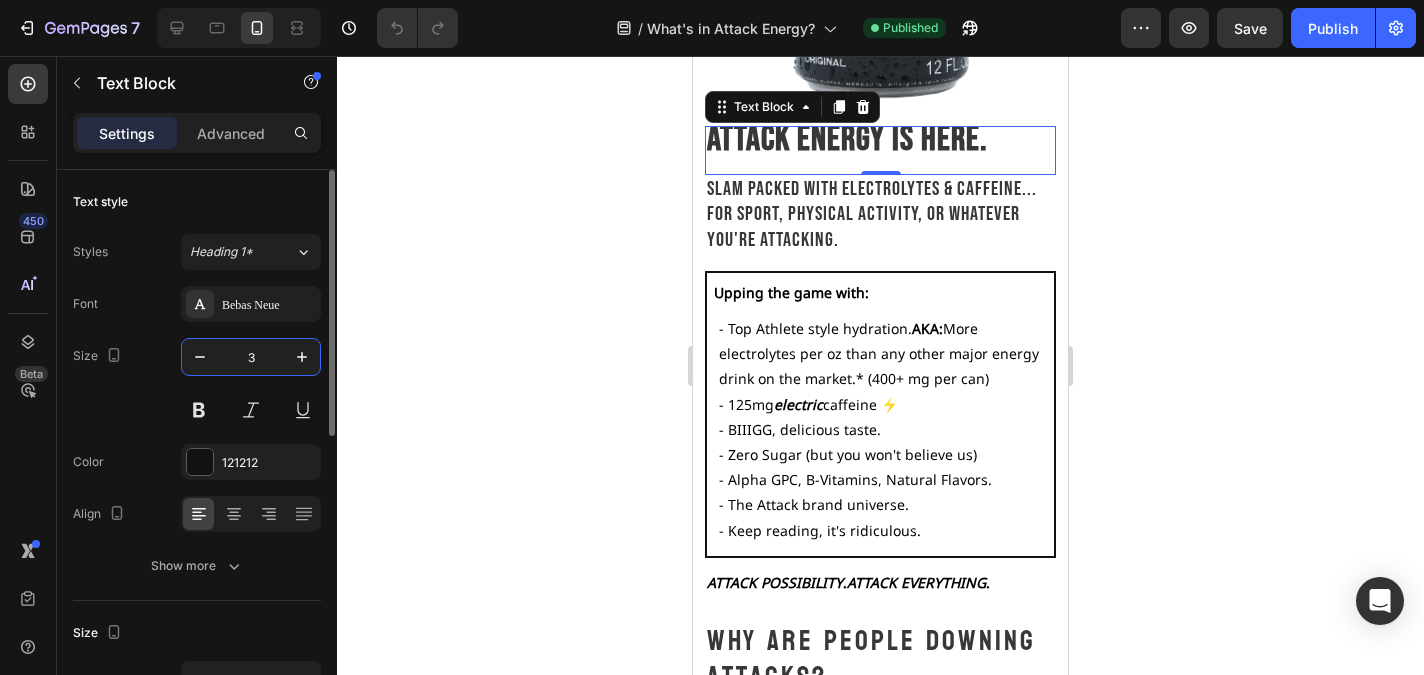 type on "36" 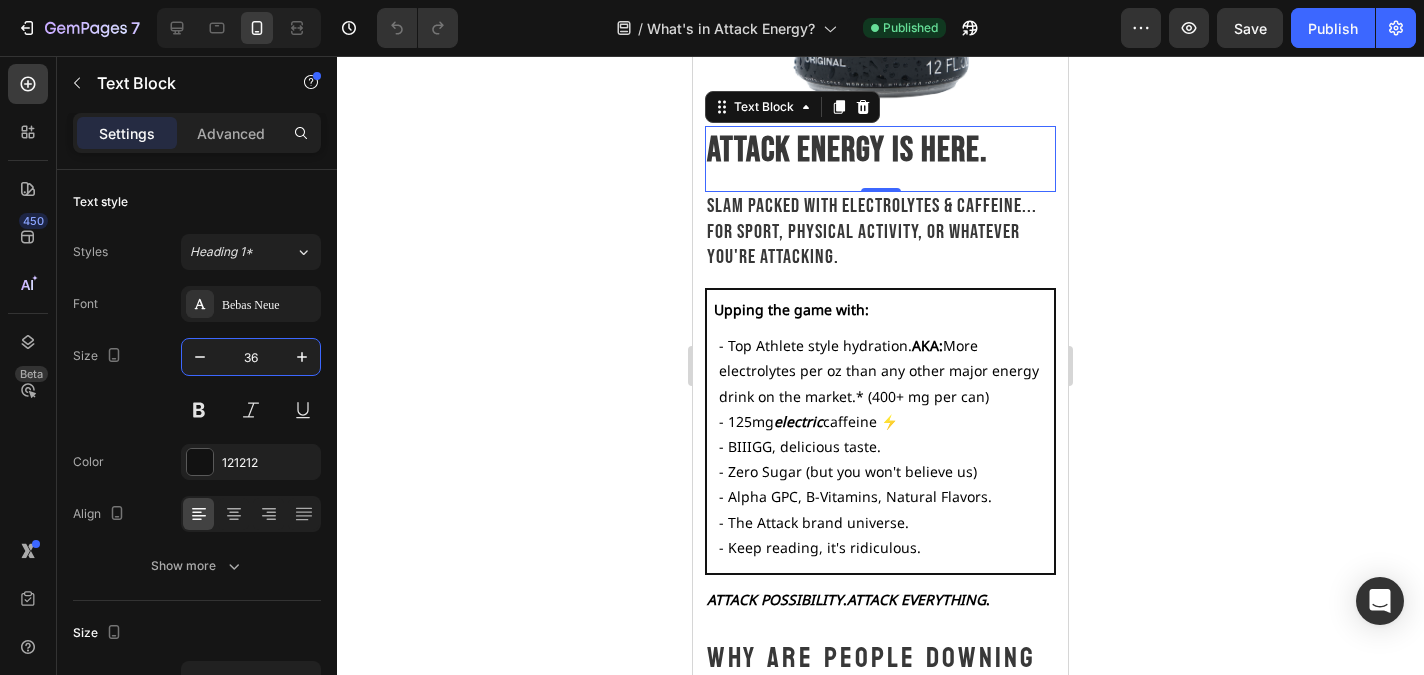 click 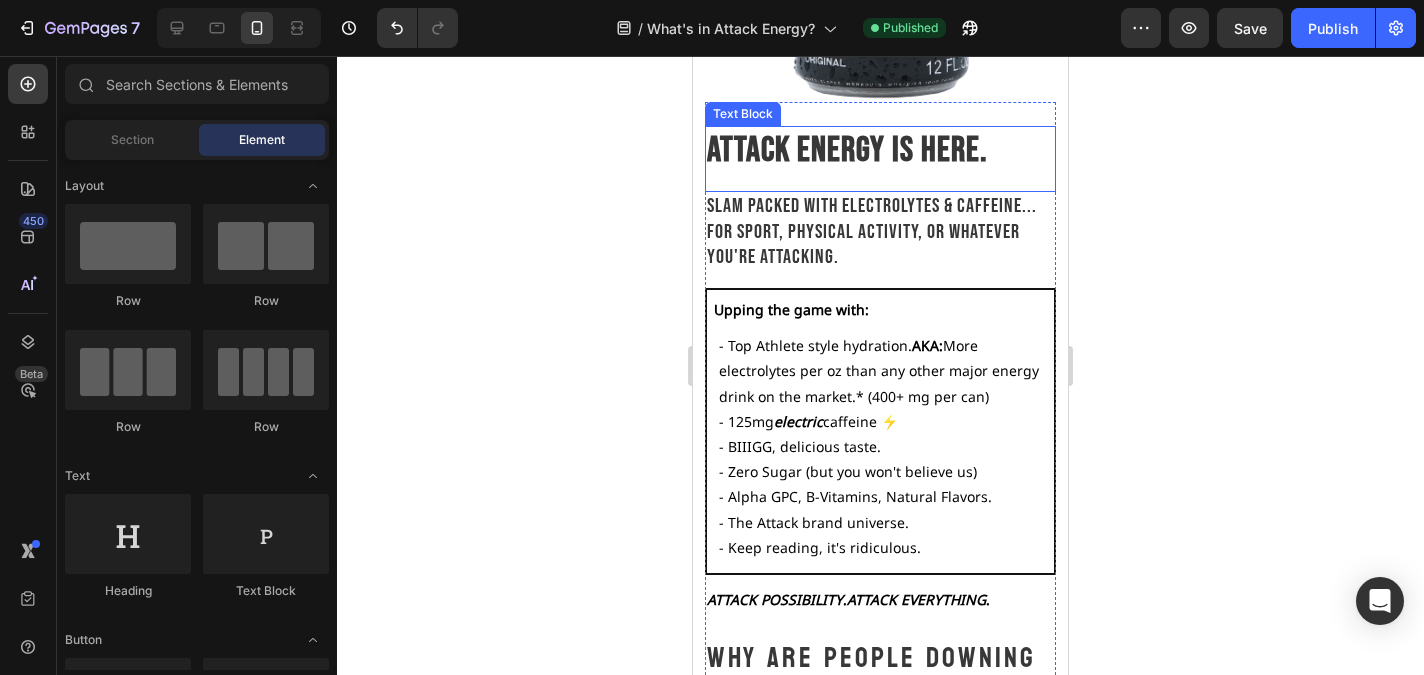 click on "Attack Energy is here." at bounding box center (847, 150) 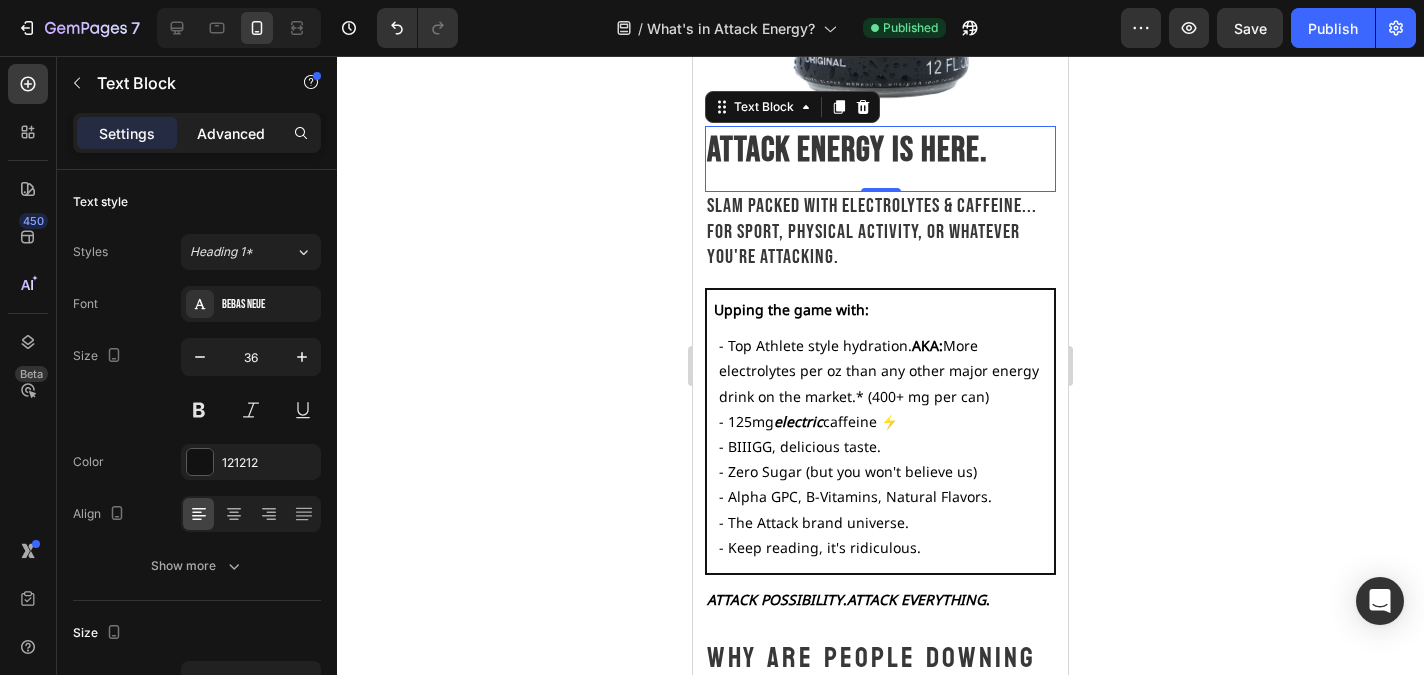 click on "Advanced" at bounding box center (231, 133) 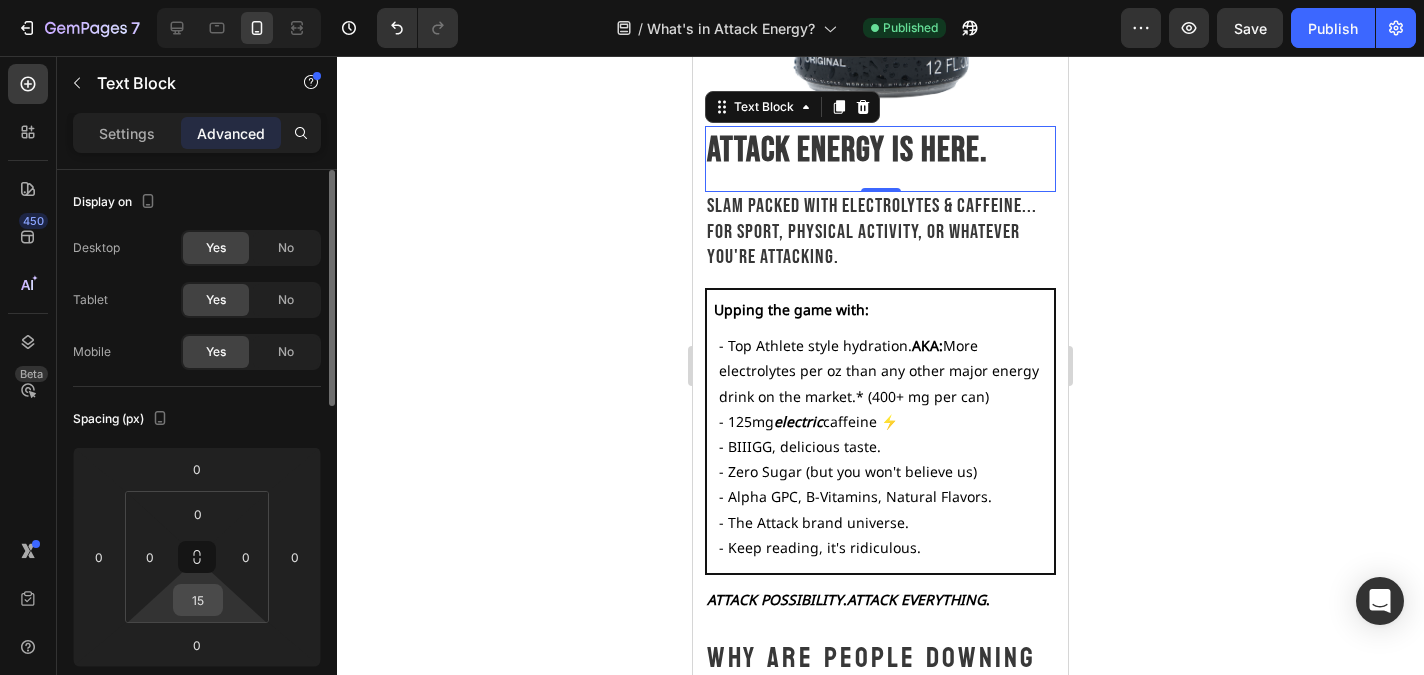 click on "15" at bounding box center [198, 600] 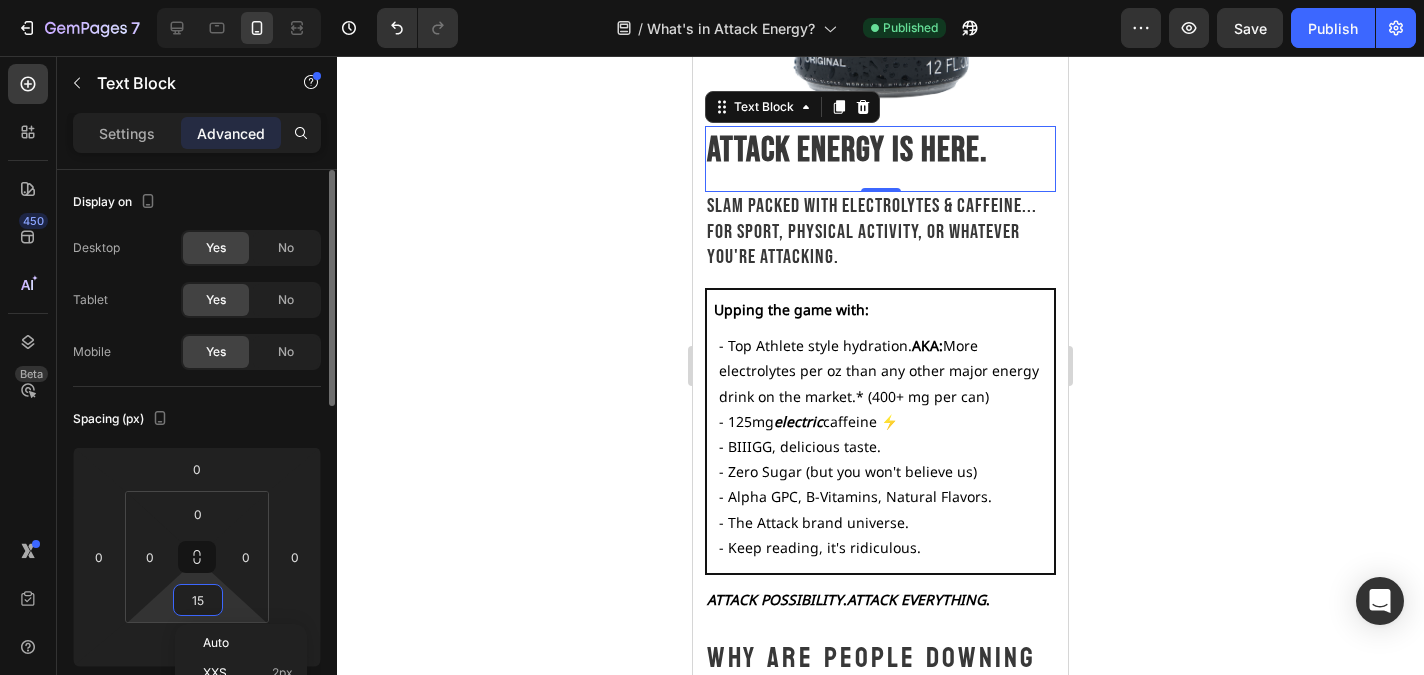 type on "5" 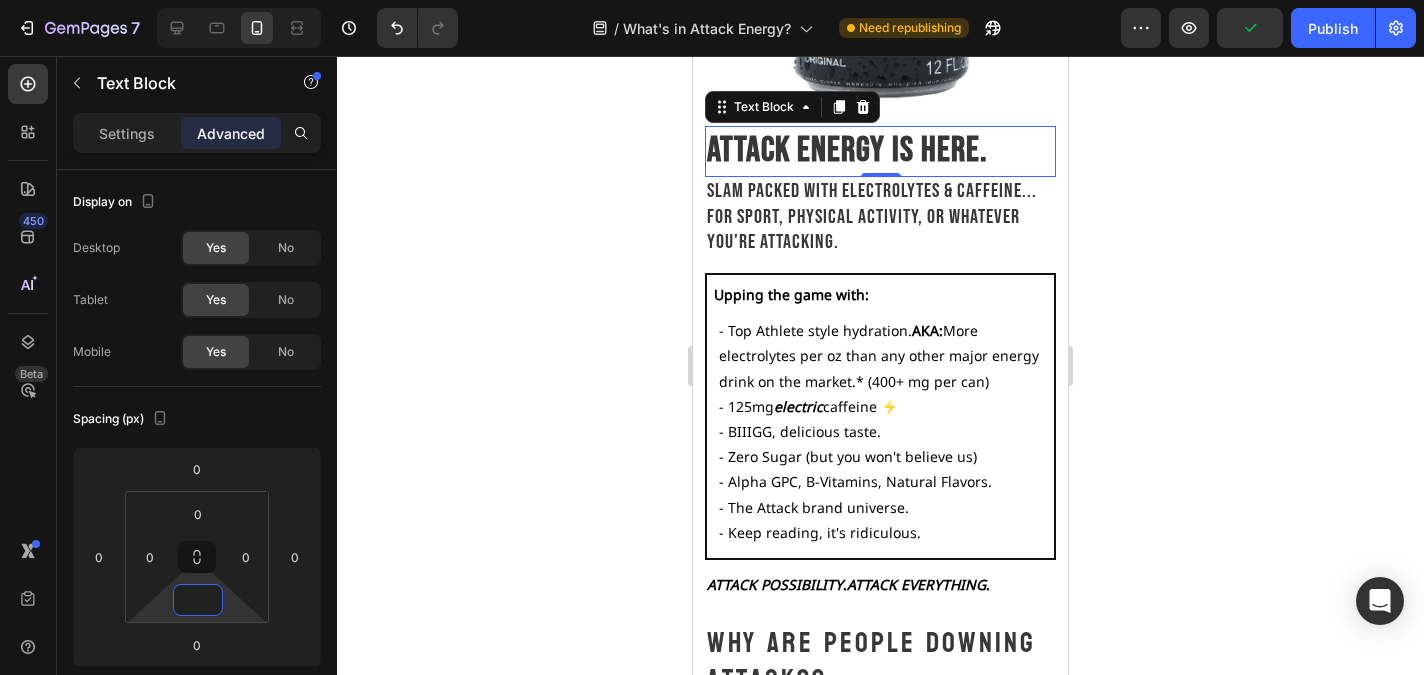 type on "7" 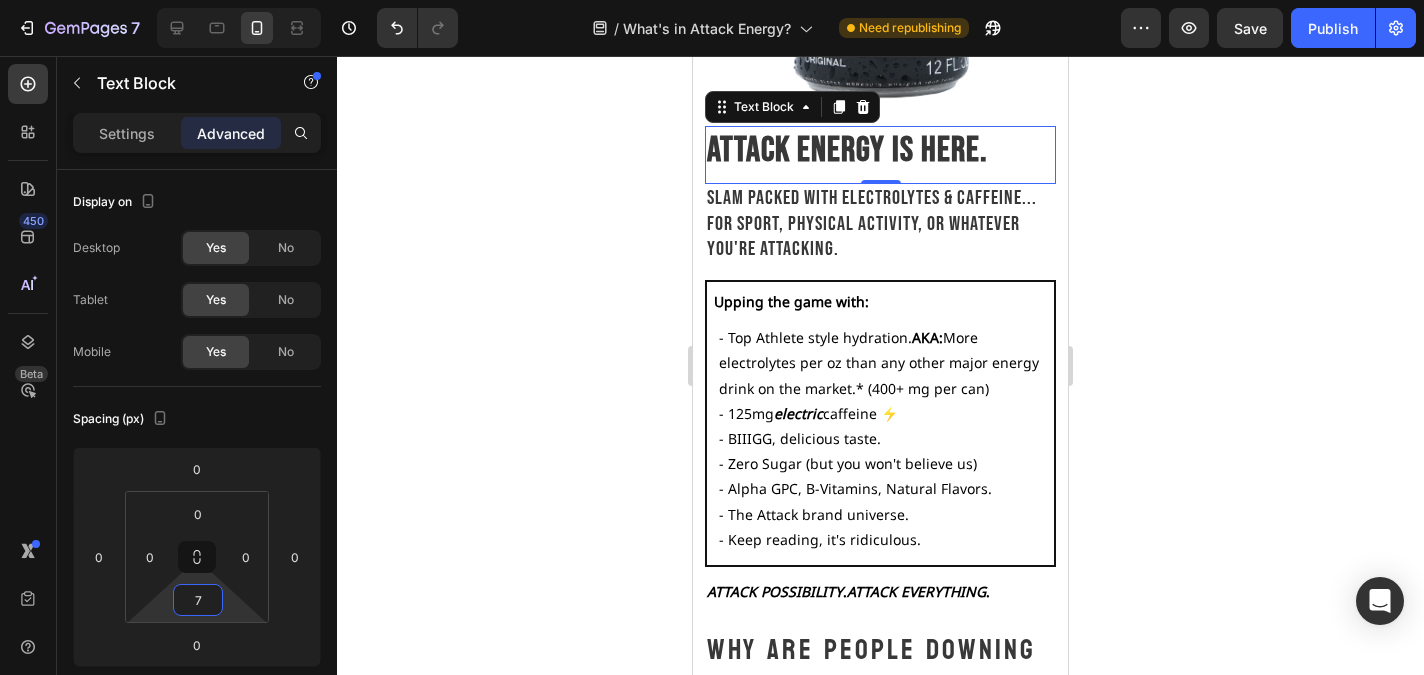 click 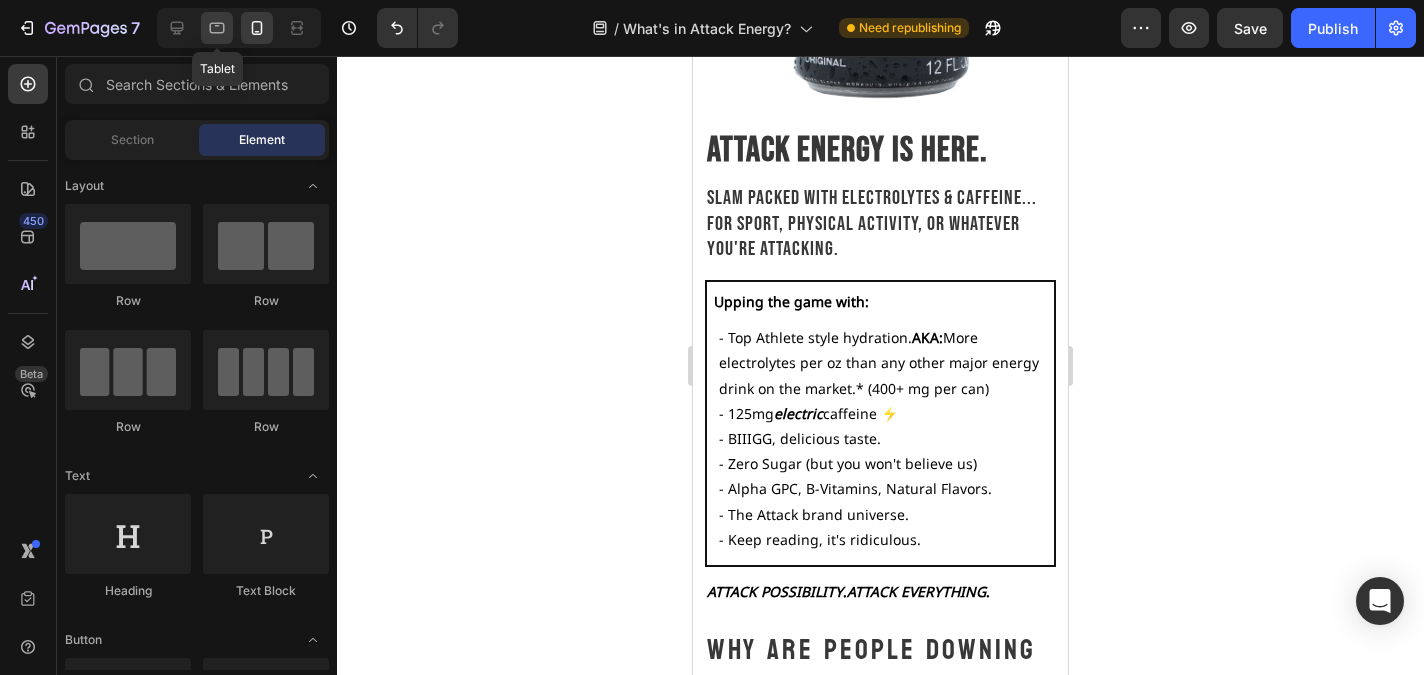 click 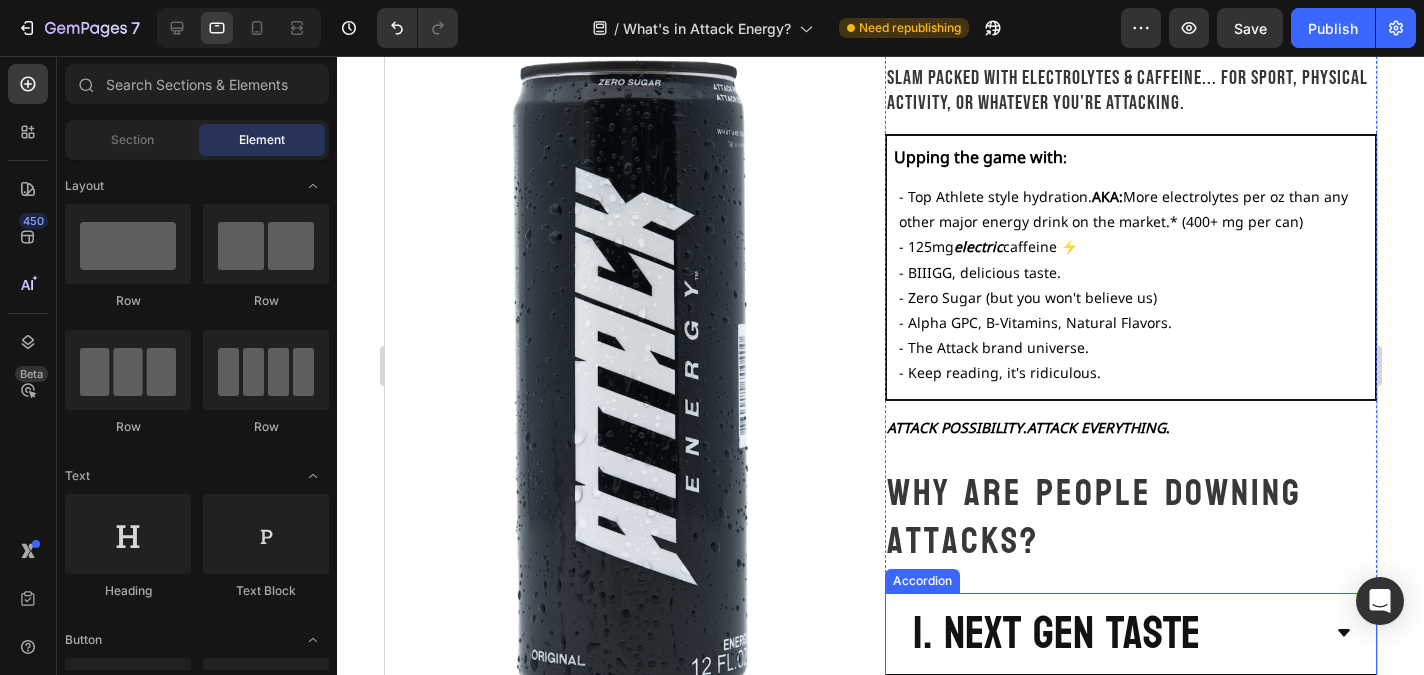 scroll, scrollTop: 0, scrollLeft: 0, axis: both 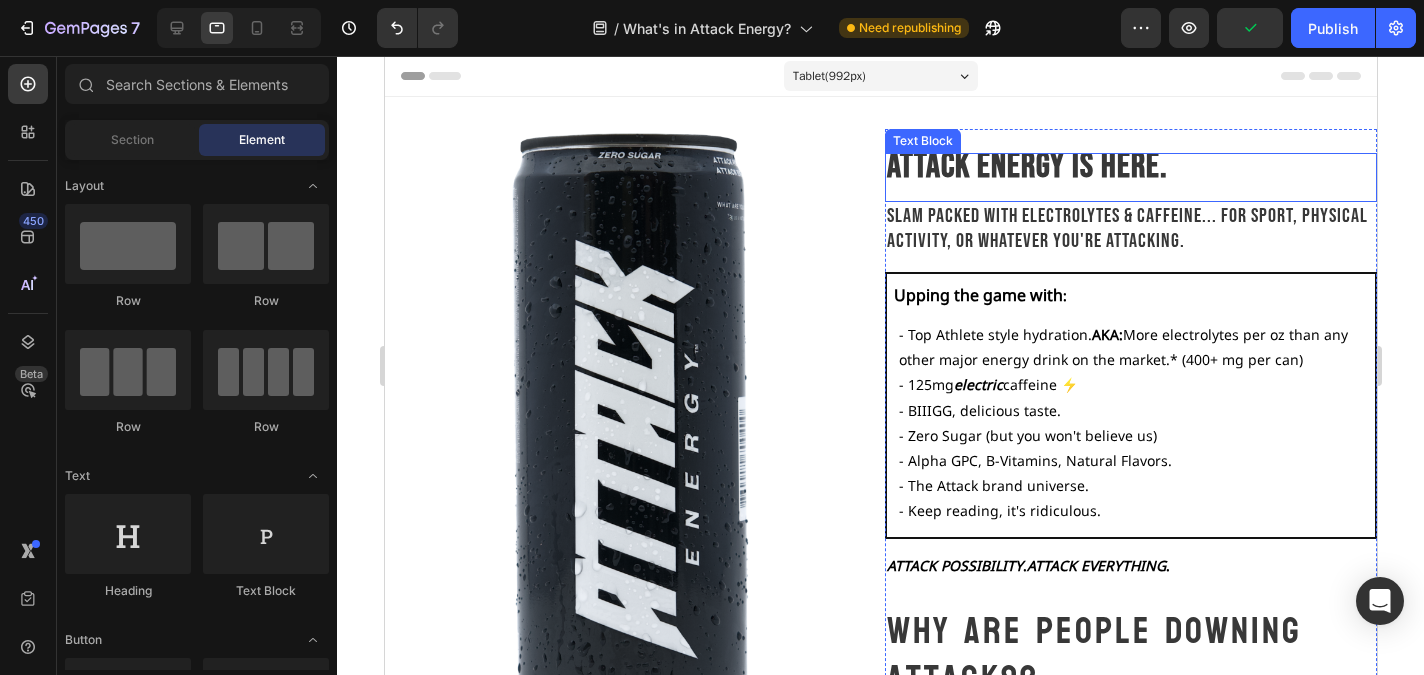 click on "Attack Energy is here." at bounding box center (1026, 166) 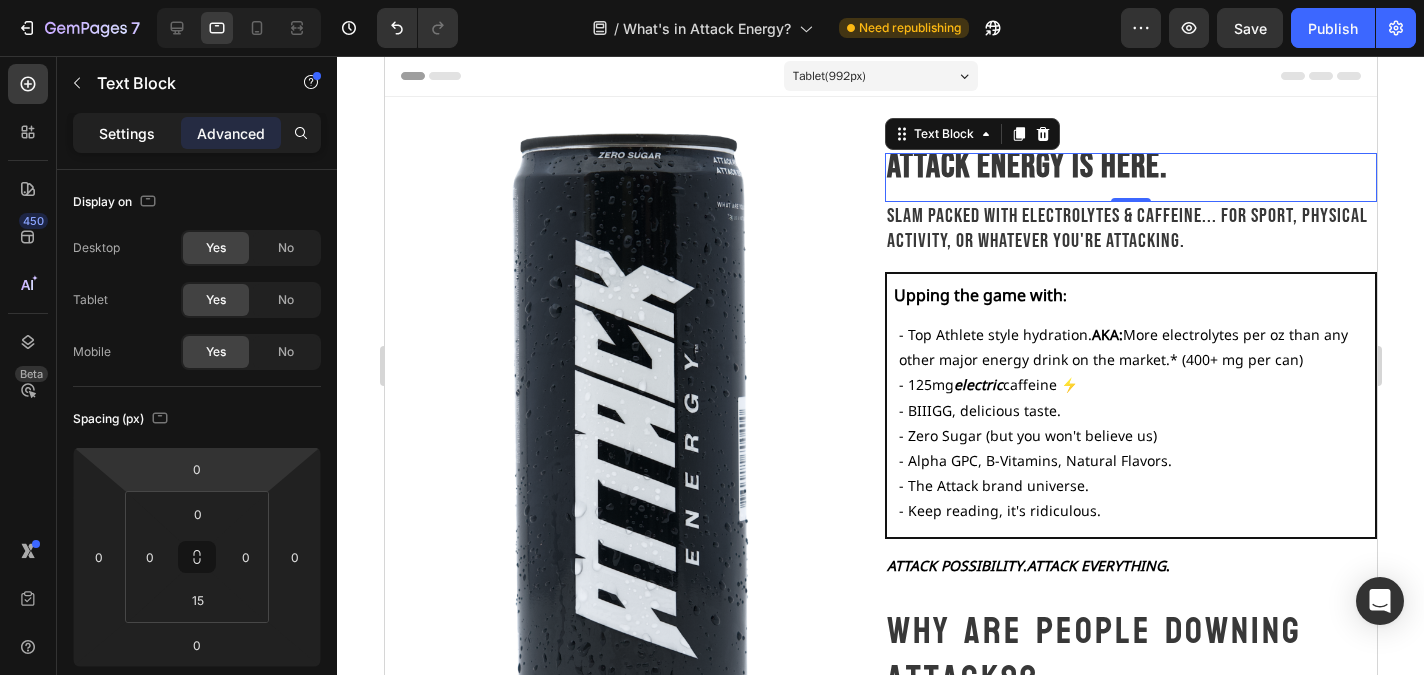 click on "Settings" at bounding box center [127, 133] 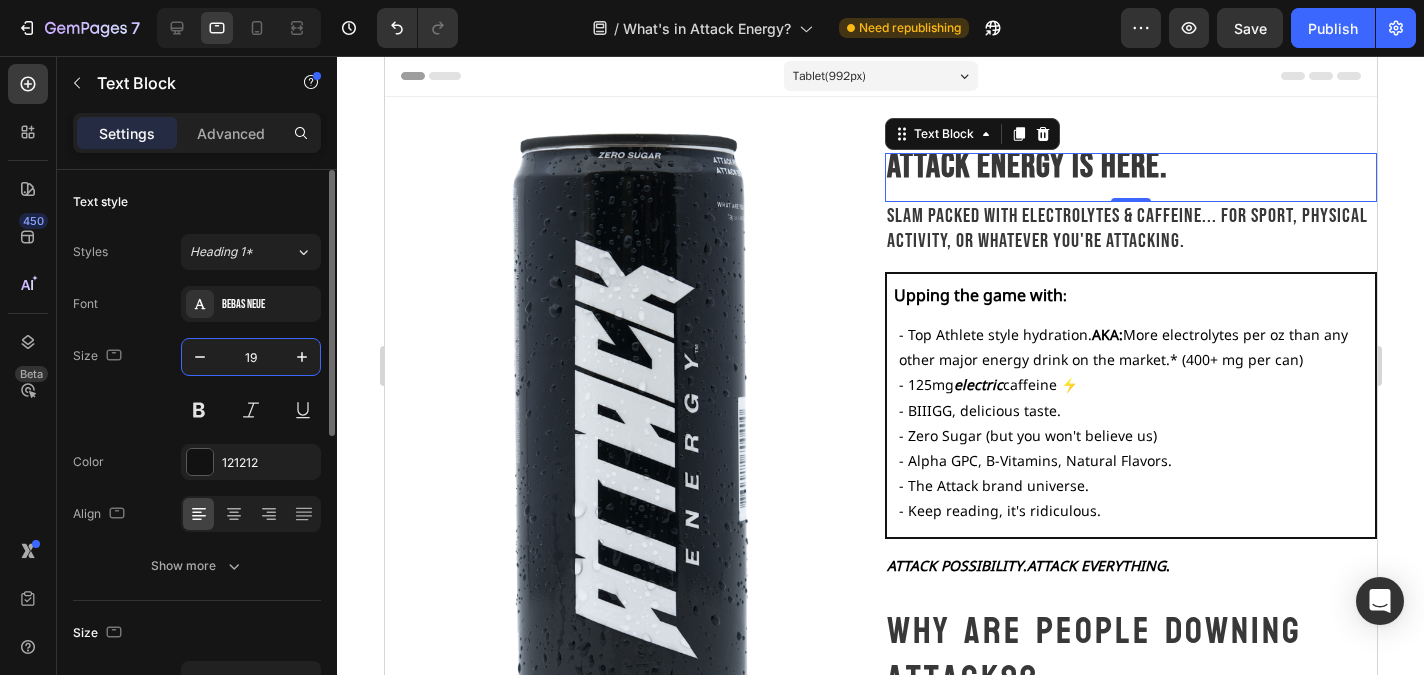 click on "19" at bounding box center [251, 357] 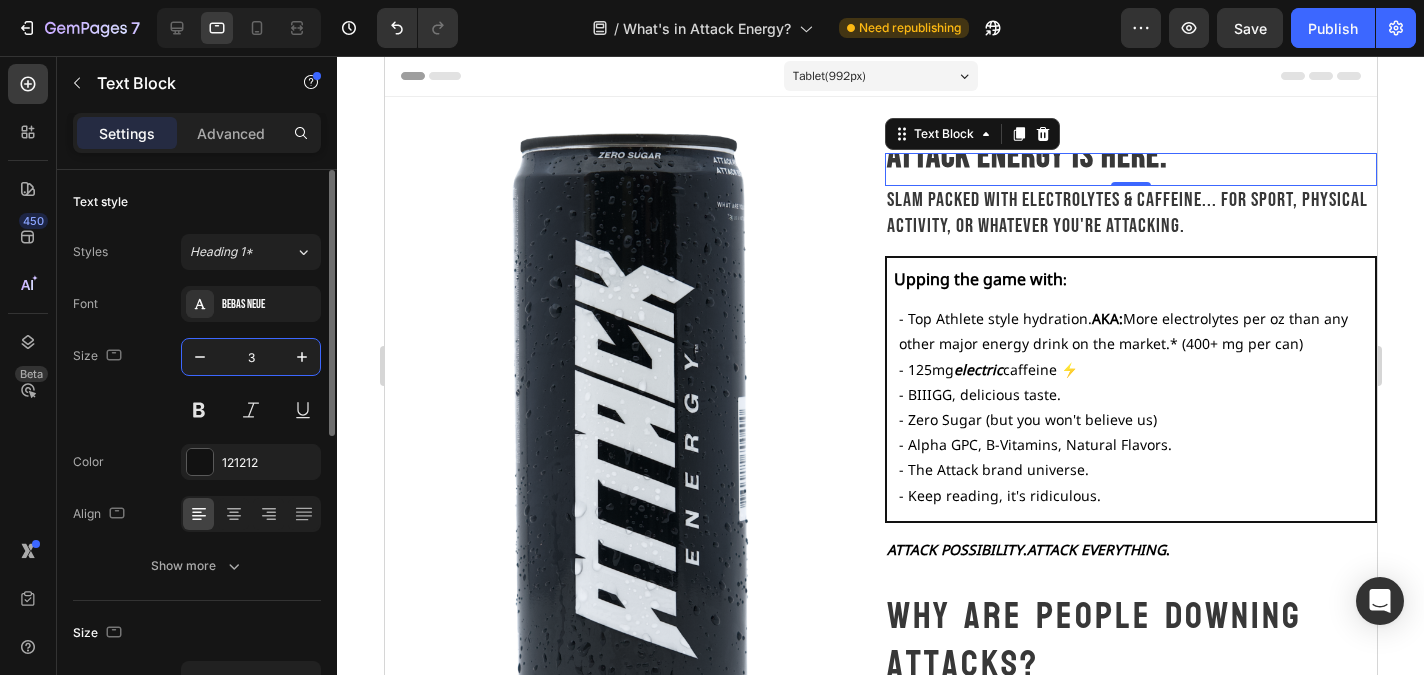 type on "36" 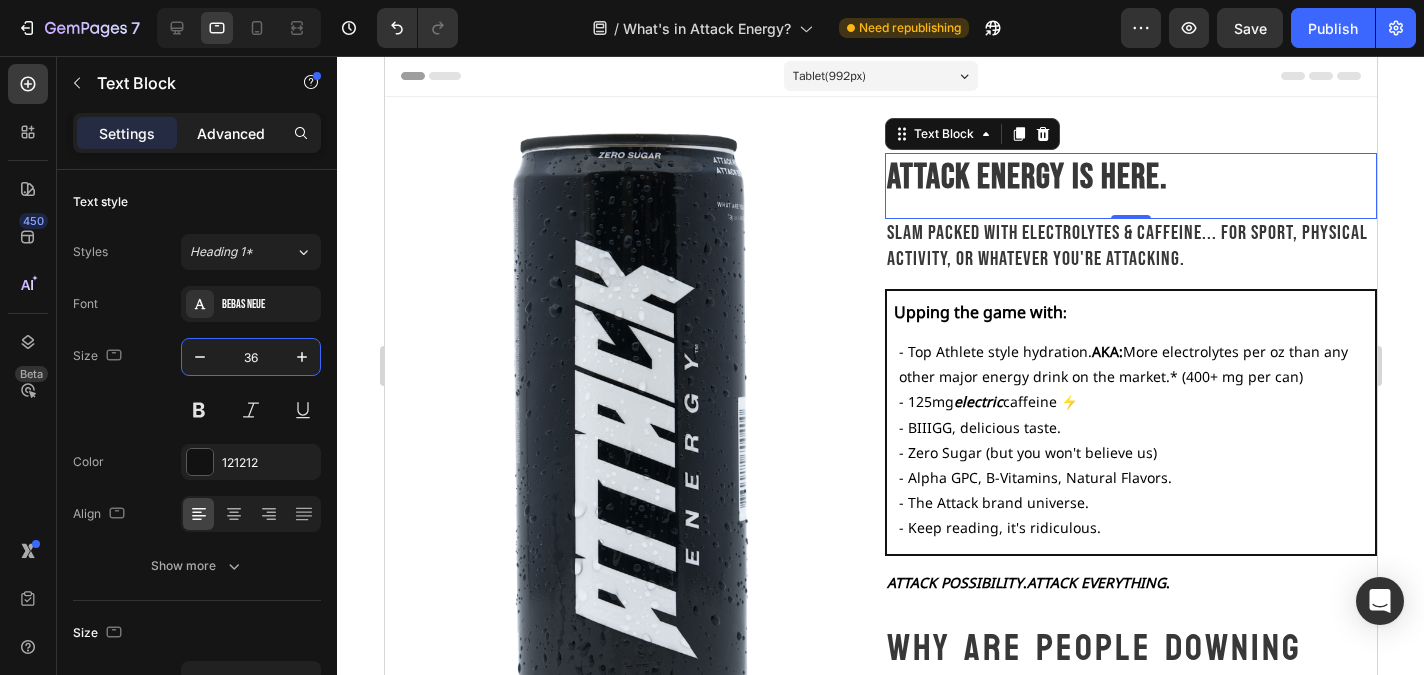 click on "Advanced" at bounding box center [231, 133] 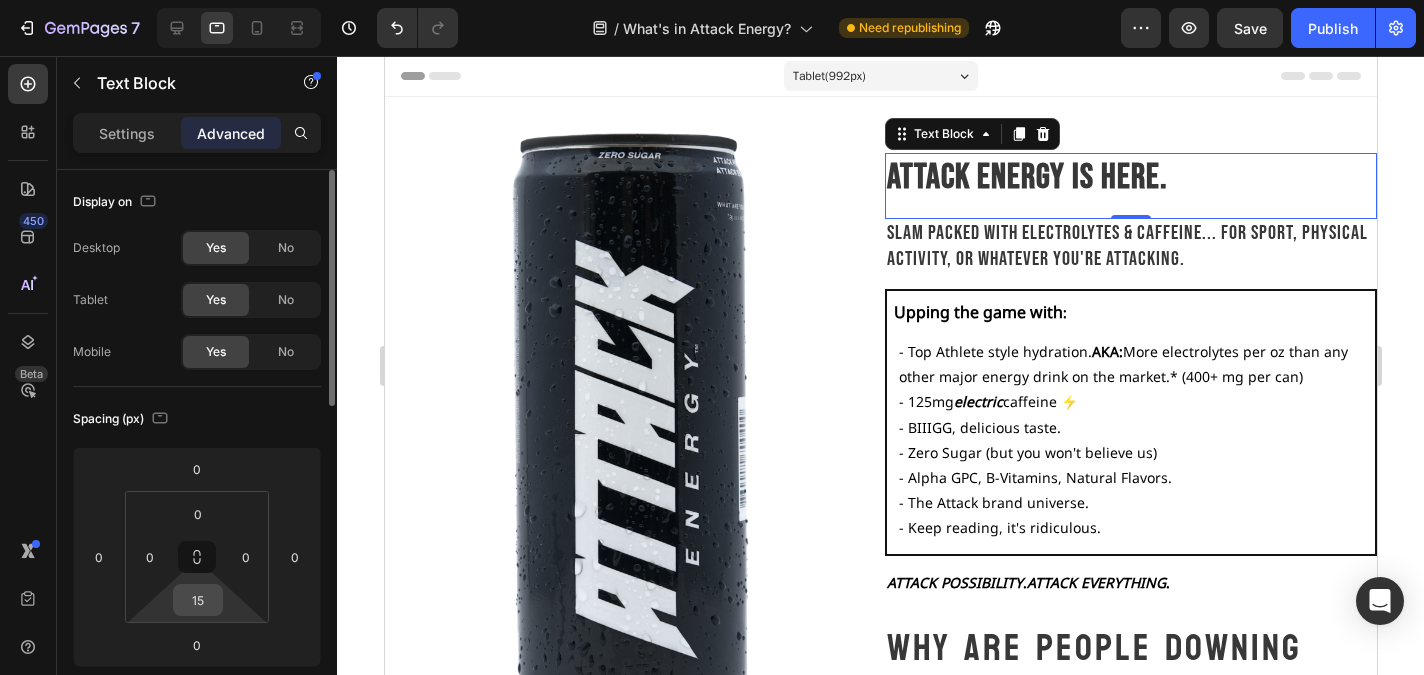 click on "15" at bounding box center (198, 600) 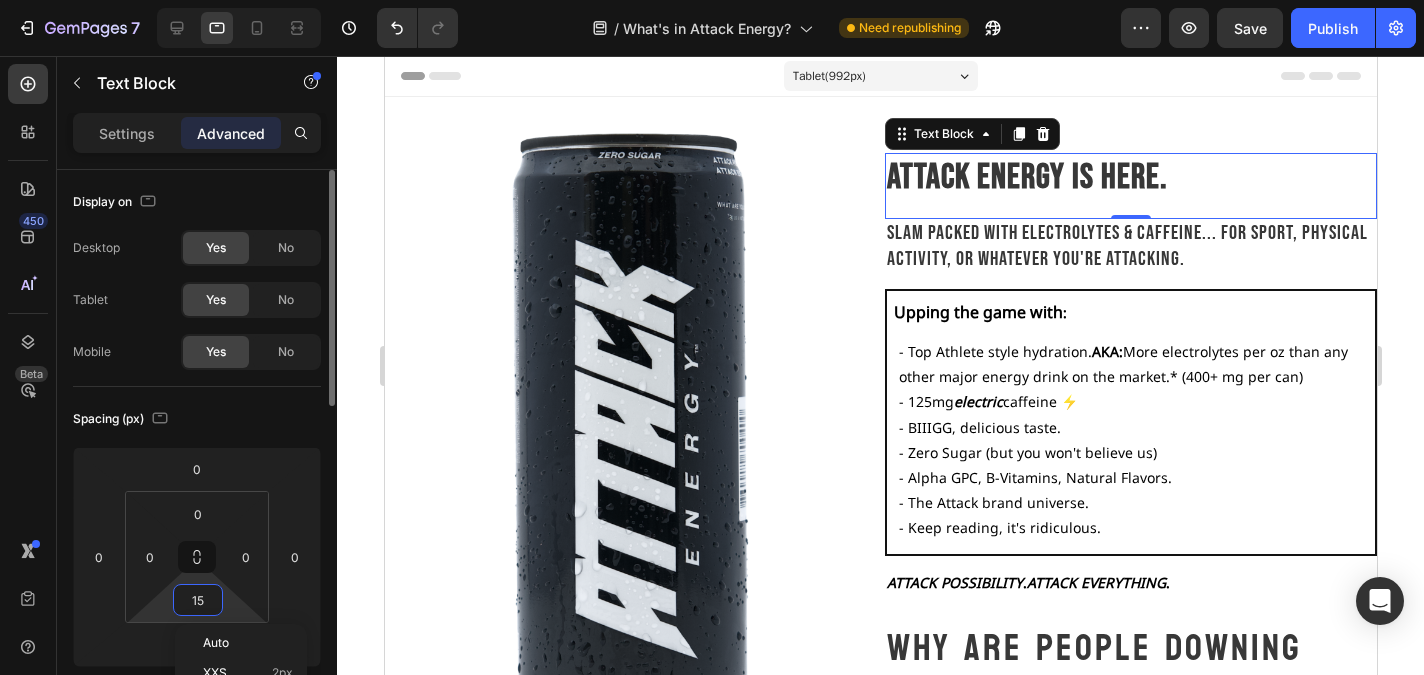 type on "7" 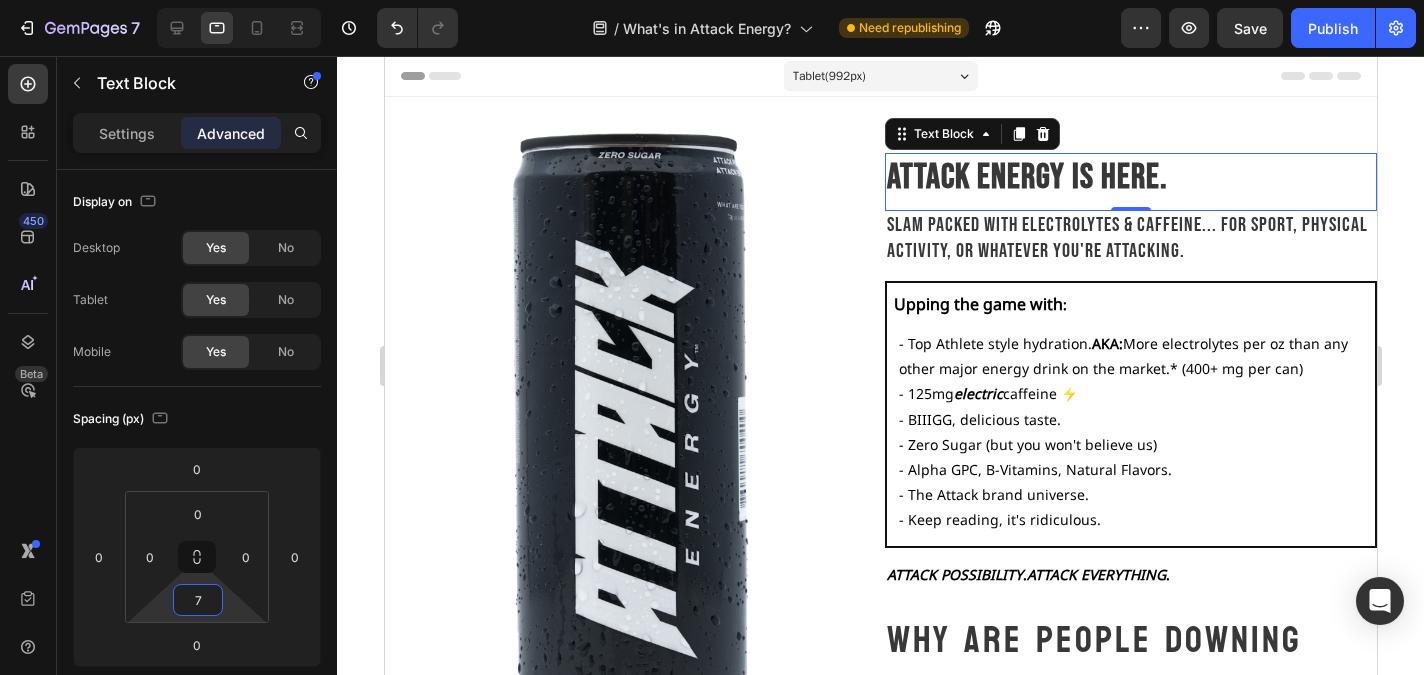 click 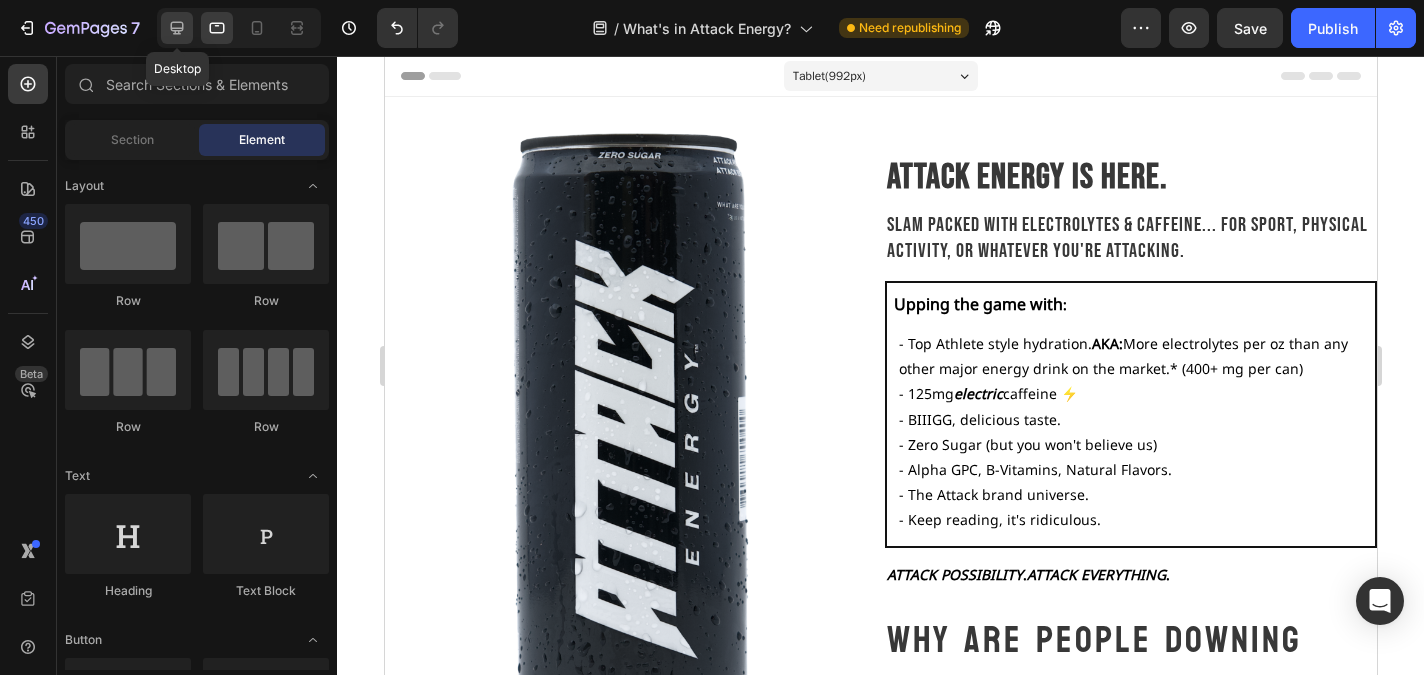 click 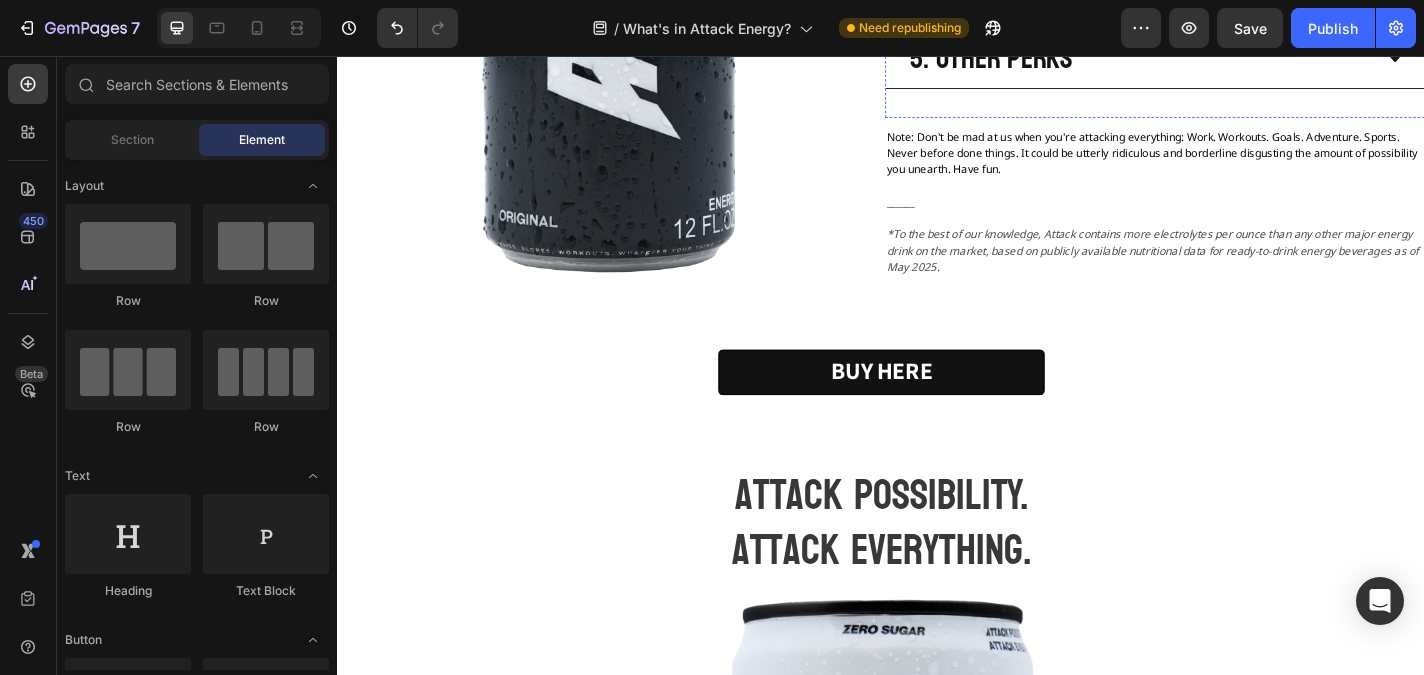 scroll, scrollTop: 898, scrollLeft: 0, axis: vertical 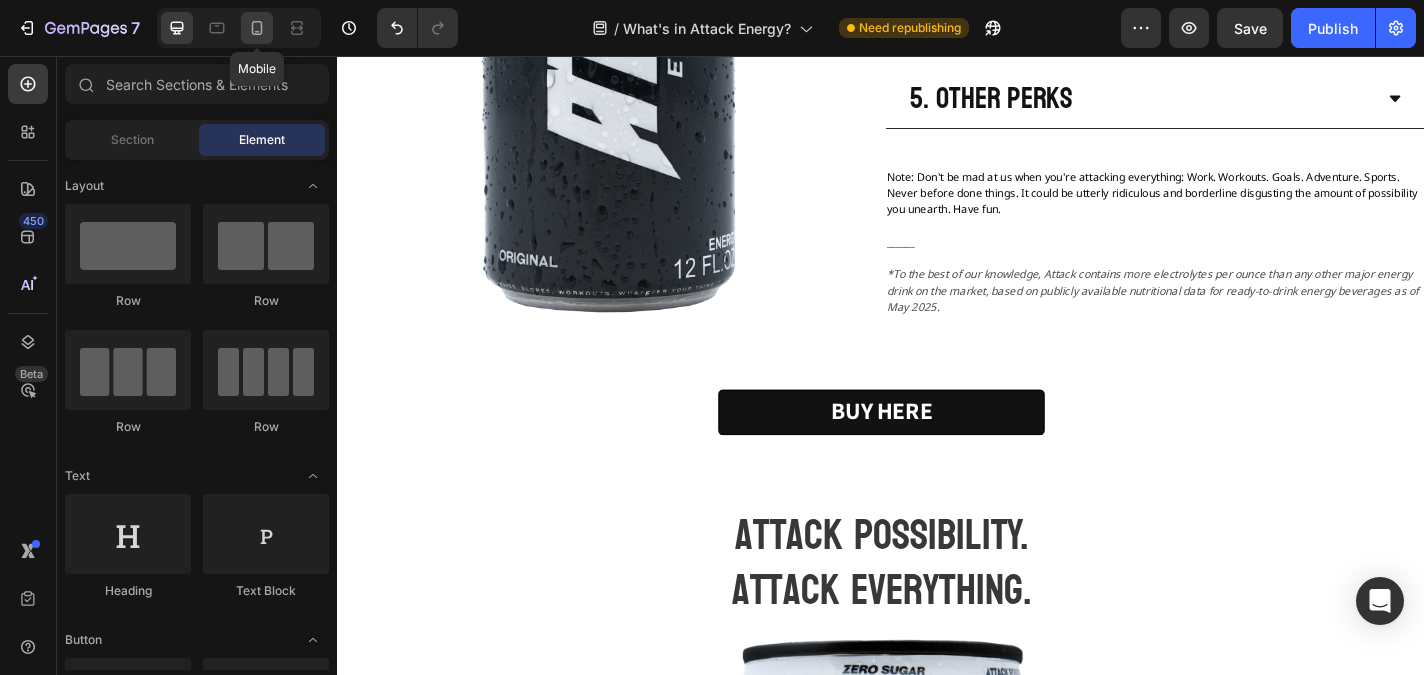 click 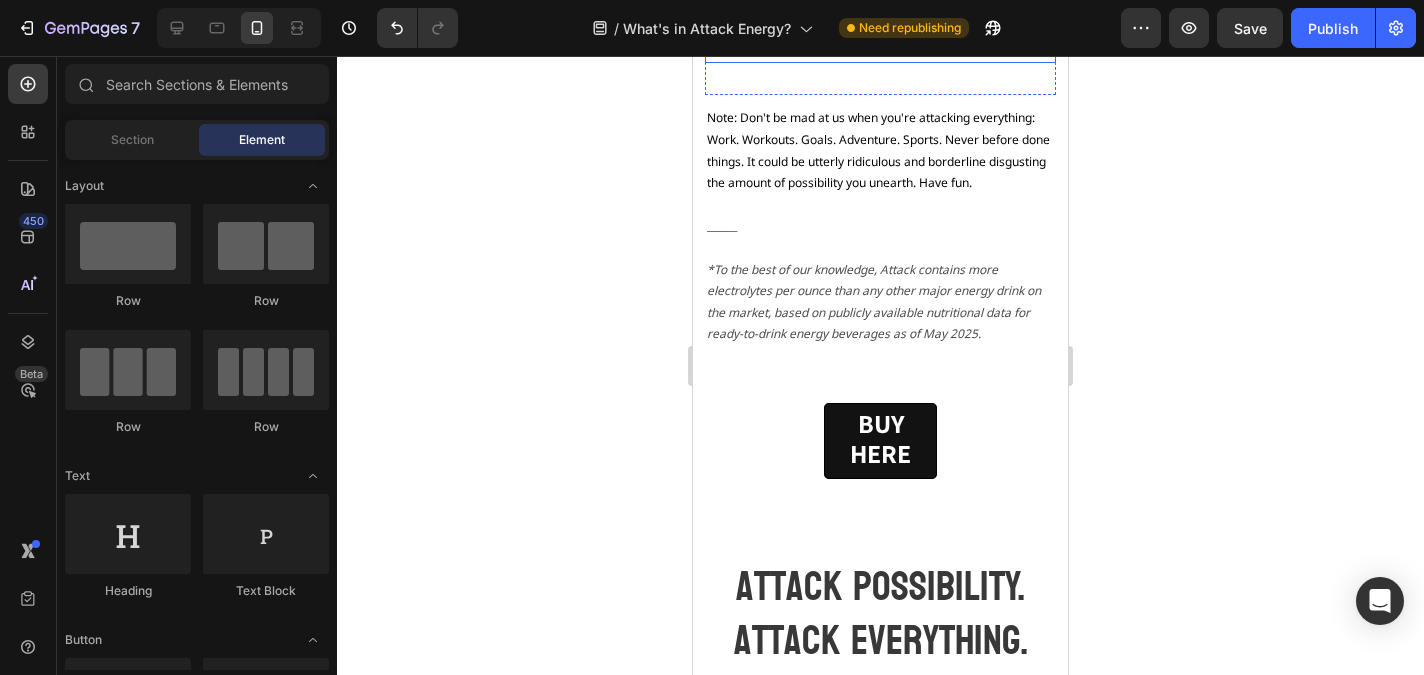 scroll, scrollTop: 1562, scrollLeft: 0, axis: vertical 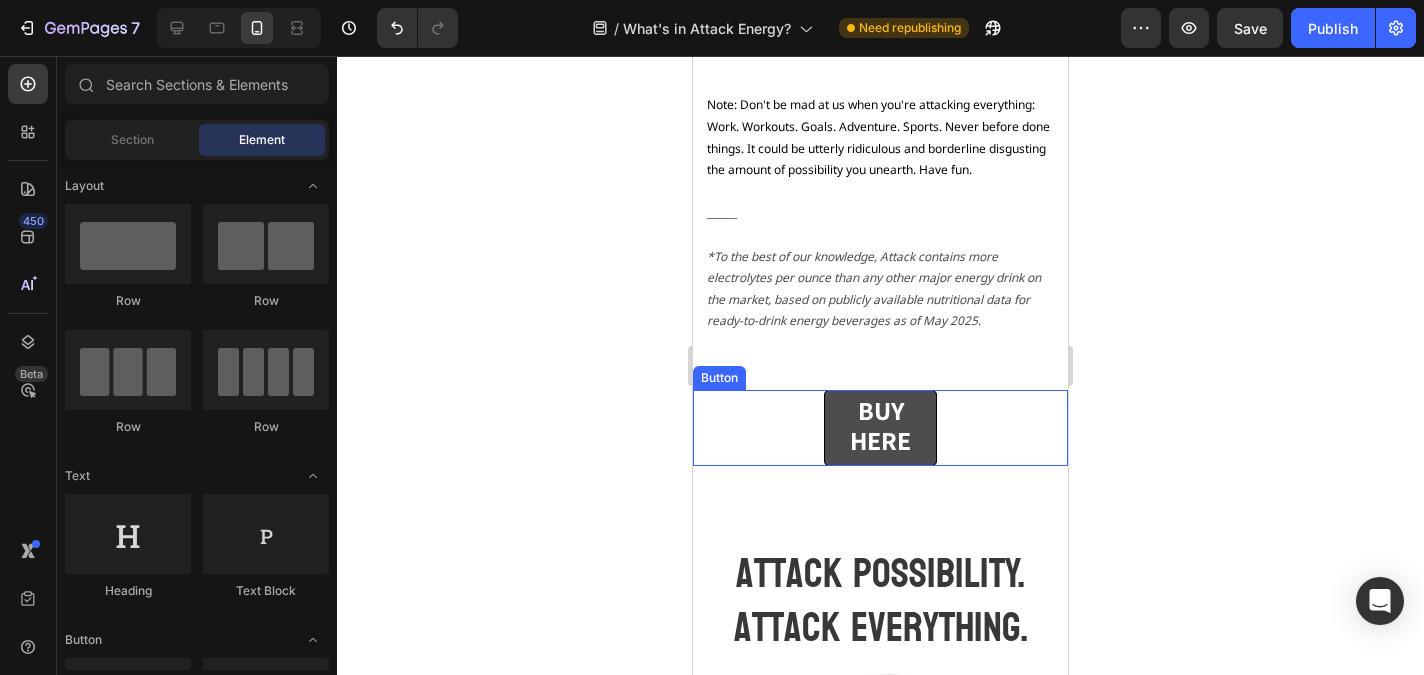 click on "BUY HERE" at bounding box center [880, 428] 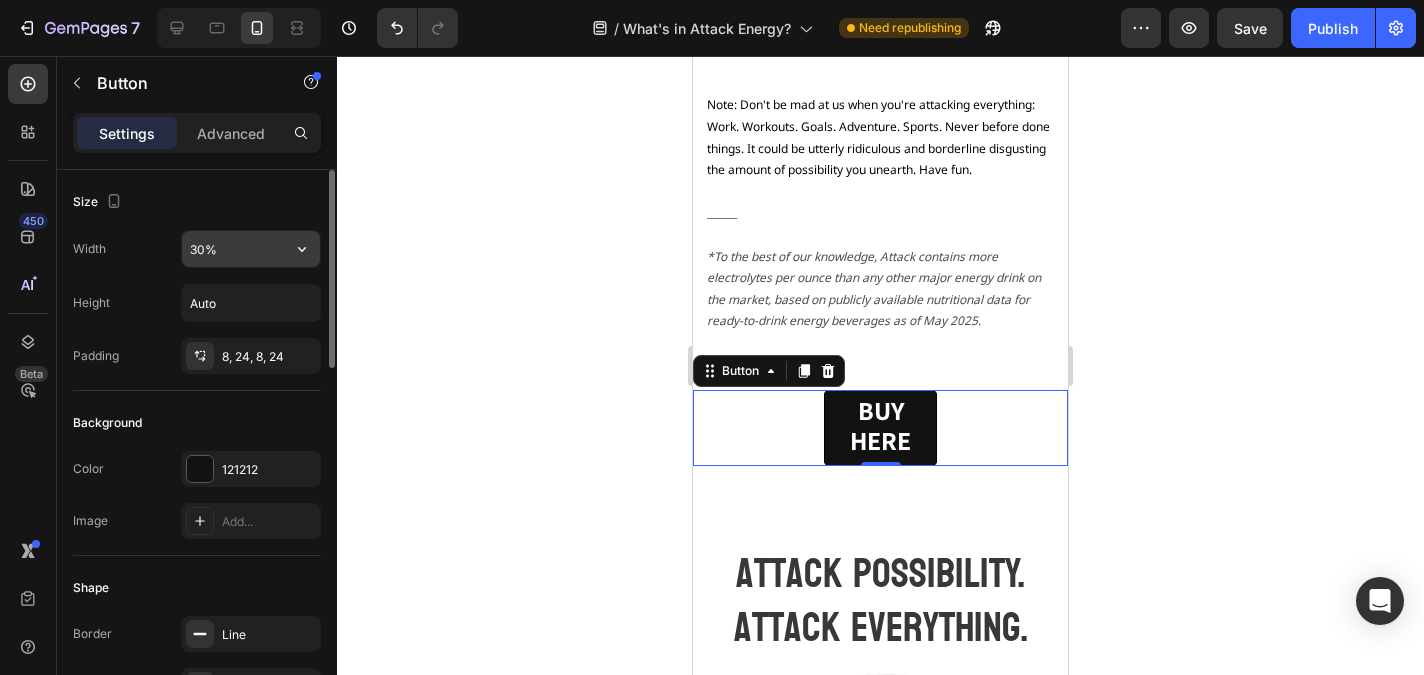 click on "30%" at bounding box center [251, 249] 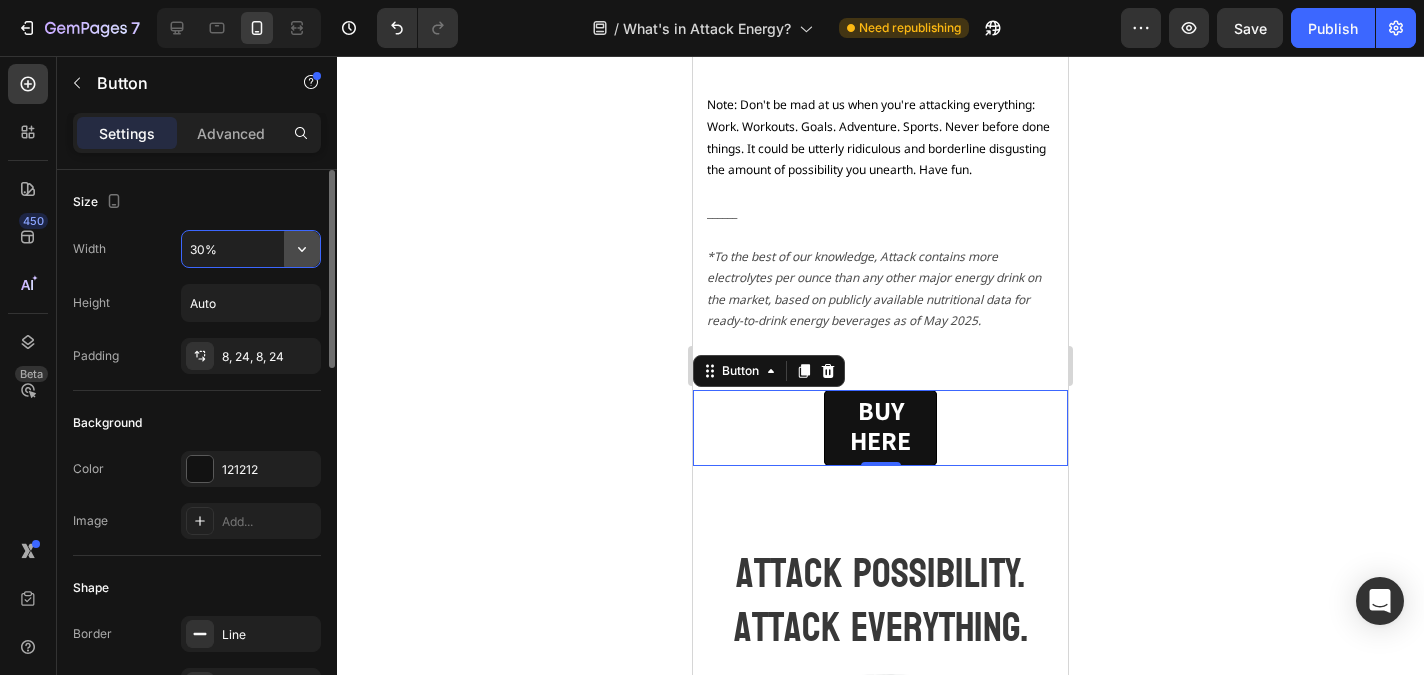 click 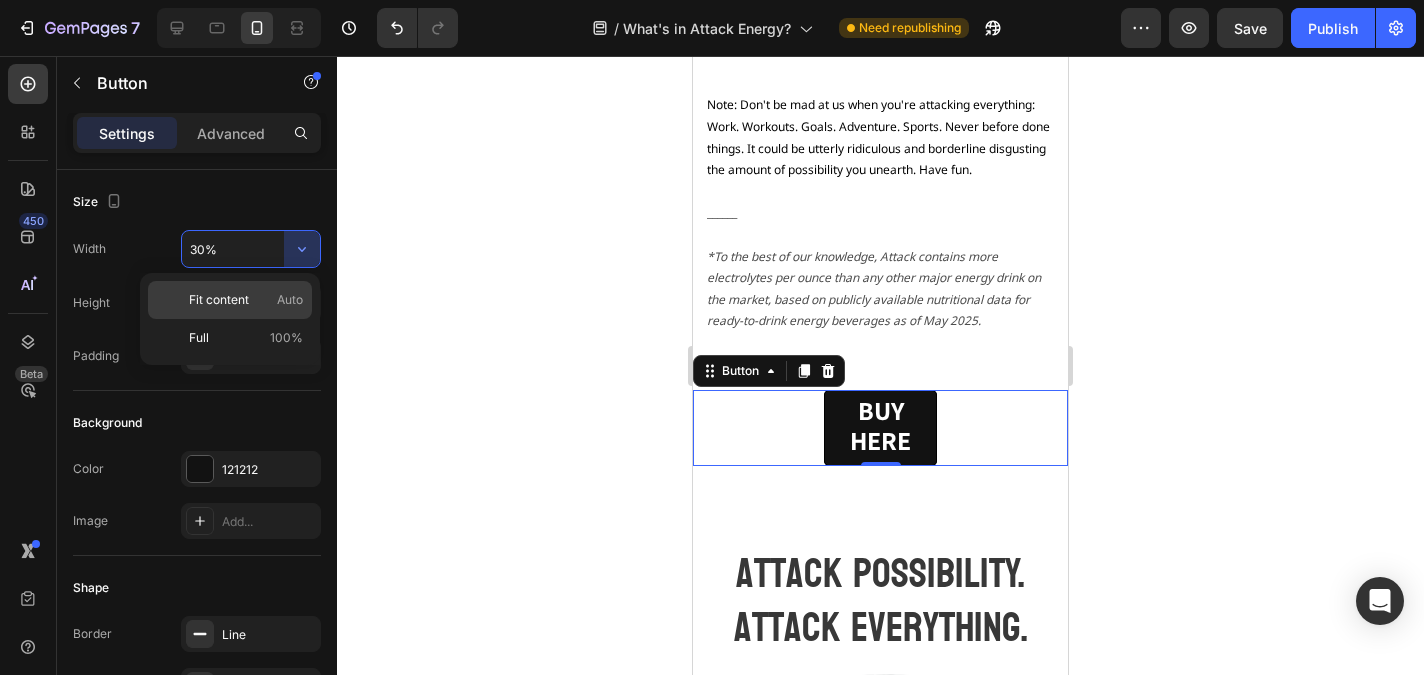 click on "Fit content Auto" at bounding box center (246, 300) 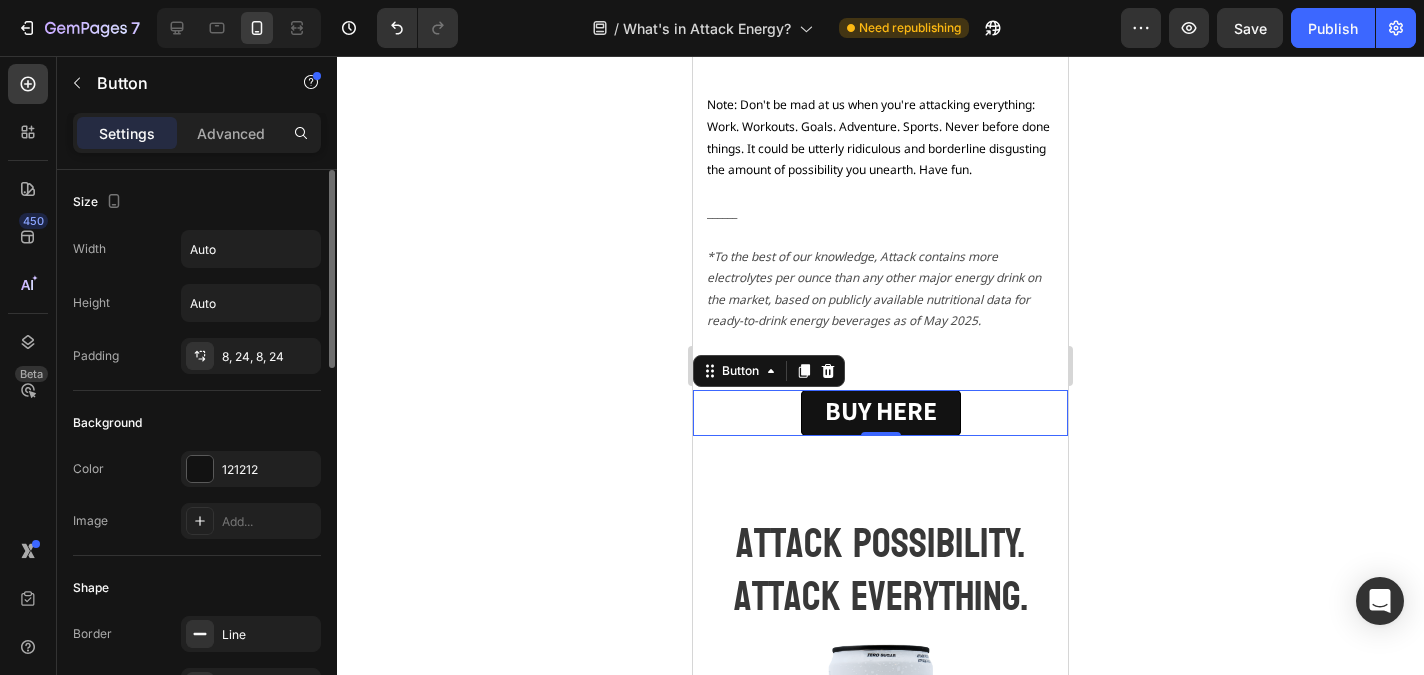 click on "Height Auto" at bounding box center [197, 303] 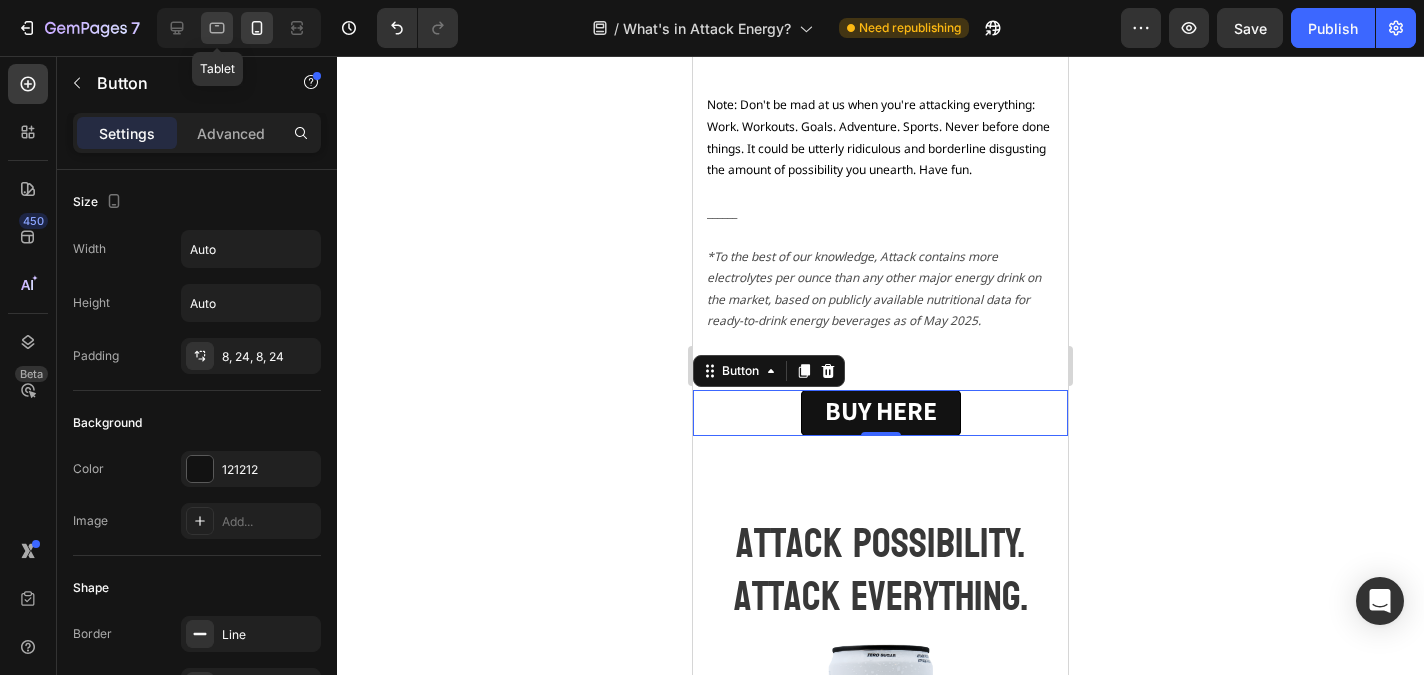 click 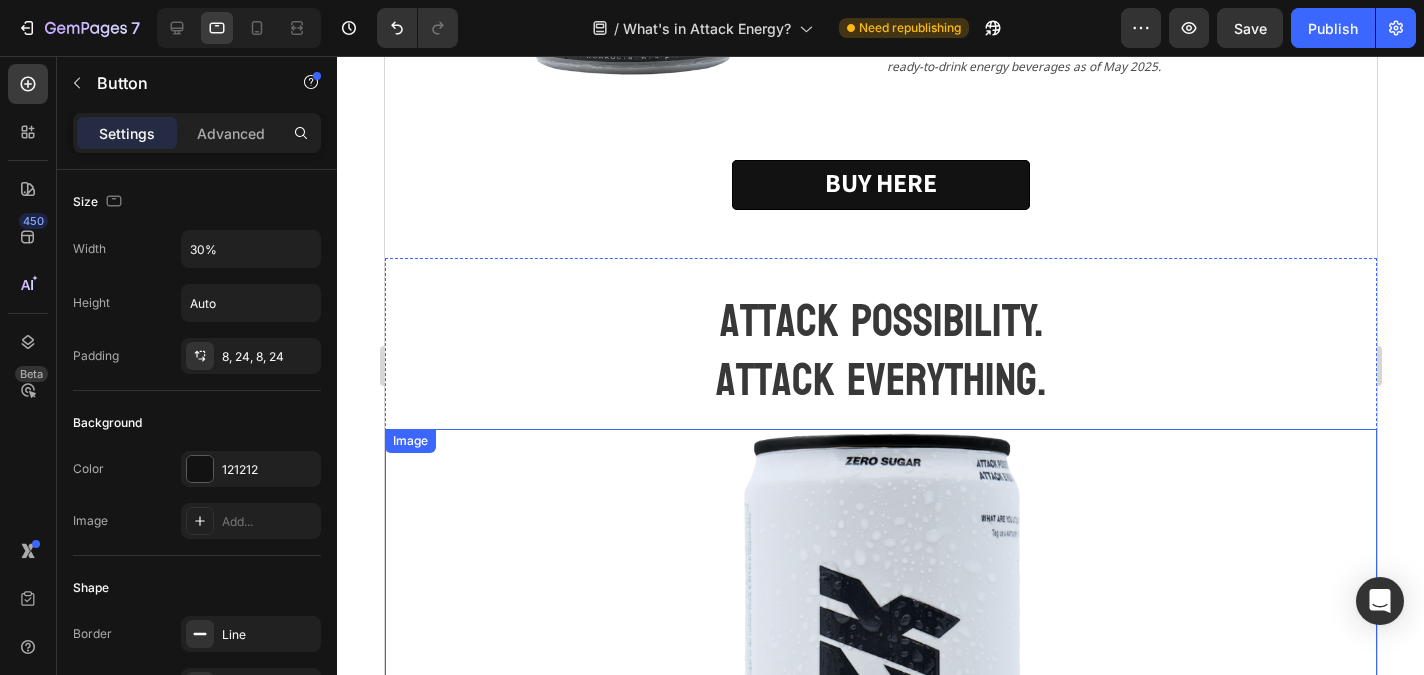 scroll, scrollTop: 1431, scrollLeft: 0, axis: vertical 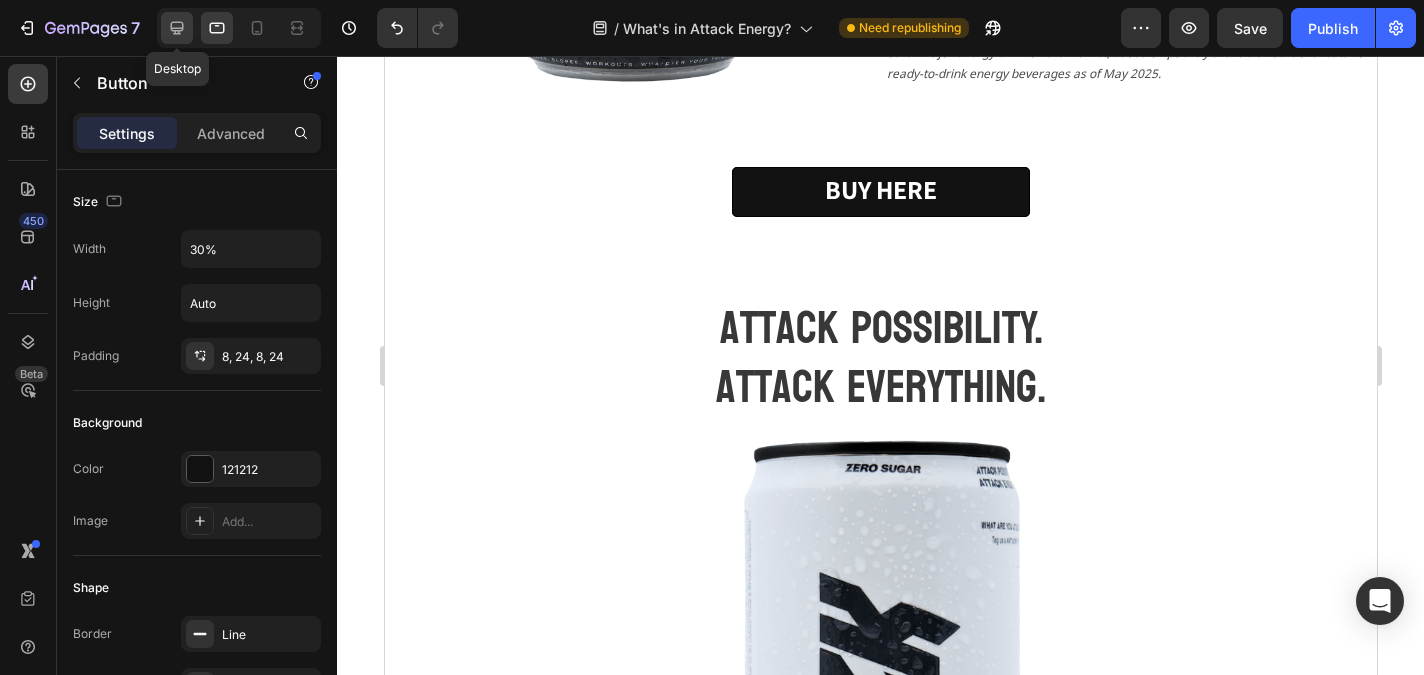 click 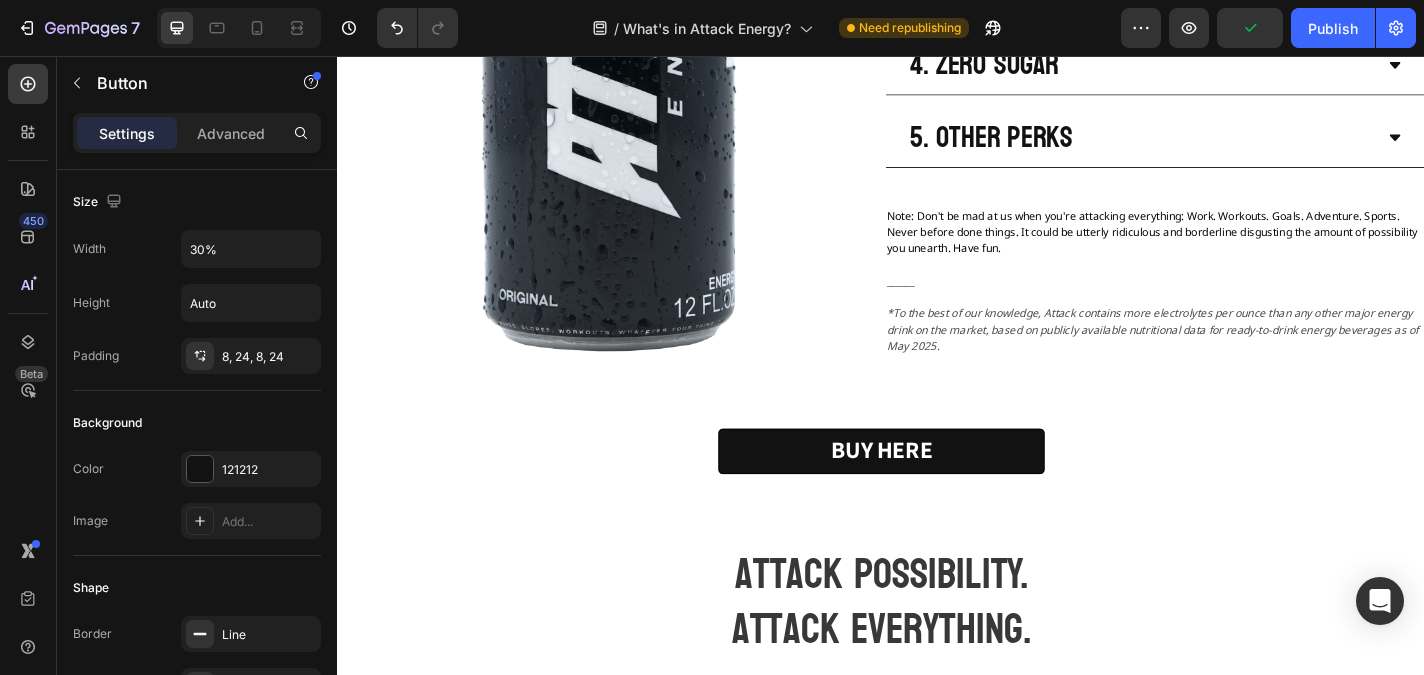 scroll, scrollTop: 858, scrollLeft: 0, axis: vertical 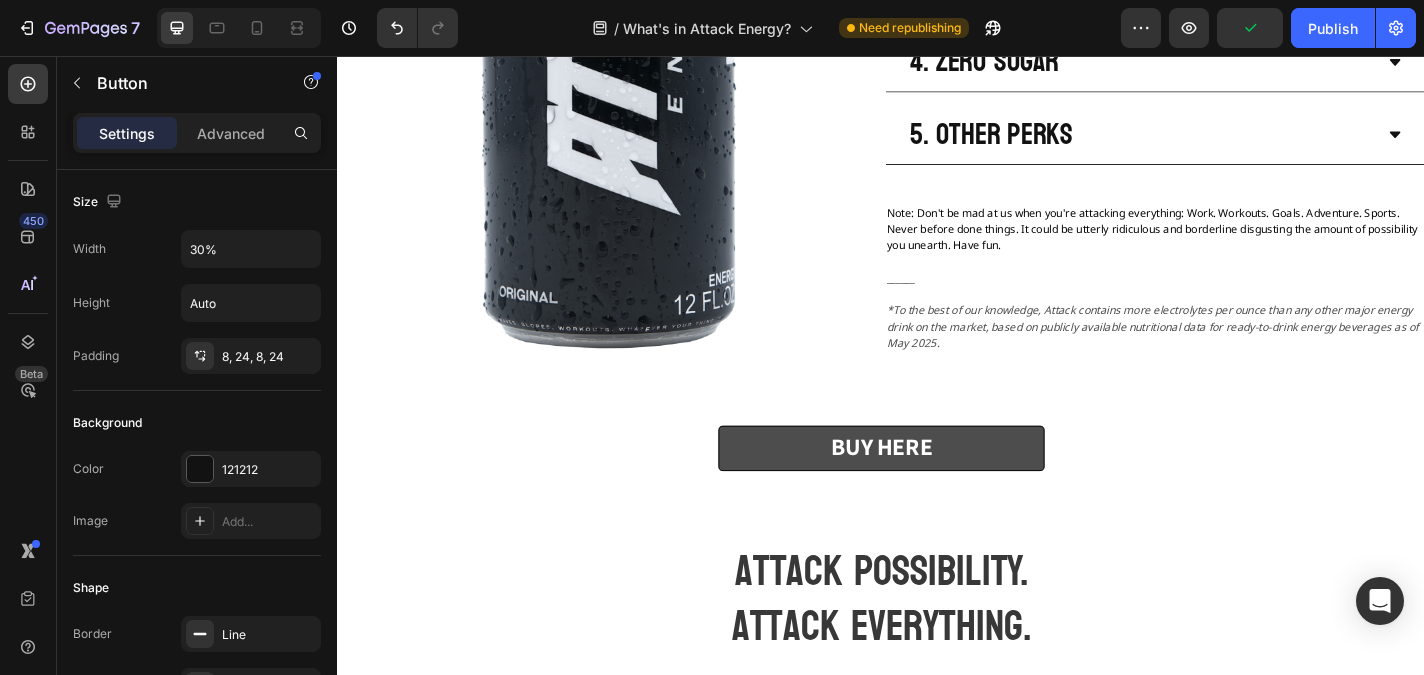 click on "BUY HERE" at bounding box center (937, 489) 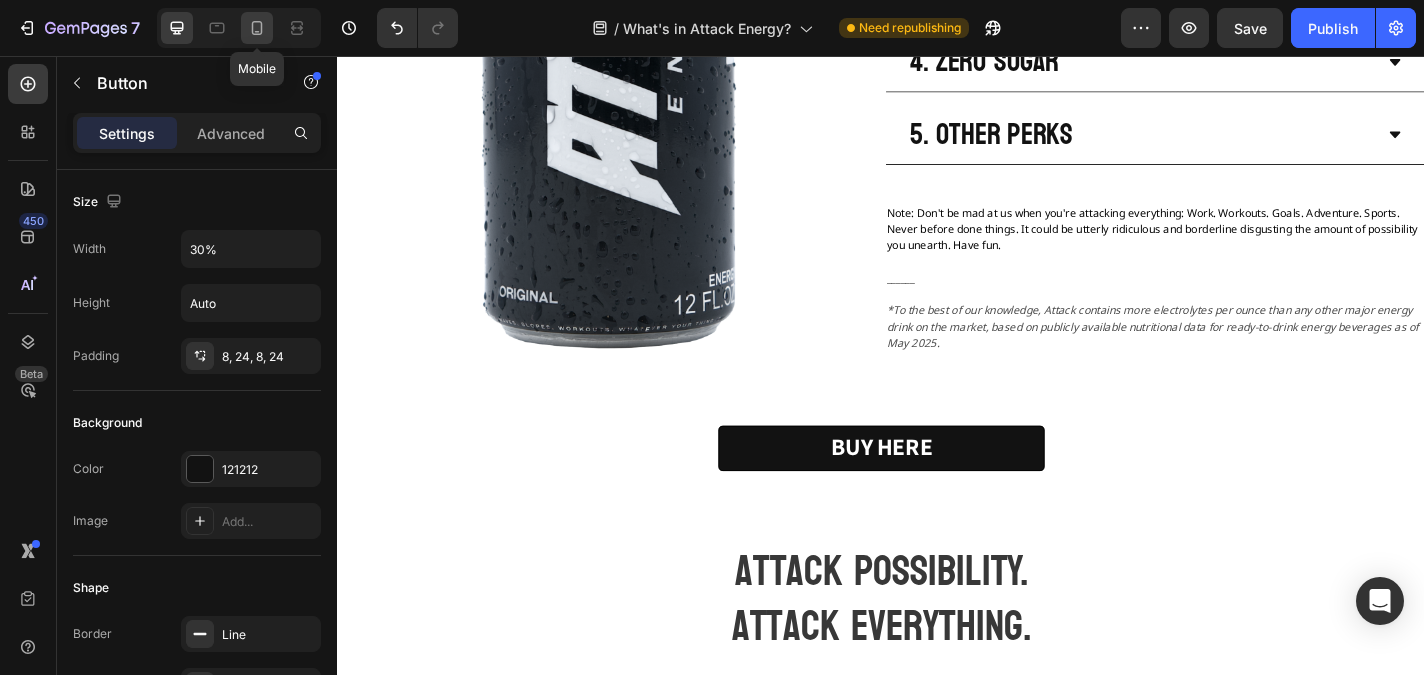 click 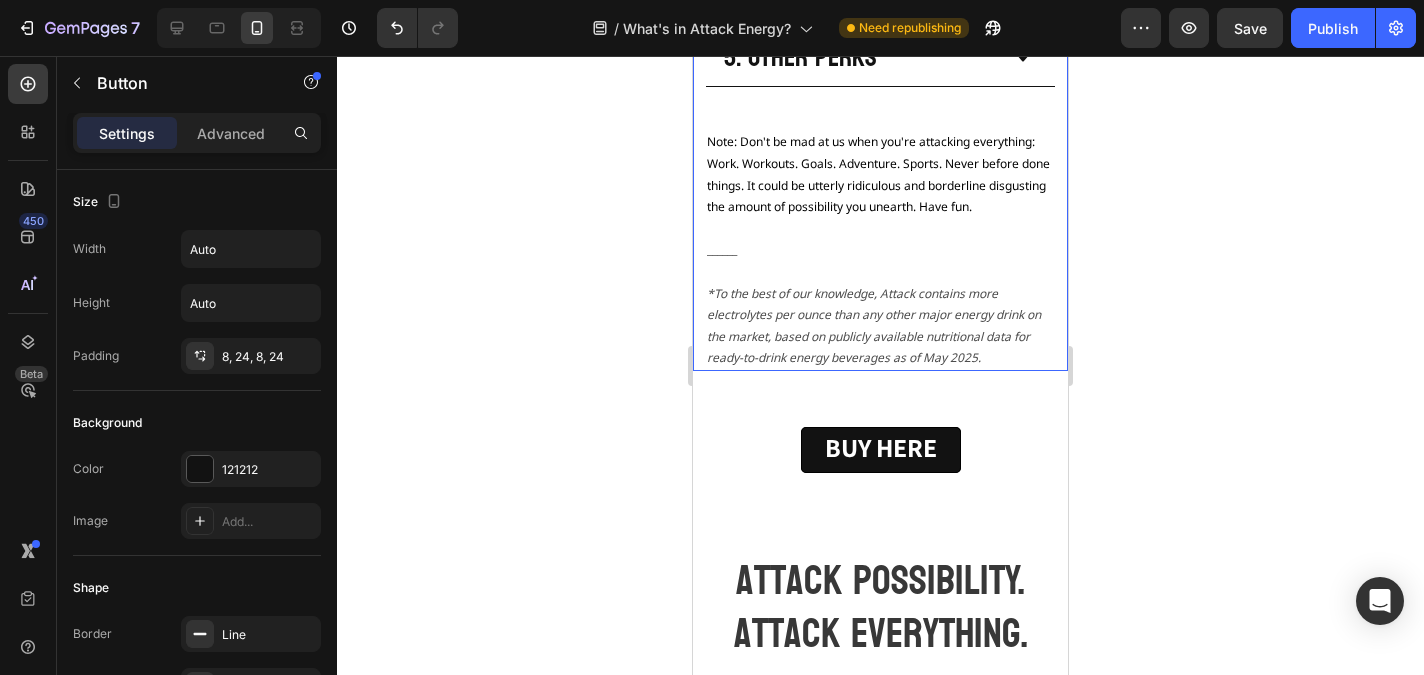 scroll, scrollTop: 1601, scrollLeft: 0, axis: vertical 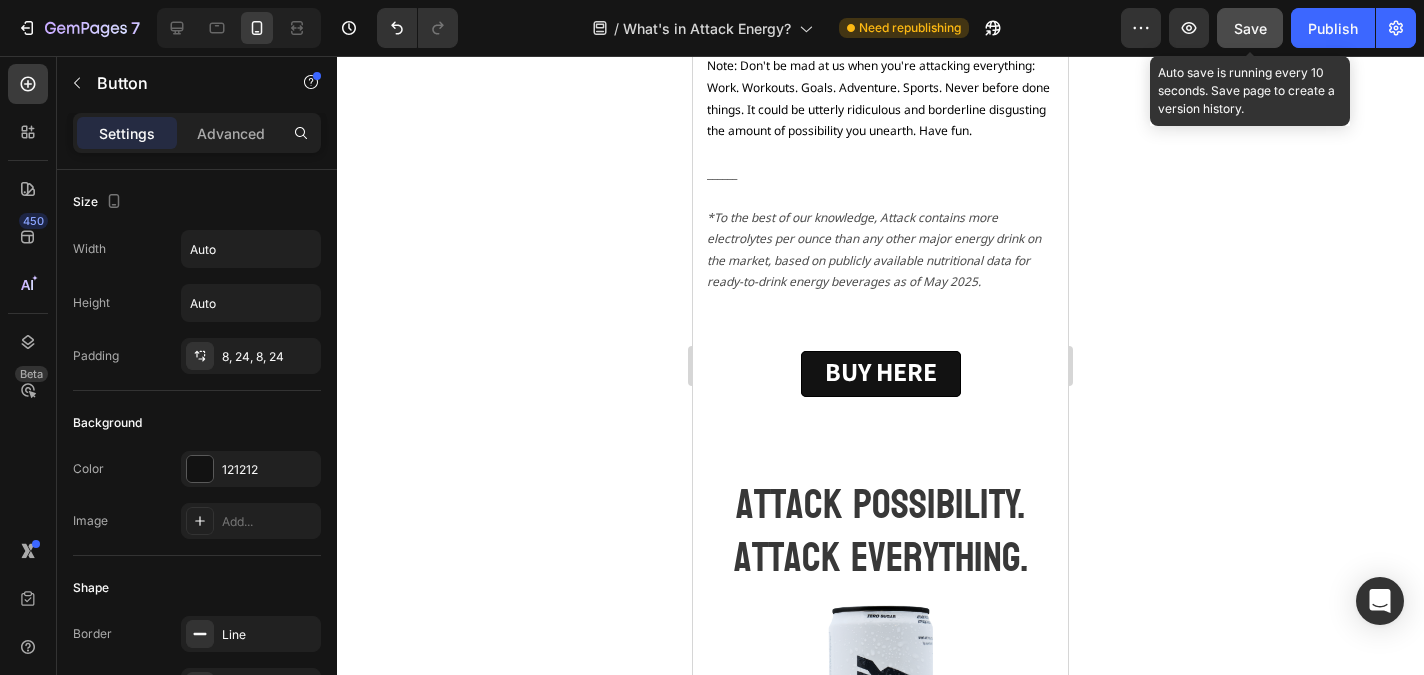 click on "Save" at bounding box center [1250, 28] 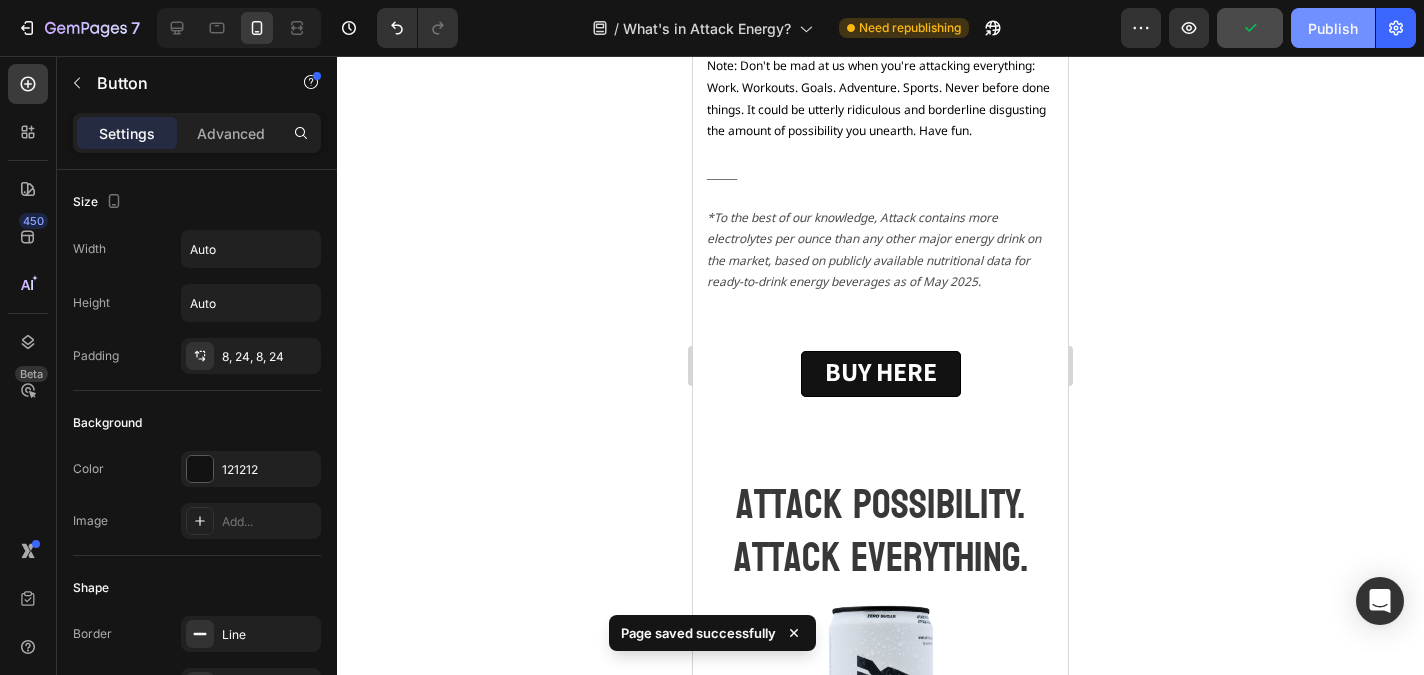 click on "Publish" at bounding box center (1333, 28) 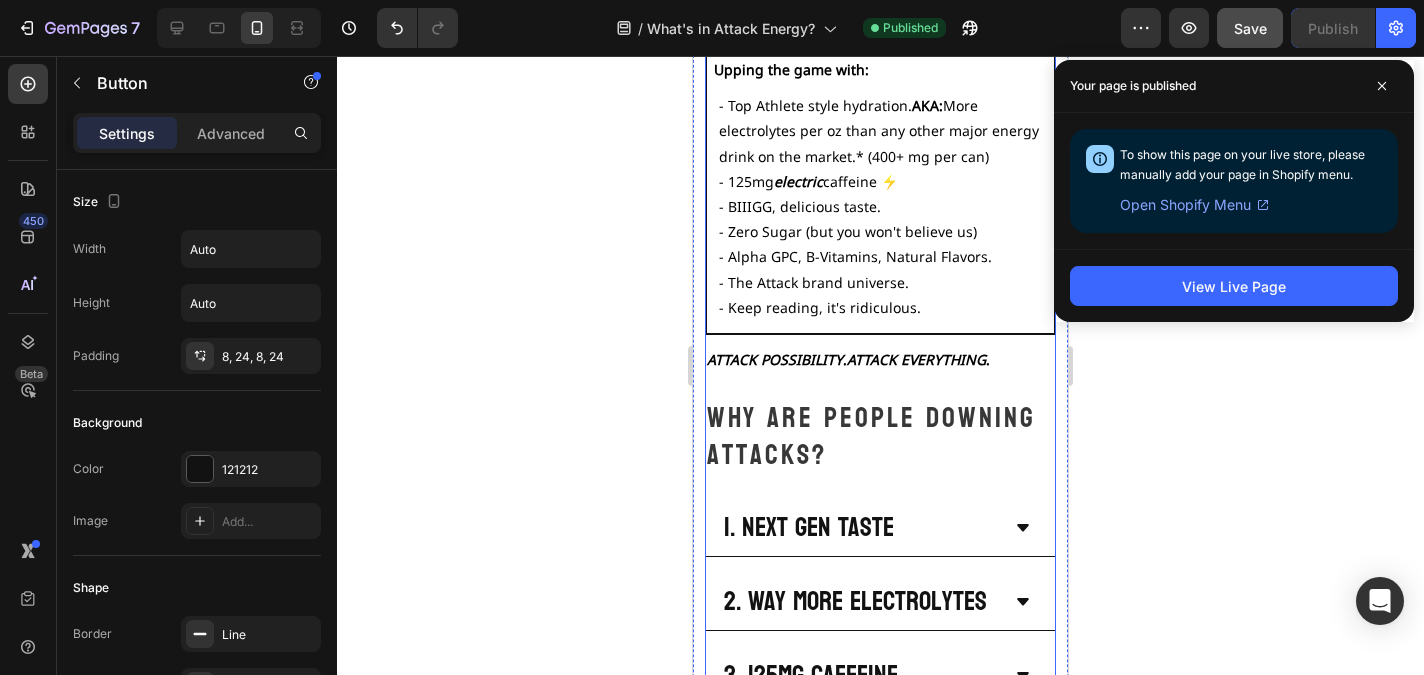 scroll, scrollTop: 780, scrollLeft: 0, axis: vertical 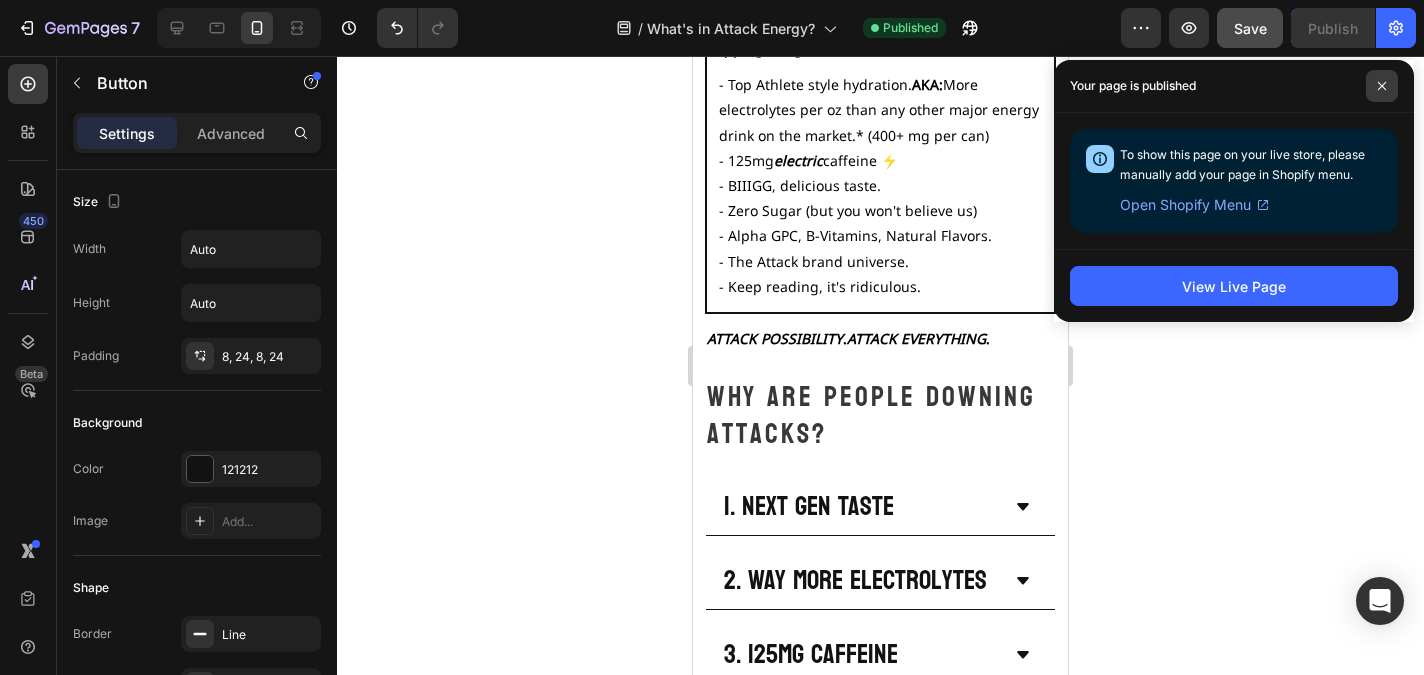 click 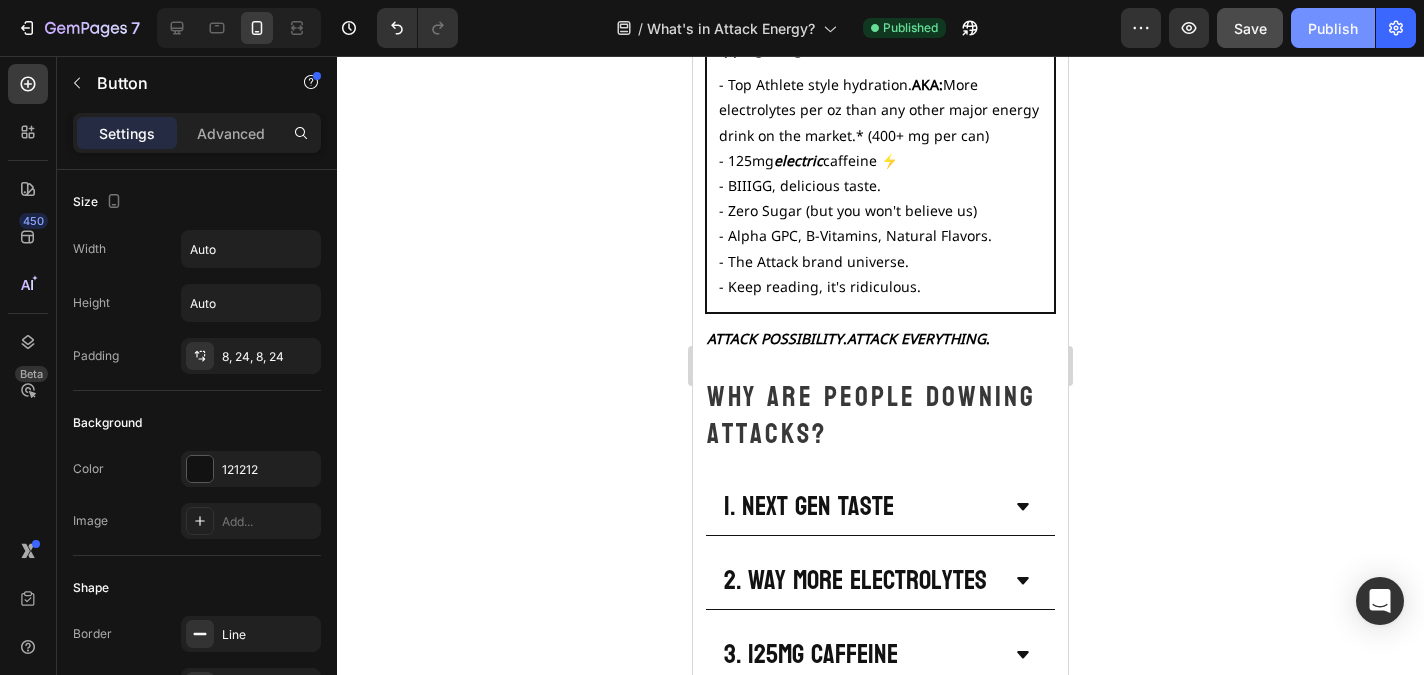 click on "Publish" at bounding box center (1333, 28) 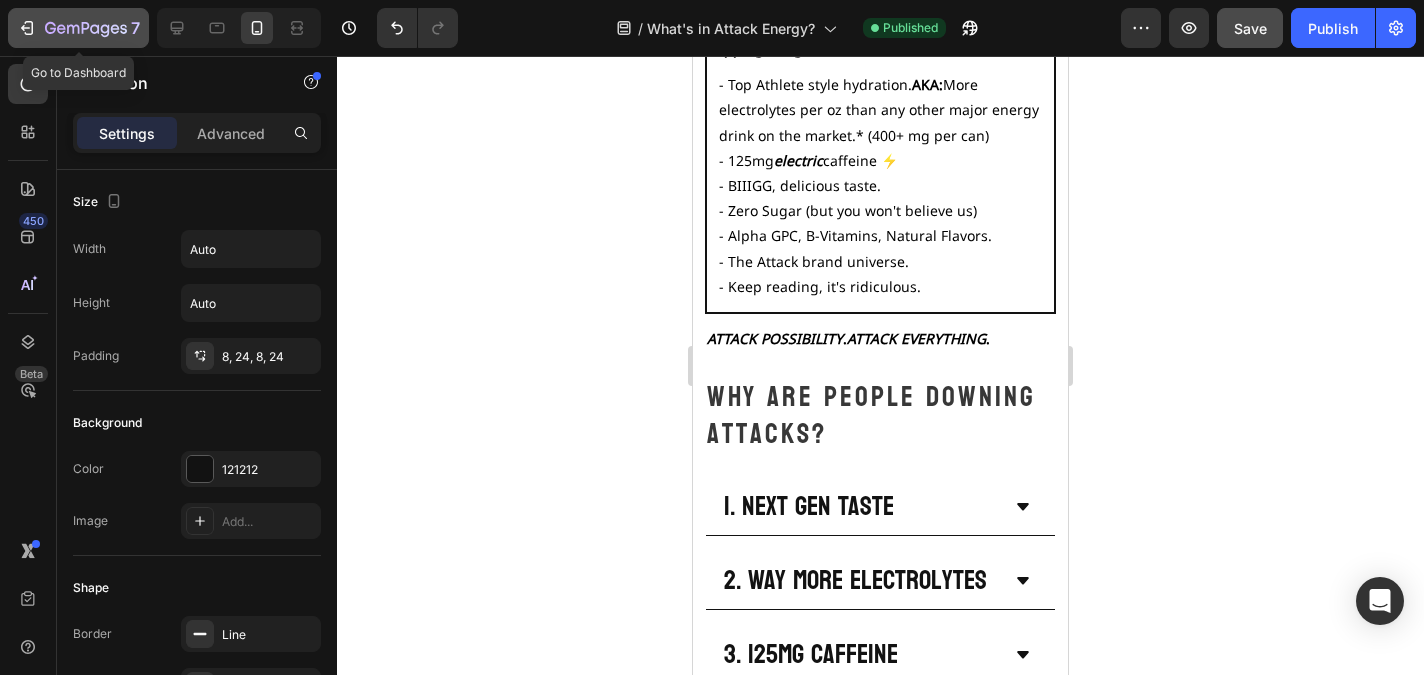 click 